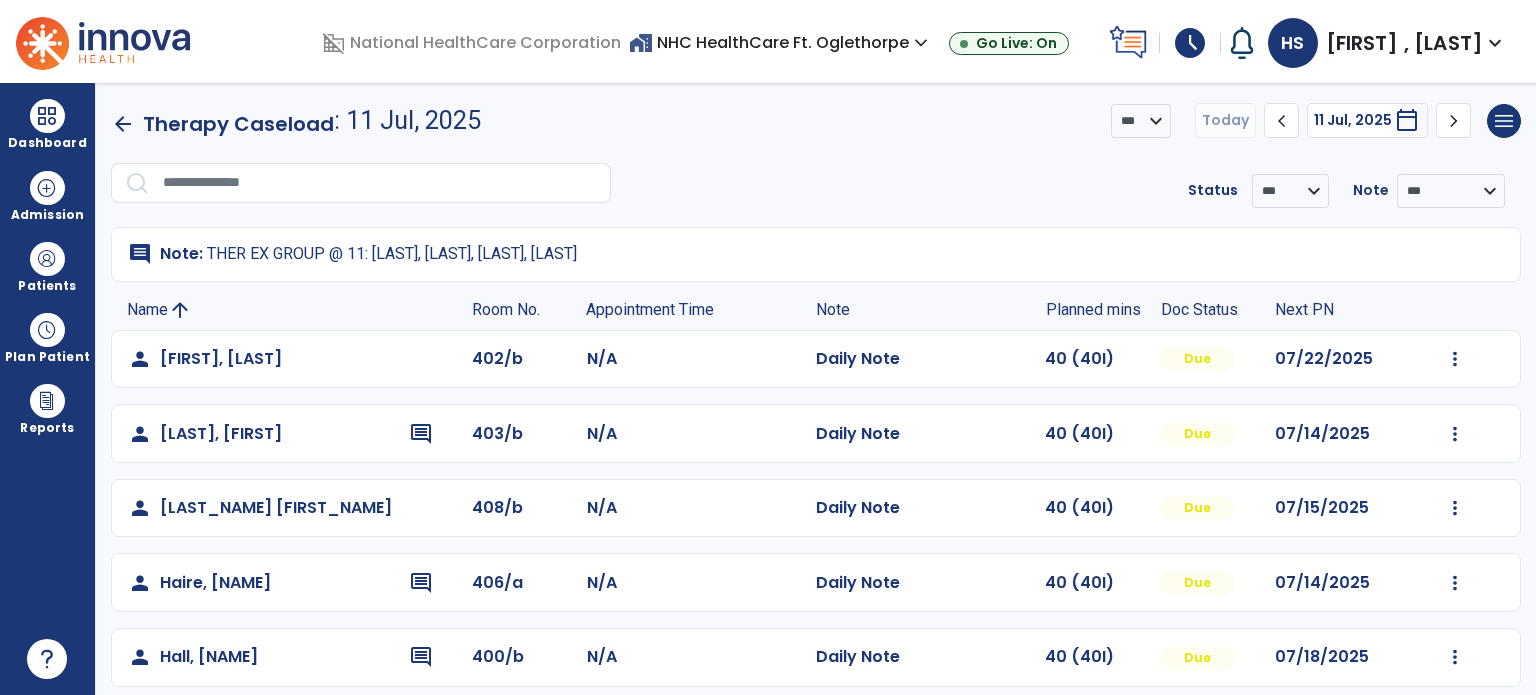 scroll, scrollTop: 0, scrollLeft: 0, axis: both 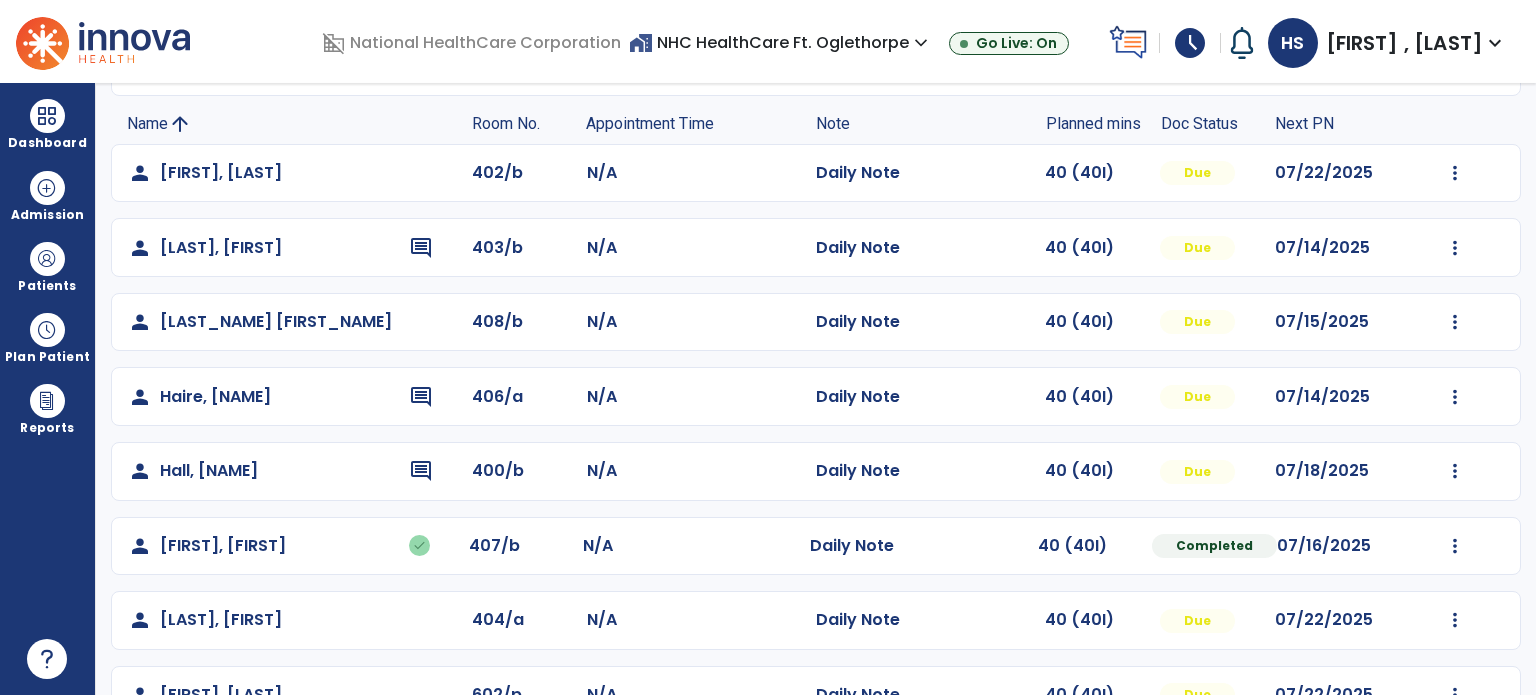 click on "person   Hall, [LAST]  comment 400/b N/A  Daily Note   40 (40I)  Due 07/18/2025  Mark Visit As Complete   Reset Note   Open Document   G + C Mins" 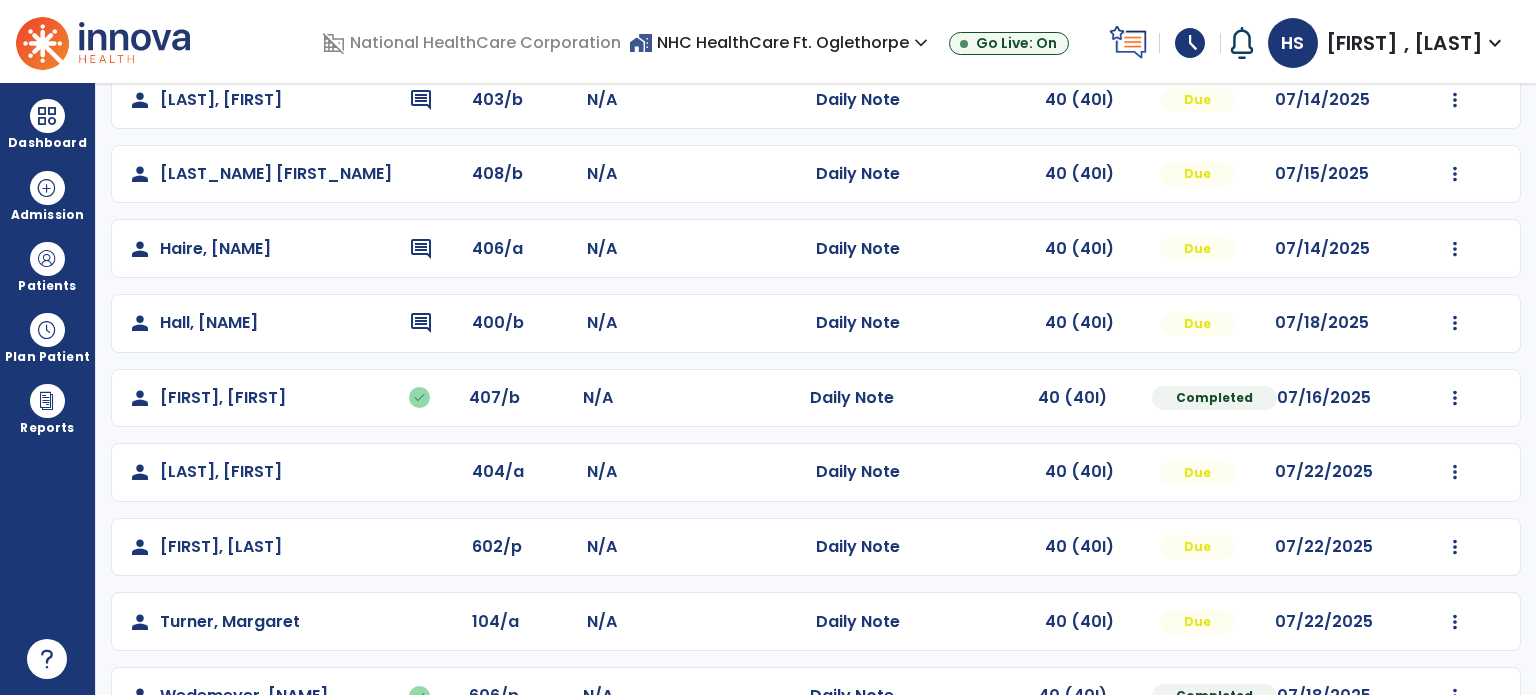 scroll, scrollTop: 389, scrollLeft: 0, axis: vertical 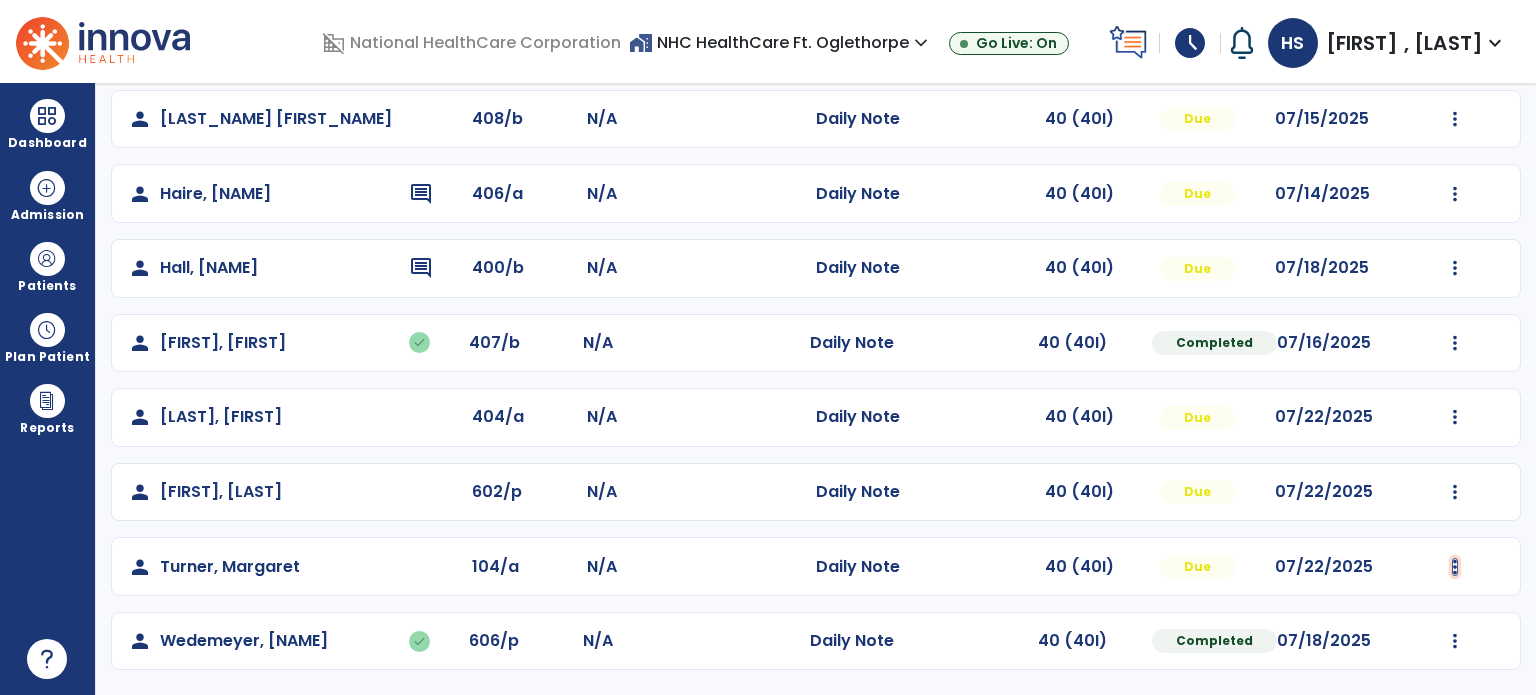 click at bounding box center (1455, -30) 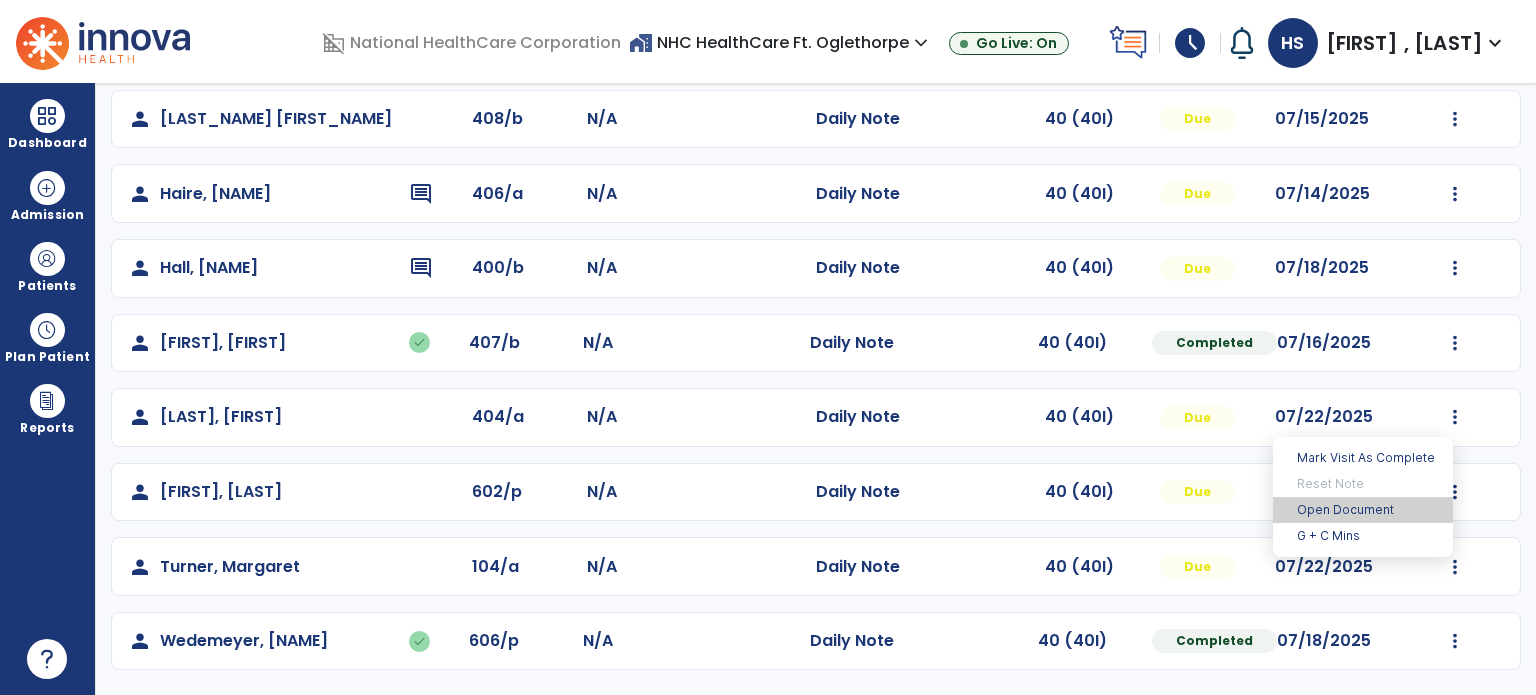 click on "Open Document" at bounding box center (1363, 510) 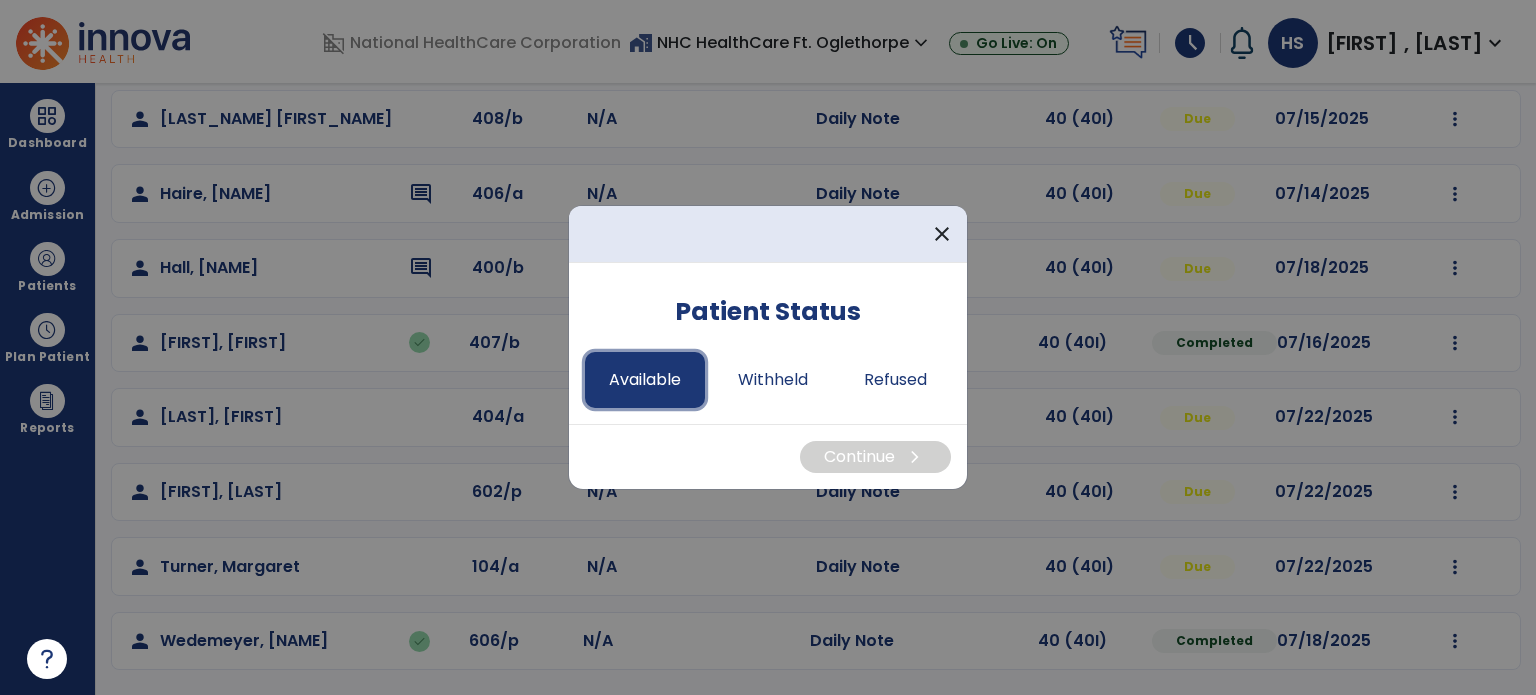 click on "Available" at bounding box center (645, 380) 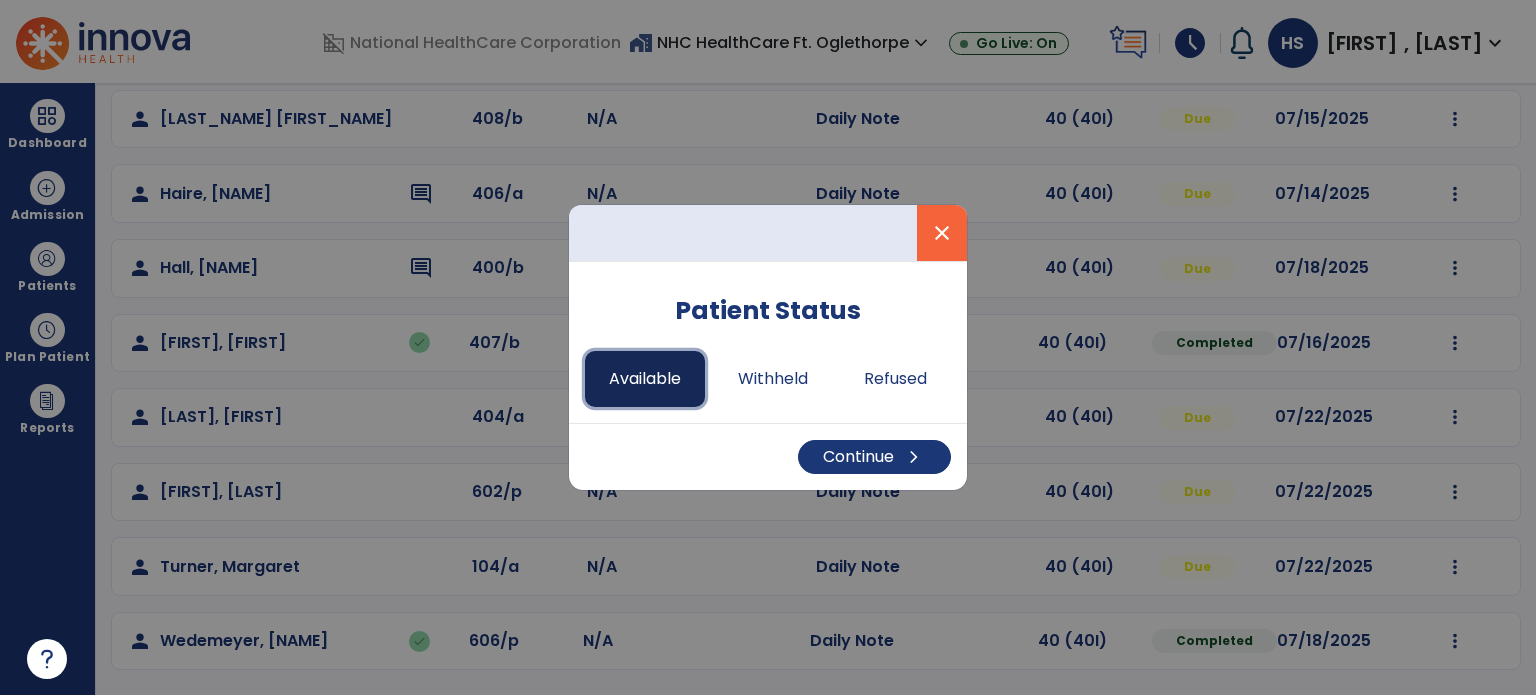 type 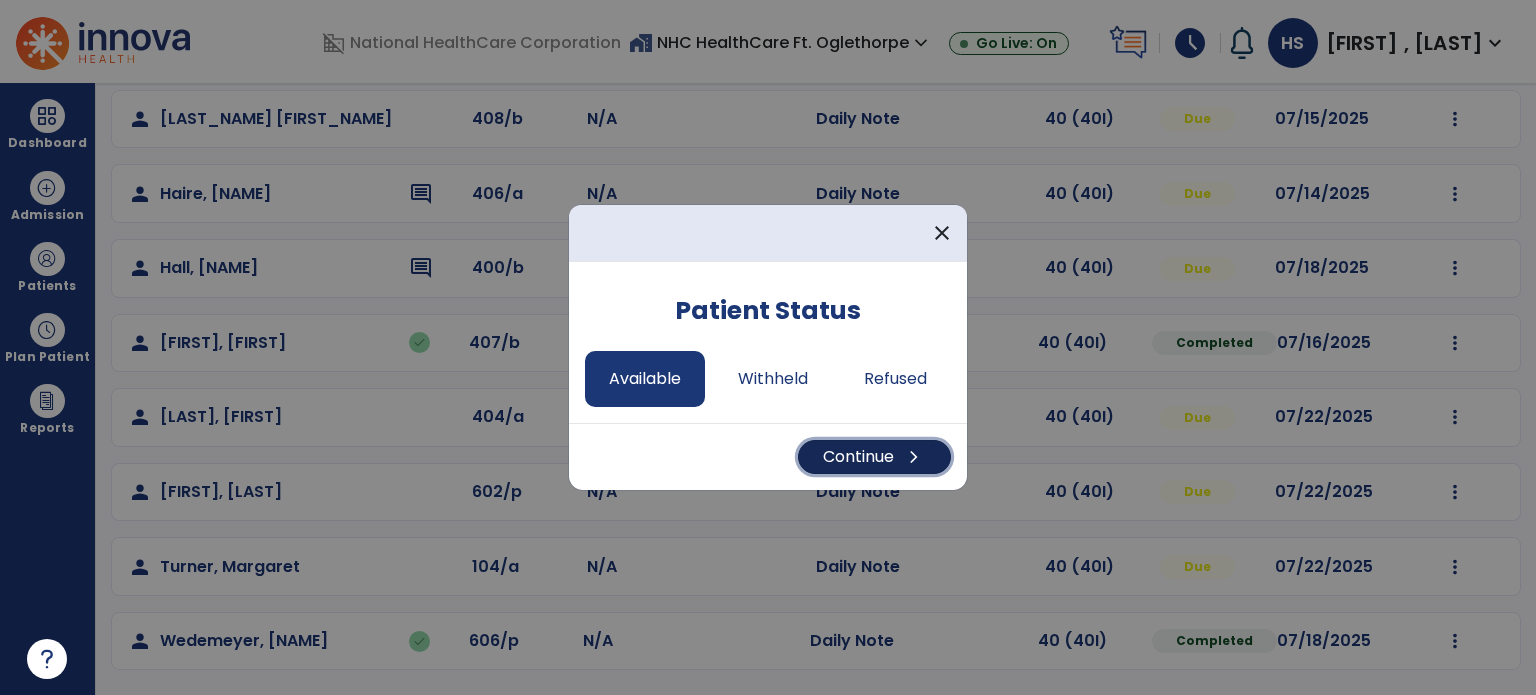 click on "Continue   chevron_right" at bounding box center (874, 457) 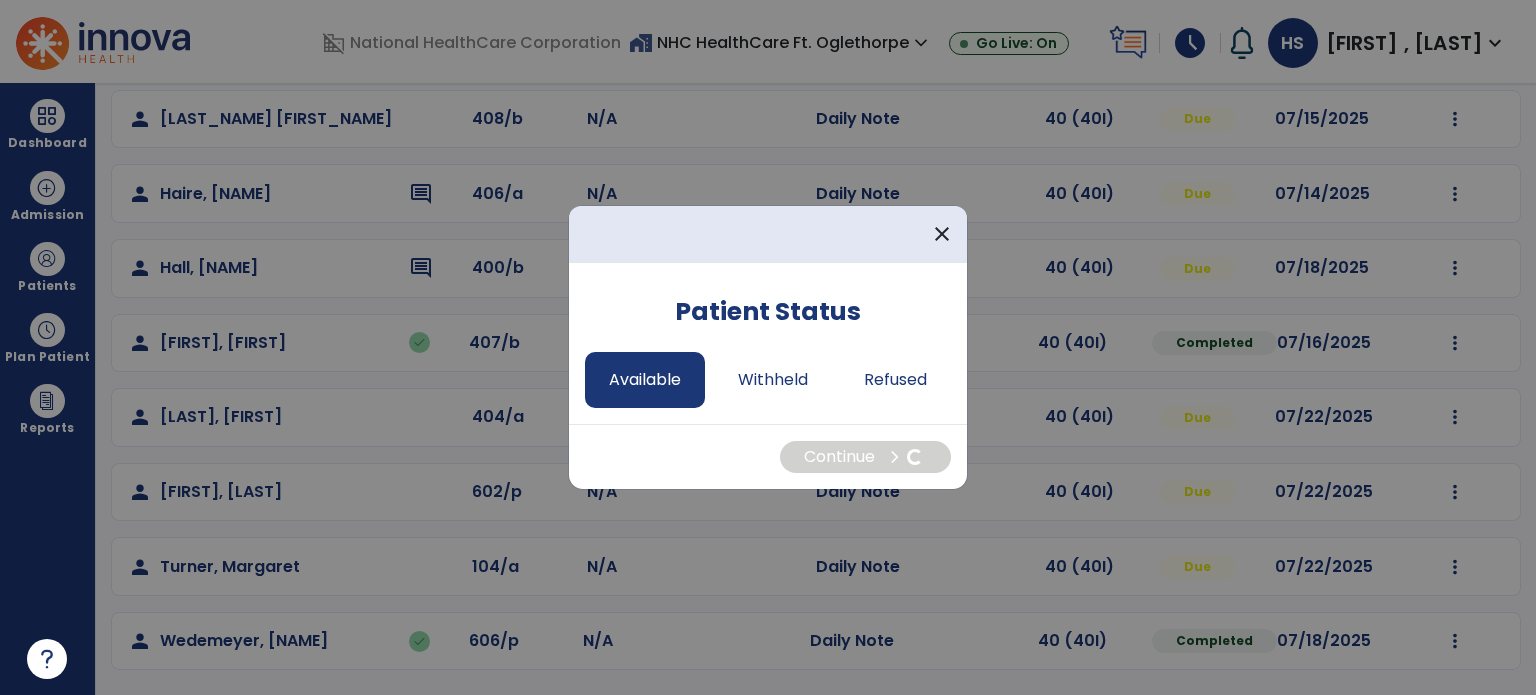 select on "*" 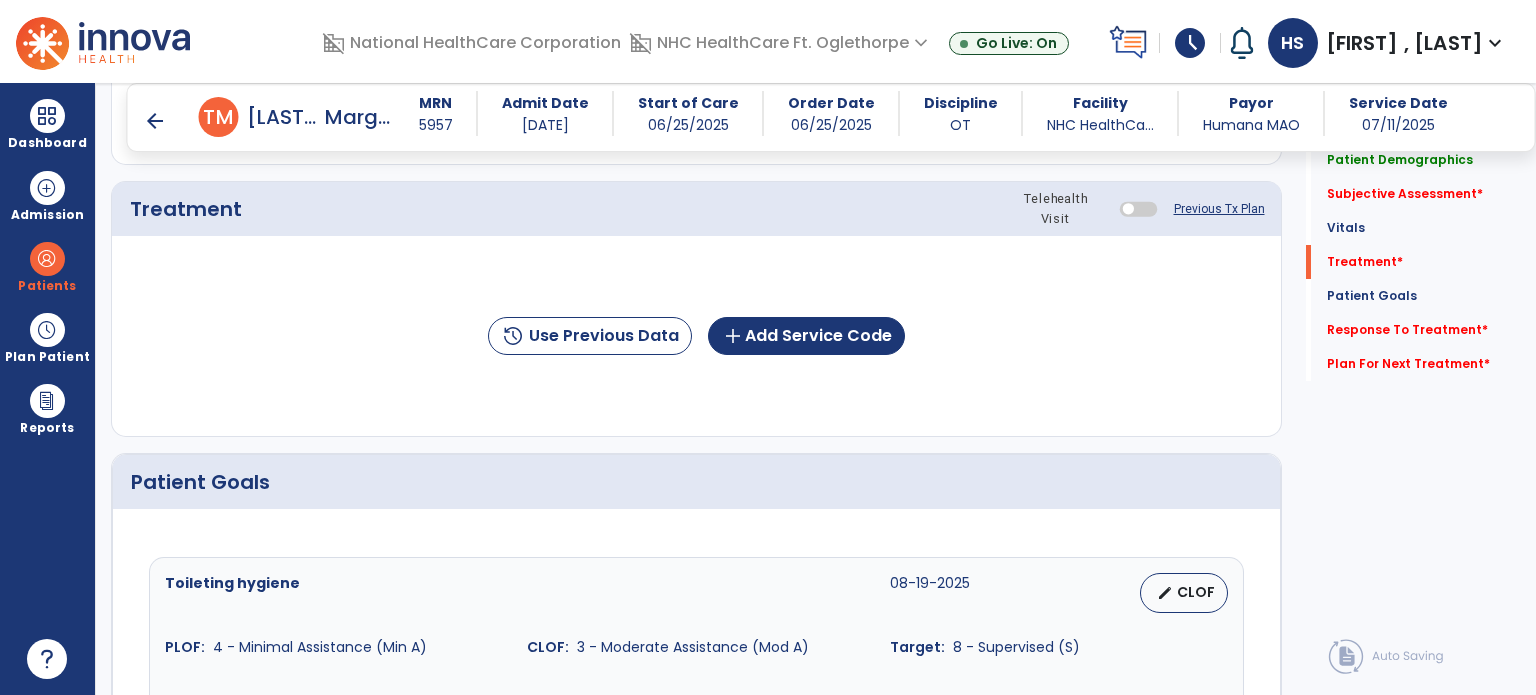 scroll, scrollTop: 1104, scrollLeft: 0, axis: vertical 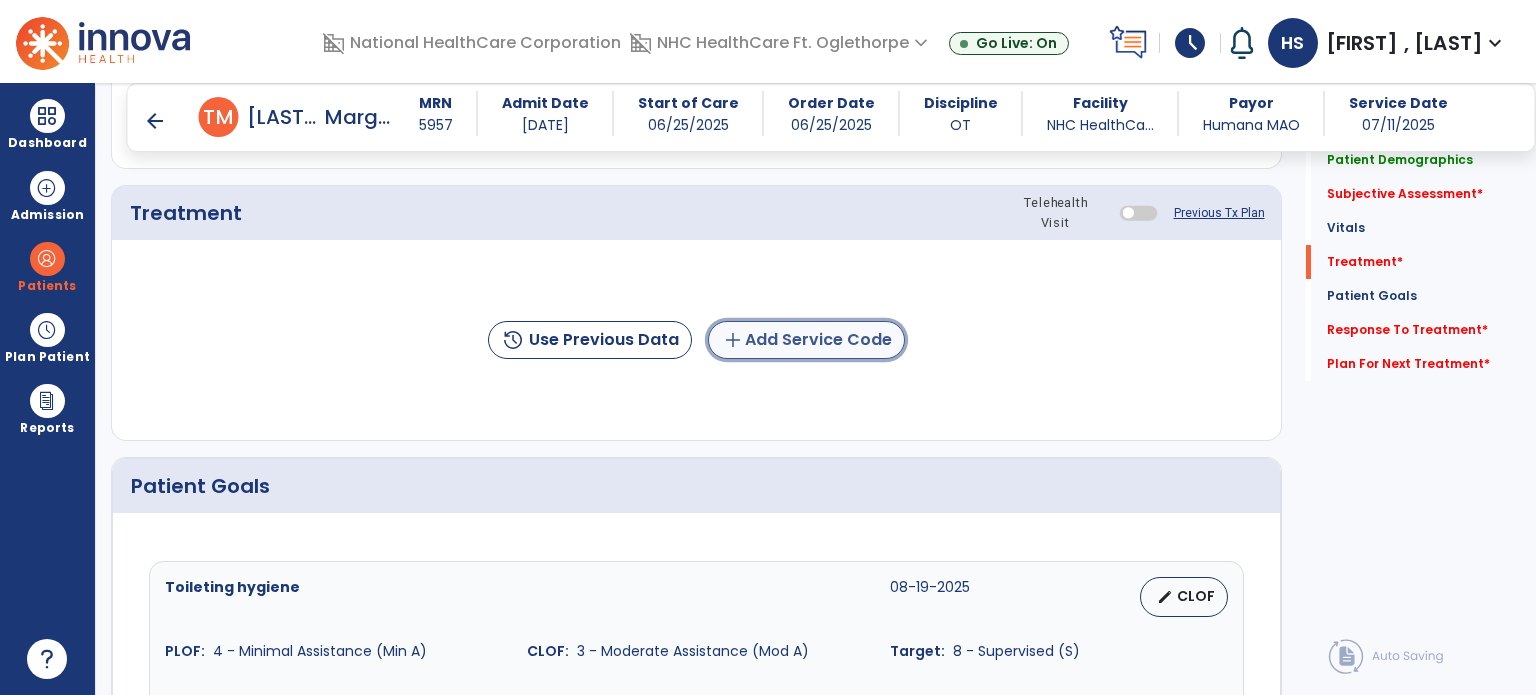 click on "add  Add Service Code" 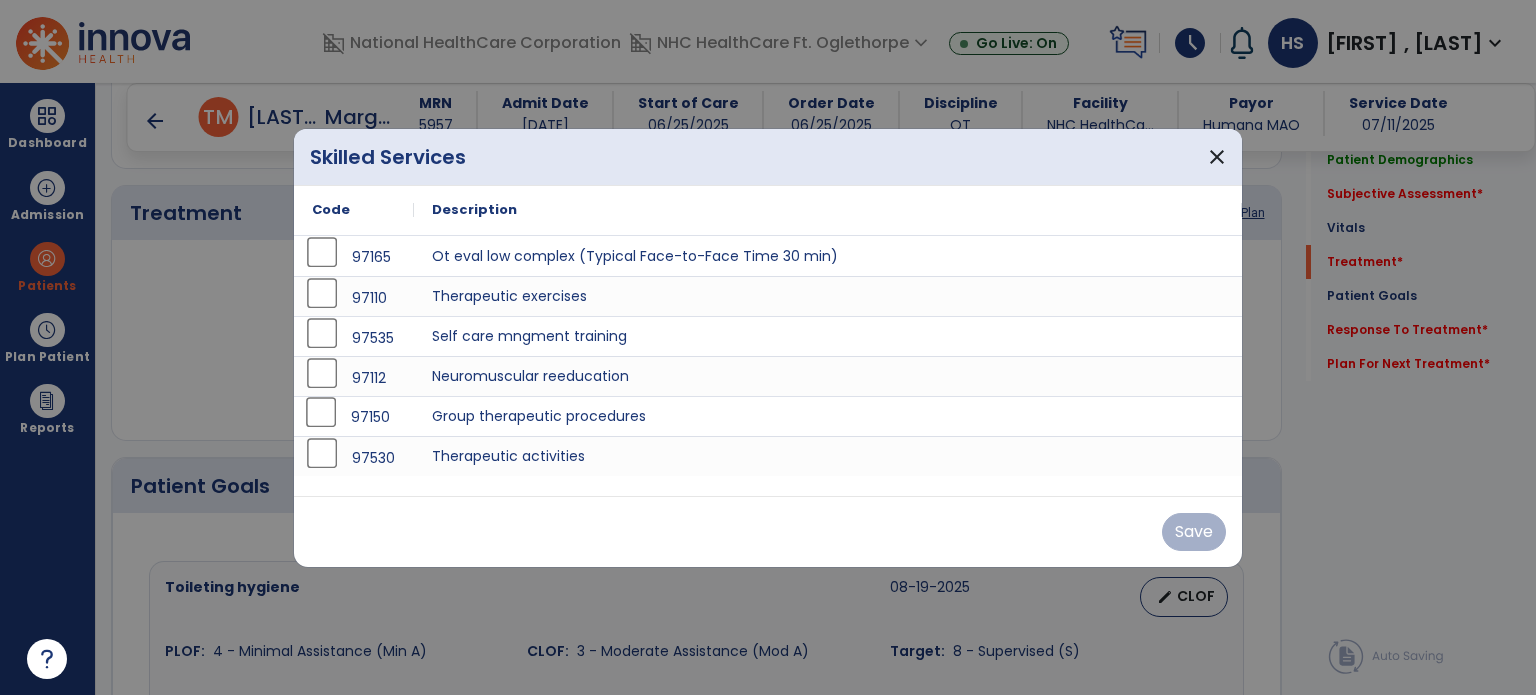 click on "Skilled Services   close
Code
Description
97165 Ot eval low complex (Typical Face-to-Face Time 30 min)   97110 Therapeutic exercises   97535 Self care mngment training   97112   97150   97530 to" at bounding box center [768, 347] 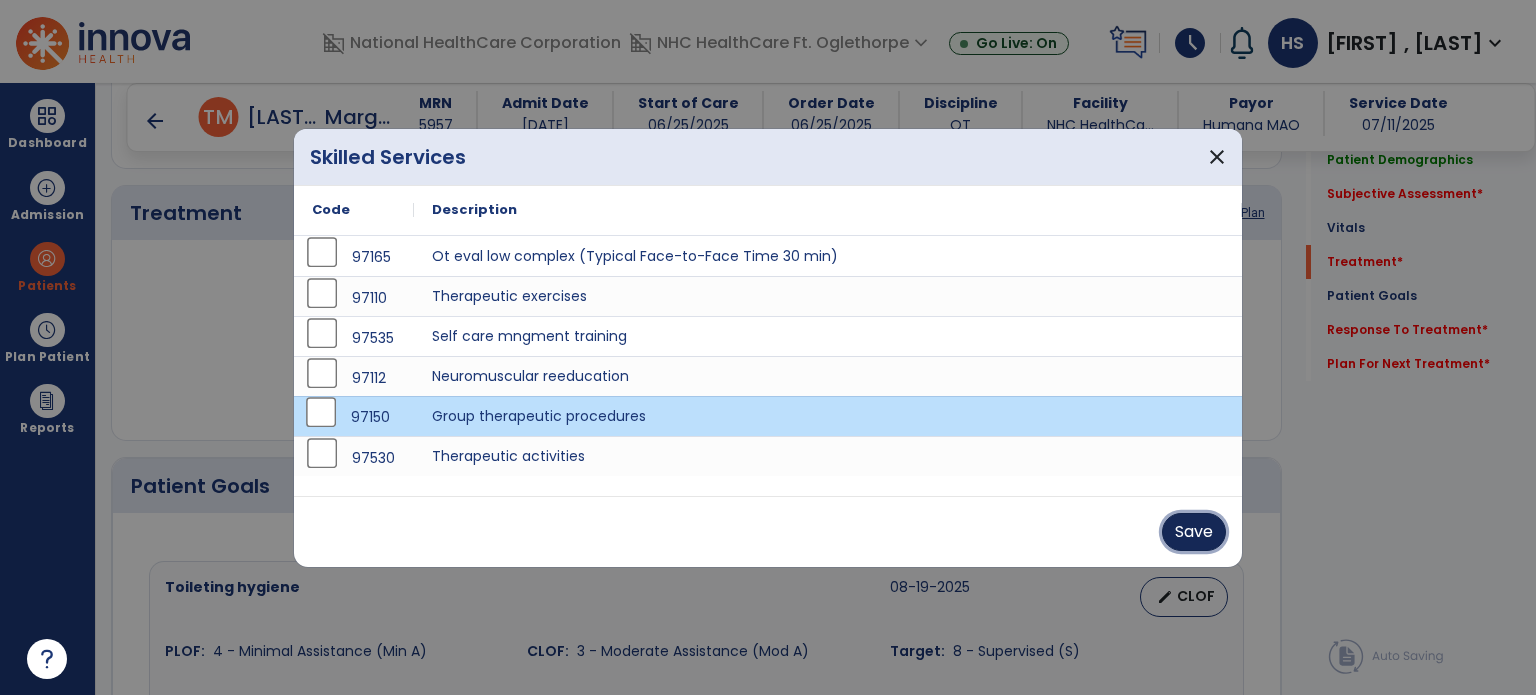 click on "Save" at bounding box center [1194, 532] 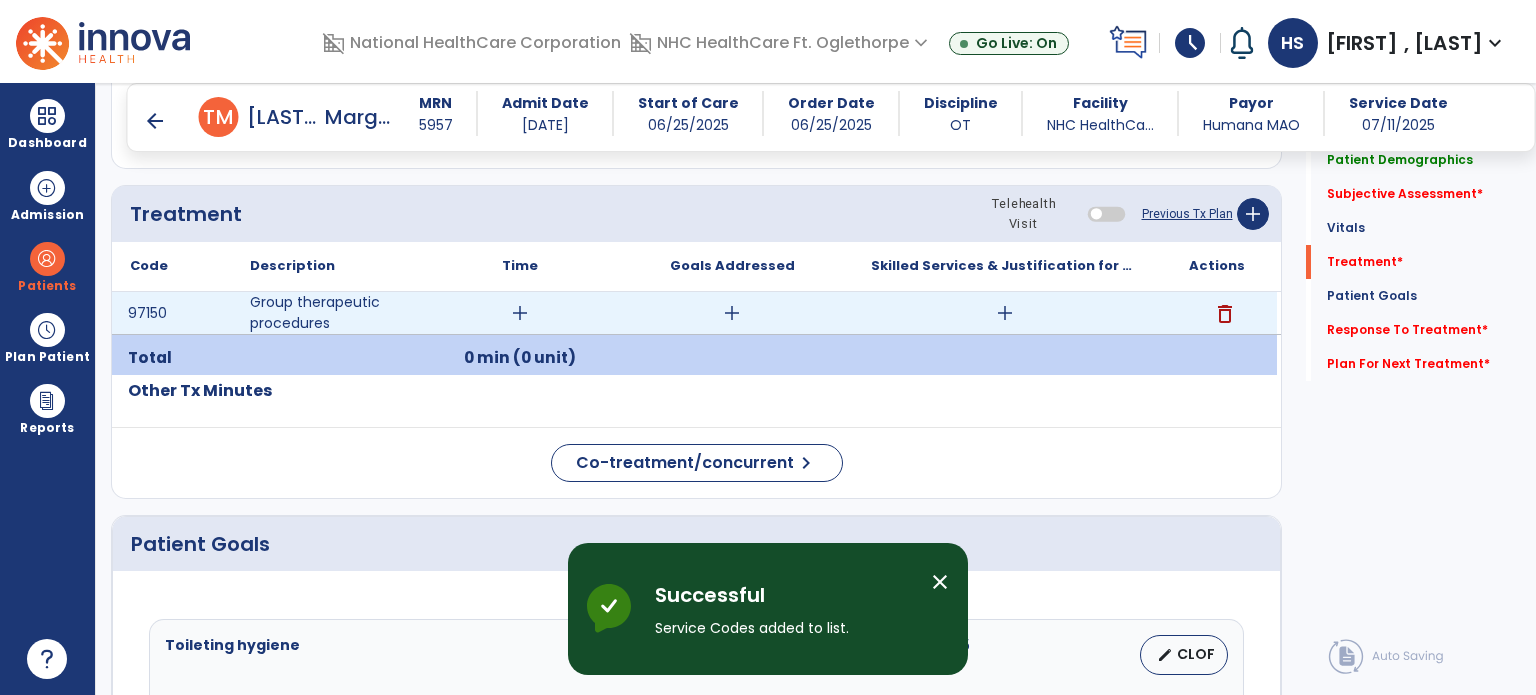 click on "add" at bounding box center (1005, 313) 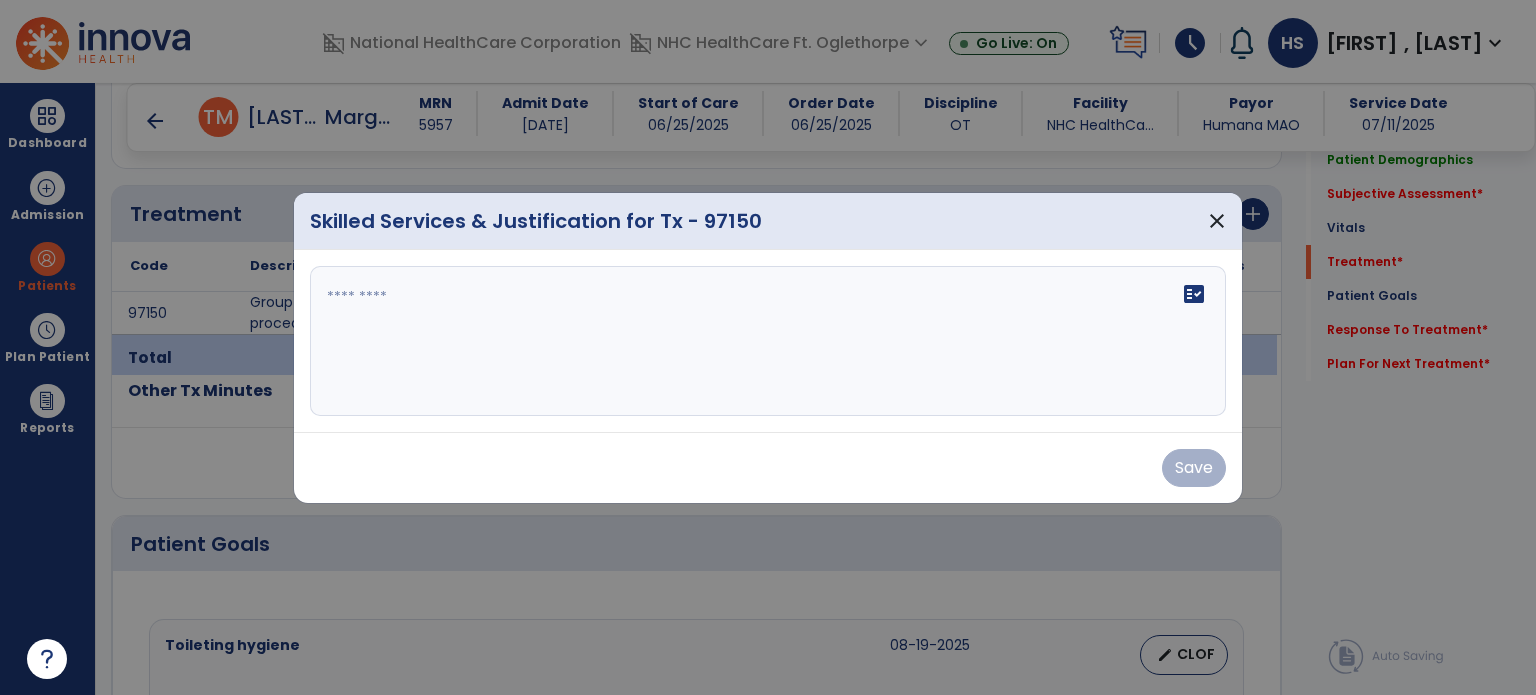 click on "fact_check" at bounding box center [768, 341] 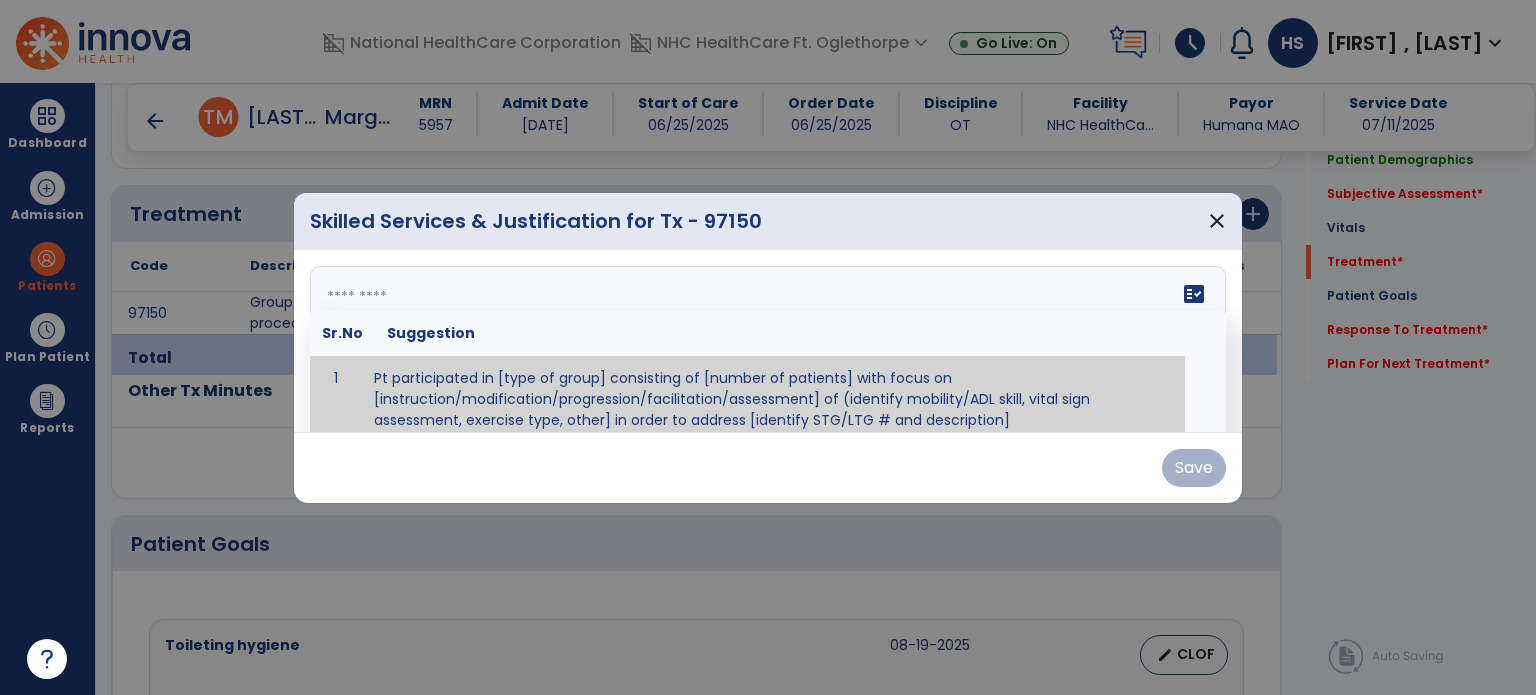 scroll, scrollTop: 12, scrollLeft: 0, axis: vertical 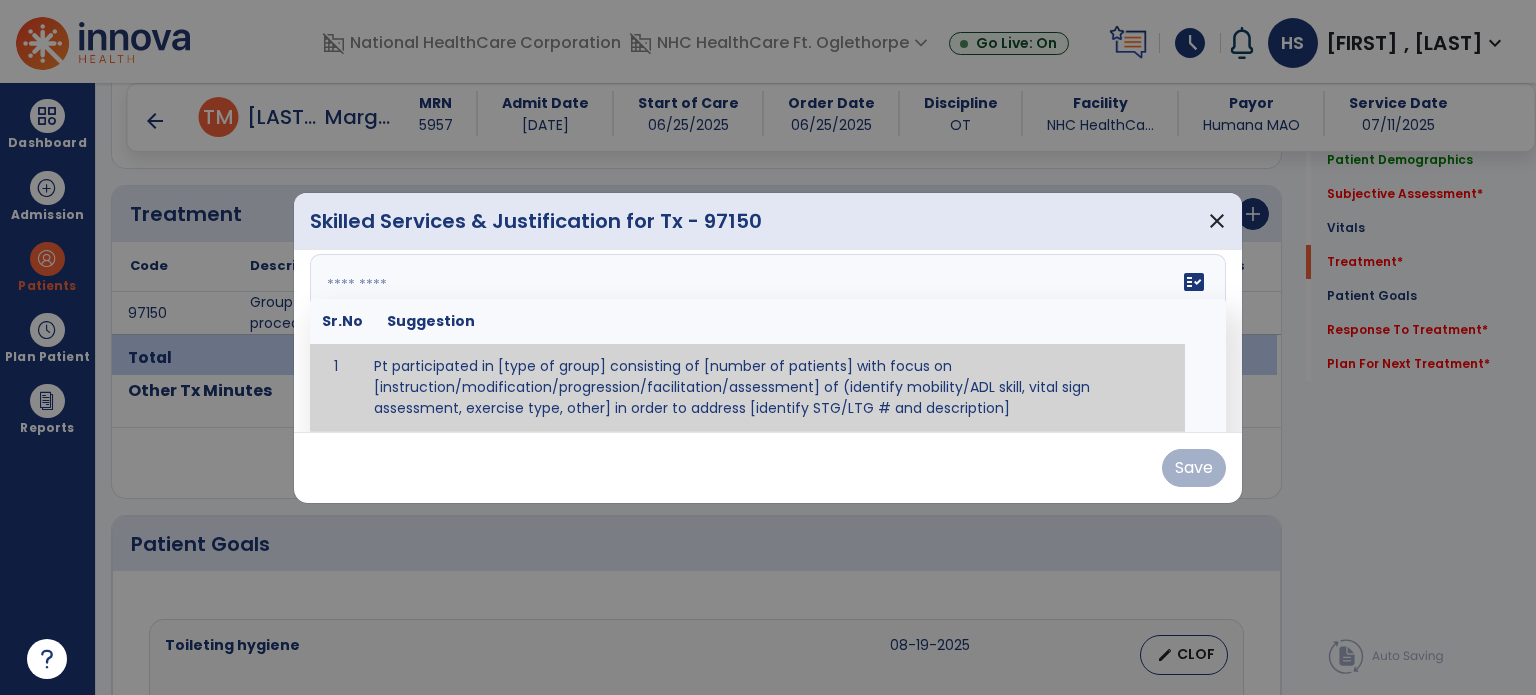 paste on "**********" 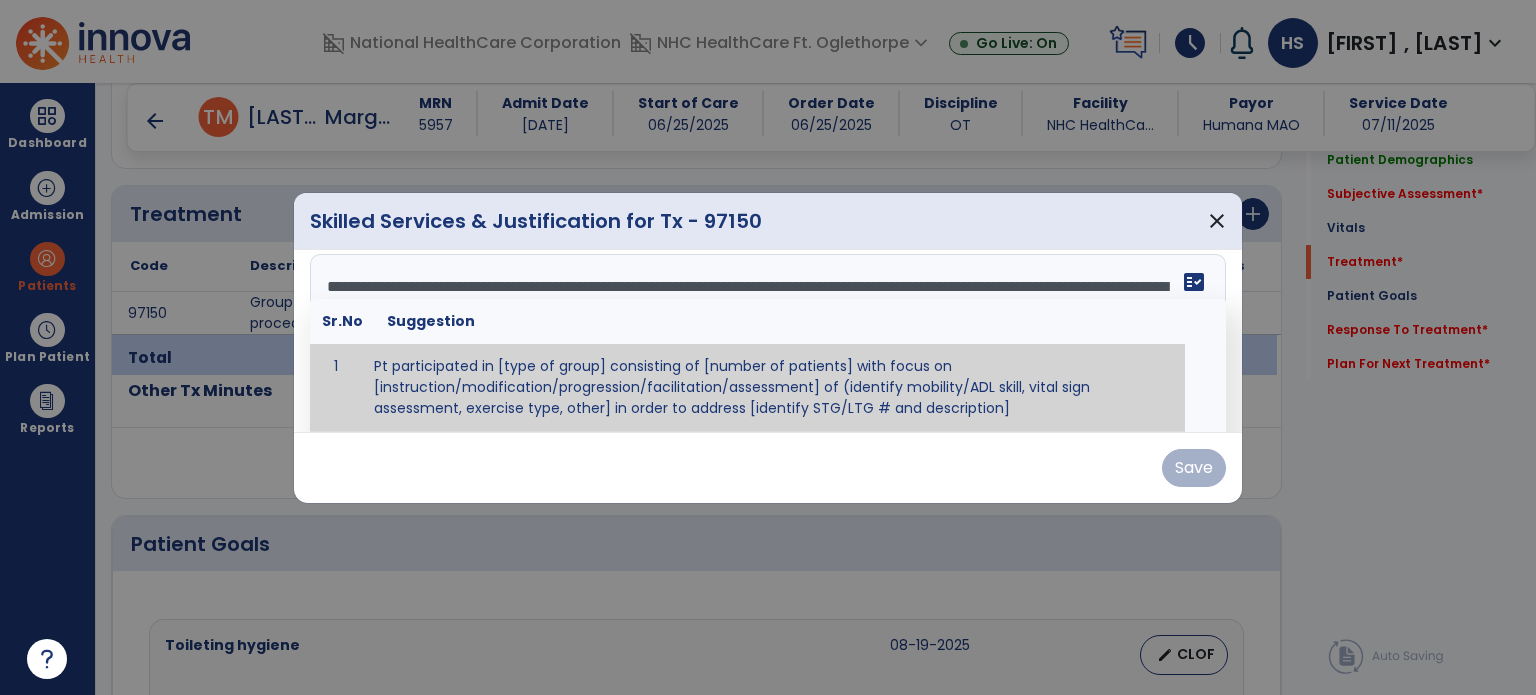 scroll, scrollTop: 63, scrollLeft: 0, axis: vertical 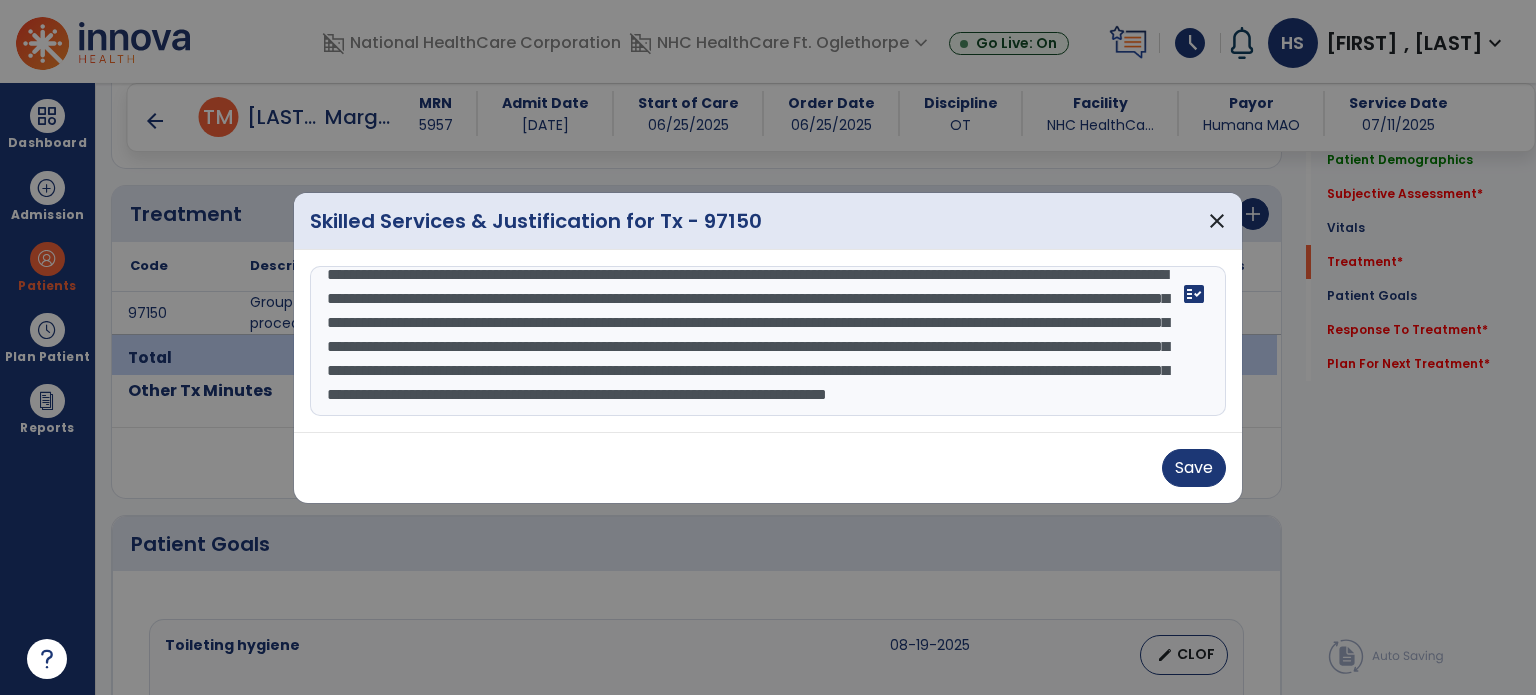 click on "**********" at bounding box center (768, 341) 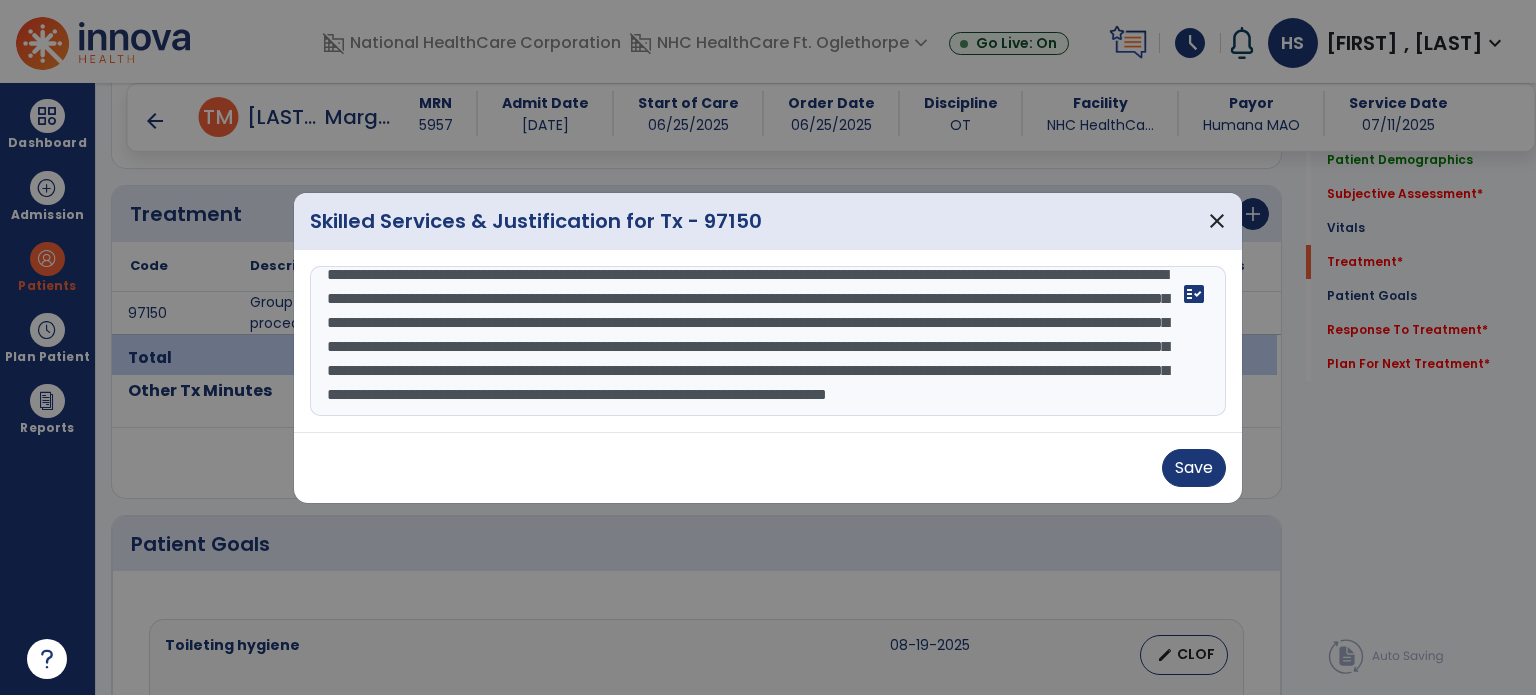 click on "**********" at bounding box center (768, 341) 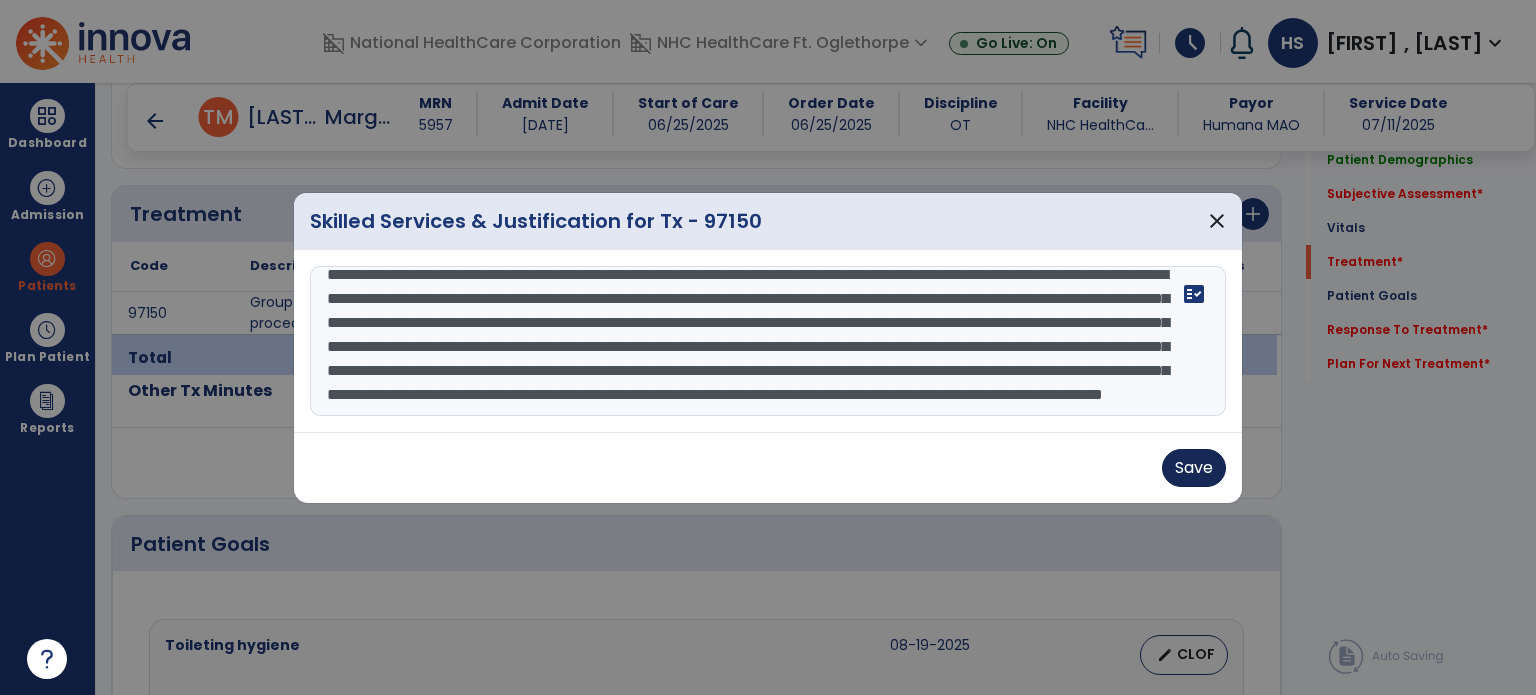 type on "**********" 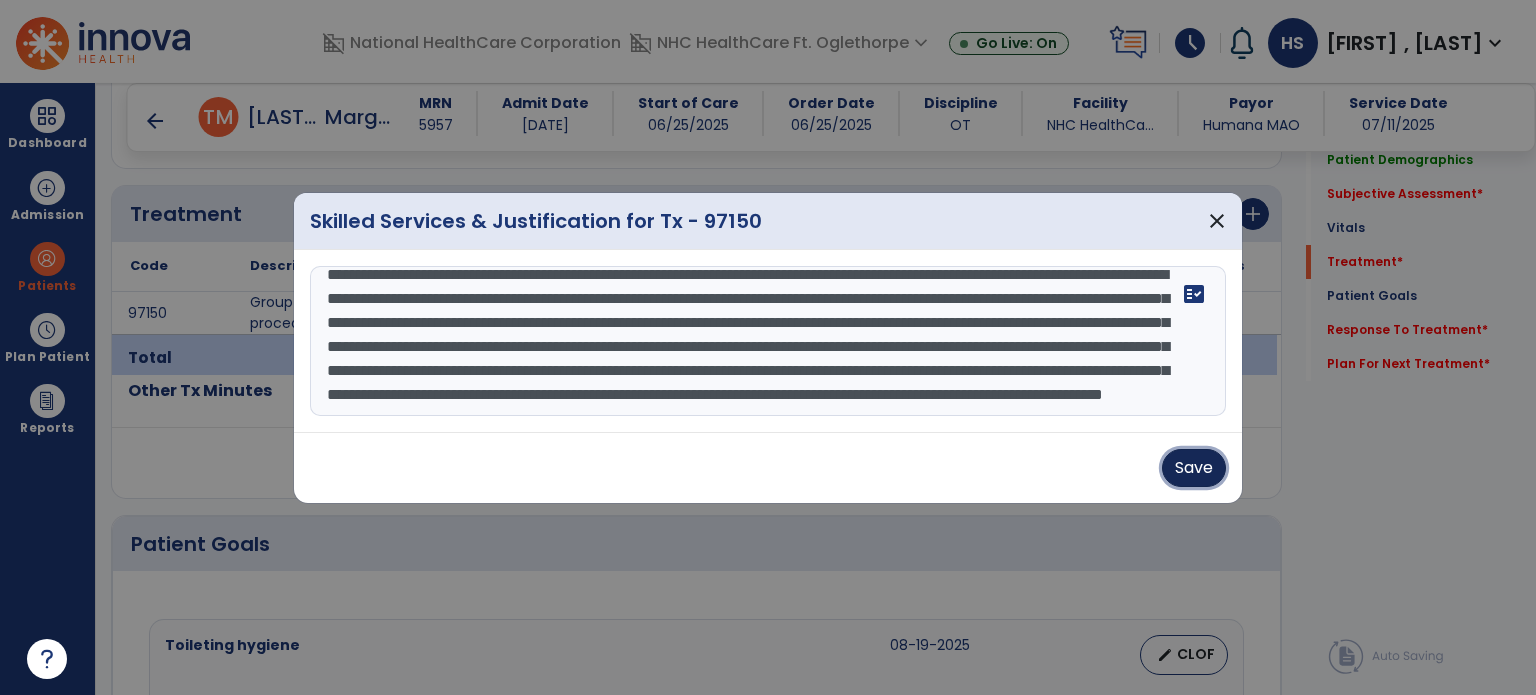click on "Save" at bounding box center (1194, 468) 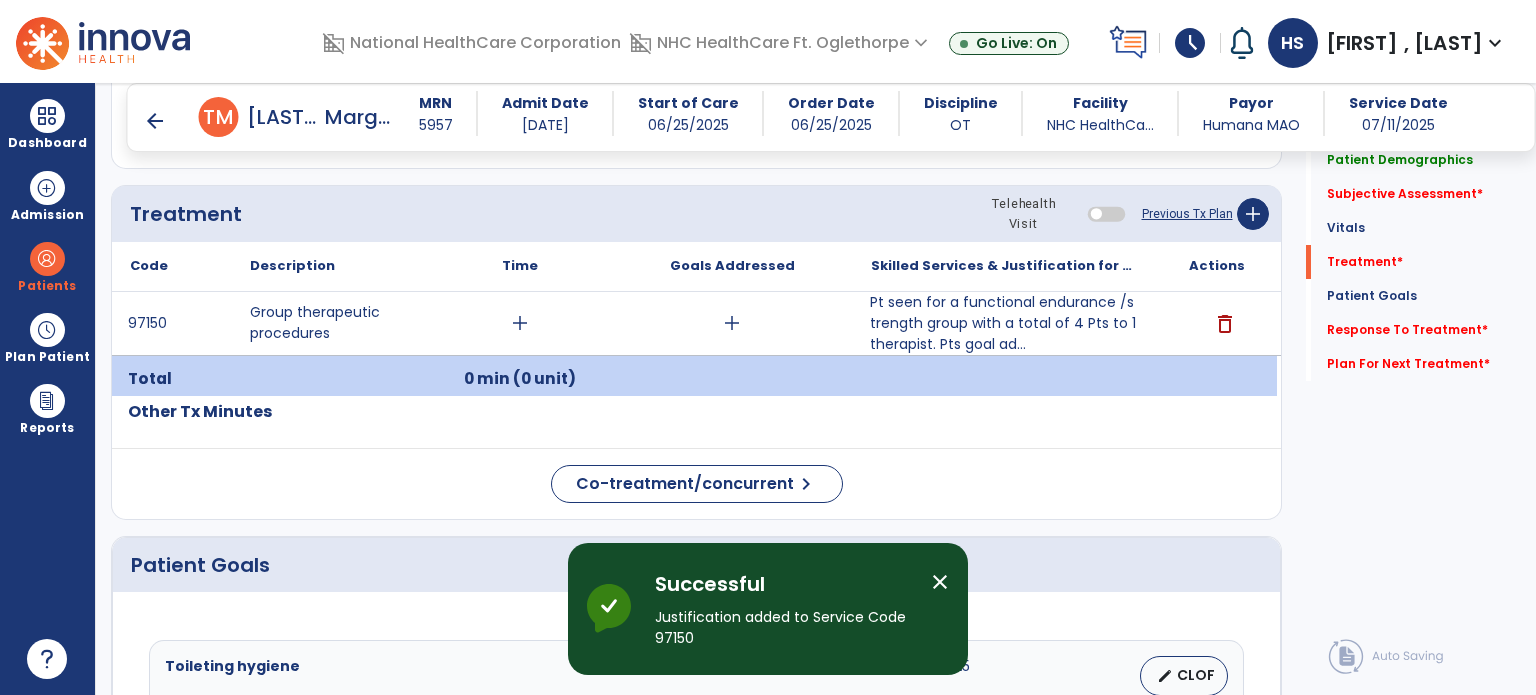 click on "add" at bounding box center [520, 323] 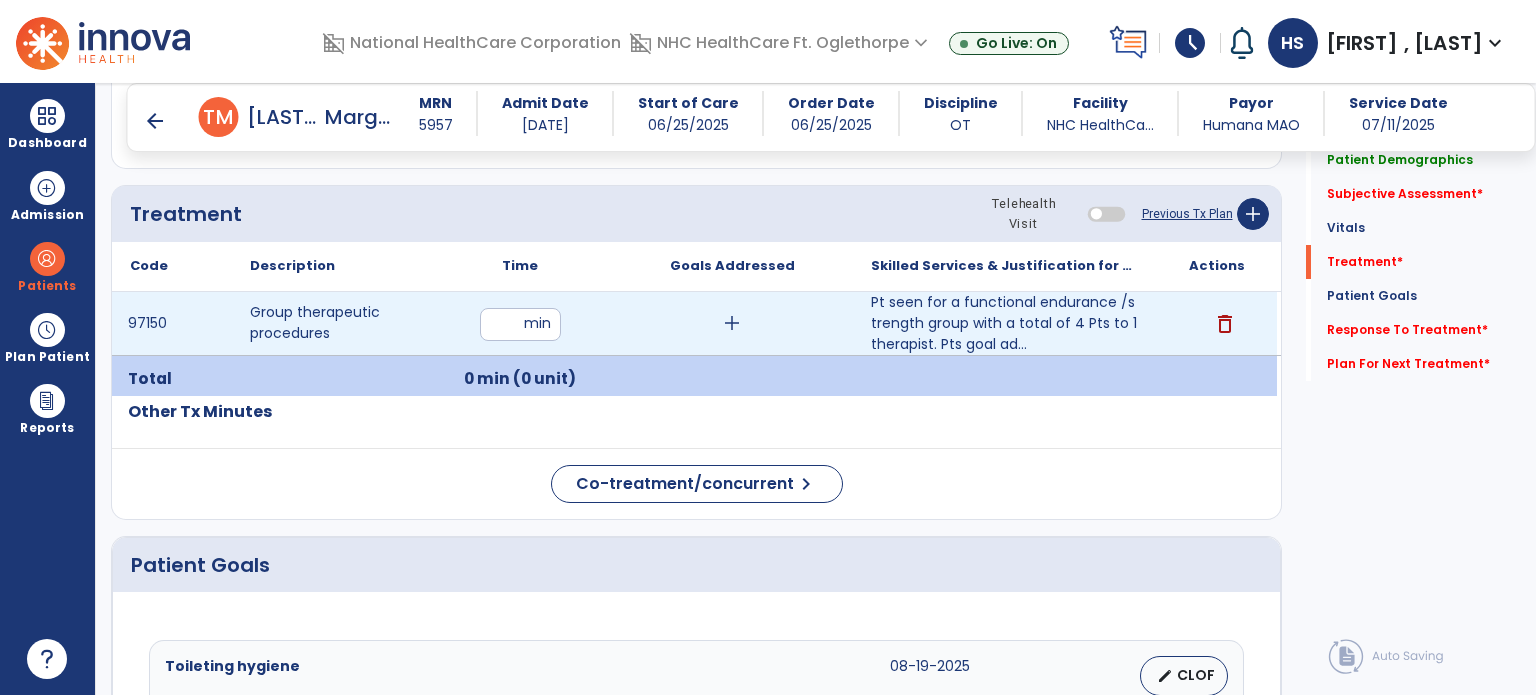 type on "**" 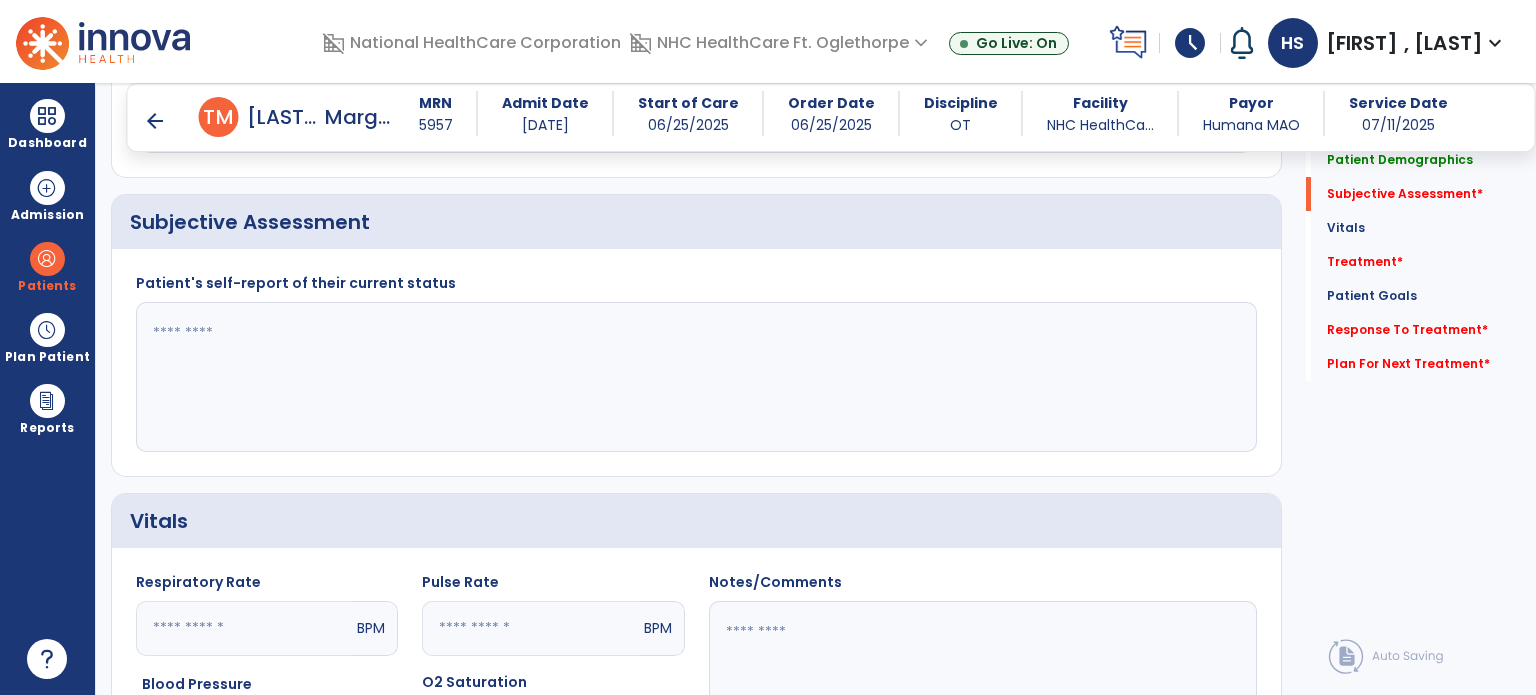 scroll, scrollTop: 372, scrollLeft: 0, axis: vertical 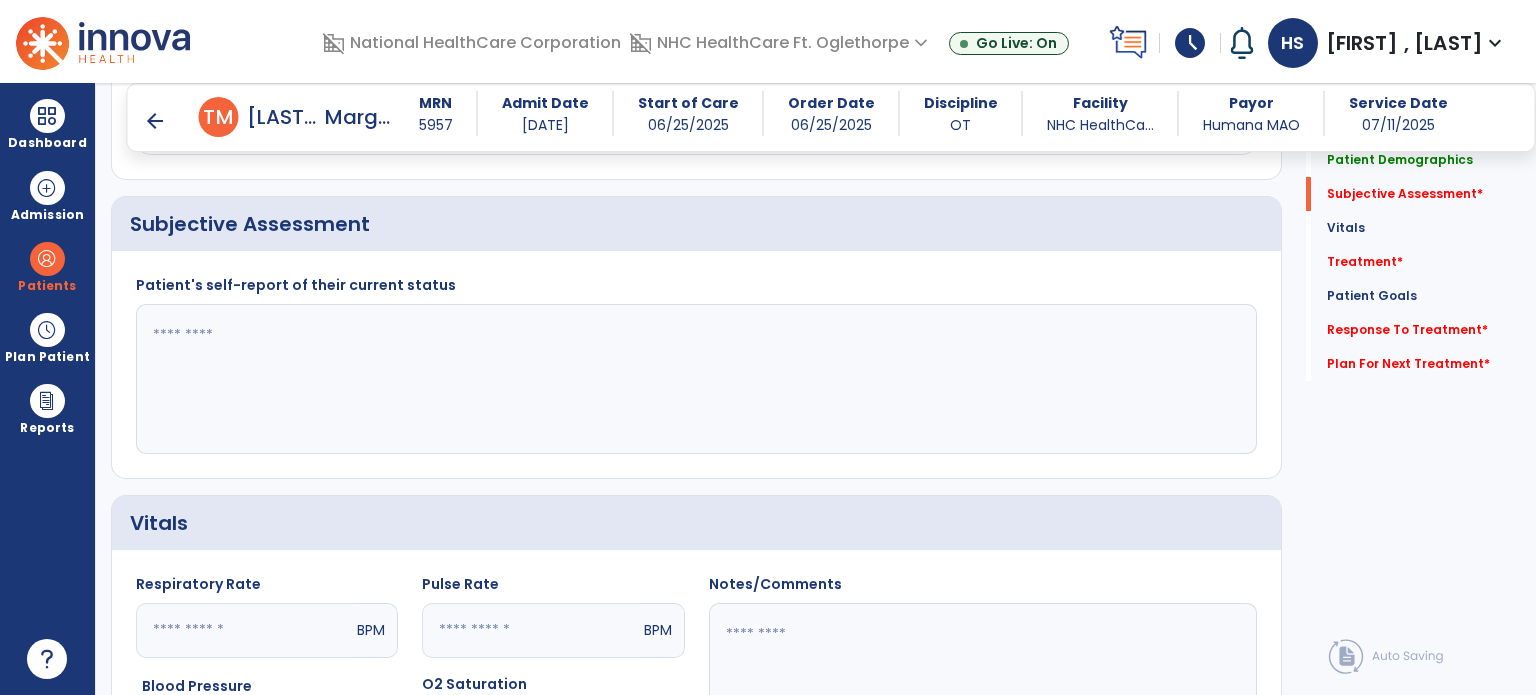 click 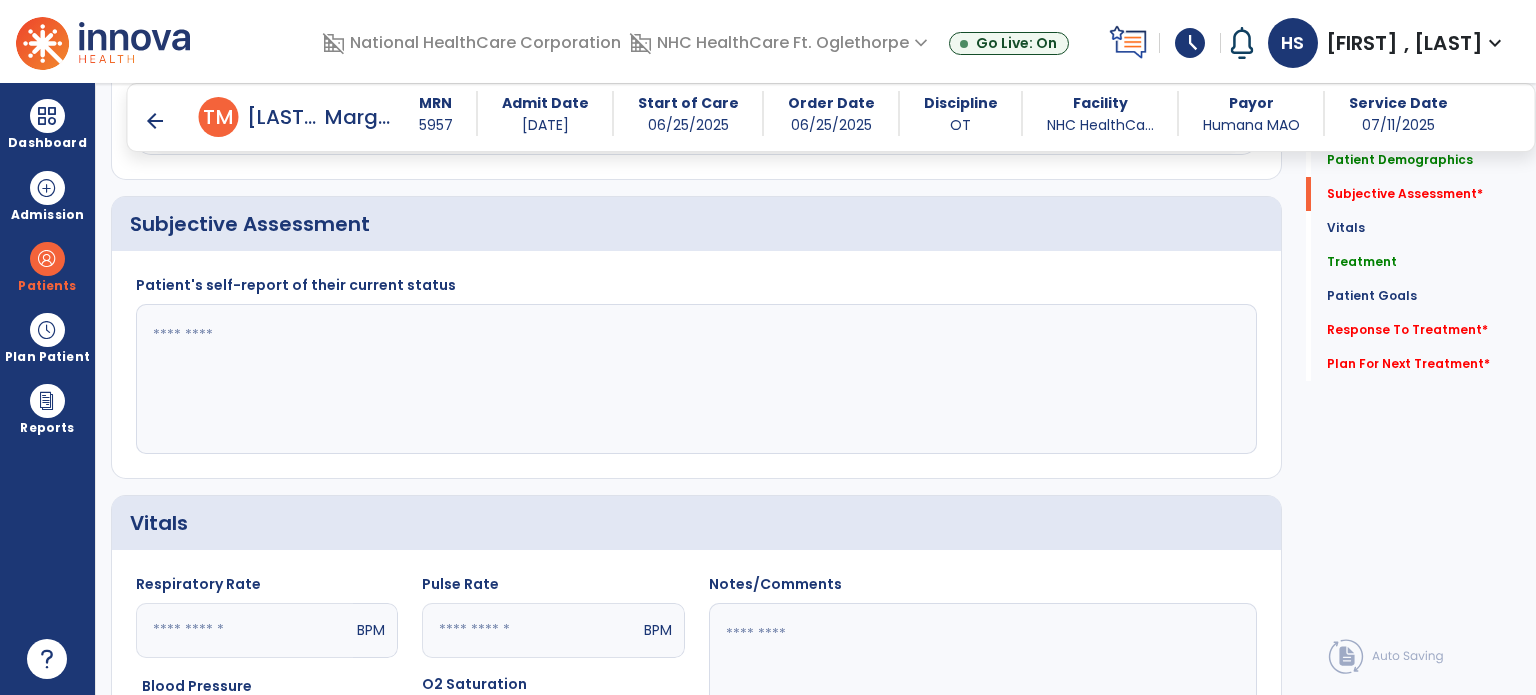 click 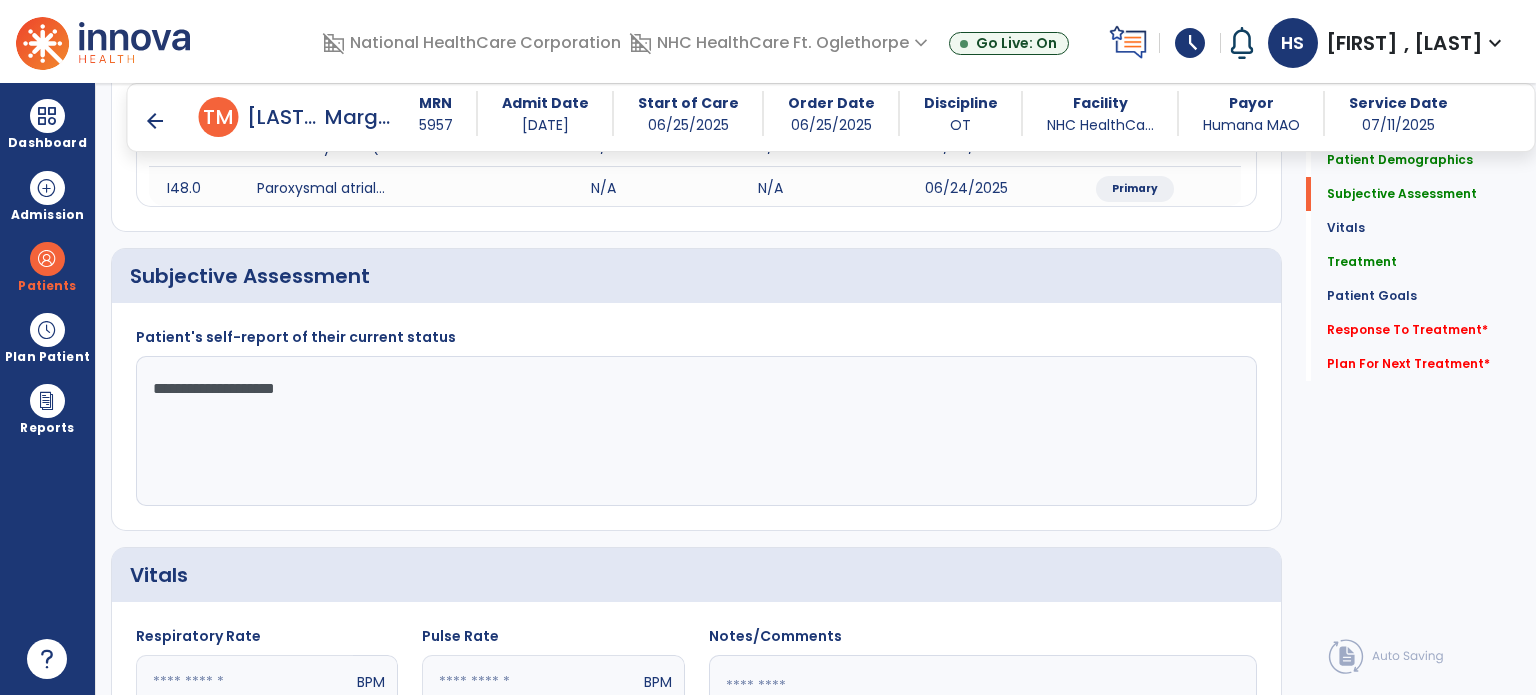 scroll, scrollTop: 310, scrollLeft: 0, axis: vertical 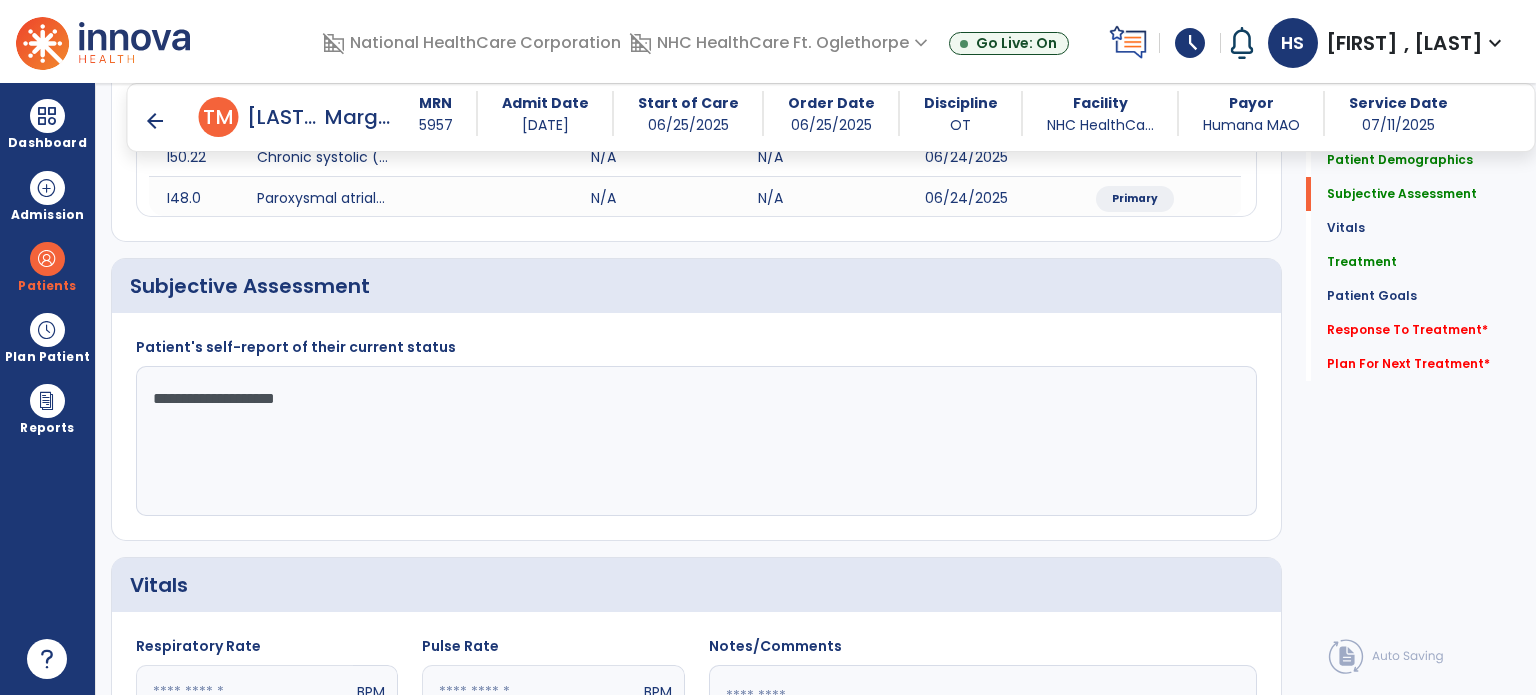click on "**********" 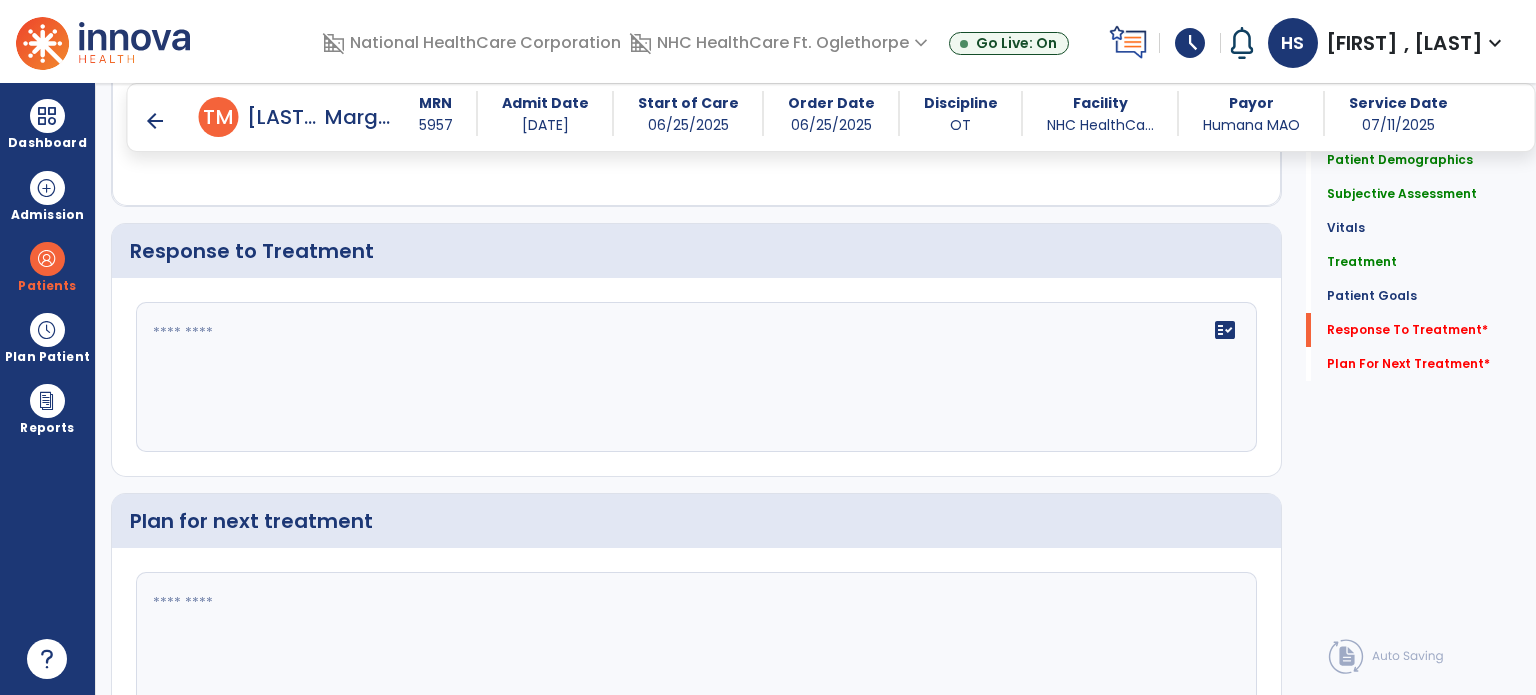 scroll, scrollTop: 2712, scrollLeft: 0, axis: vertical 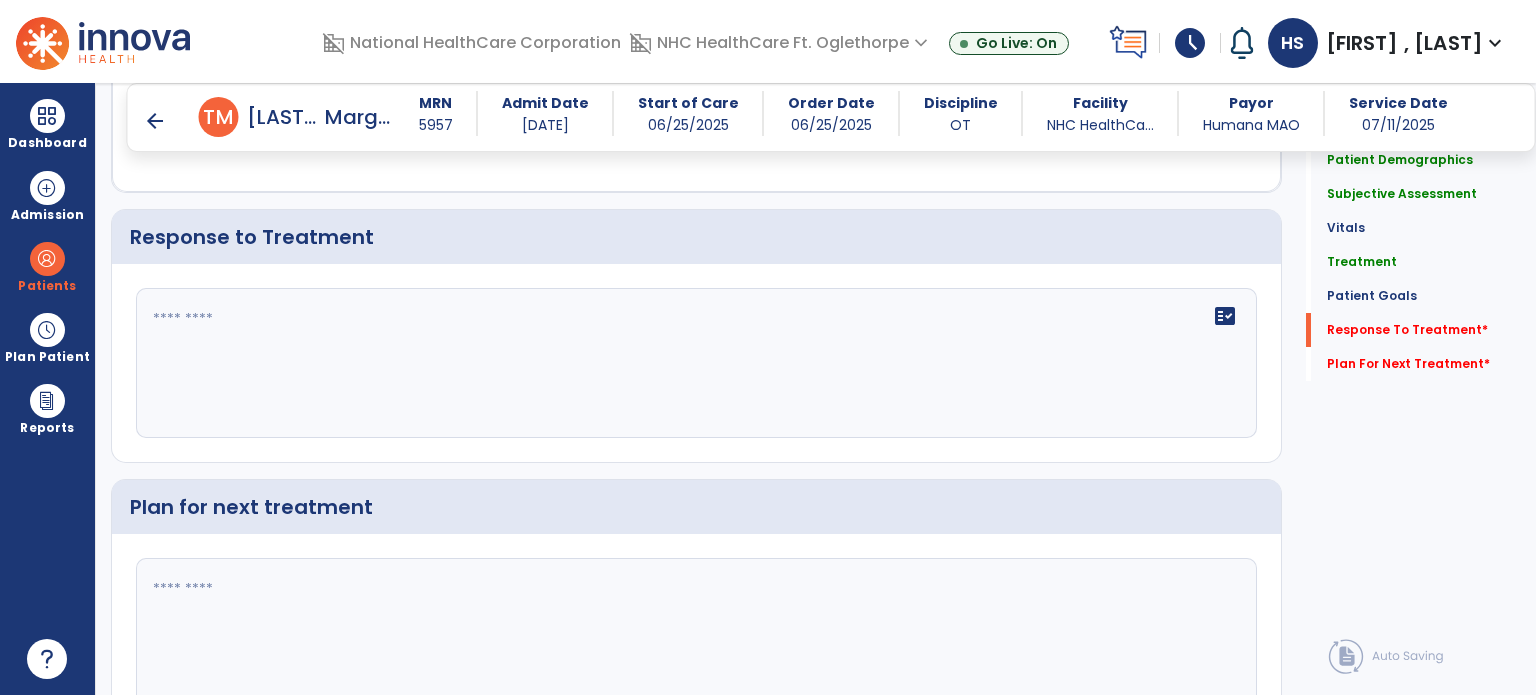 type on "**********" 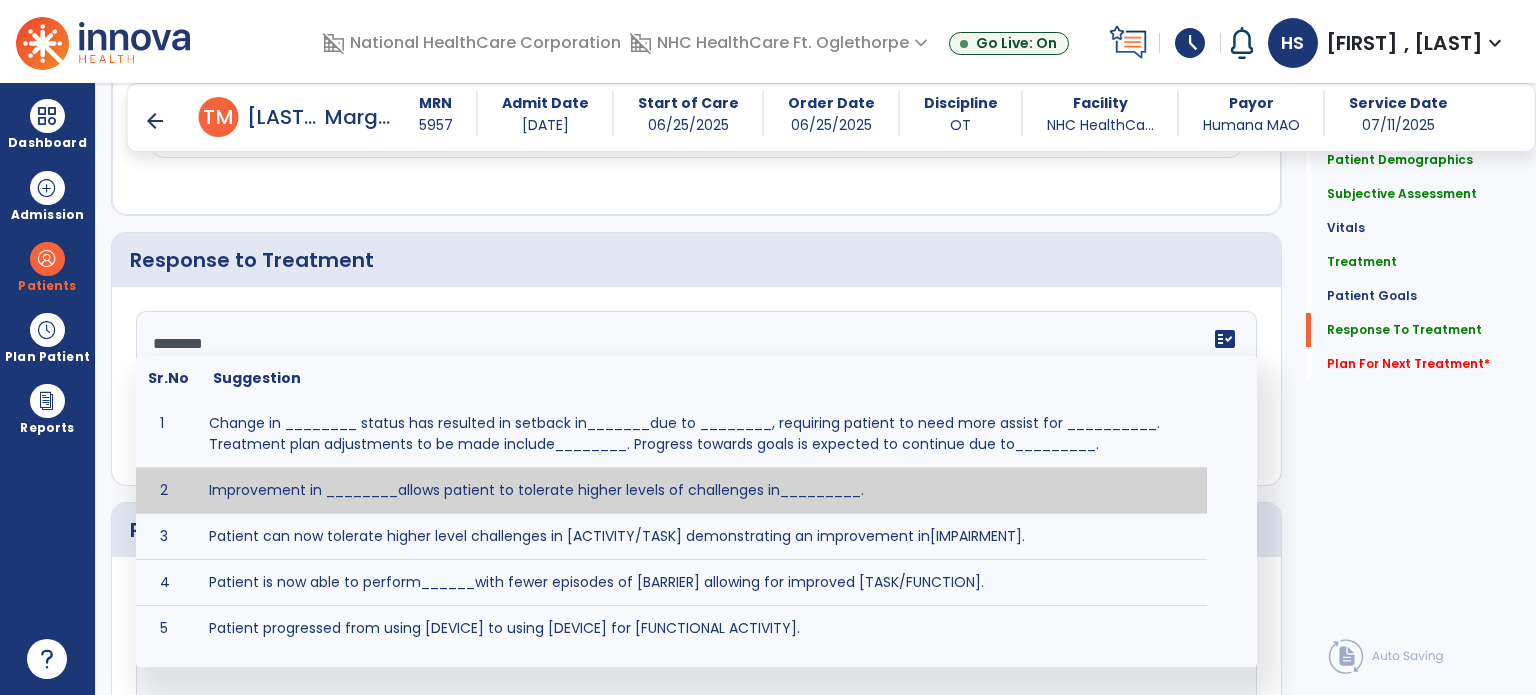 scroll, scrollTop: 2712, scrollLeft: 0, axis: vertical 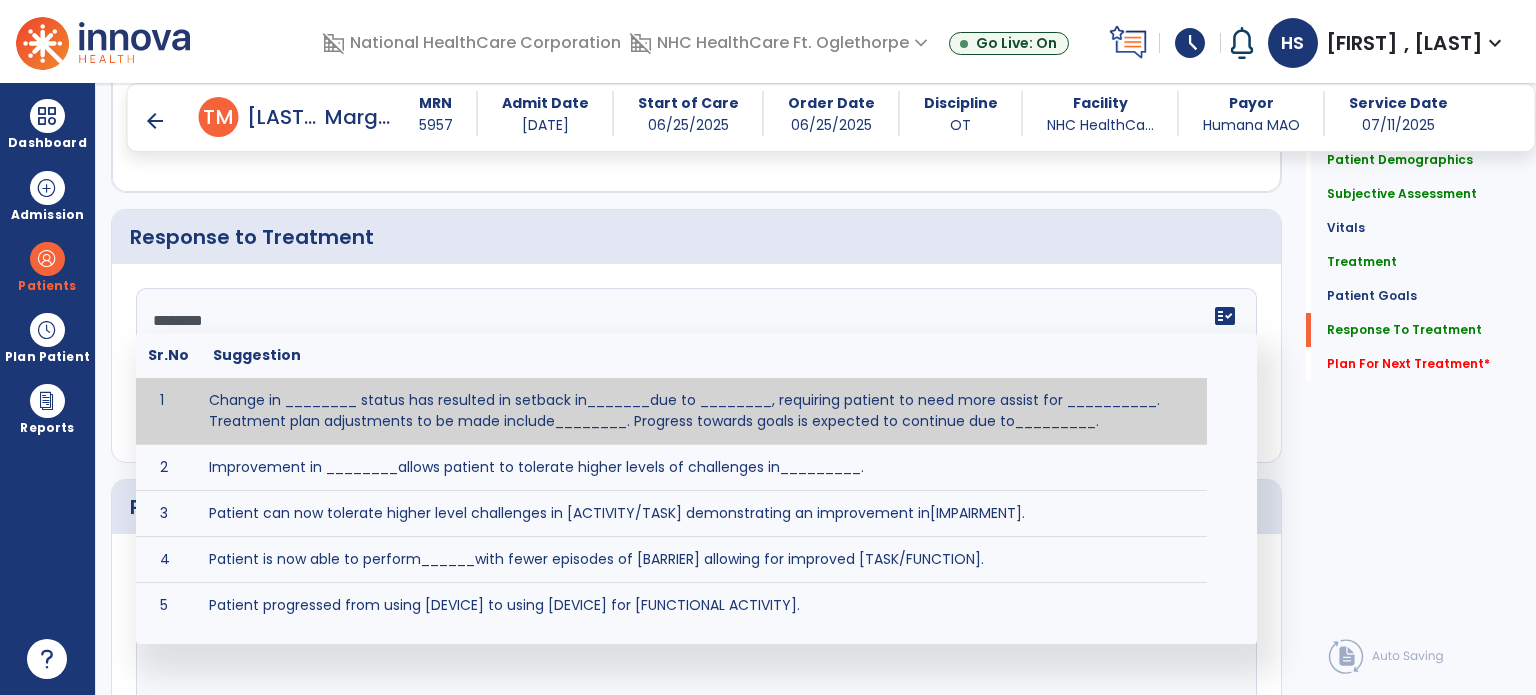 click on "*******" 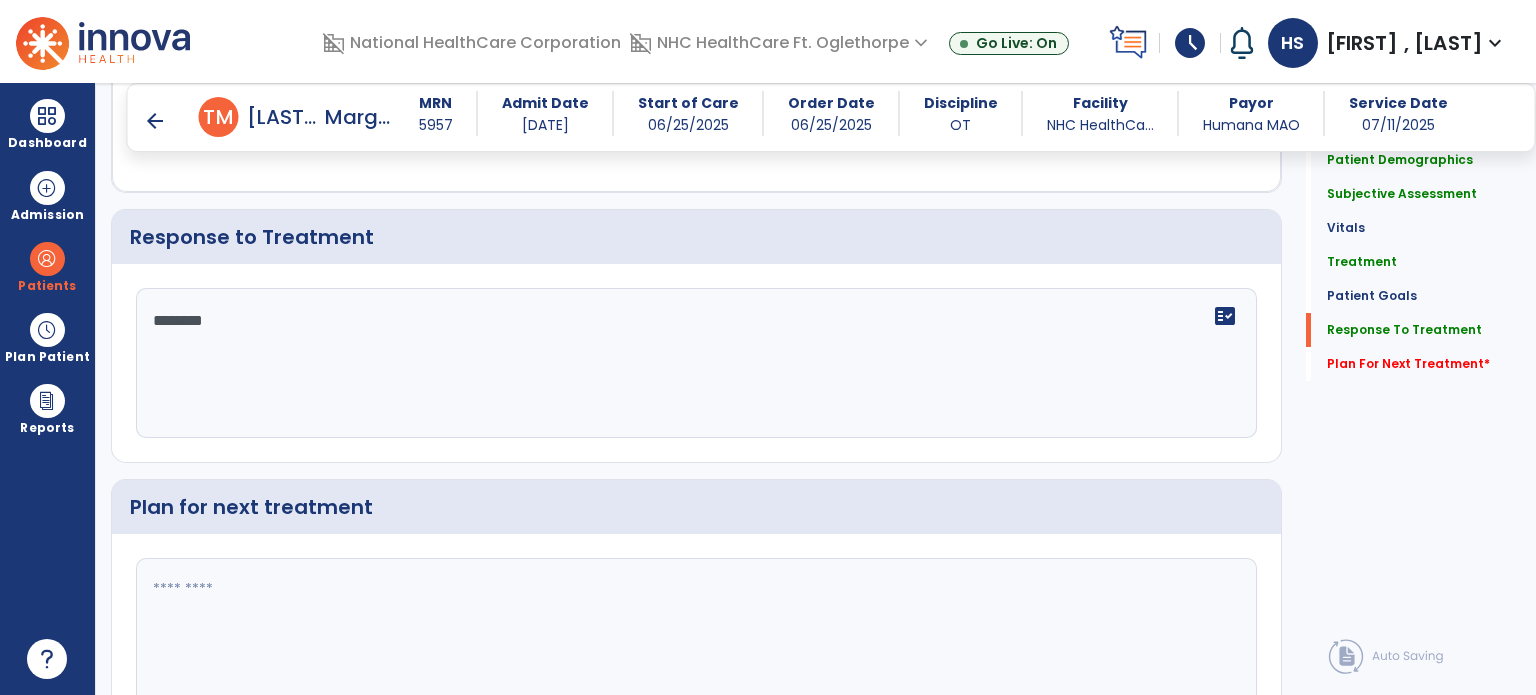 click on "*******" 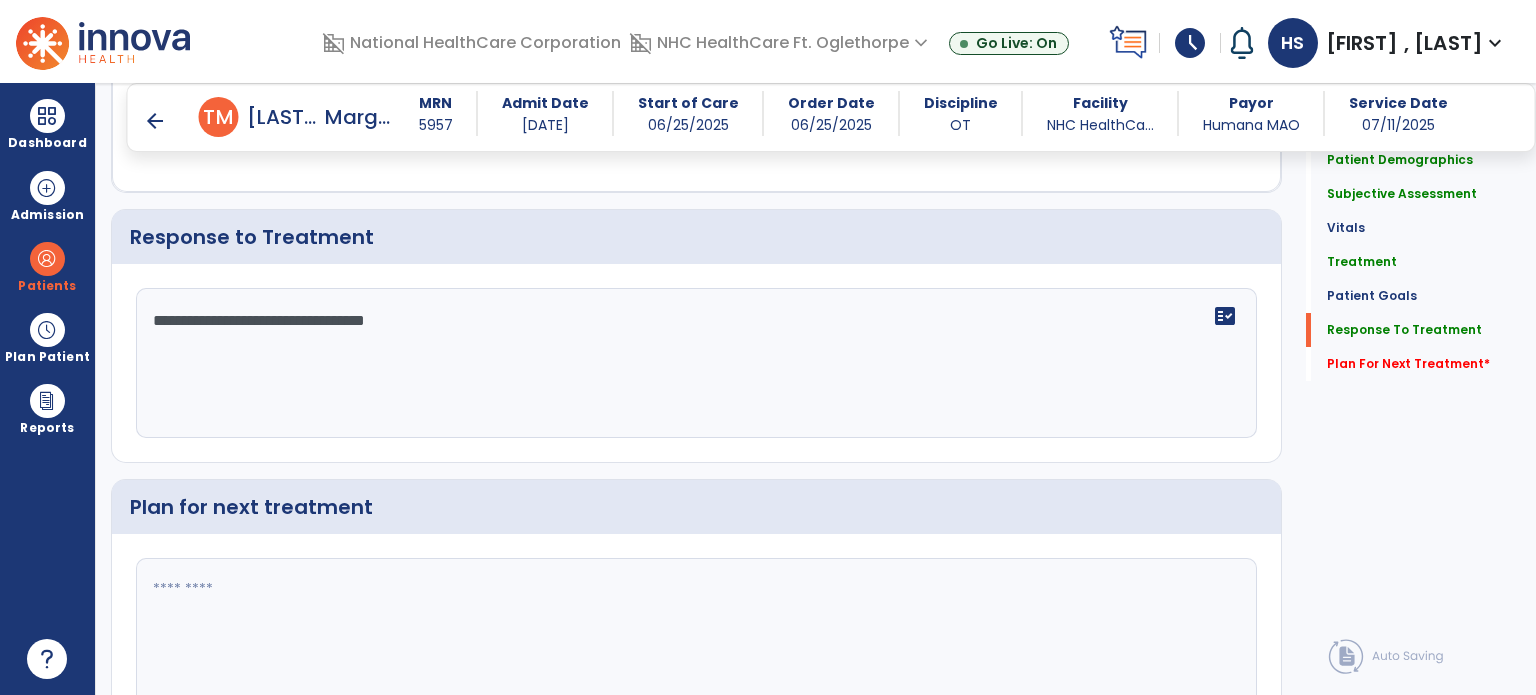 scroll, scrollTop: 2808, scrollLeft: 0, axis: vertical 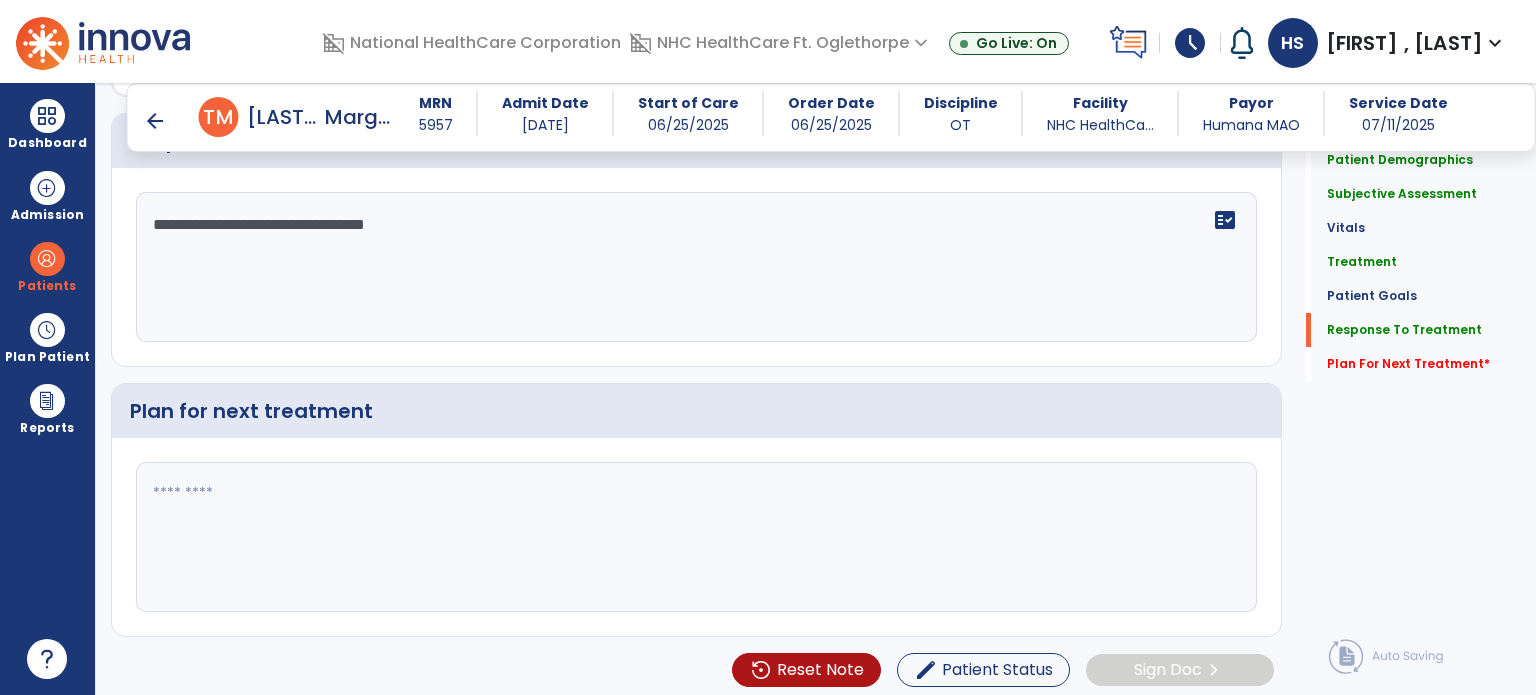 type on "**********" 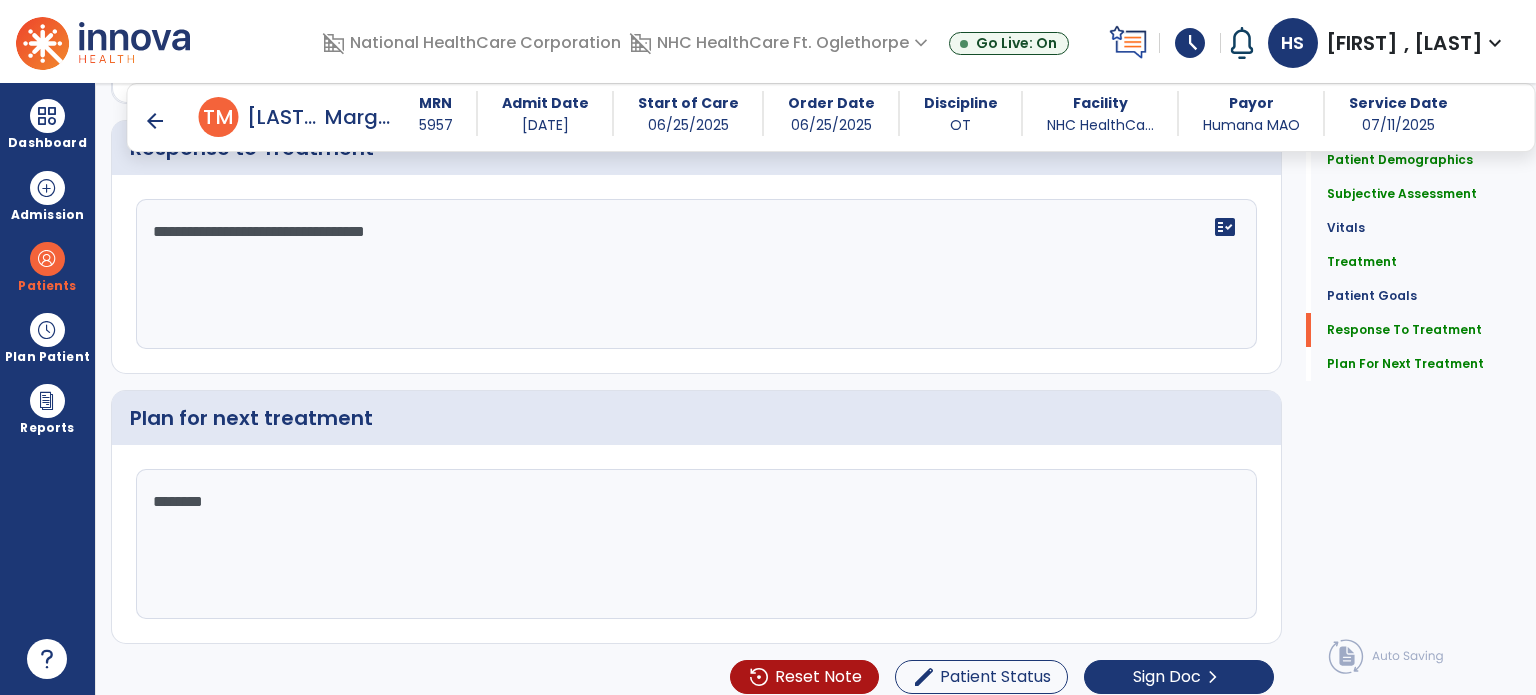 scroll, scrollTop: 2808, scrollLeft: 0, axis: vertical 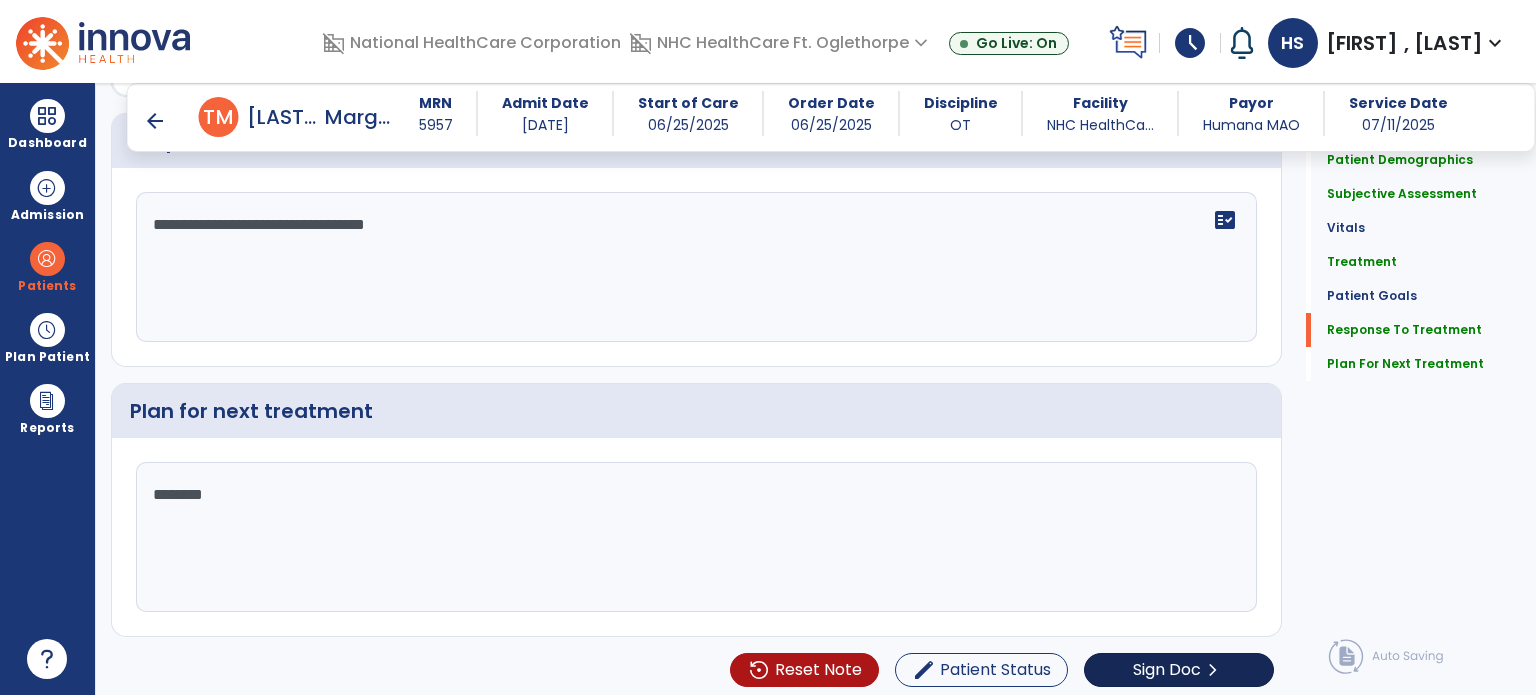 type on "*******" 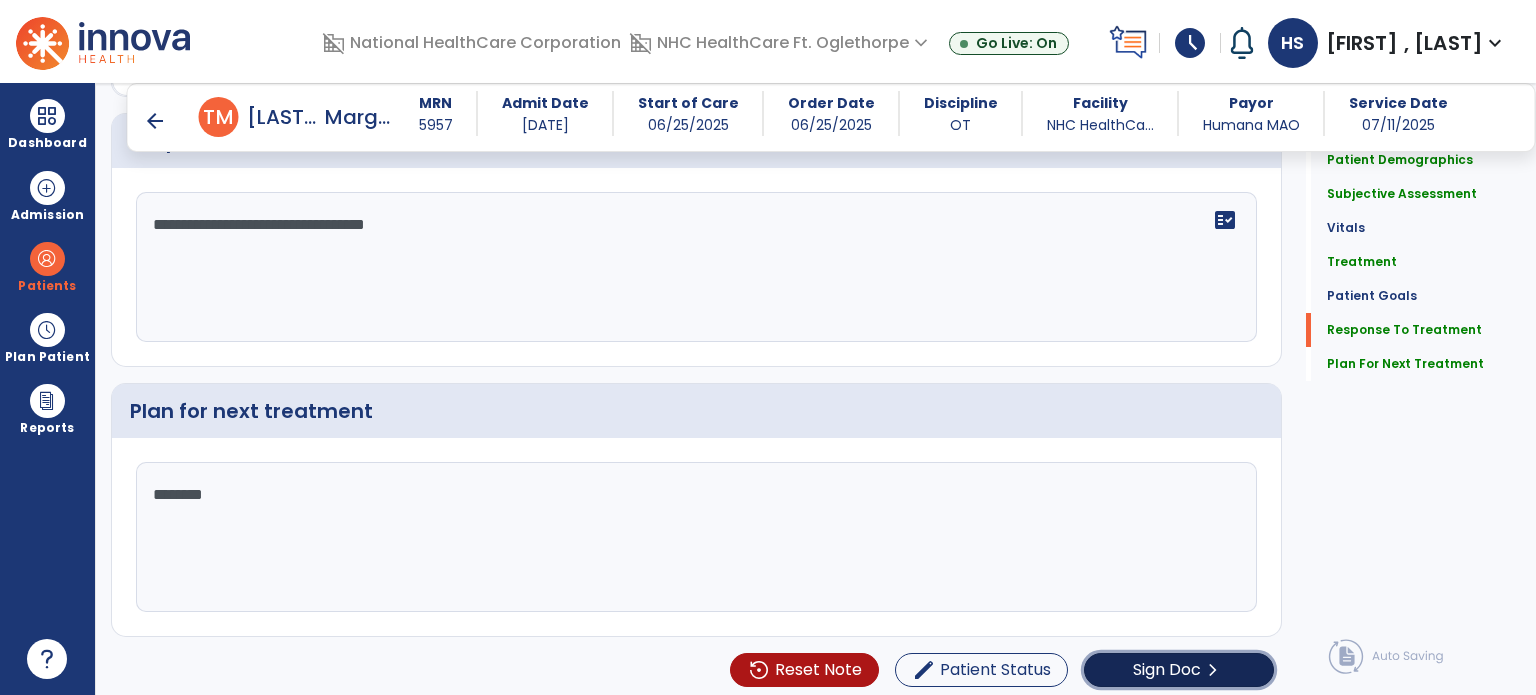 click on "Sign Doc" 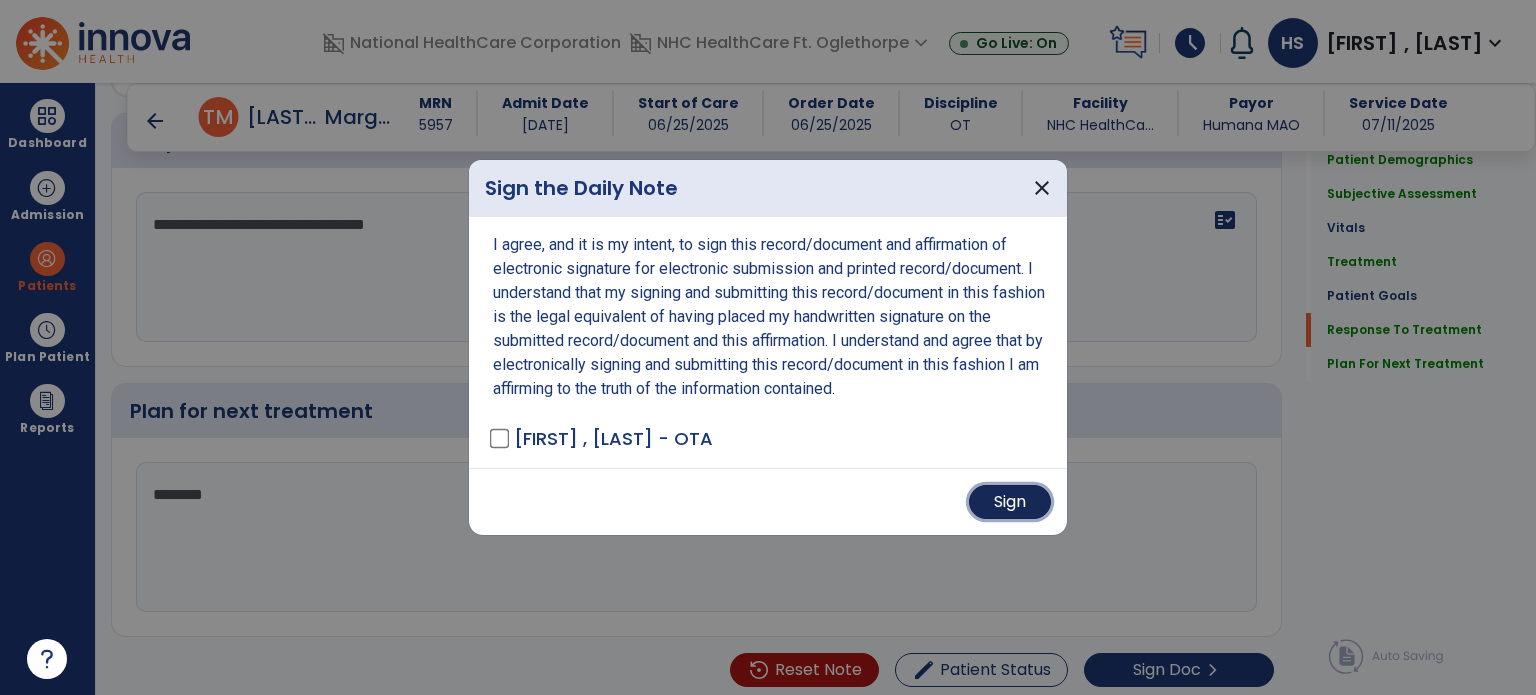 click on "Sign" at bounding box center (1010, 502) 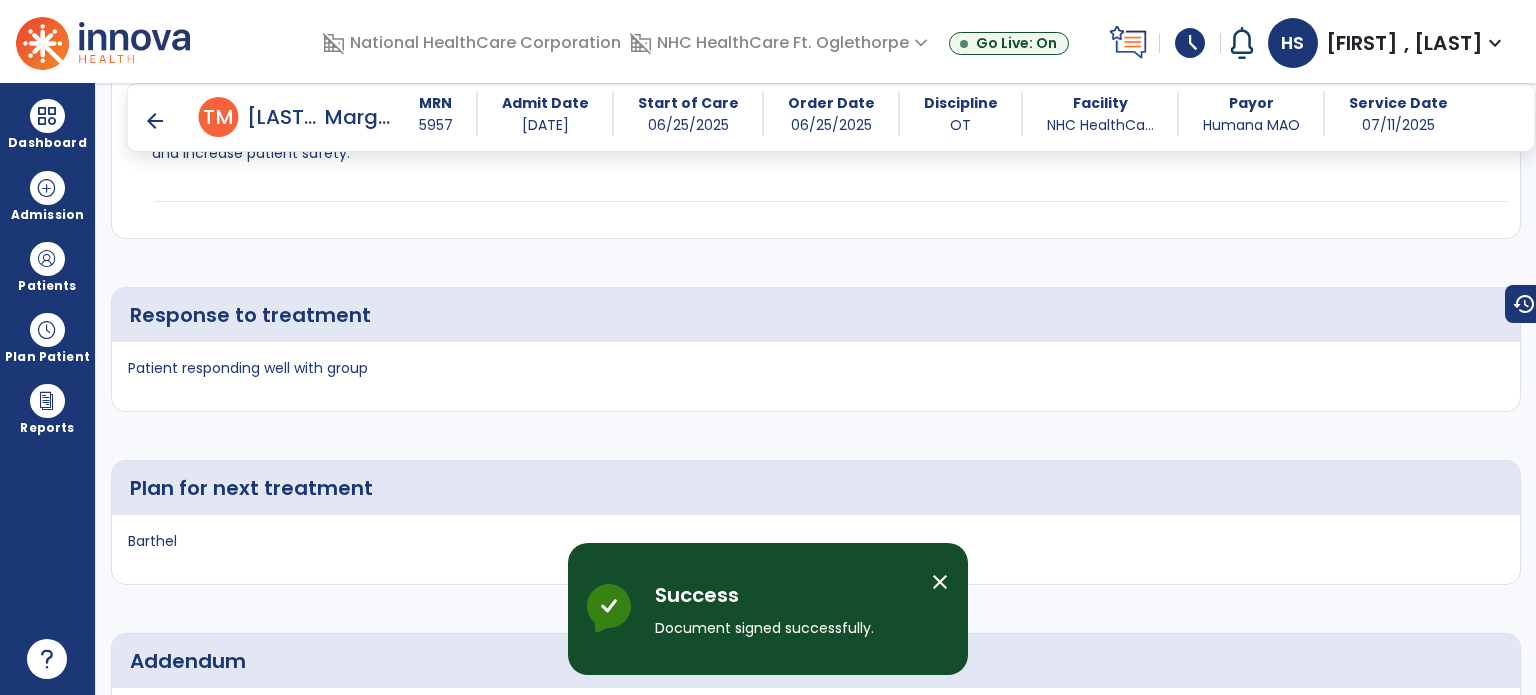 scroll, scrollTop: 4163, scrollLeft: 0, axis: vertical 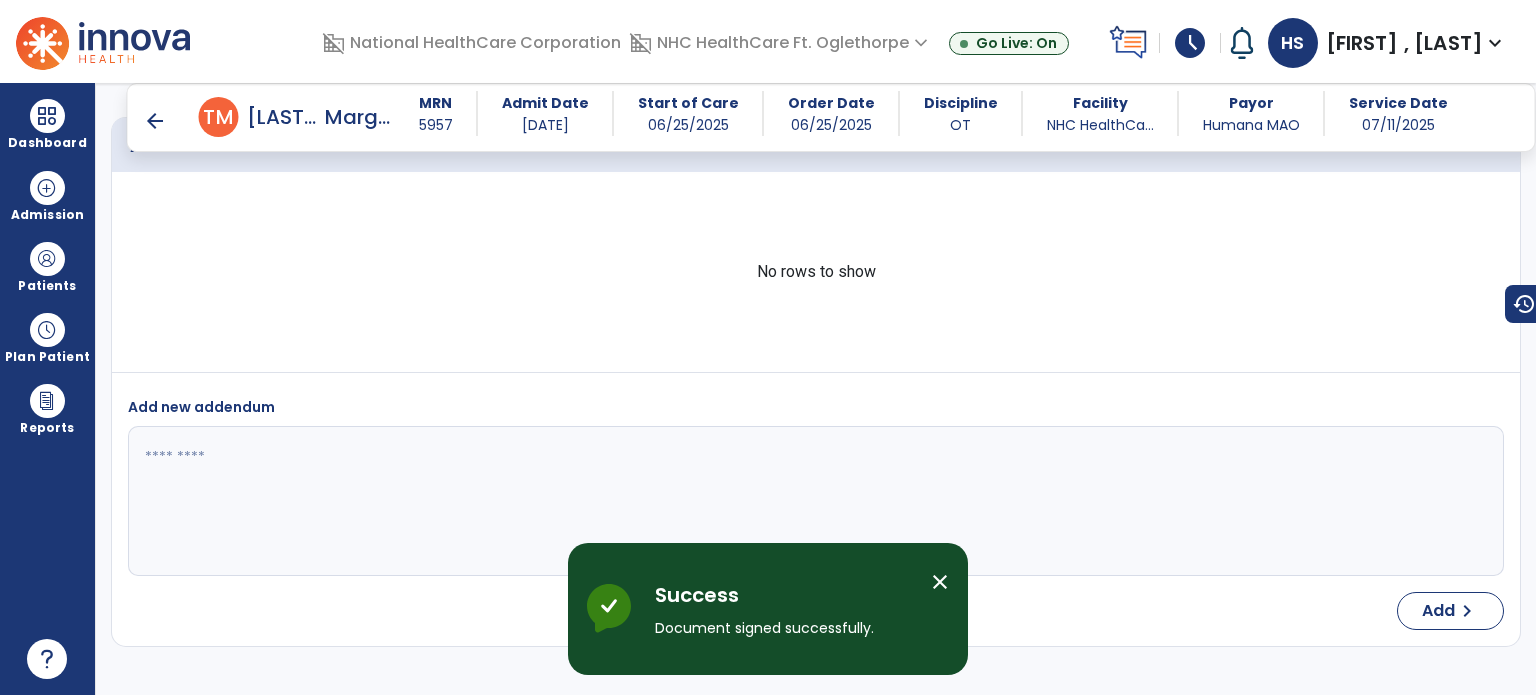 click on "arrow_back" at bounding box center [155, 121] 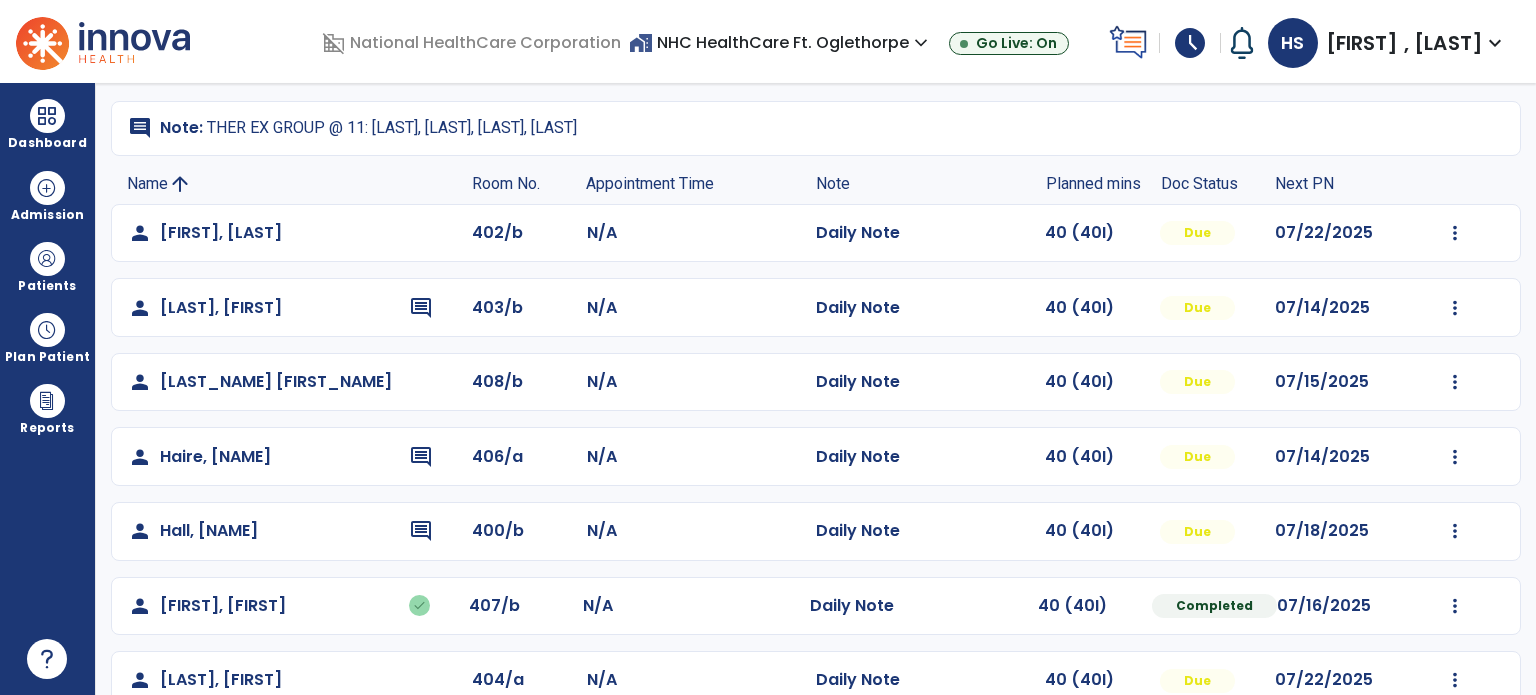scroll, scrollTop: 125, scrollLeft: 0, axis: vertical 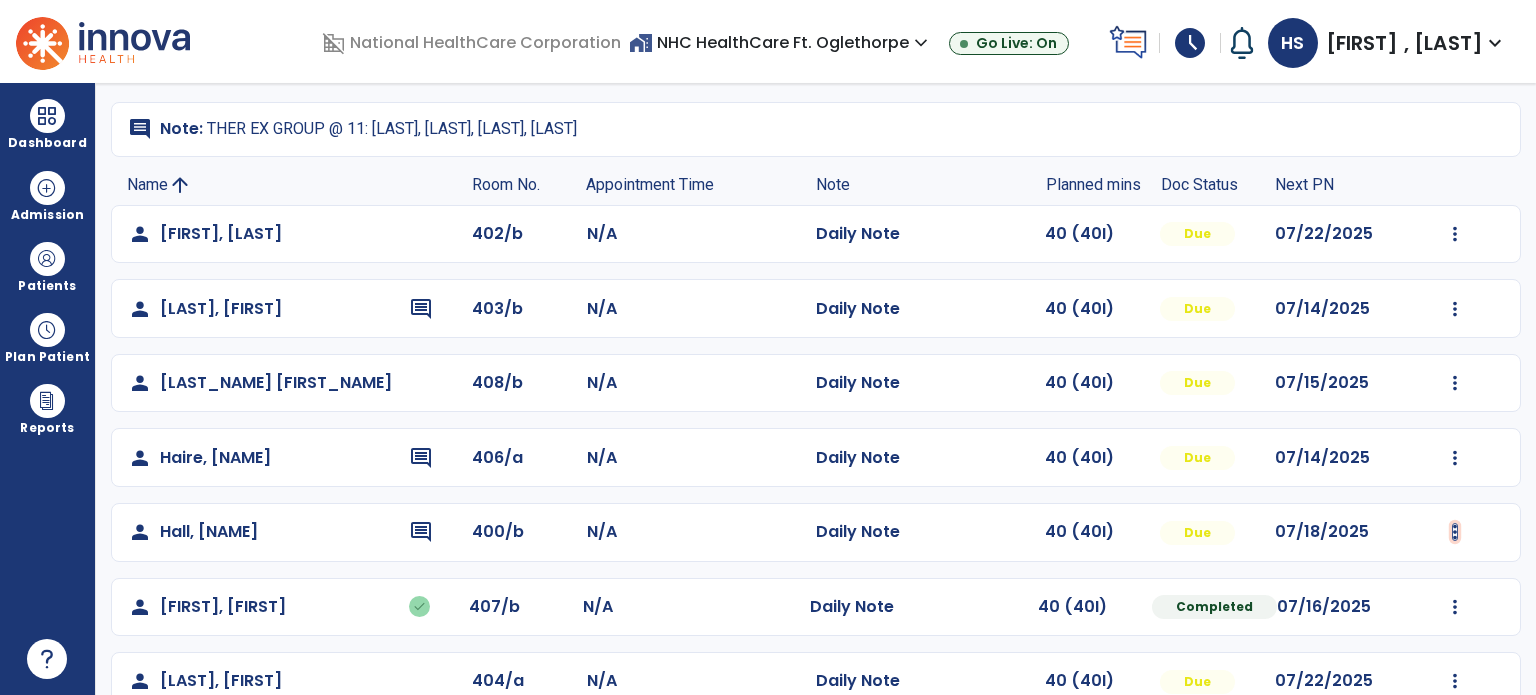 click at bounding box center (1455, 234) 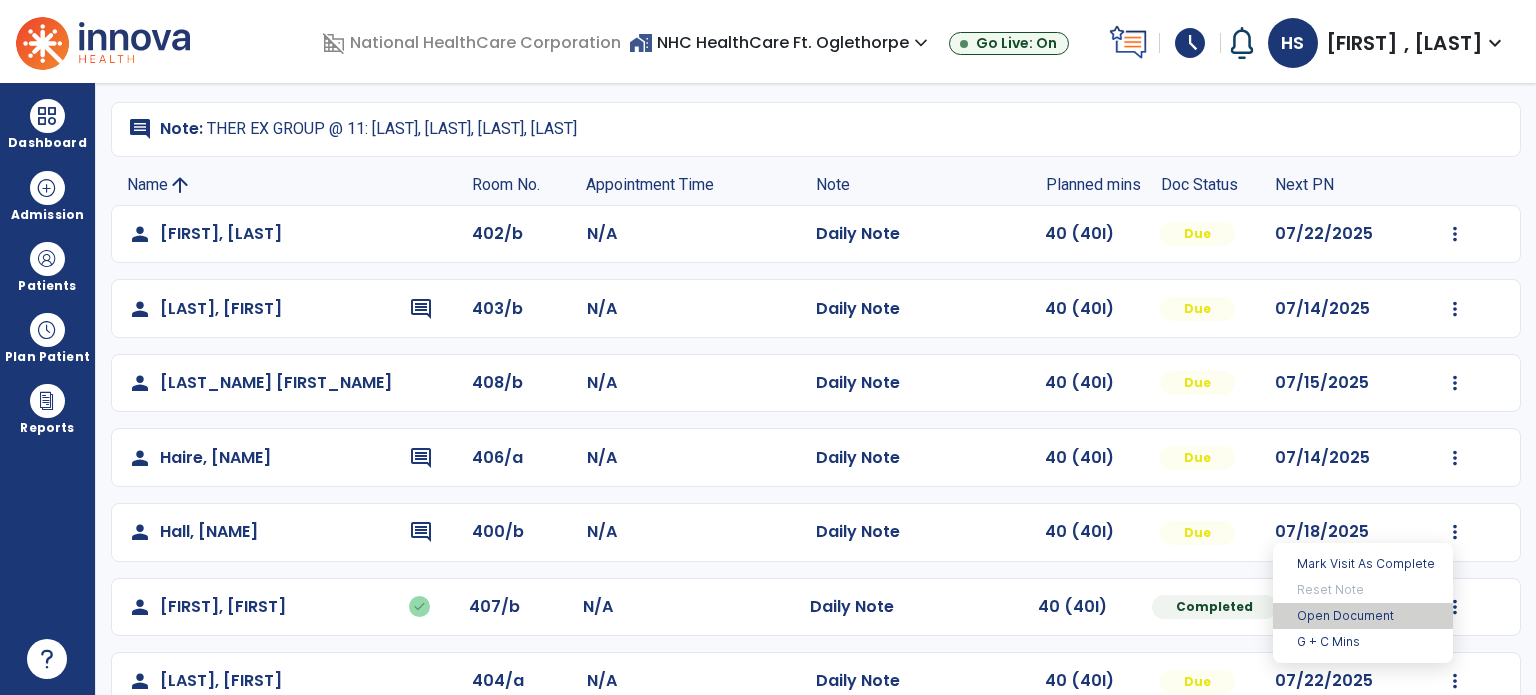 click on "Open Document" at bounding box center (1363, 616) 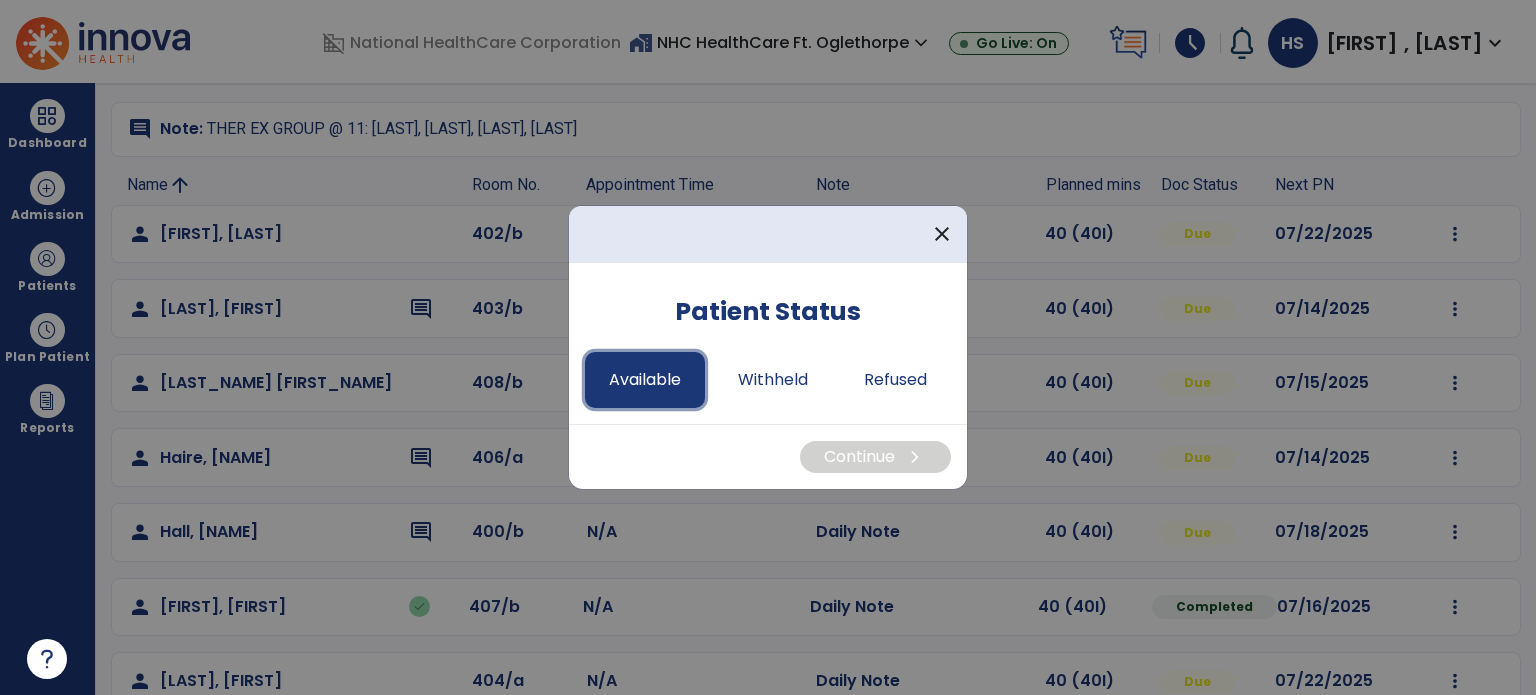 click on "Available" at bounding box center [645, 380] 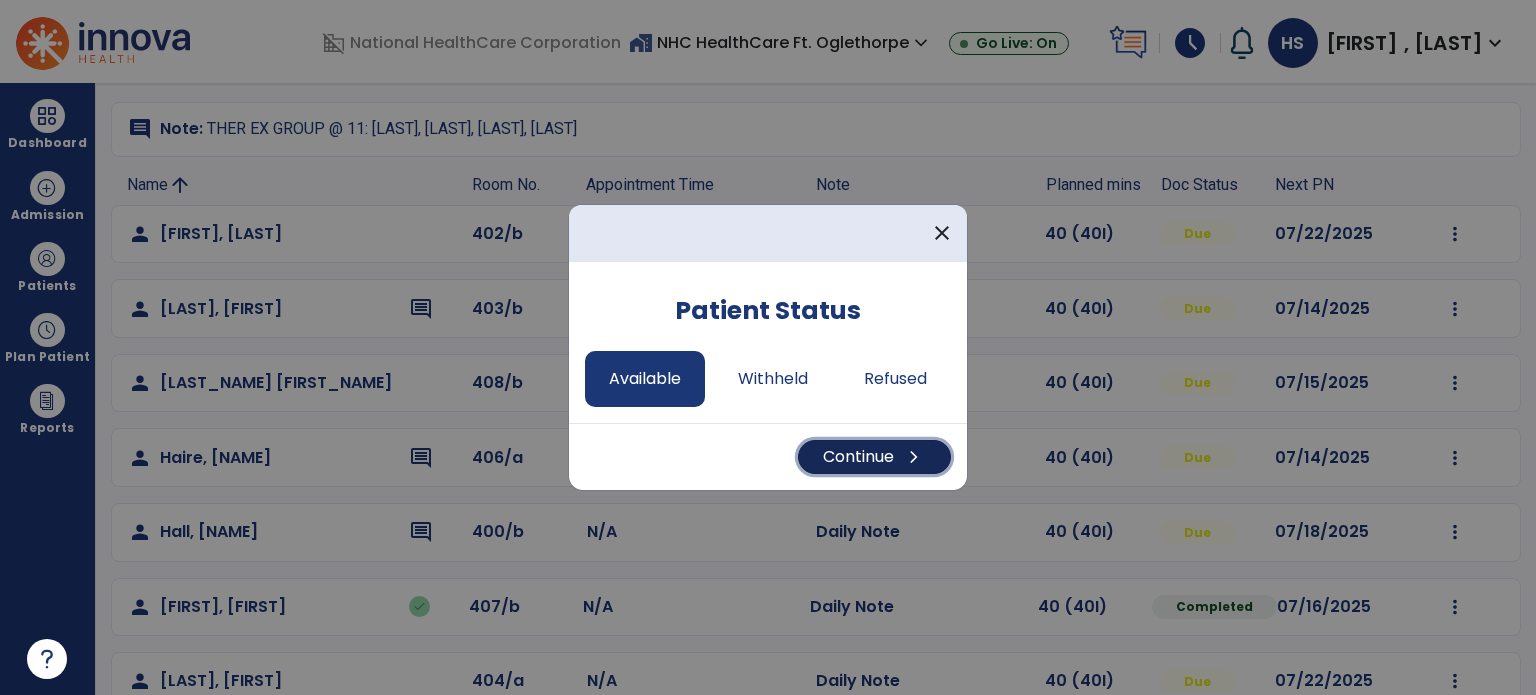 click on "Continue   chevron_right" at bounding box center (874, 457) 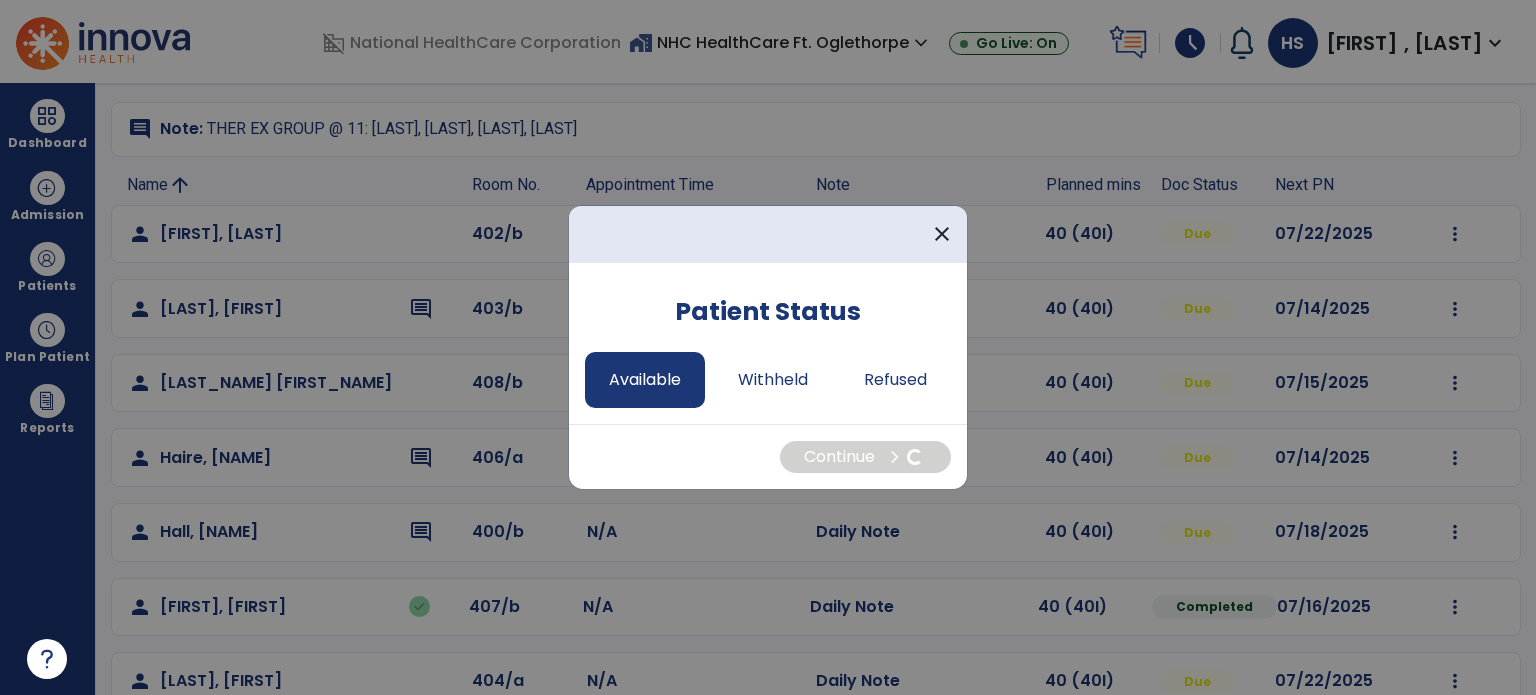 select on "*" 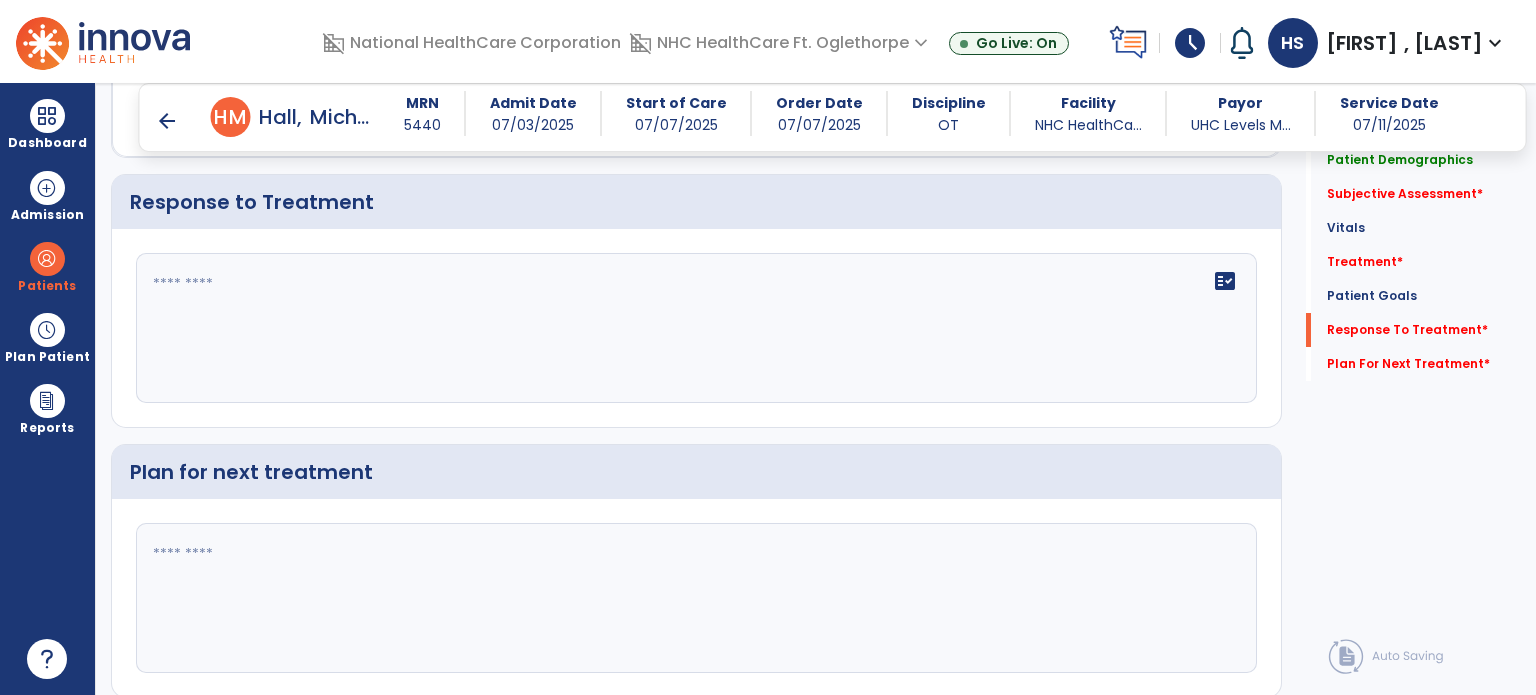 scroll, scrollTop: 2721, scrollLeft: 0, axis: vertical 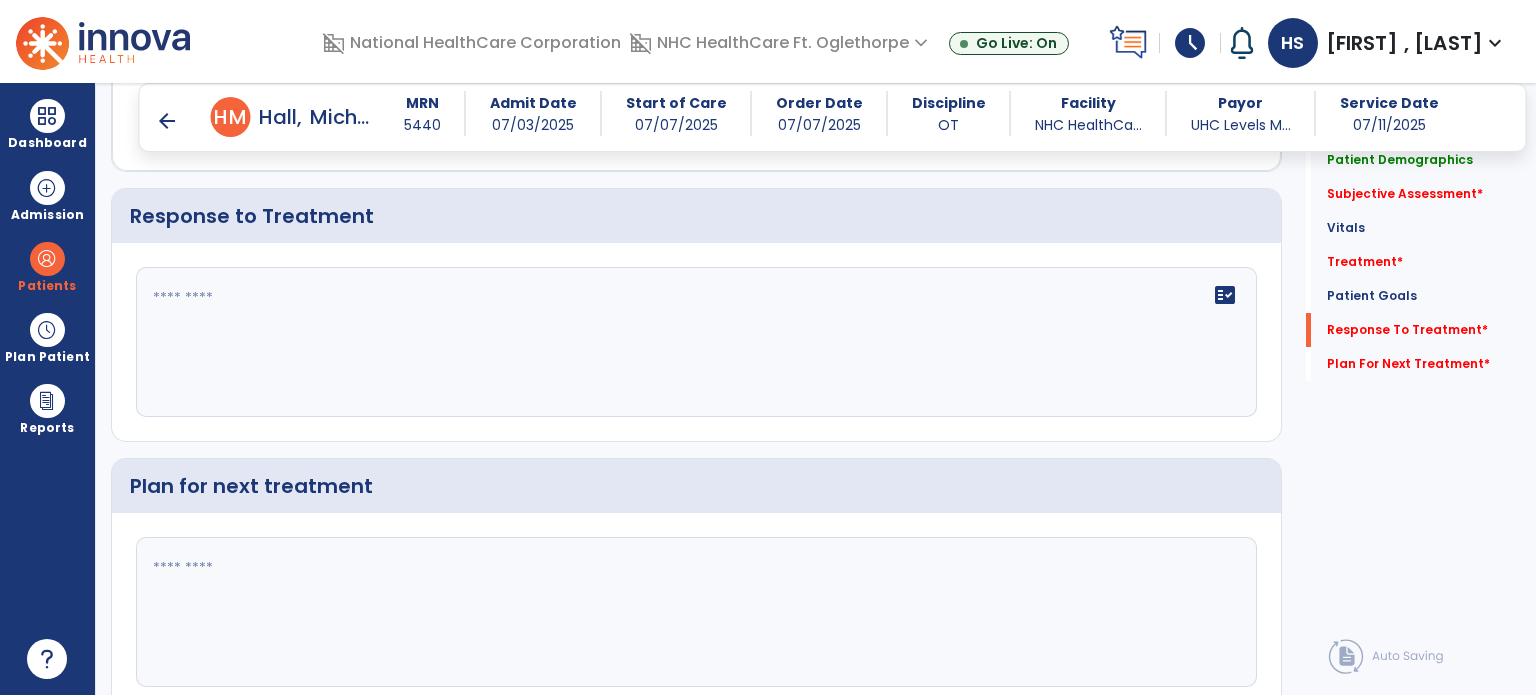 click on "fact_check" 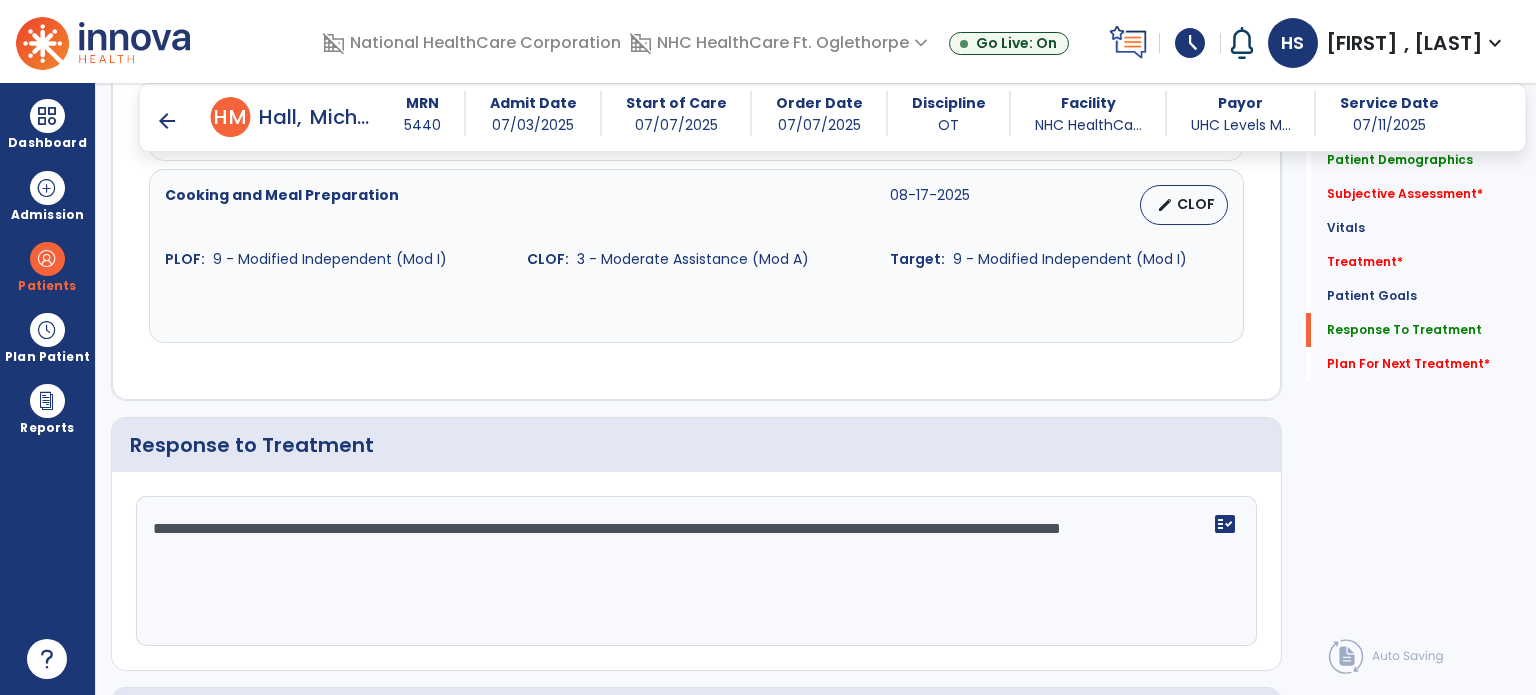 scroll, scrollTop: 2797, scrollLeft: 0, axis: vertical 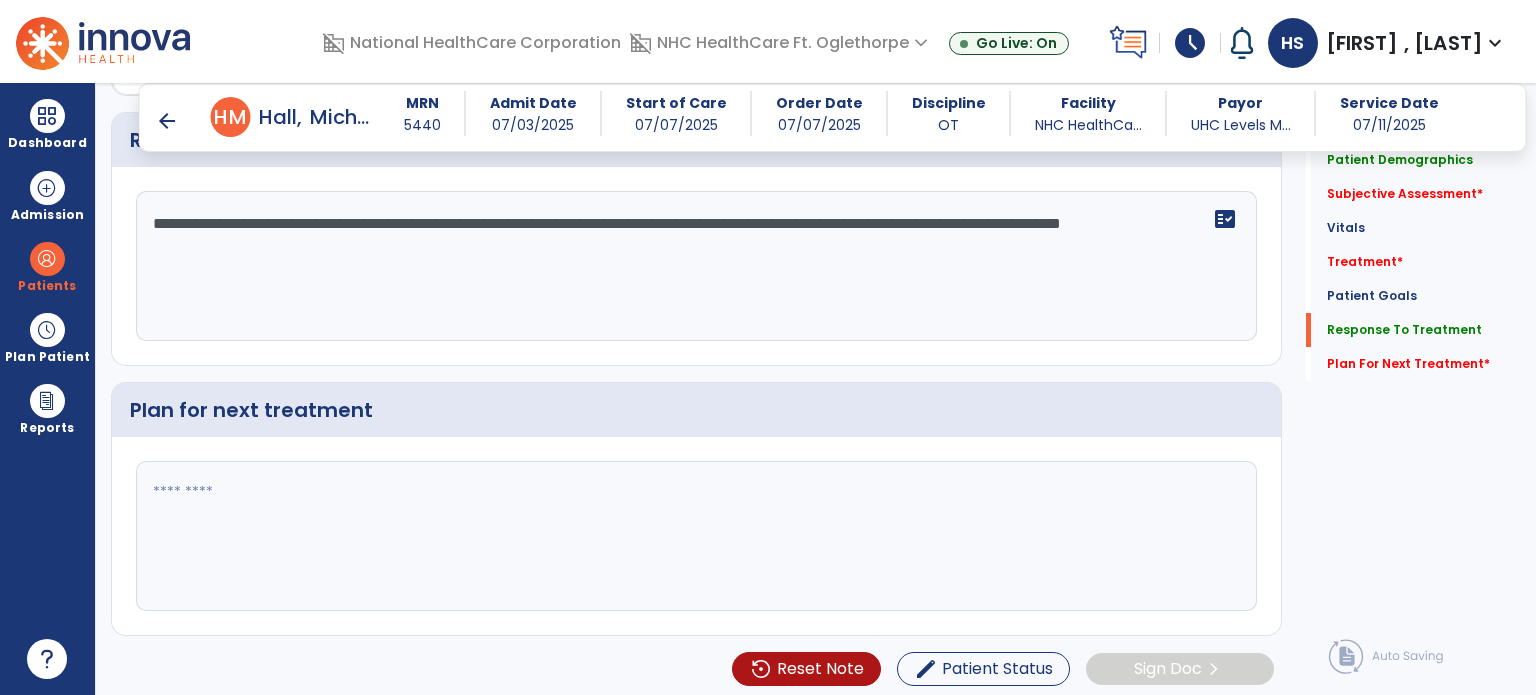 type on "**********" 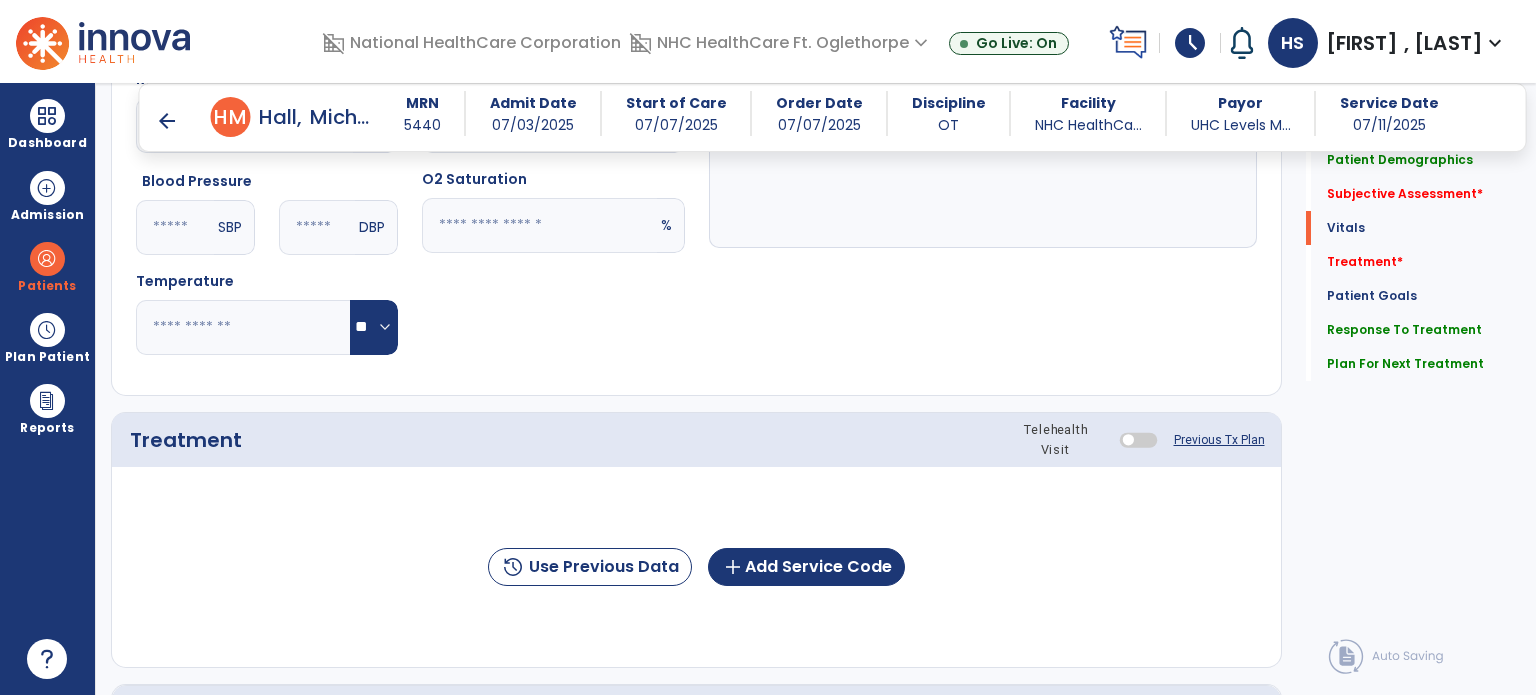 scroll, scrollTop: 956, scrollLeft: 0, axis: vertical 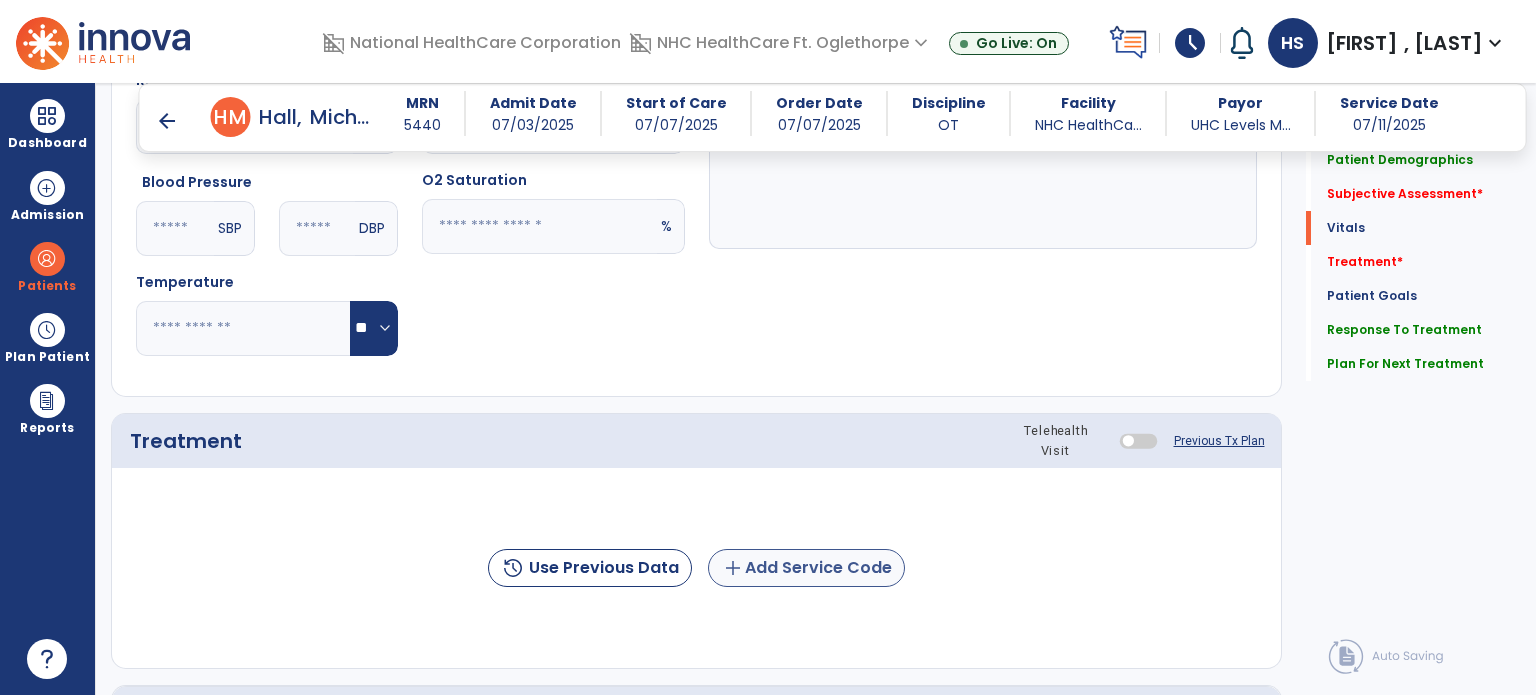 type on "**********" 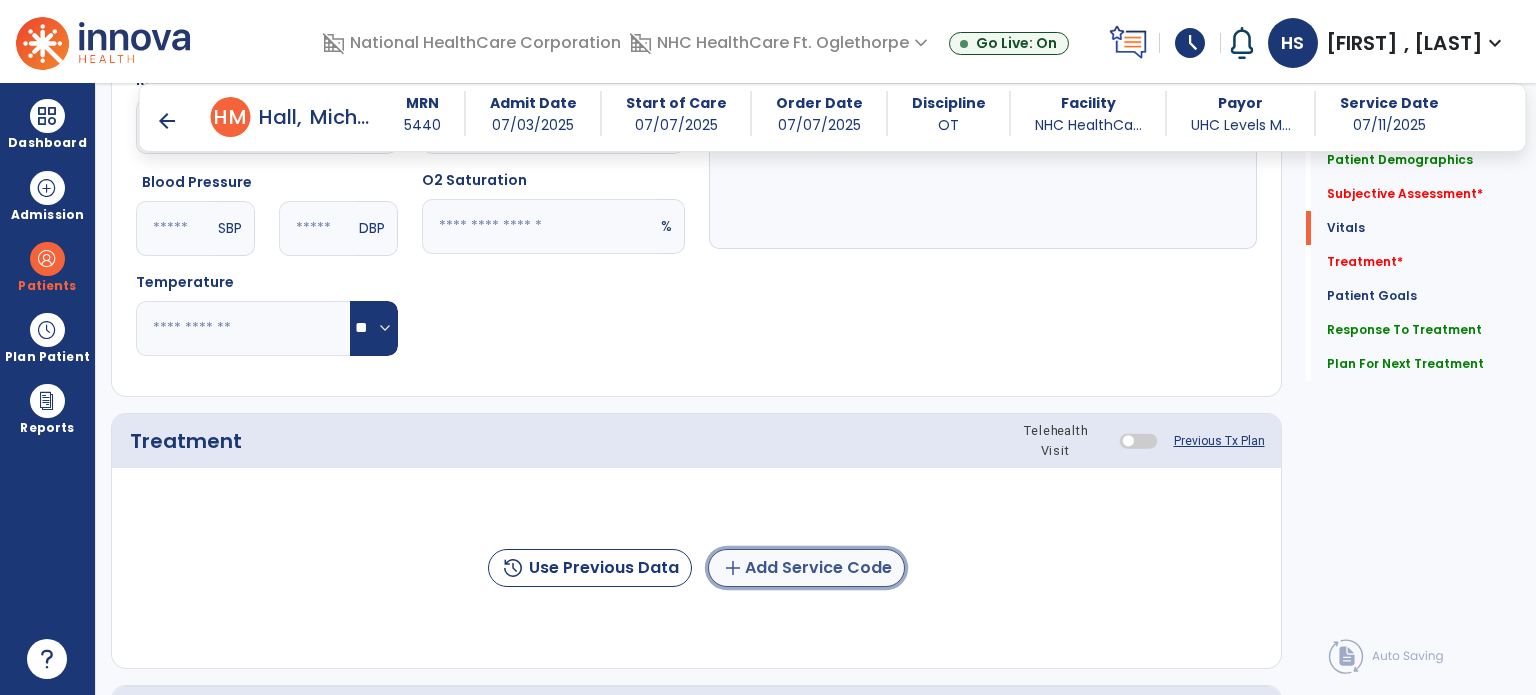 click on "add  Add Service Code" 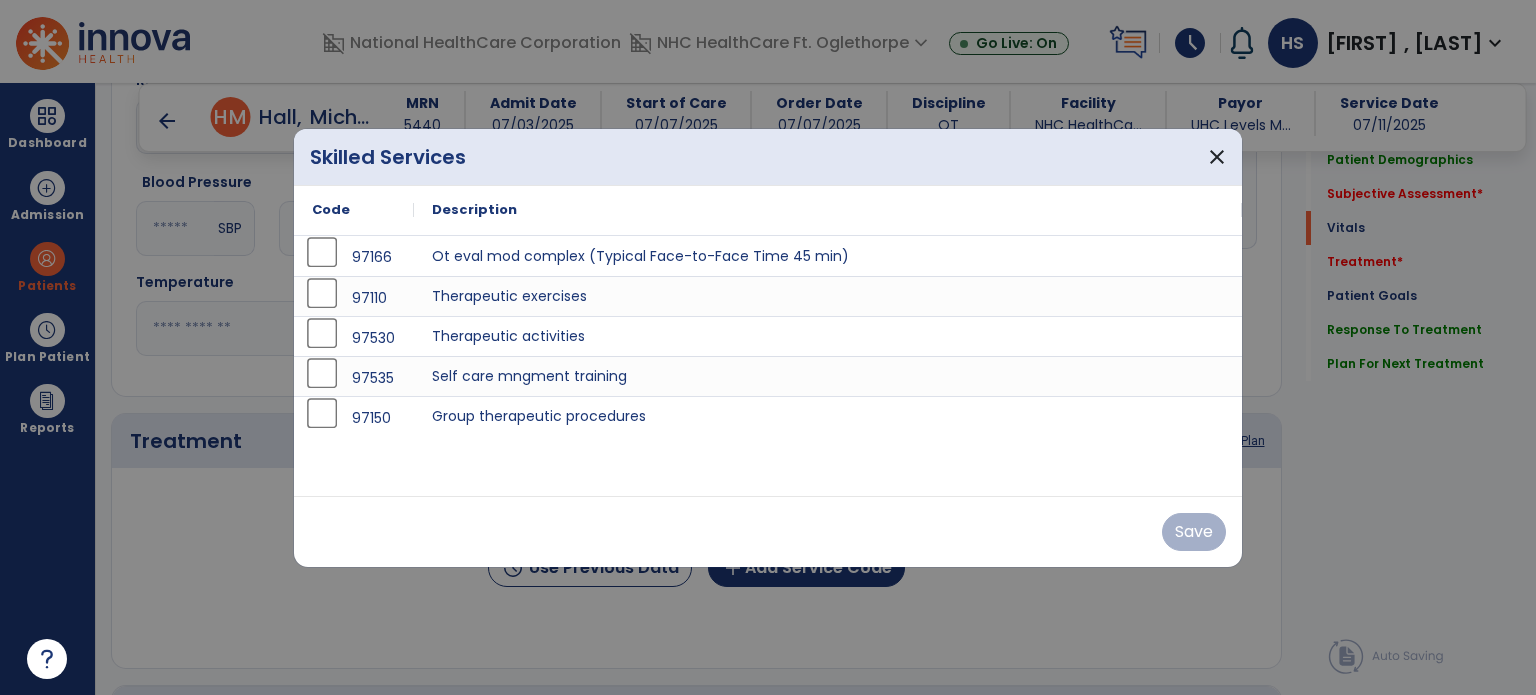 click at bounding box center [768, 347] 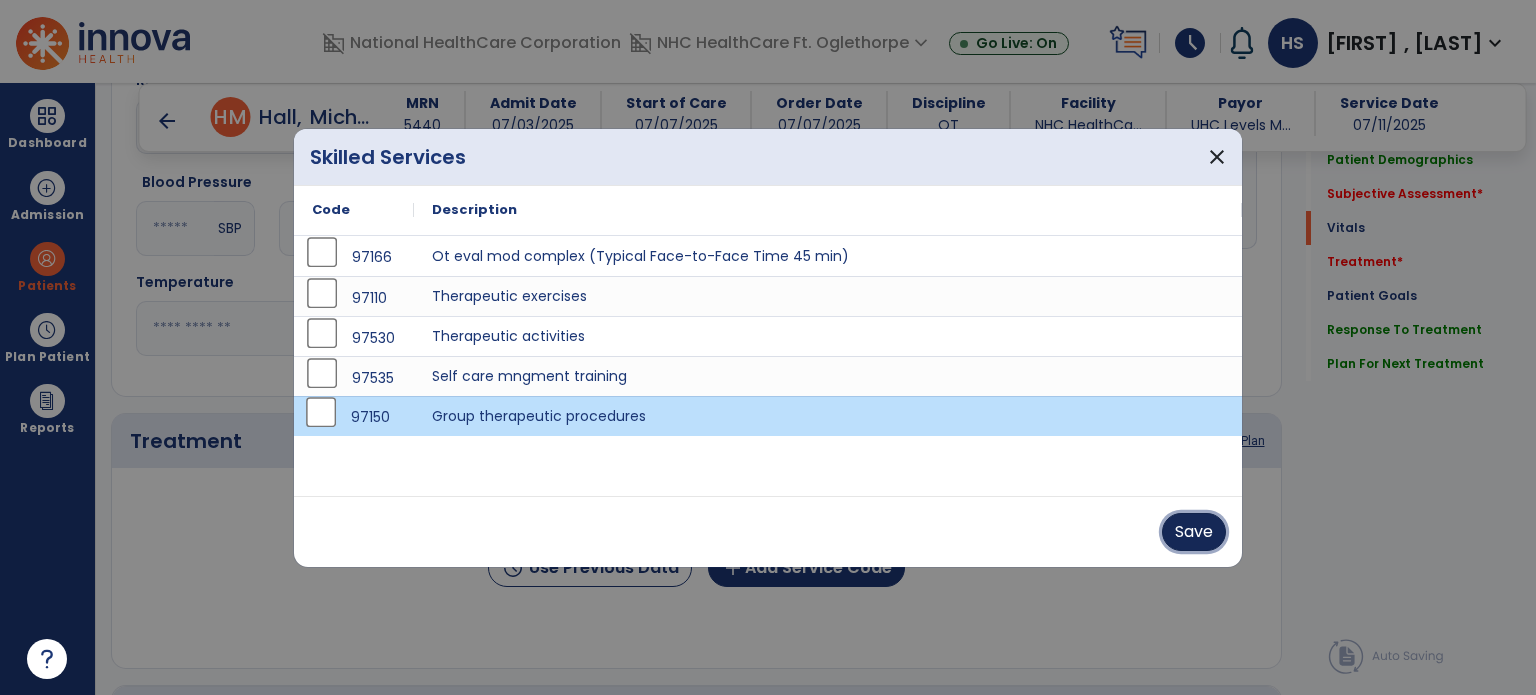 click on "Save" at bounding box center (1194, 532) 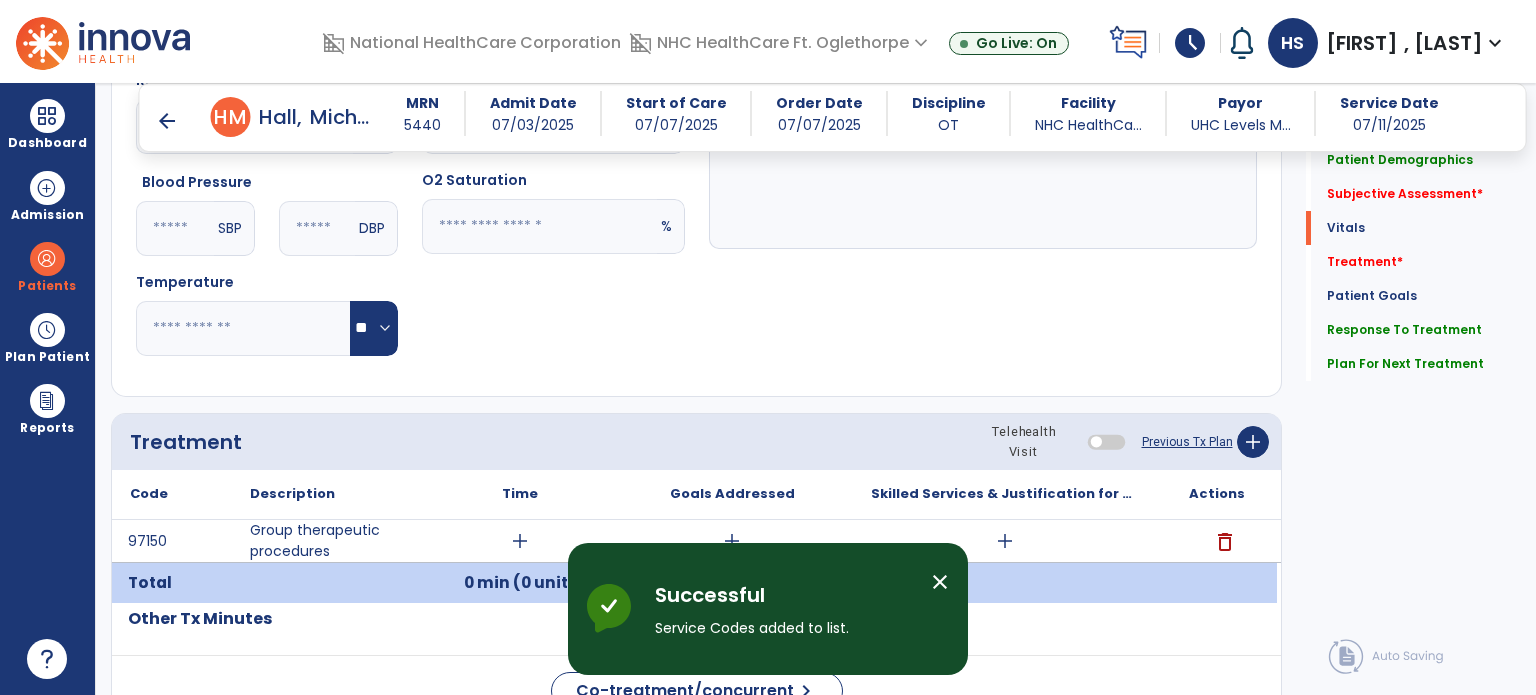 click on "add" at bounding box center (1005, 541) 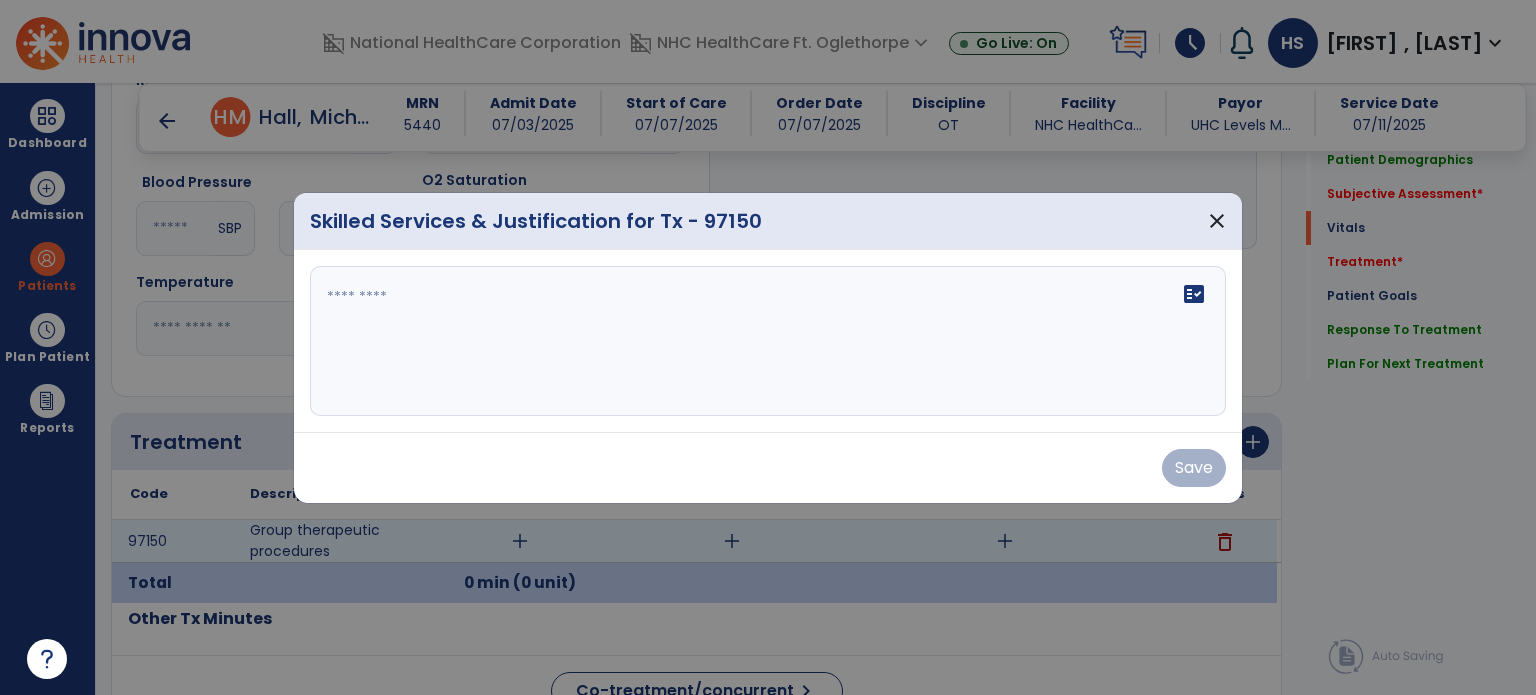 click at bounding box center [768, 341] 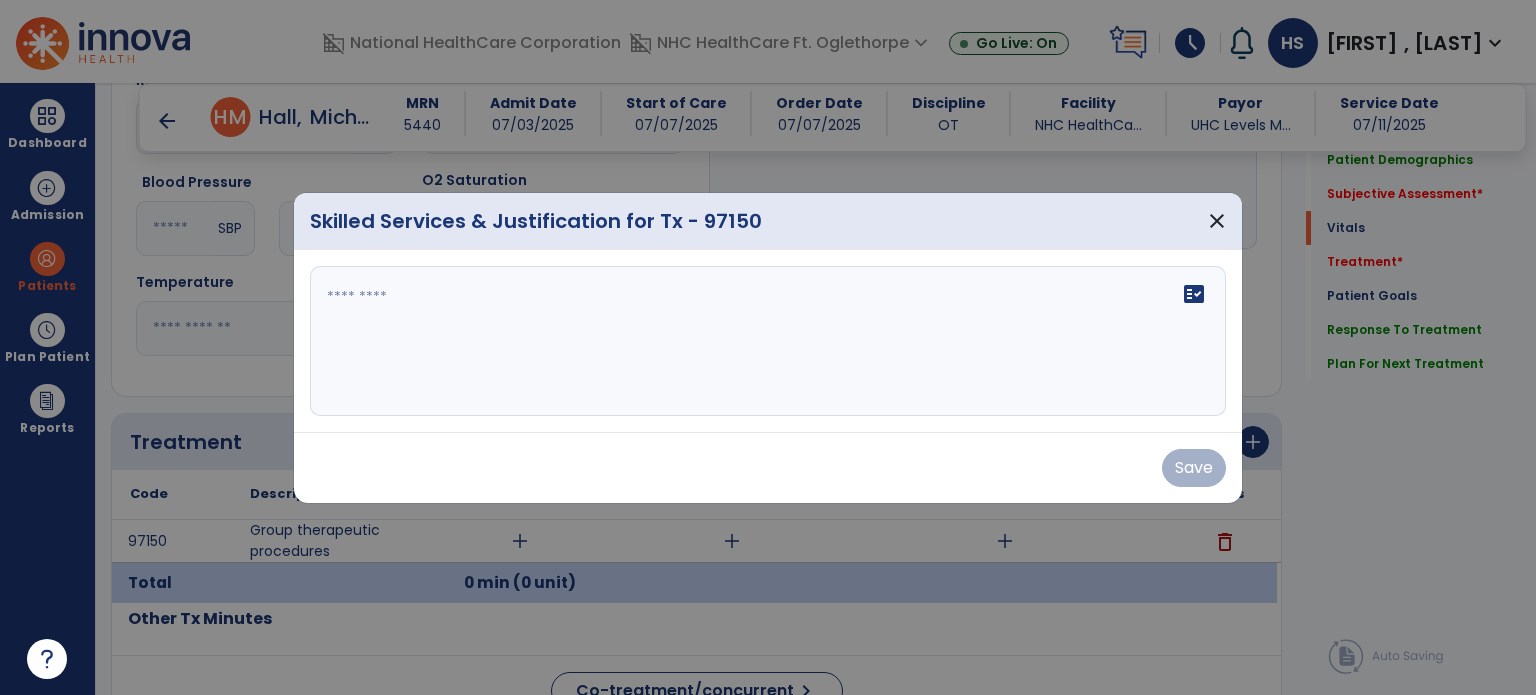 click at bounding box center (768, 341) 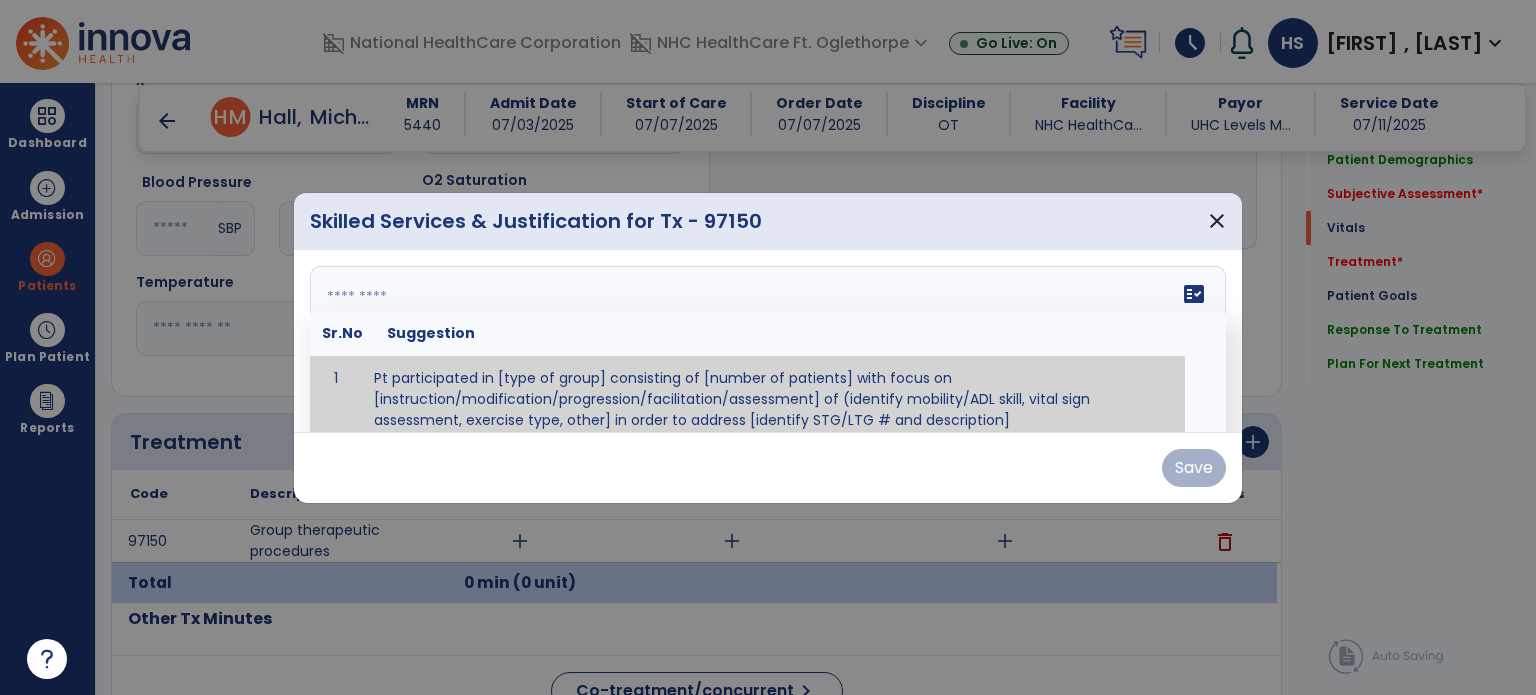 scroll, scrollTop: 12, scrollLeft: 0, axis: vertical 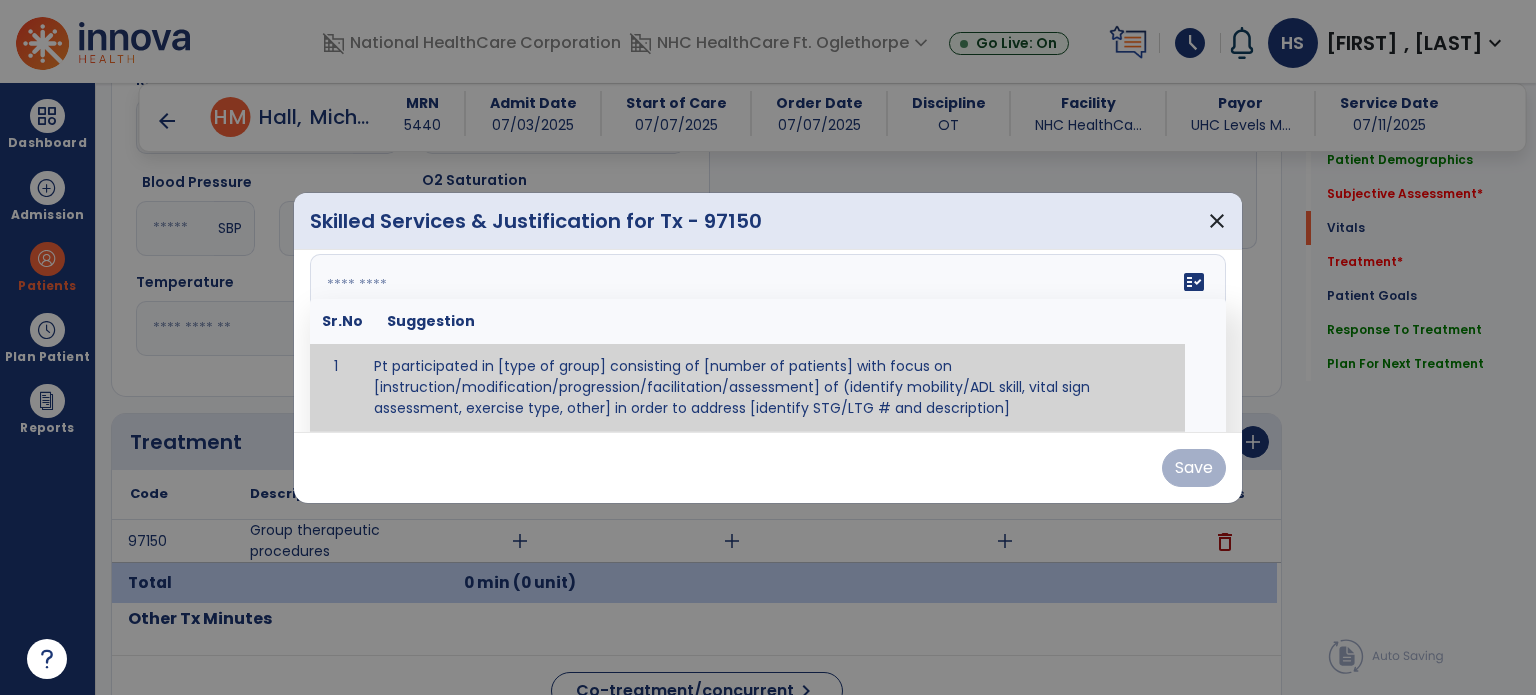 paste on "**********" 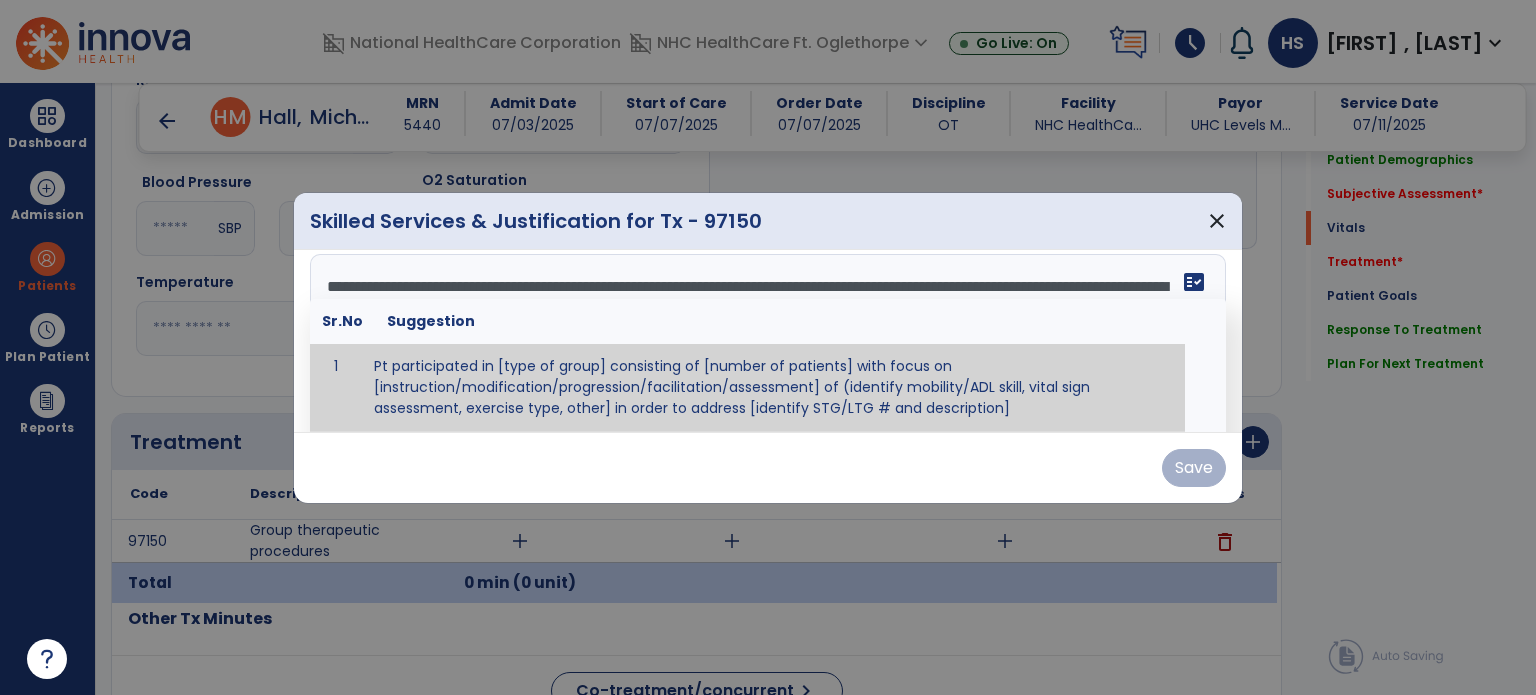 scroll, scrollTop: 63, scrollLeft: 0, axis: vertical 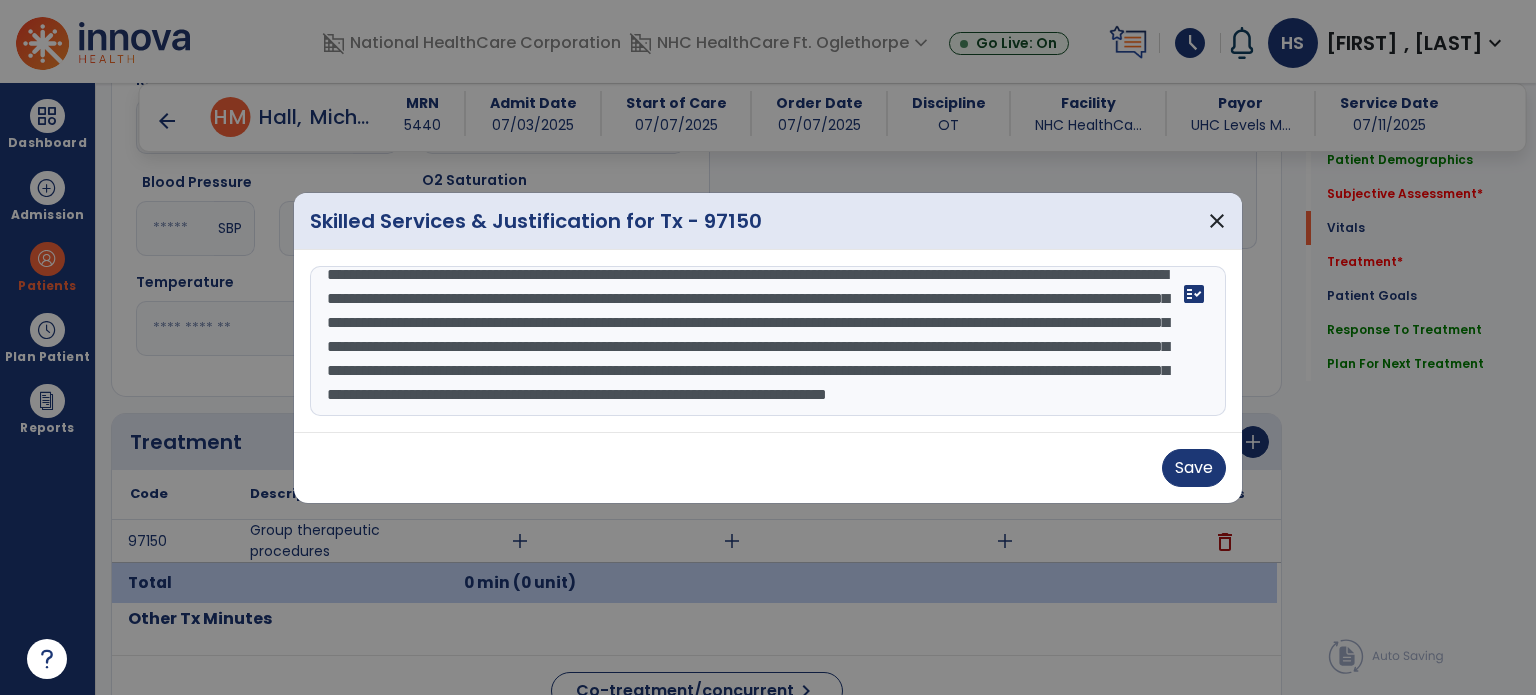 click on "**********" at bounding box center [768, 341] 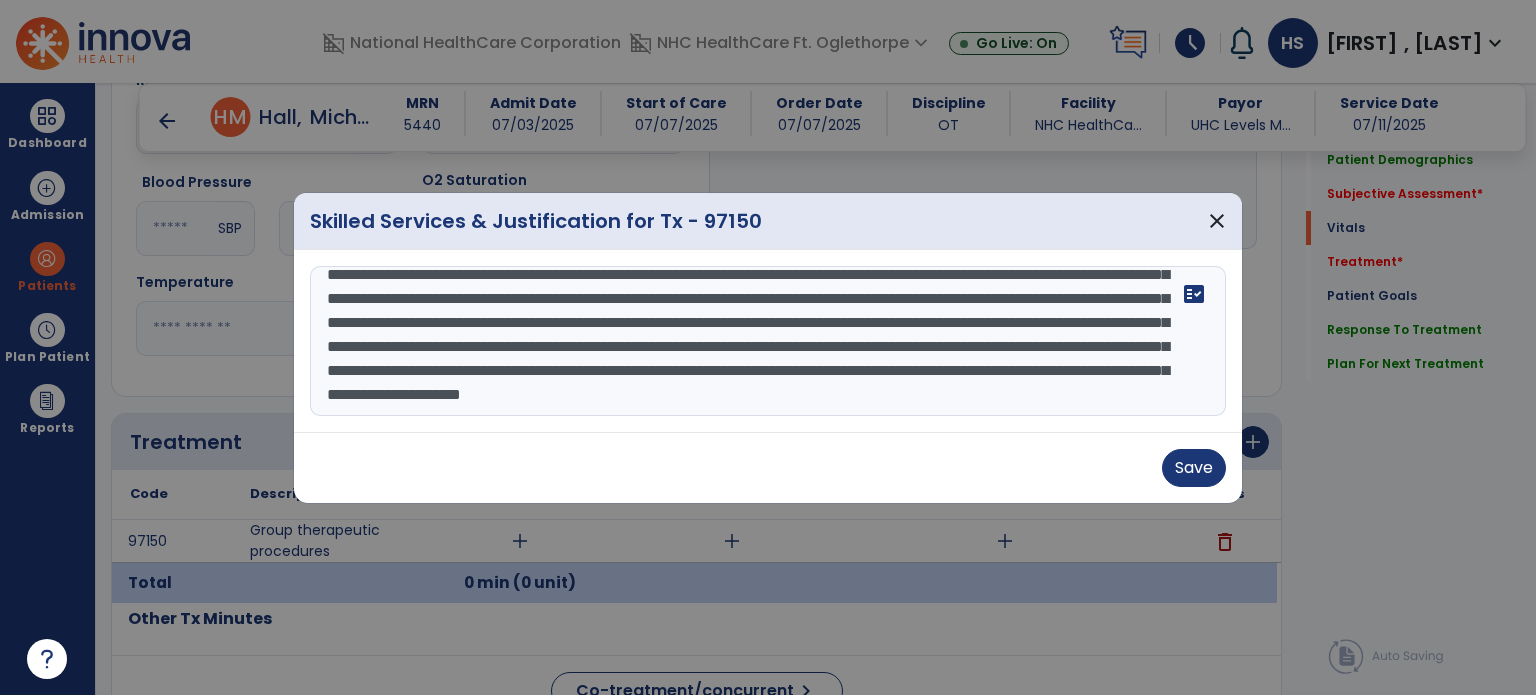 scroll, scrollTop: 96, scrollLeft: 0, axis: vertical 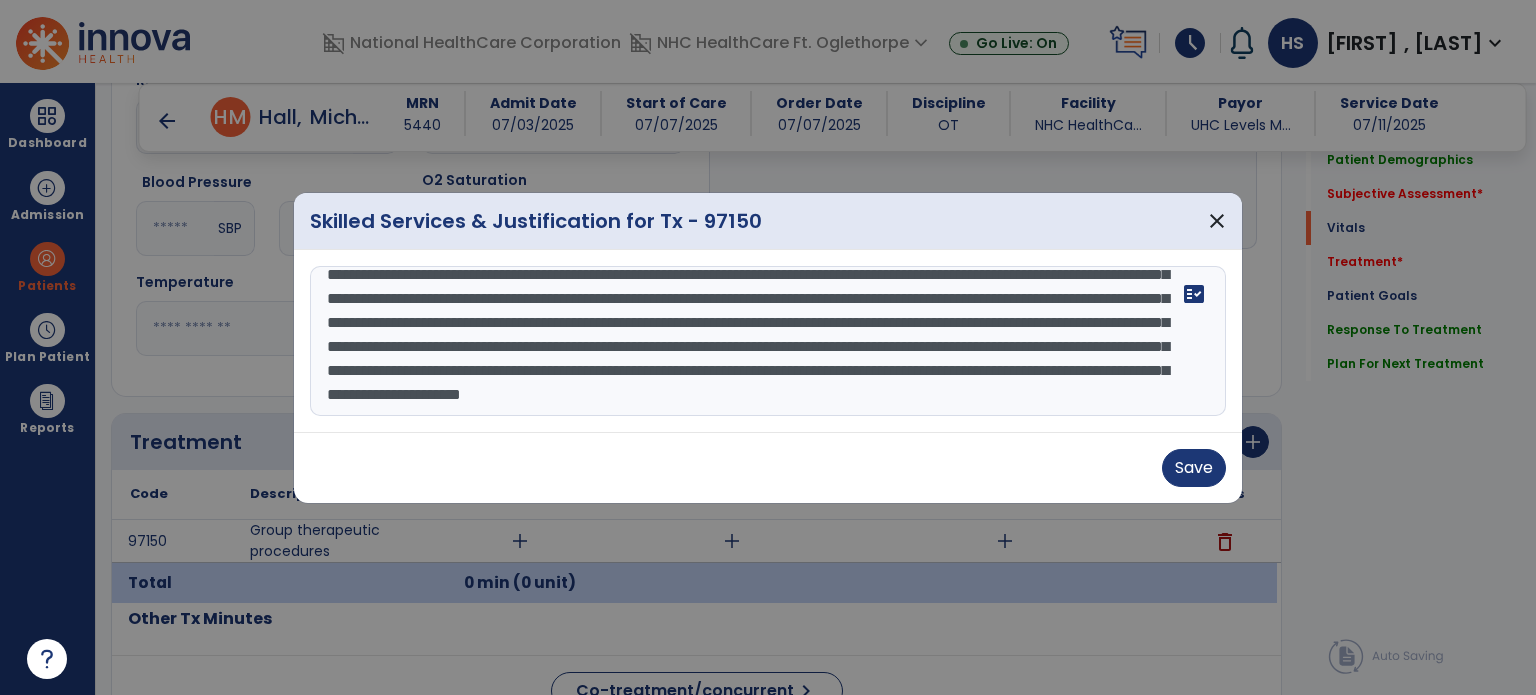 type on "**********" 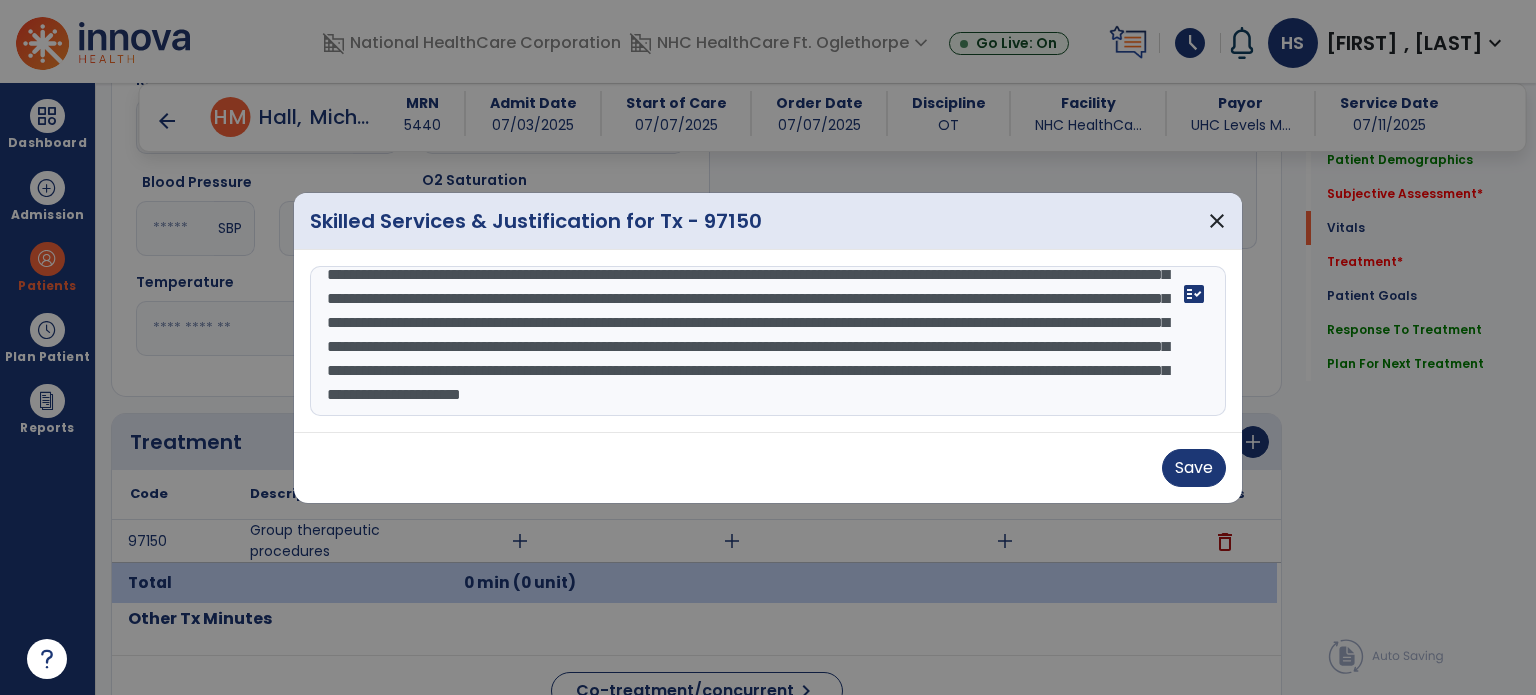 click on "**********" at bounding box center (768, 341) 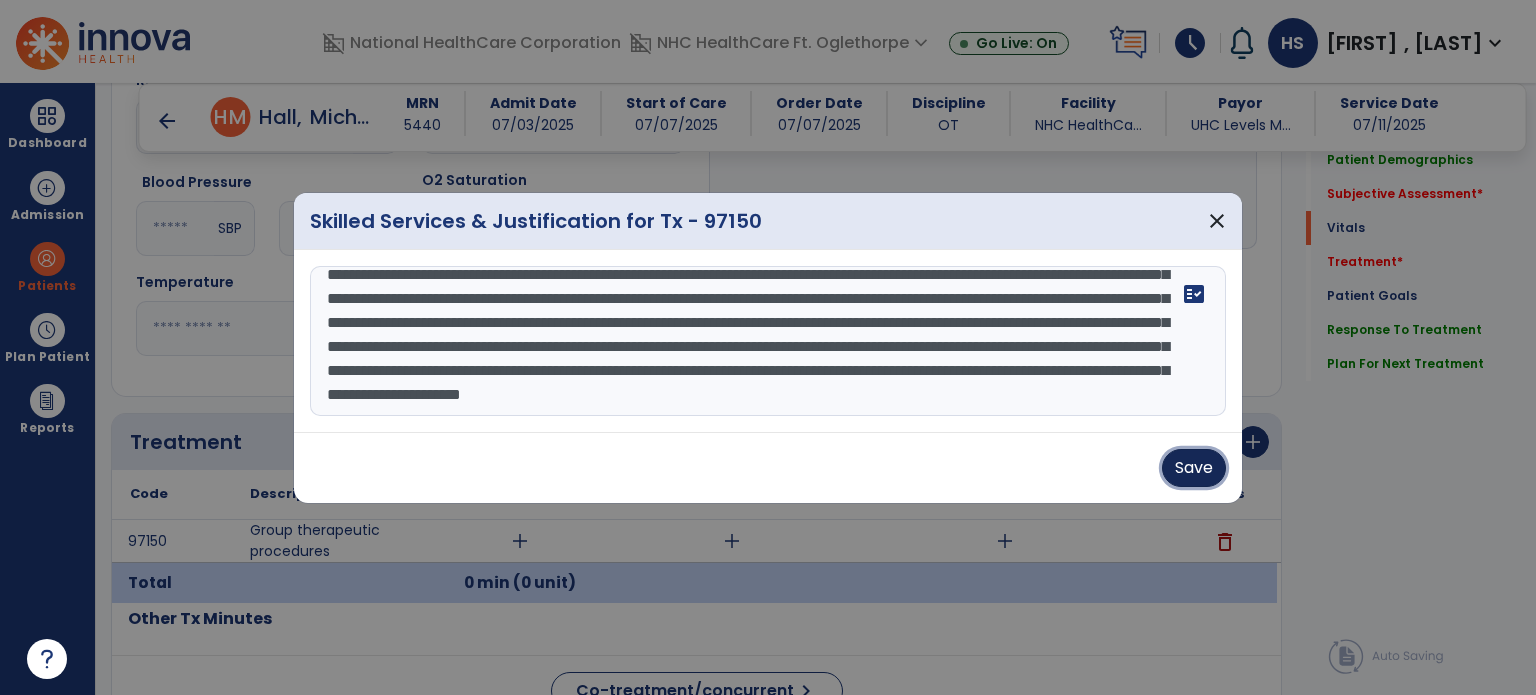 click on "Save" at bounding box center (1194, 468) 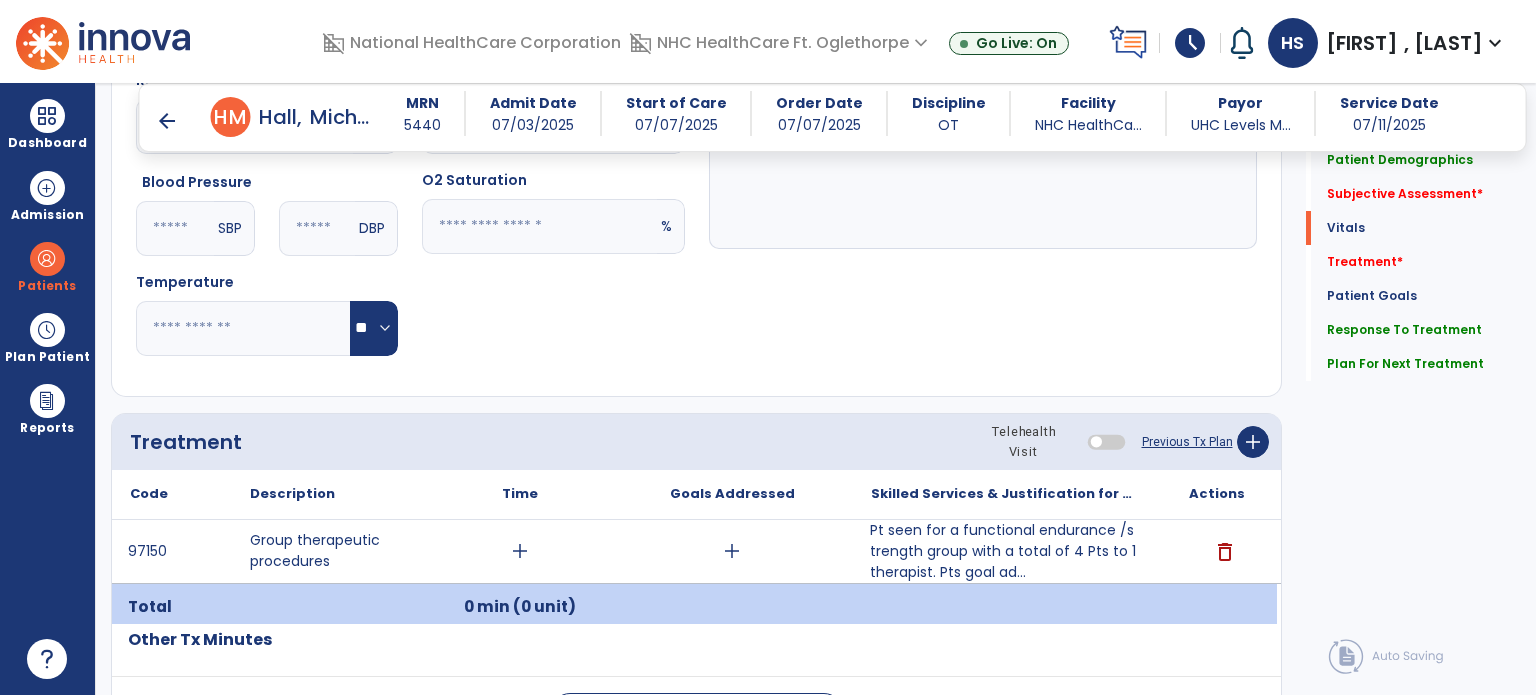 click on "Patient Demographics  Medical Diagnosis   Treatment Diagnosis   Precautions   Contraindications
Code
Description
Pdpm Clinical Category
E11.42" 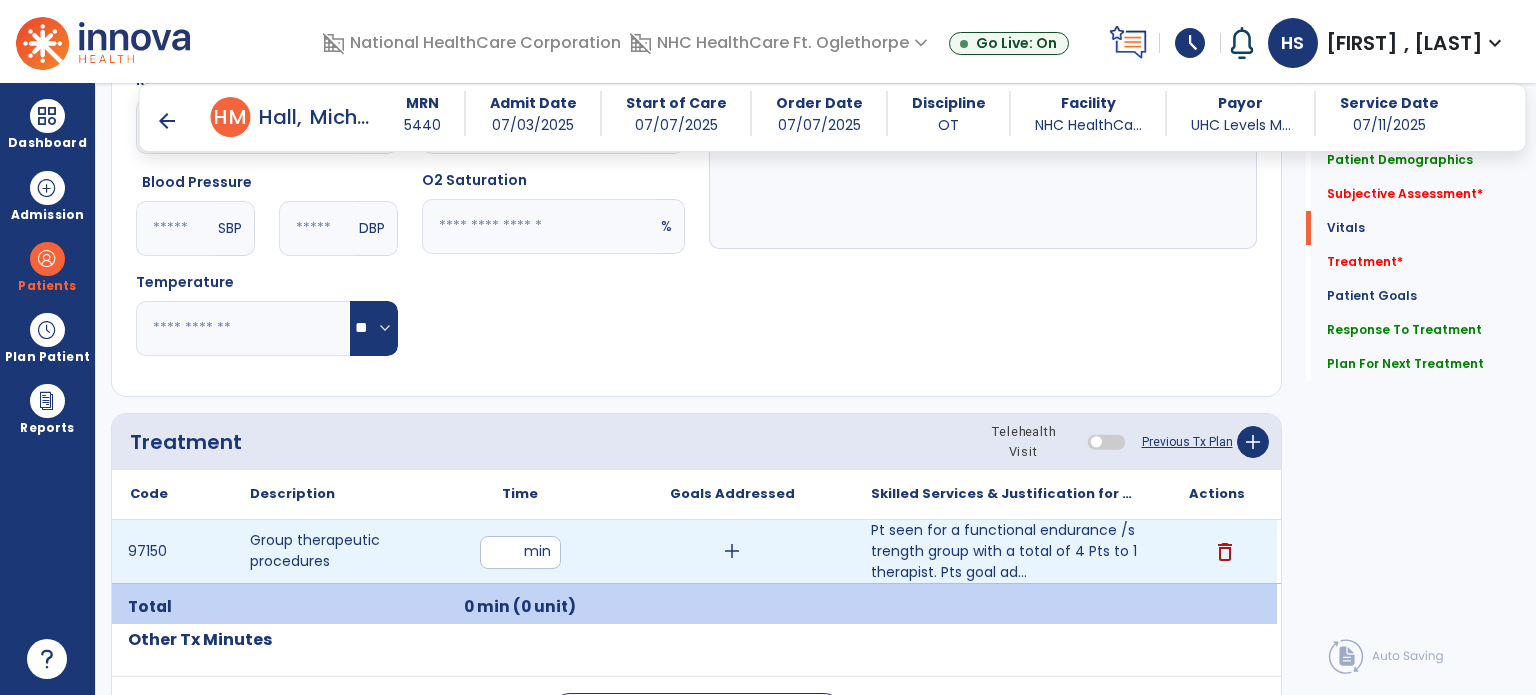 type on "**" 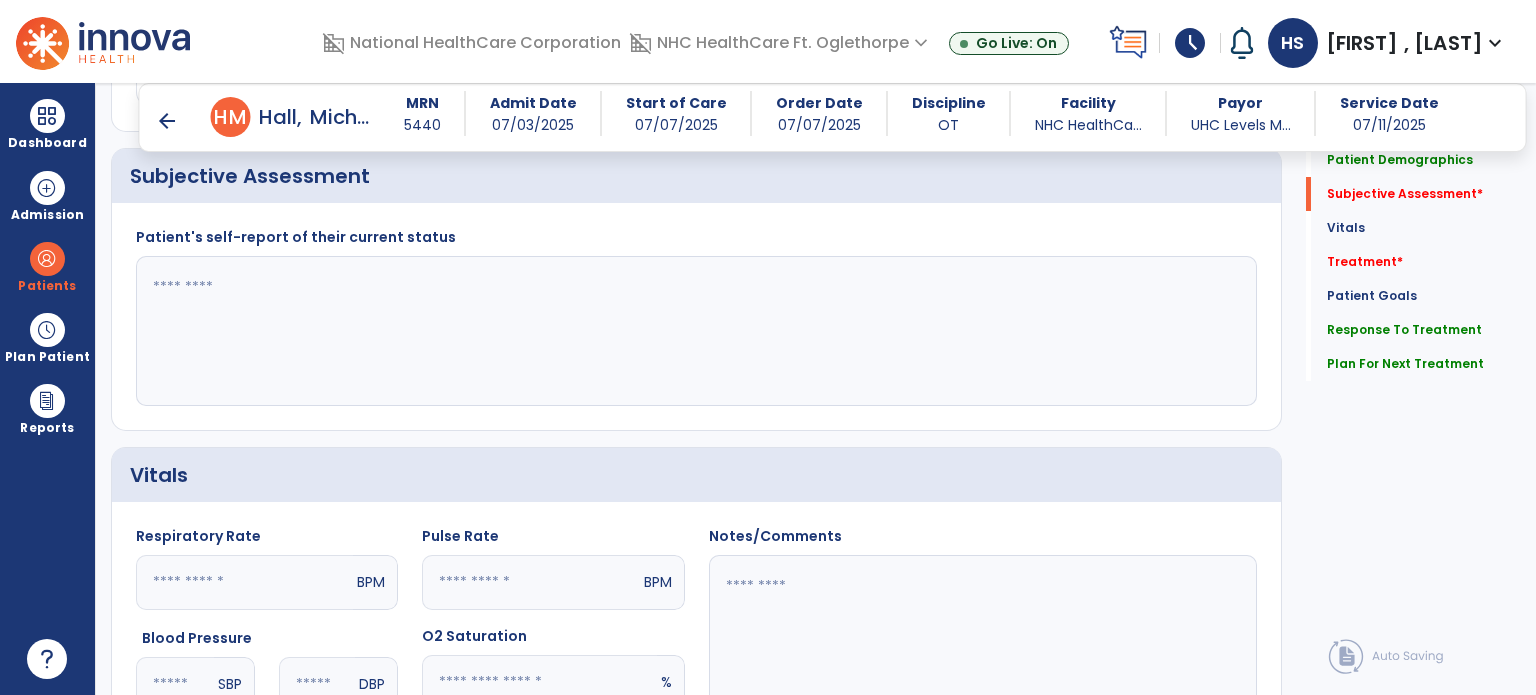 scroll, scrollTop: 487, scrollLeft: 0, axis: vertical 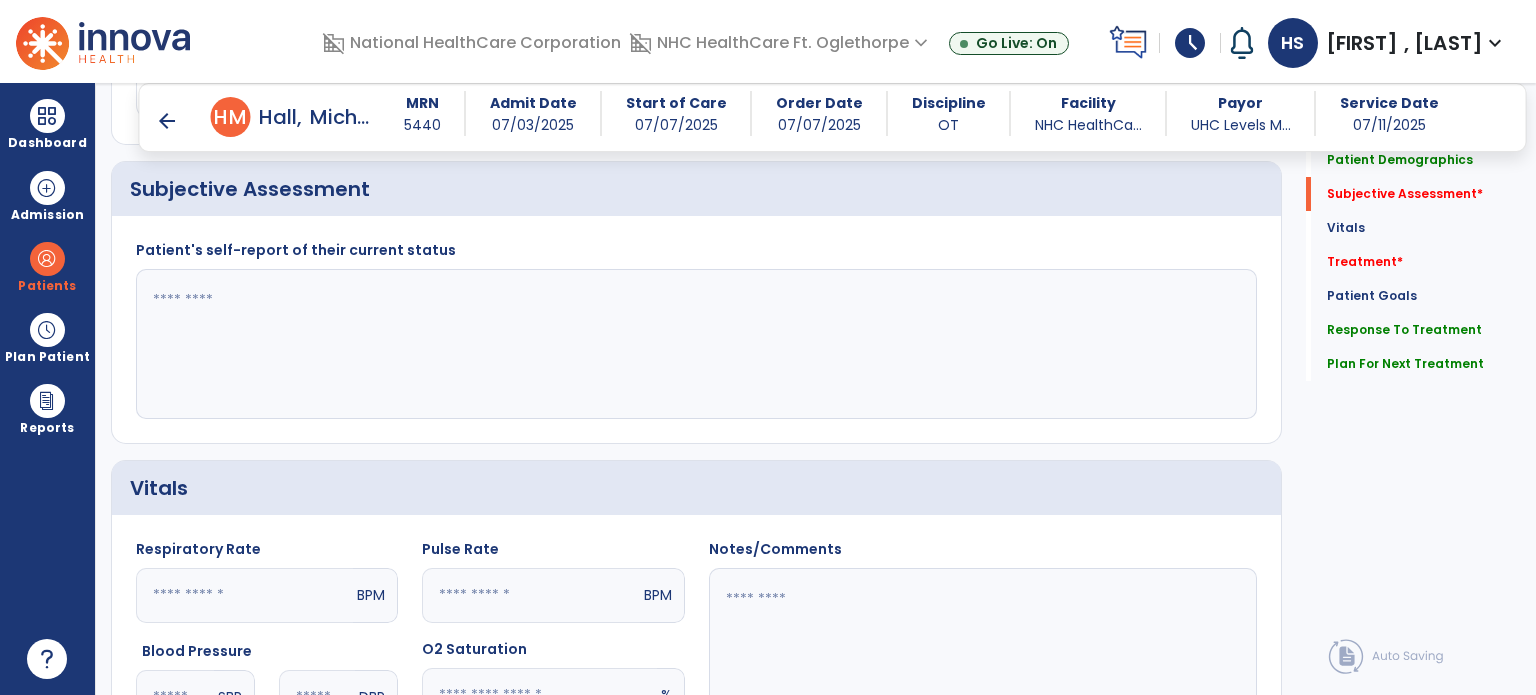 click 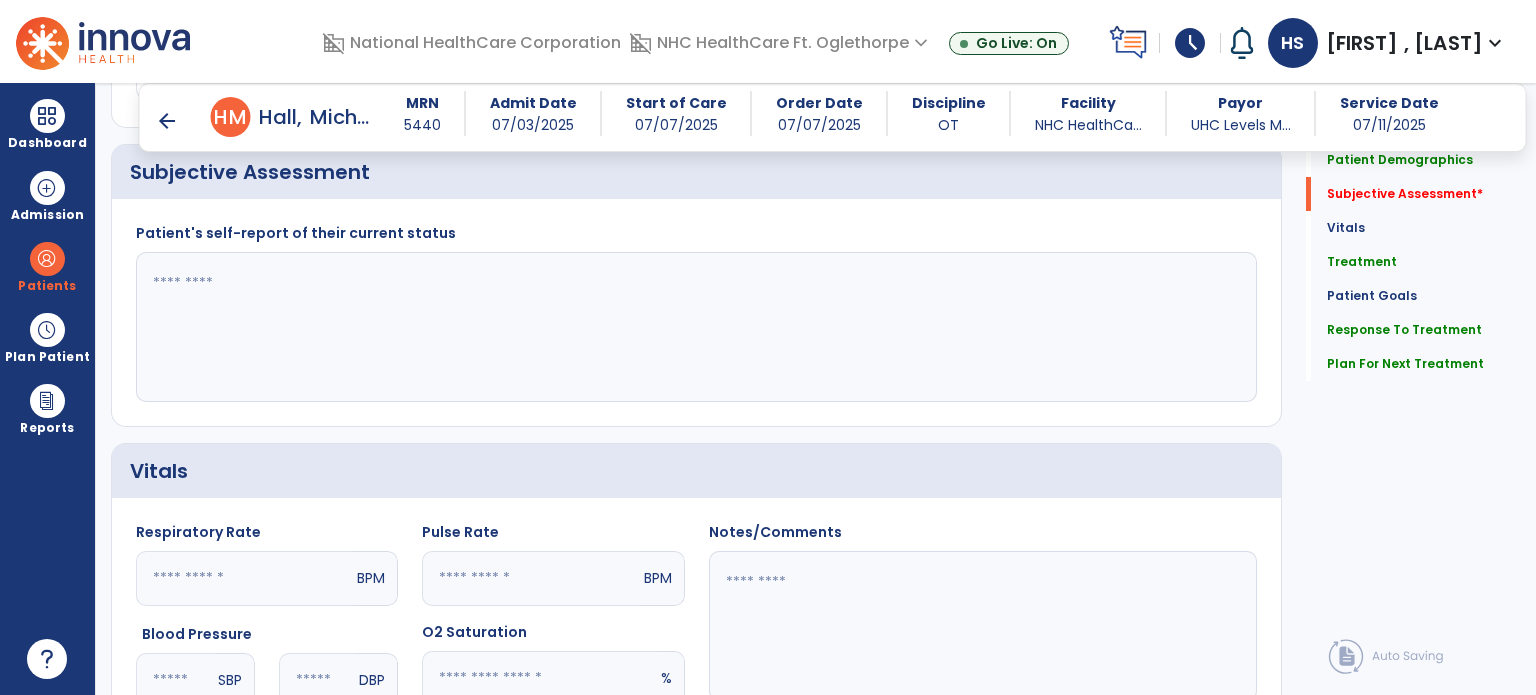 scroll, scrollTop: 499, scrollLeft: 0, axis: vertical 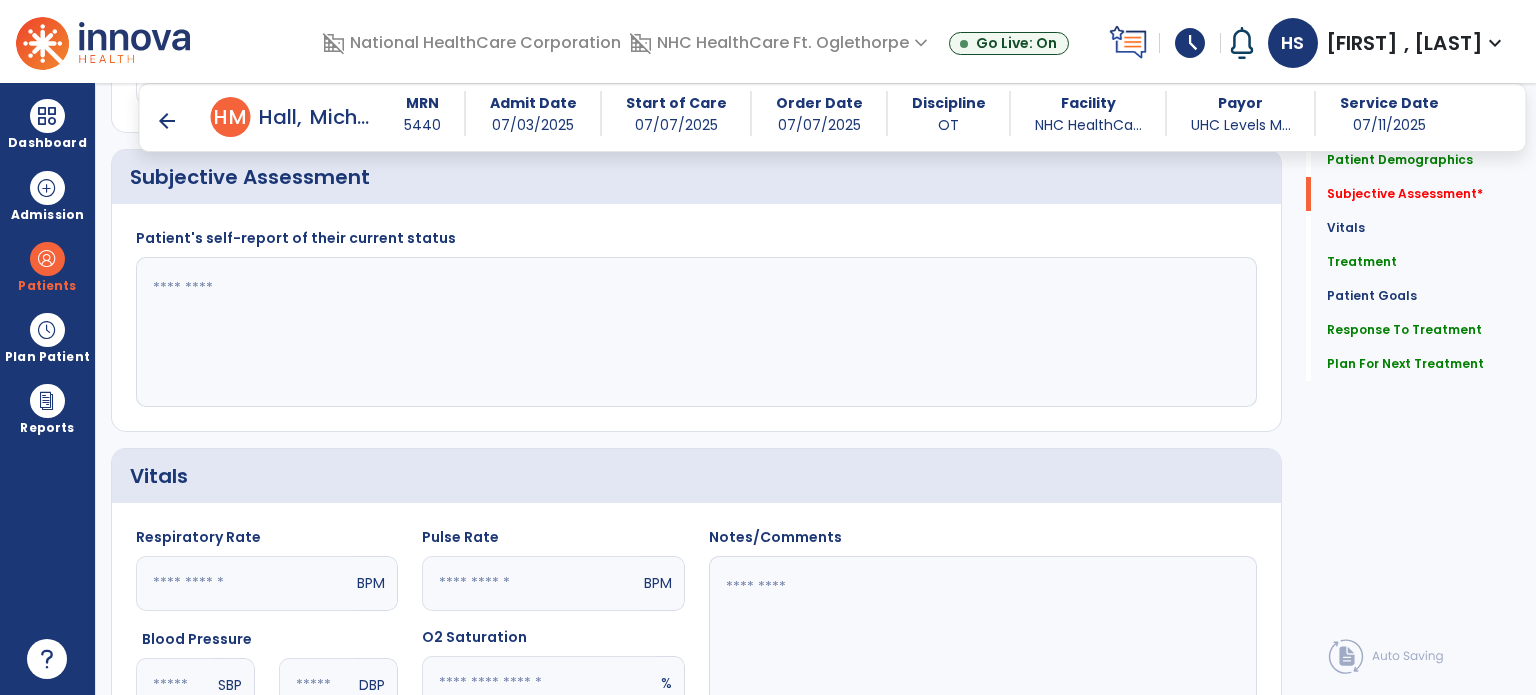 click 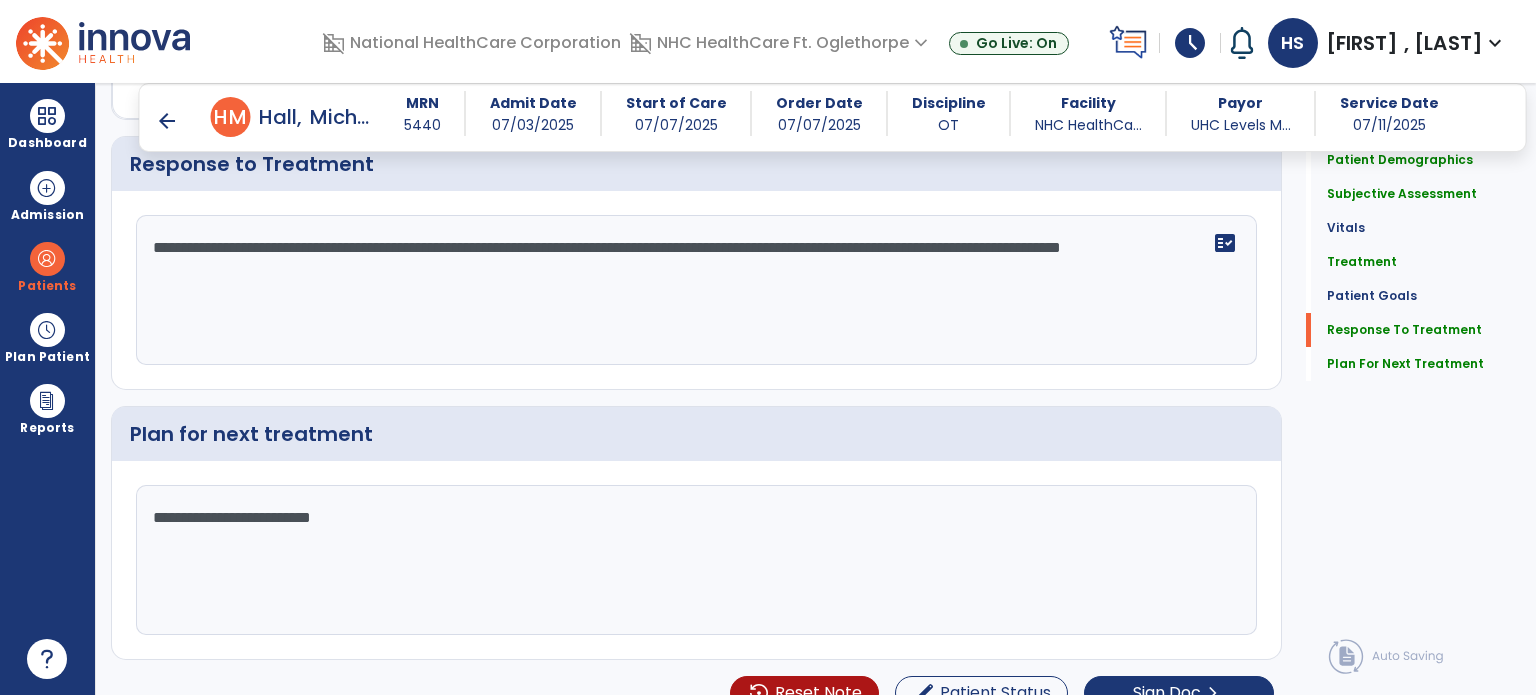 scroll, scrollTop: 2876, scrollLeft: 0, axis: vertical 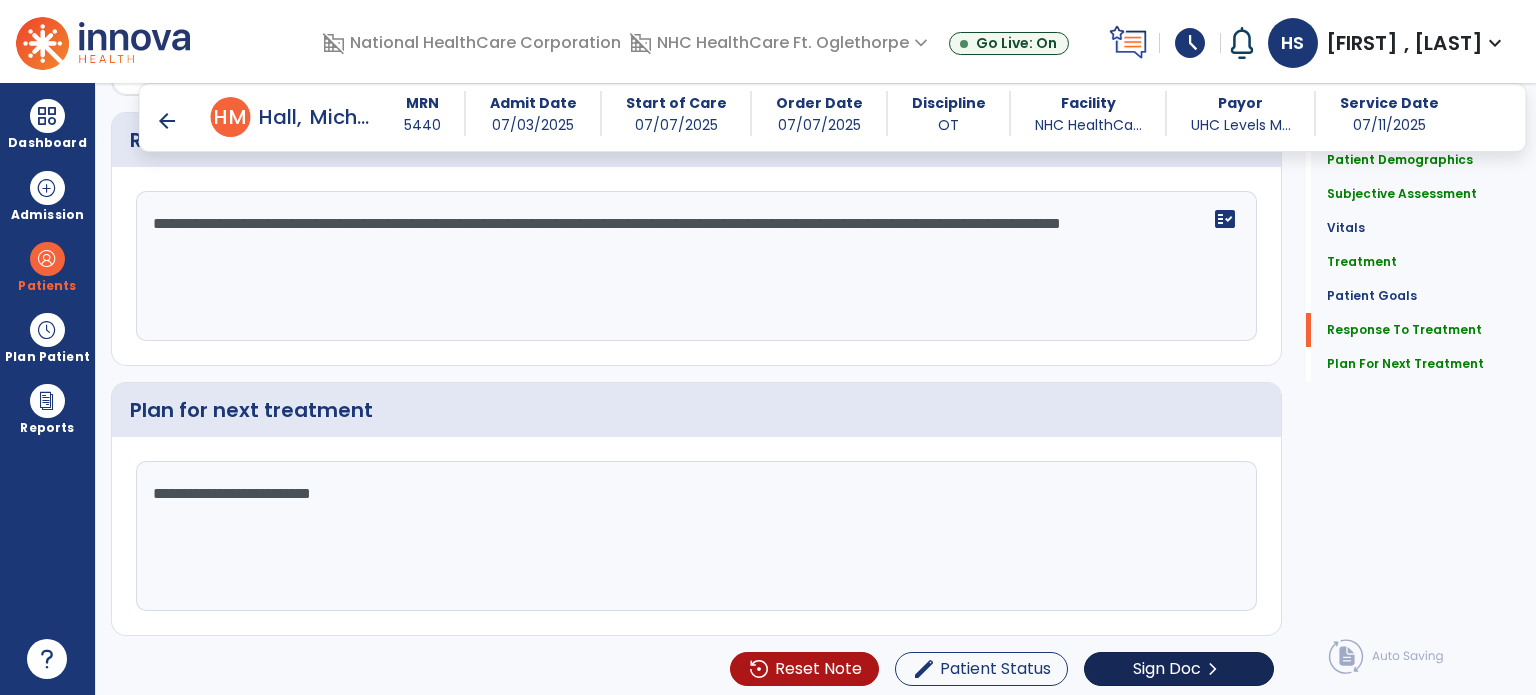 type on "**********" 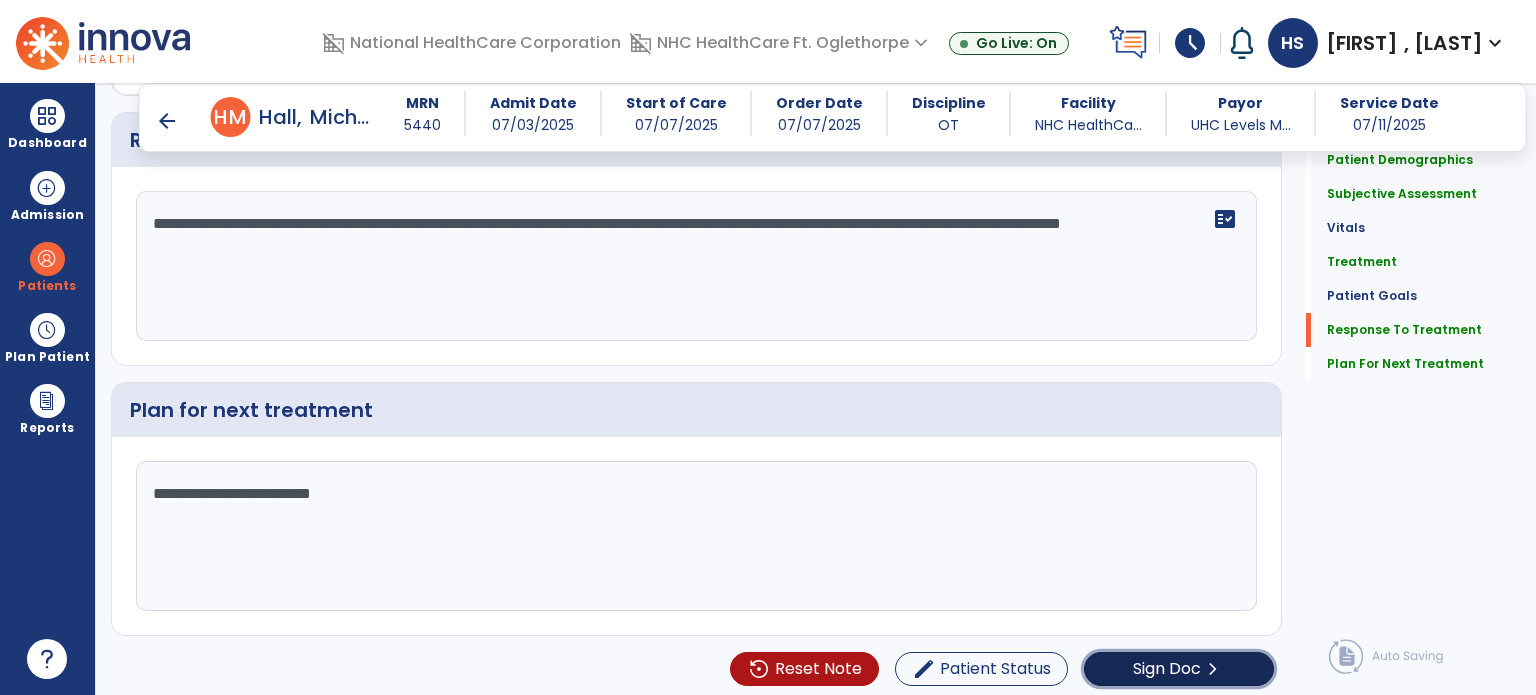 click on "Sign Doc  chevron_right" 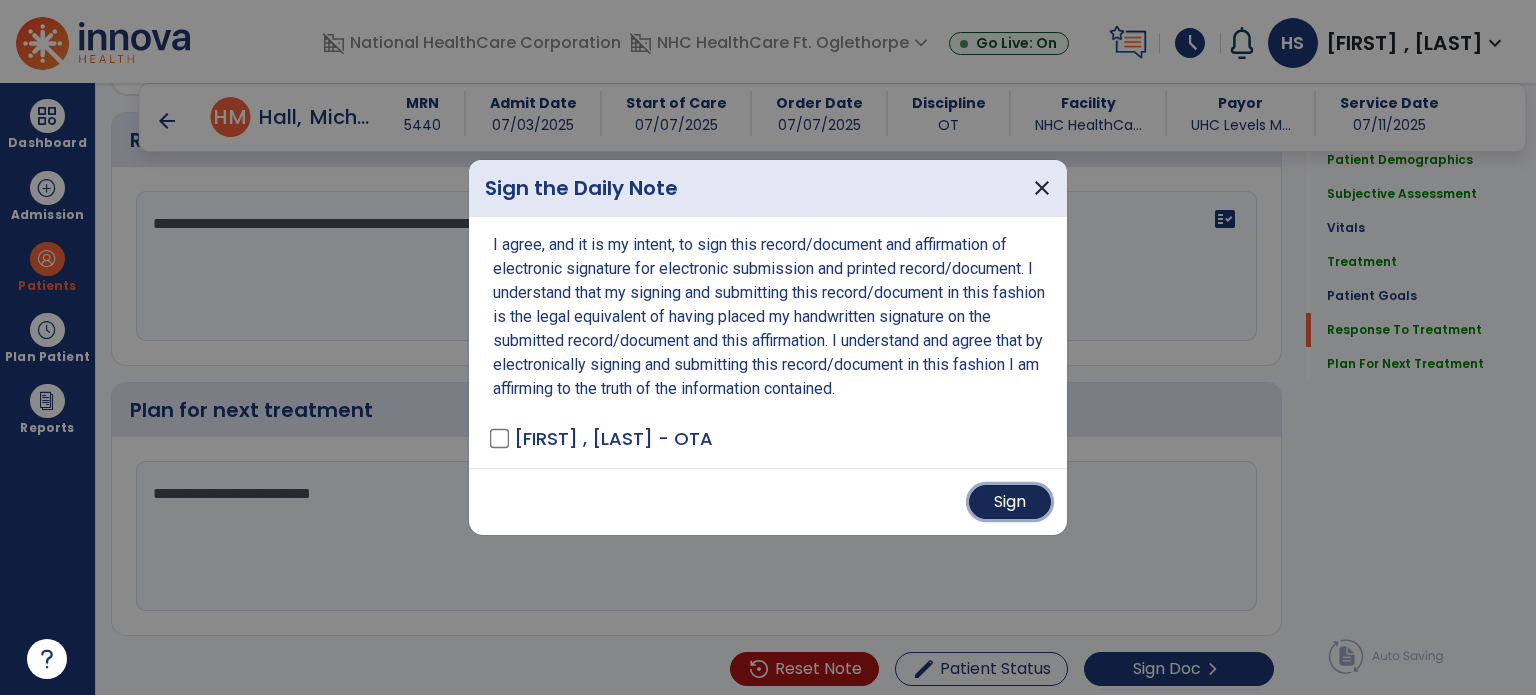 click on "Sign" at bounding box center [1010, 502] 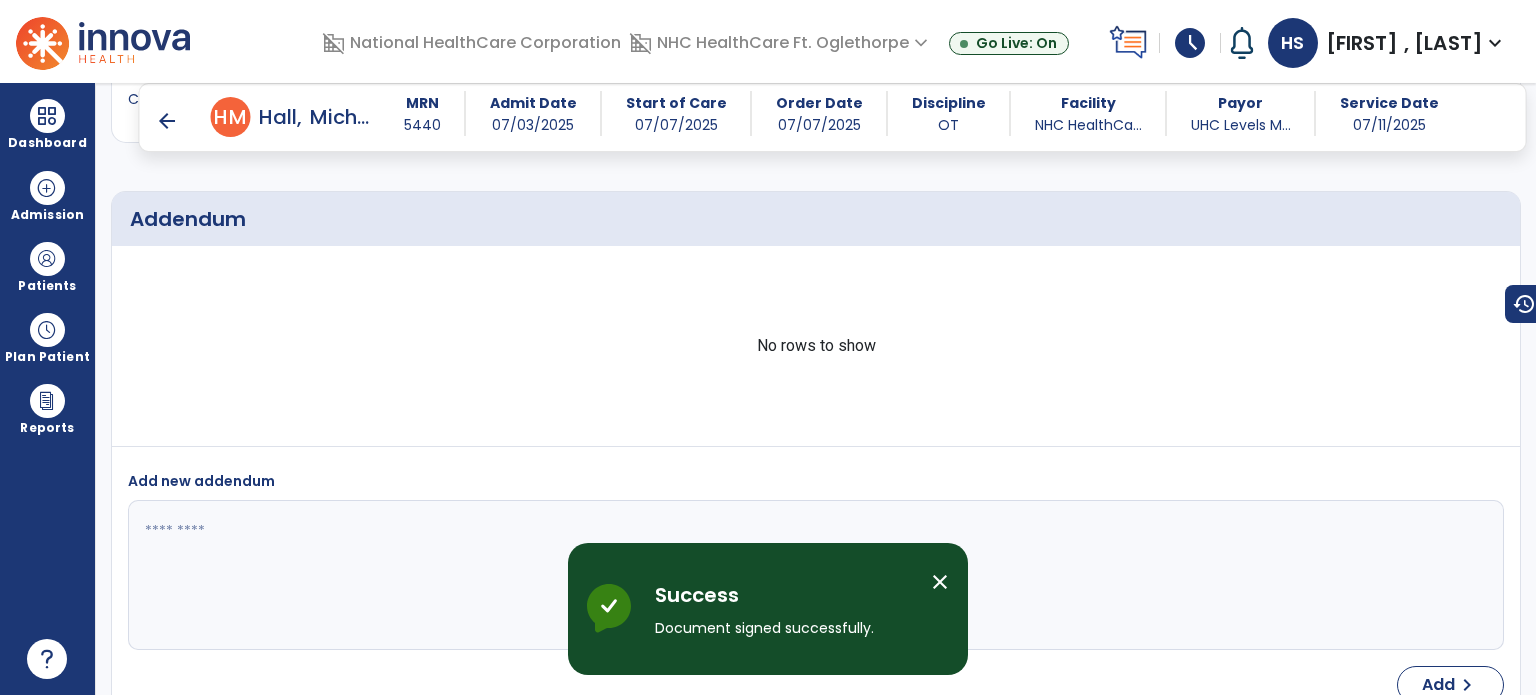 scroll, scrollTop: 4534, scrollLeft: 0, axis: vertical 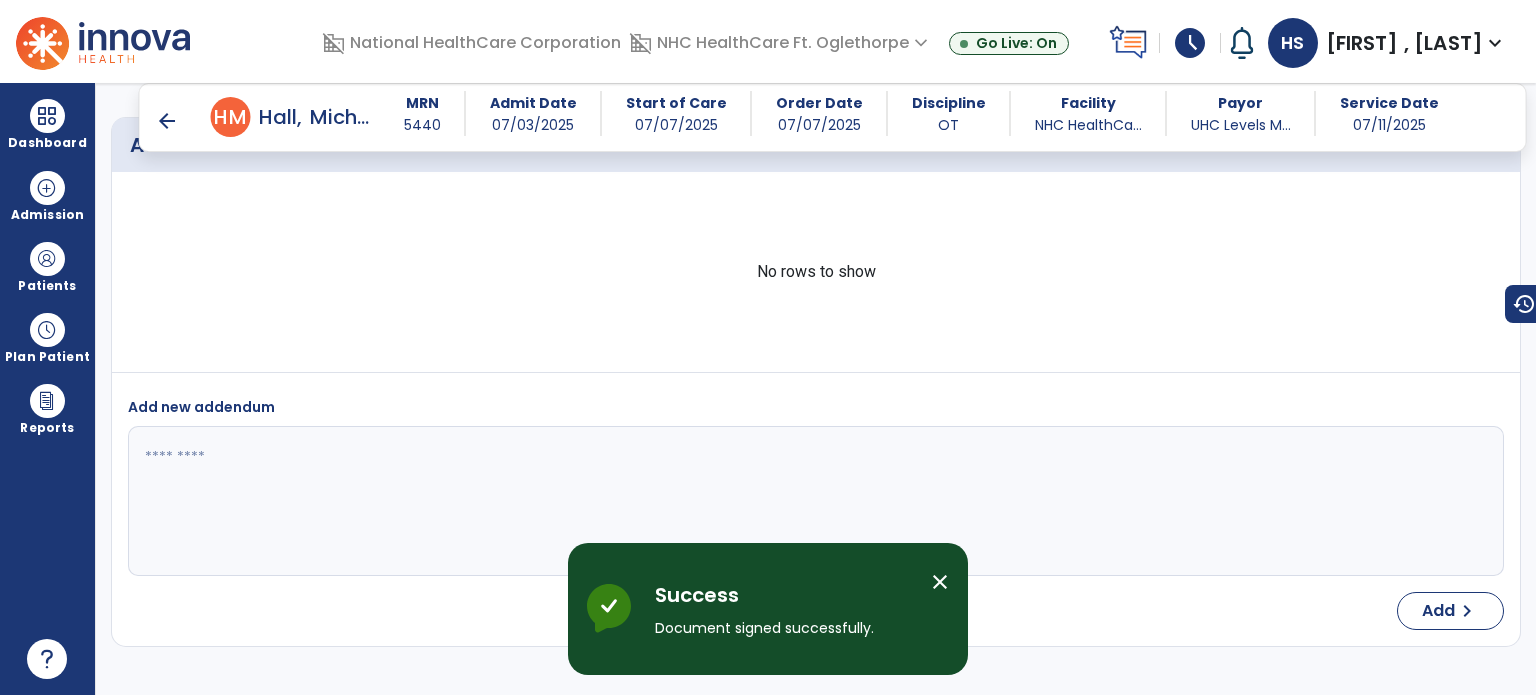 click on "arrow_back" at bounding box center [167, 121] 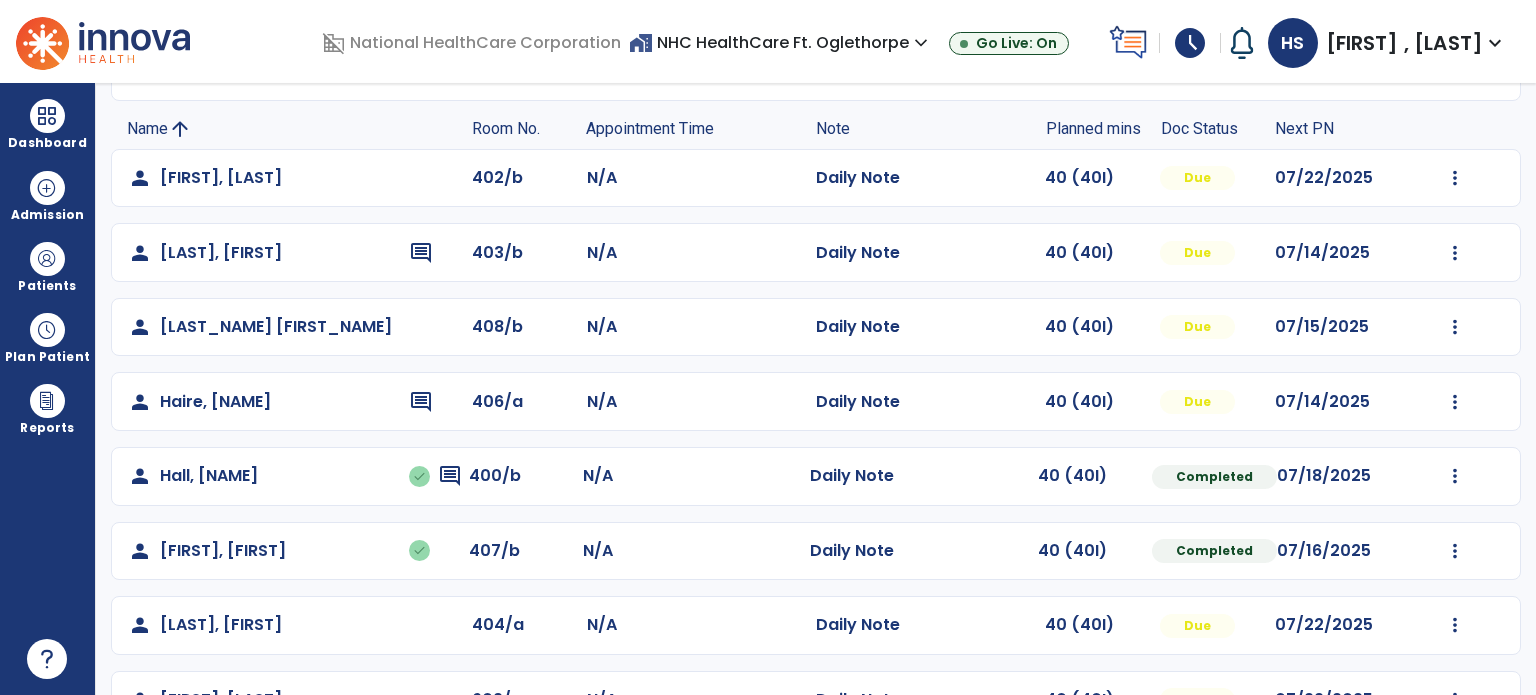 scroll, scrollTop: 172, scrollLeft: 0, axis: vertical 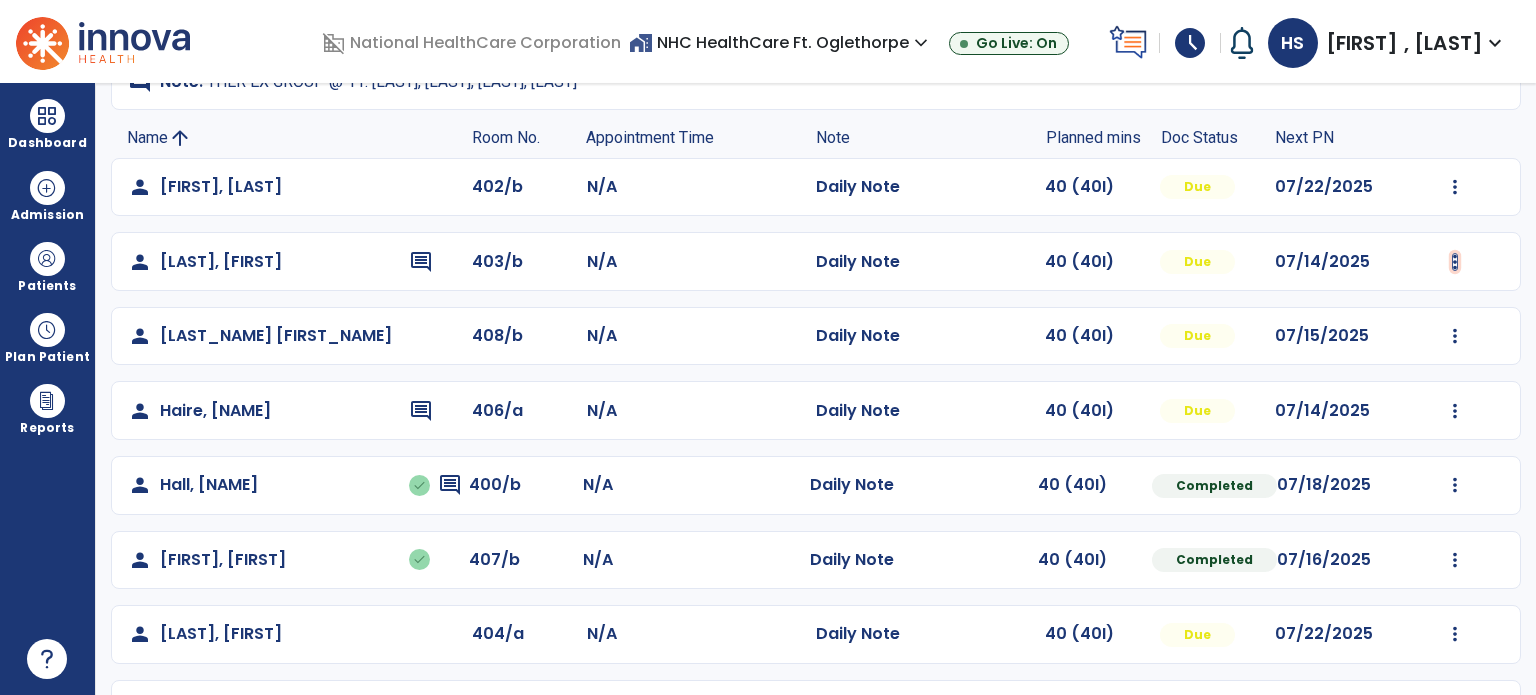click at bounding box center (1455, 187) 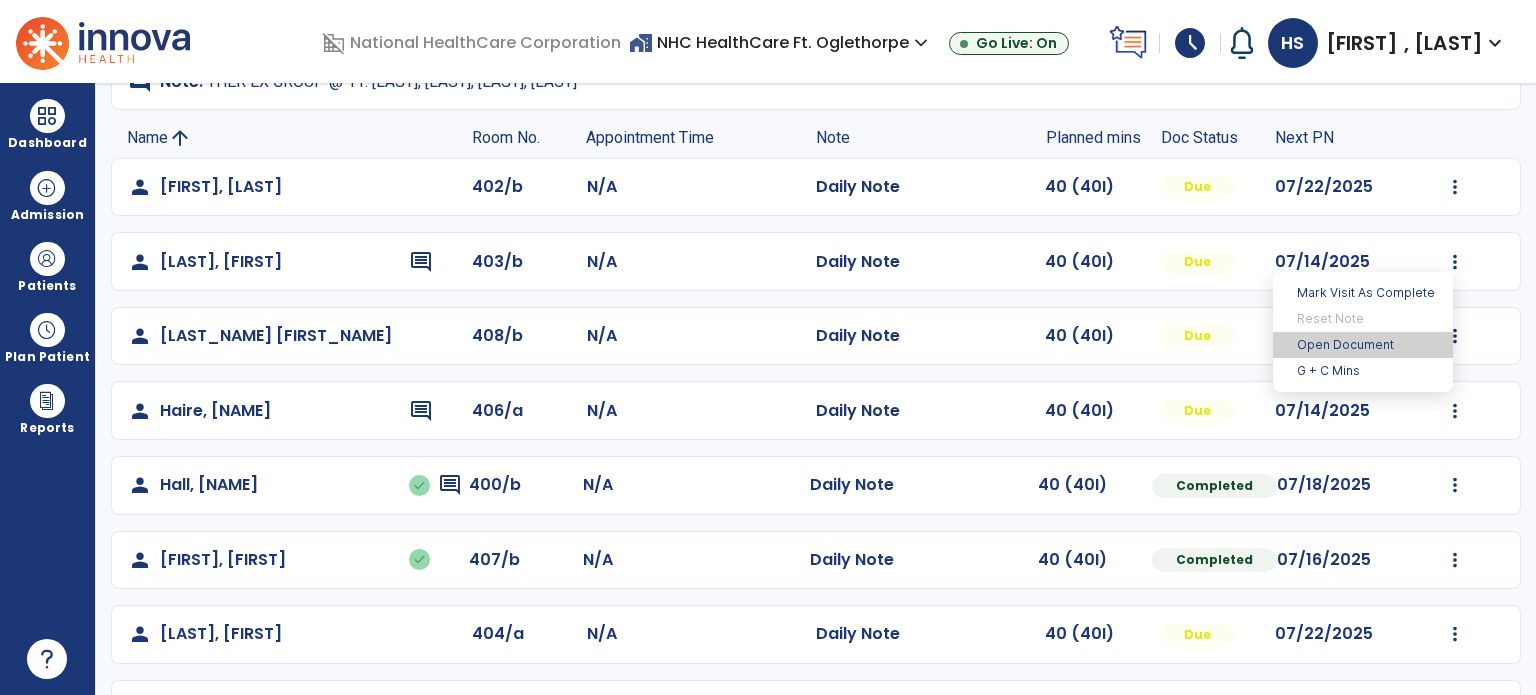 click on "Open Document" at bounding box center (1363, 345) 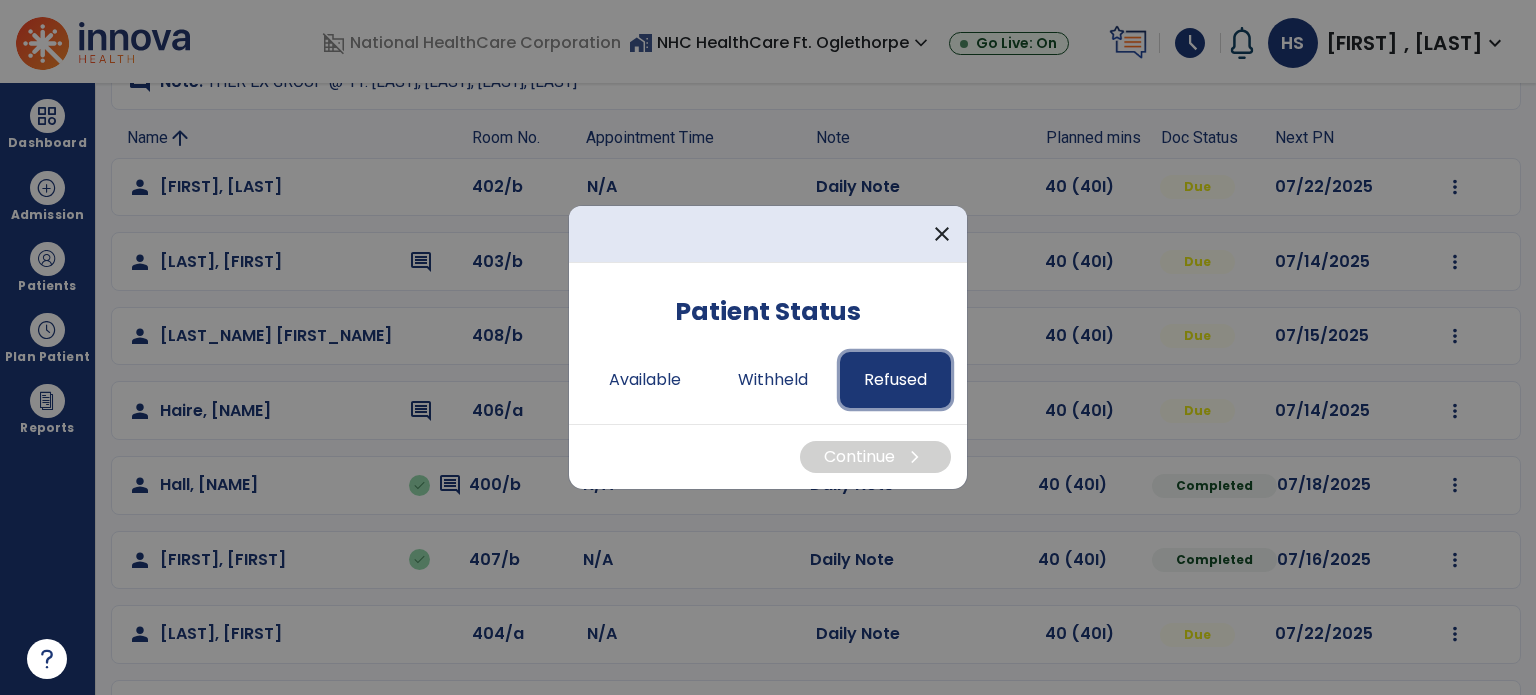 click on "Refused" at bounding box center [895, 380] 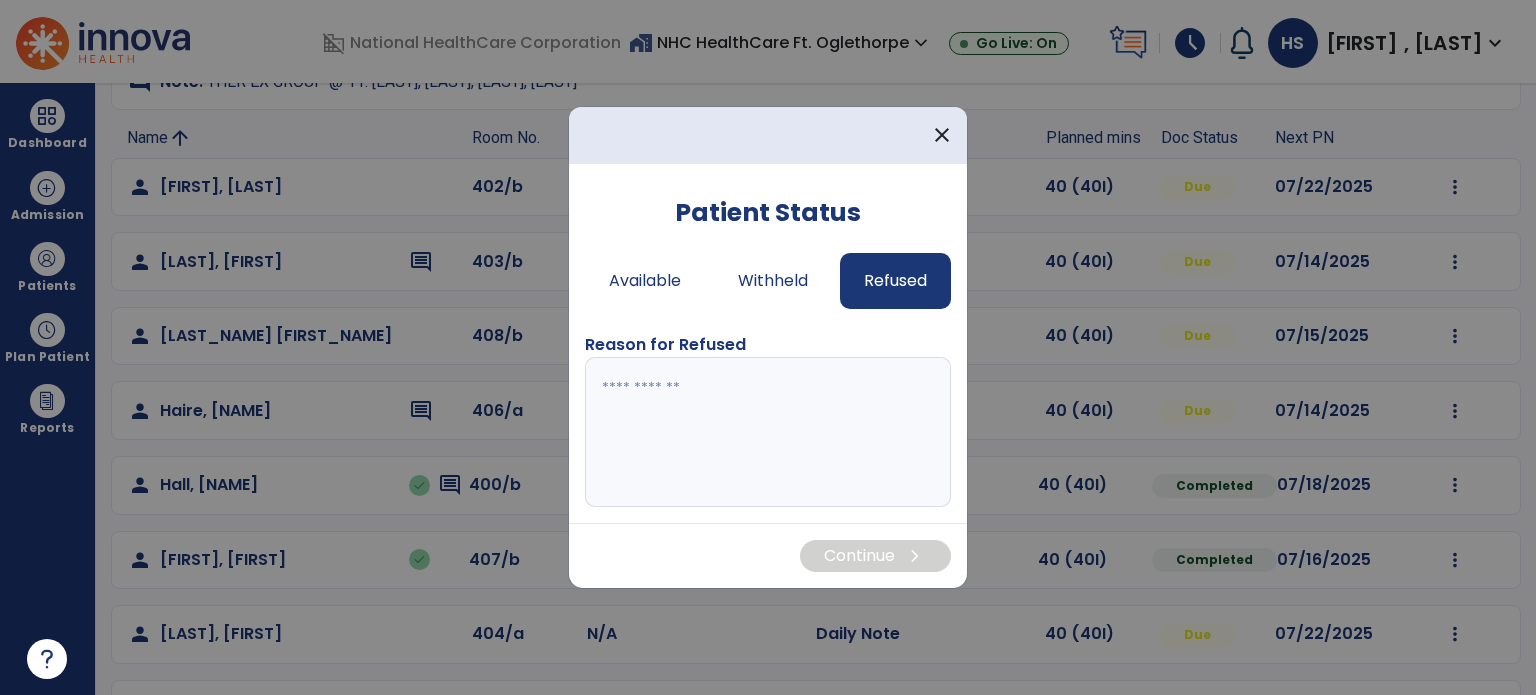 click at bounding box center (768, 432) 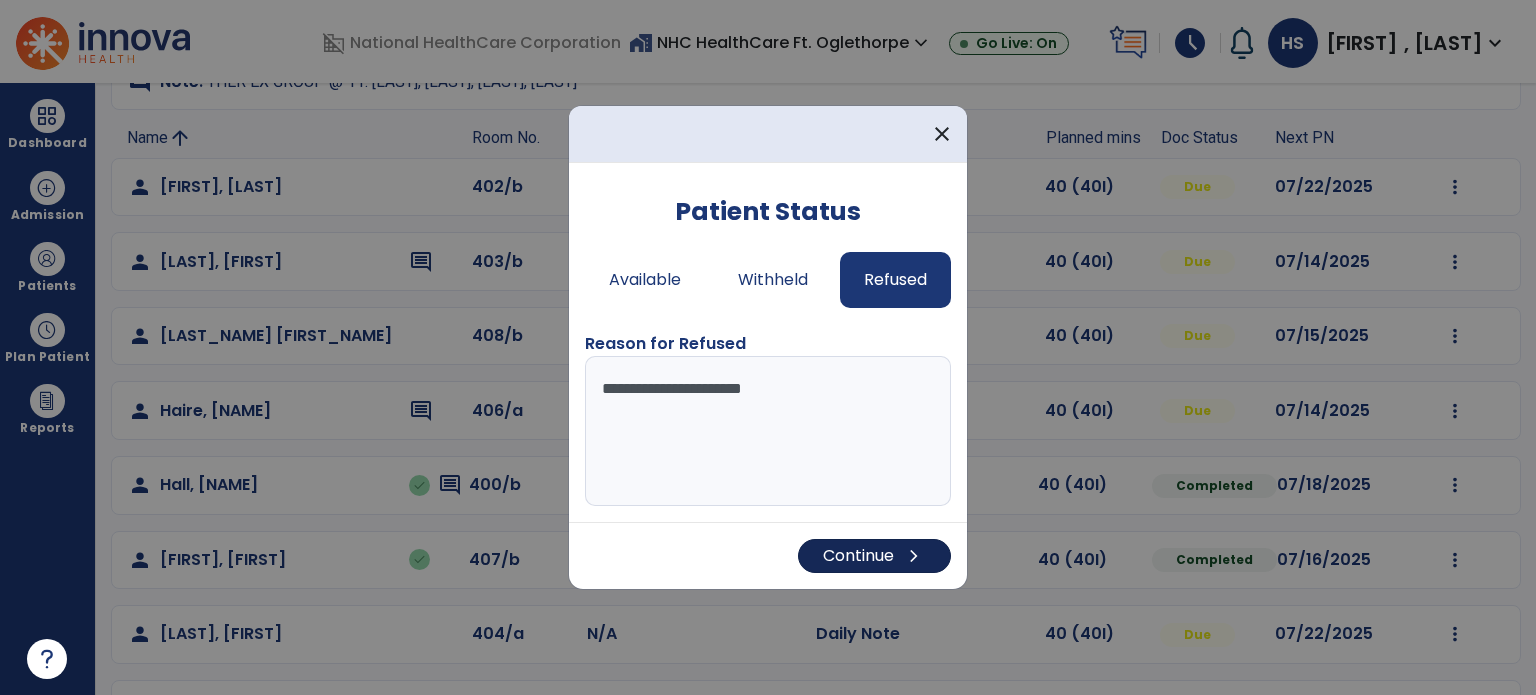 type on "**********" 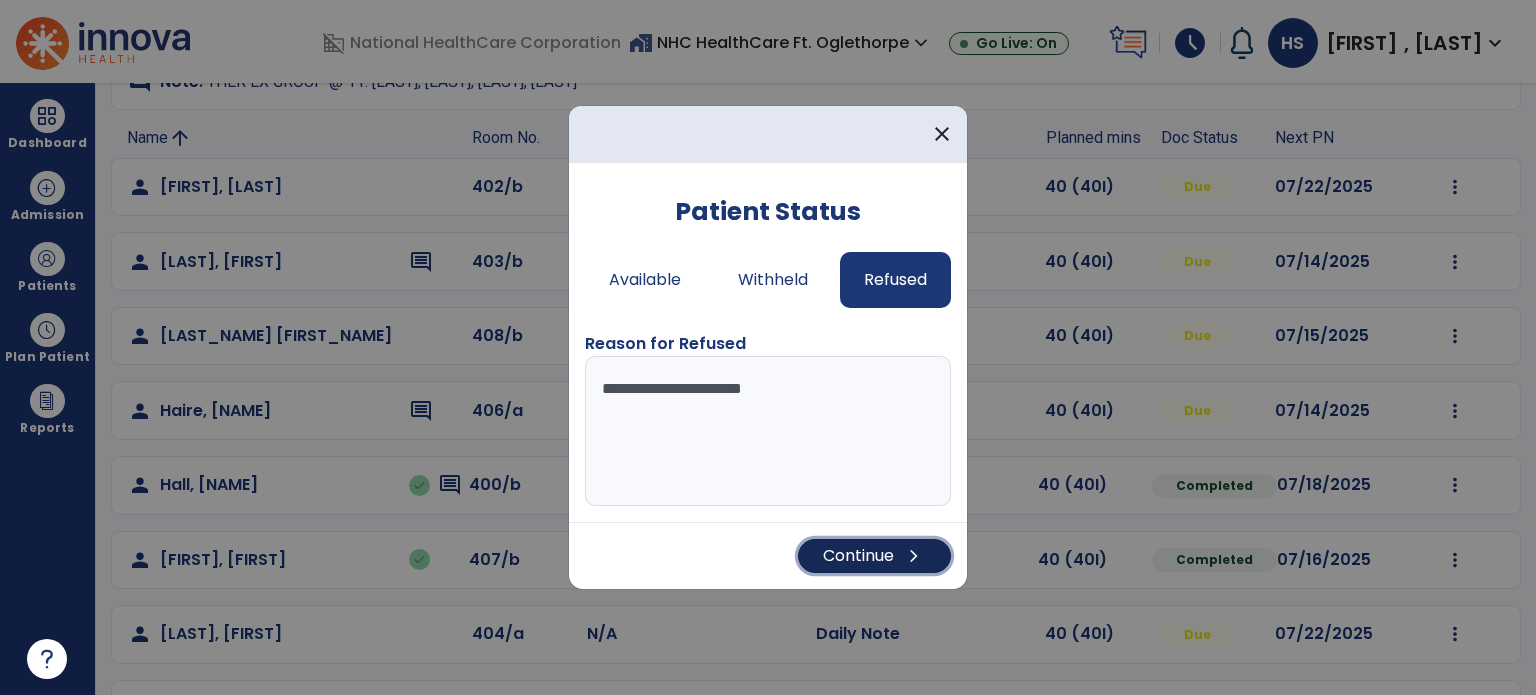 click on "Continue   chevron_right" at bounding box center [874, 556] 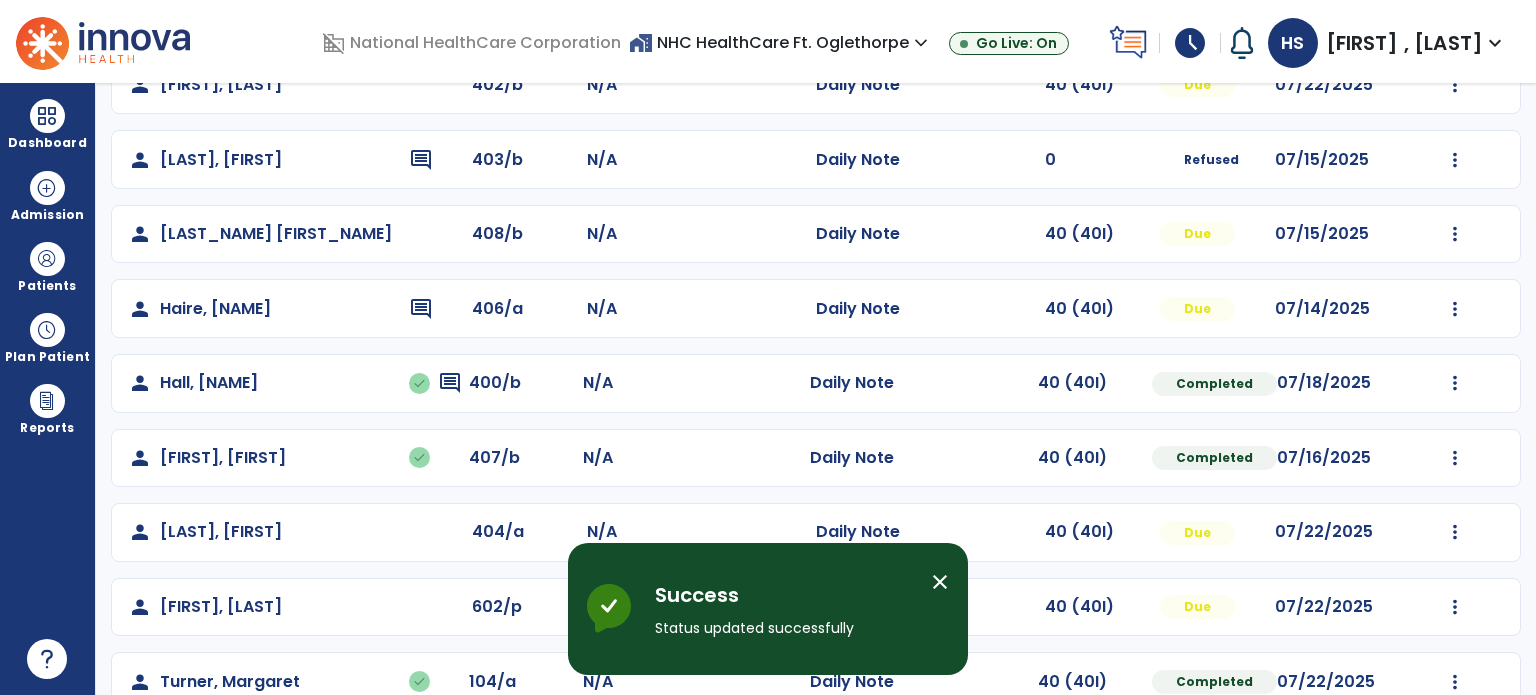 scroll, scrollTop: 277, scrollLeft: 0, axis: vertical 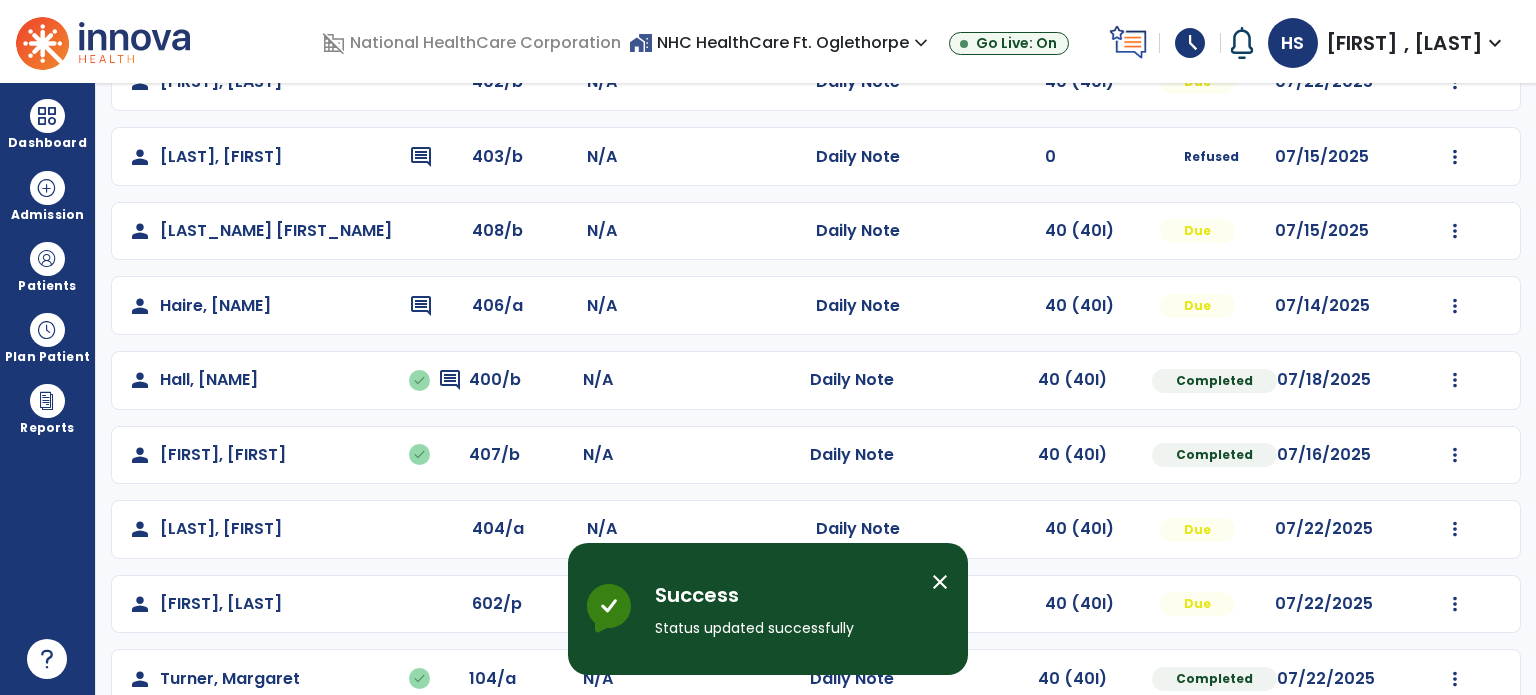 click on "person [LAST], [FIRST] 402/b N/A Daily Note 40 (40I) Due 07/22/2025 Mark Visit As Complete Reset Note Open Document G + C Mins person [LAST], [FIRST] comment 403/b N/A Daily Note 0 Refused 07/15/2025 Mark Visit As Complete Reset Note Open Document G + C Mins person [LAST] [LAST], [FIRST] 408/b N/A Daily Note 40 (40I) Due 07/15/2025 Mark Visit As Complete Reset Note Open Document G + C Mins person [LAST], [FIRST] comment 406/a N/A Daily Note 40 (40I) Due 07/14/2025 Mark Visit As Complete Reset Note Open Document G + C Mins person [LAST], [FIRST] done comment 400/b N/A Daily Note 40 (40I) Completed 07/18/2025 Undo Visit Status Reset Note Open Document G + C Mins person [LAST], [FIRST] done 407/b N/A Daily Note 40 (40I) Completed 07/16/2025 Undo Visit Status Reset Note Open Document G + C Mins person [LAST], [FIRST] 404/a N/A Daily Note 40 (40I) Due 07/22/2025 Mark Visit As Complete Reset Note Open Document G + C Mins N/A" 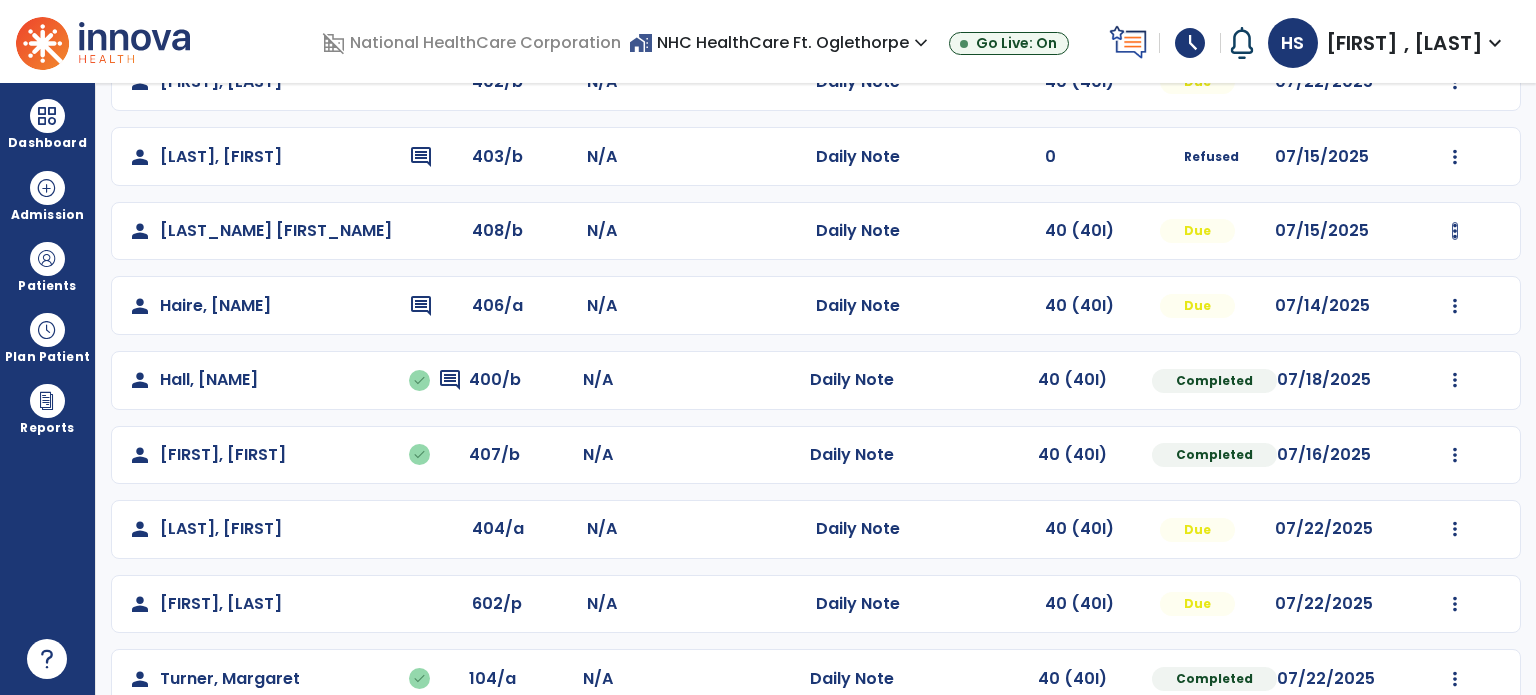 click at bounding box center (1455, 82) 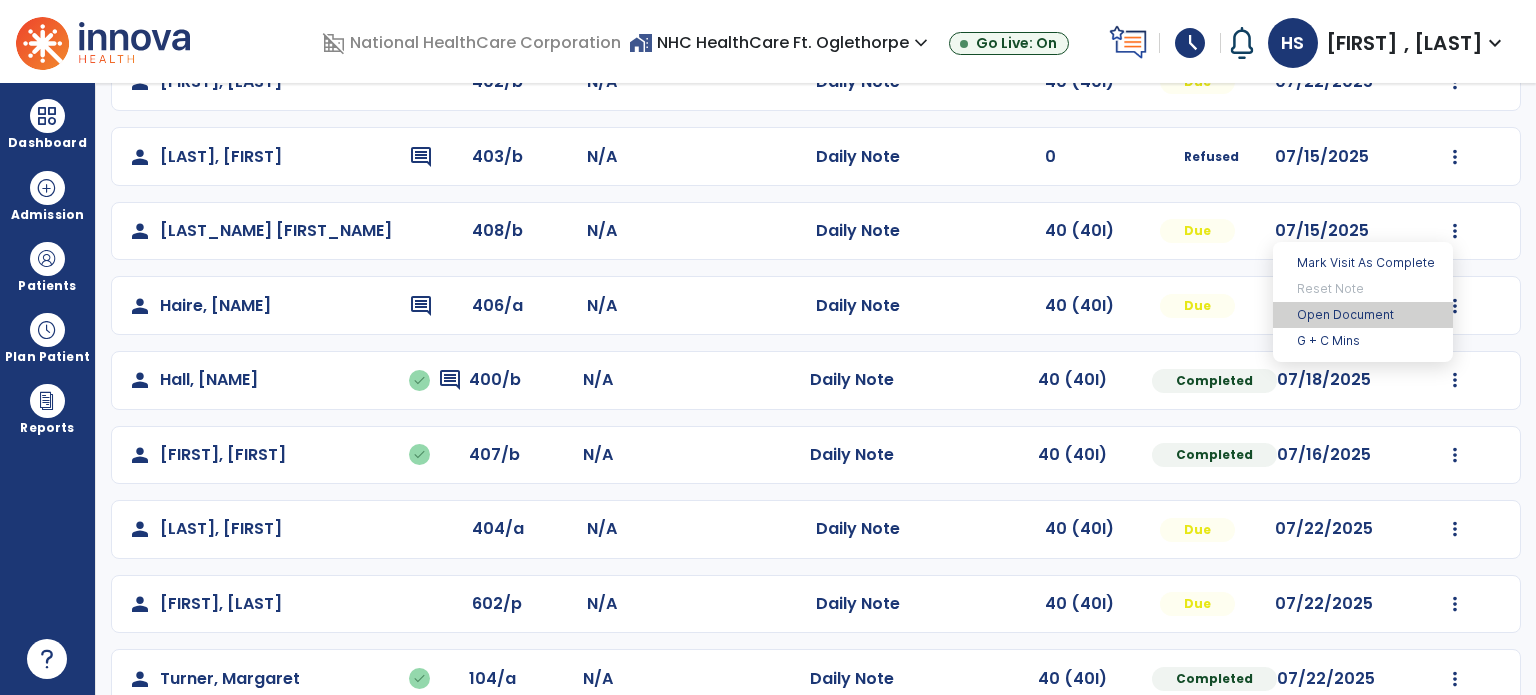click on "Open Document" at bounding box center (1363, 315) 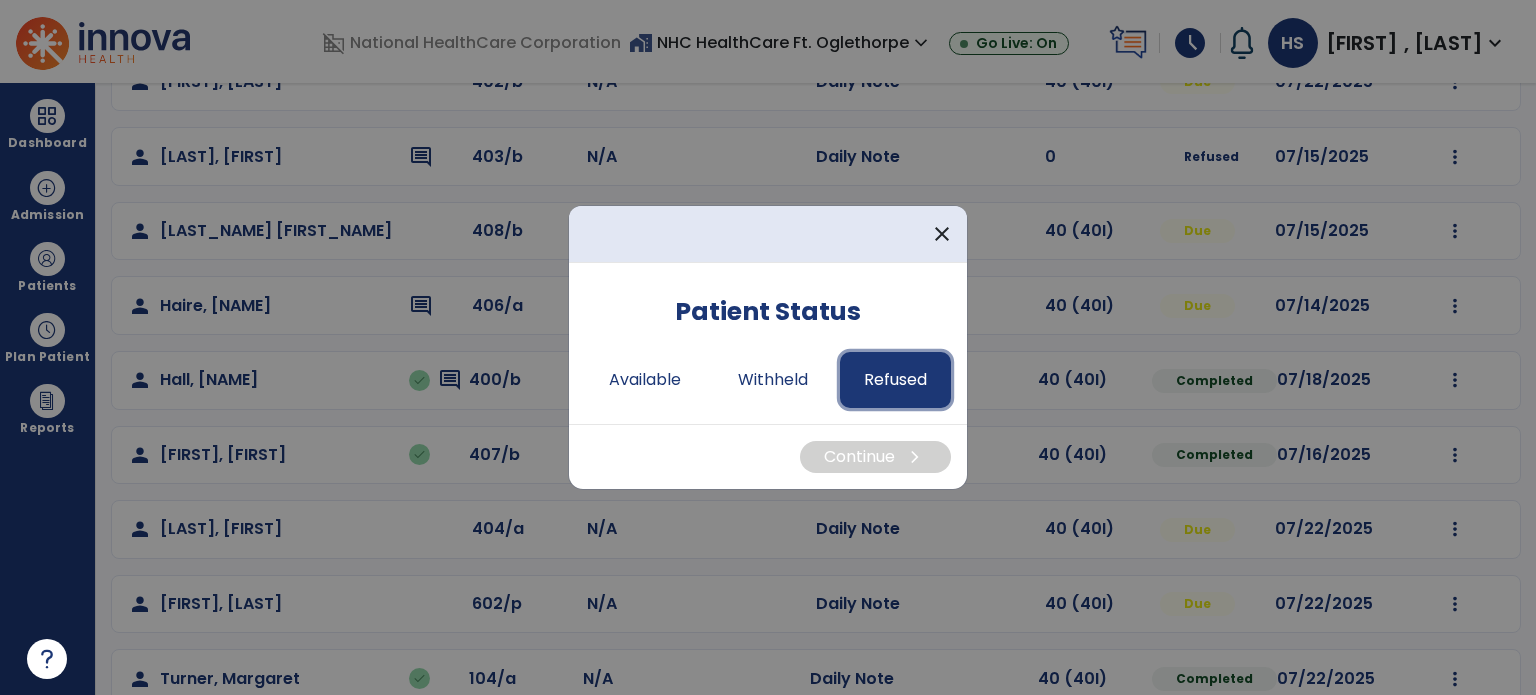 click on "Refused" at bounding box center (895, 380) 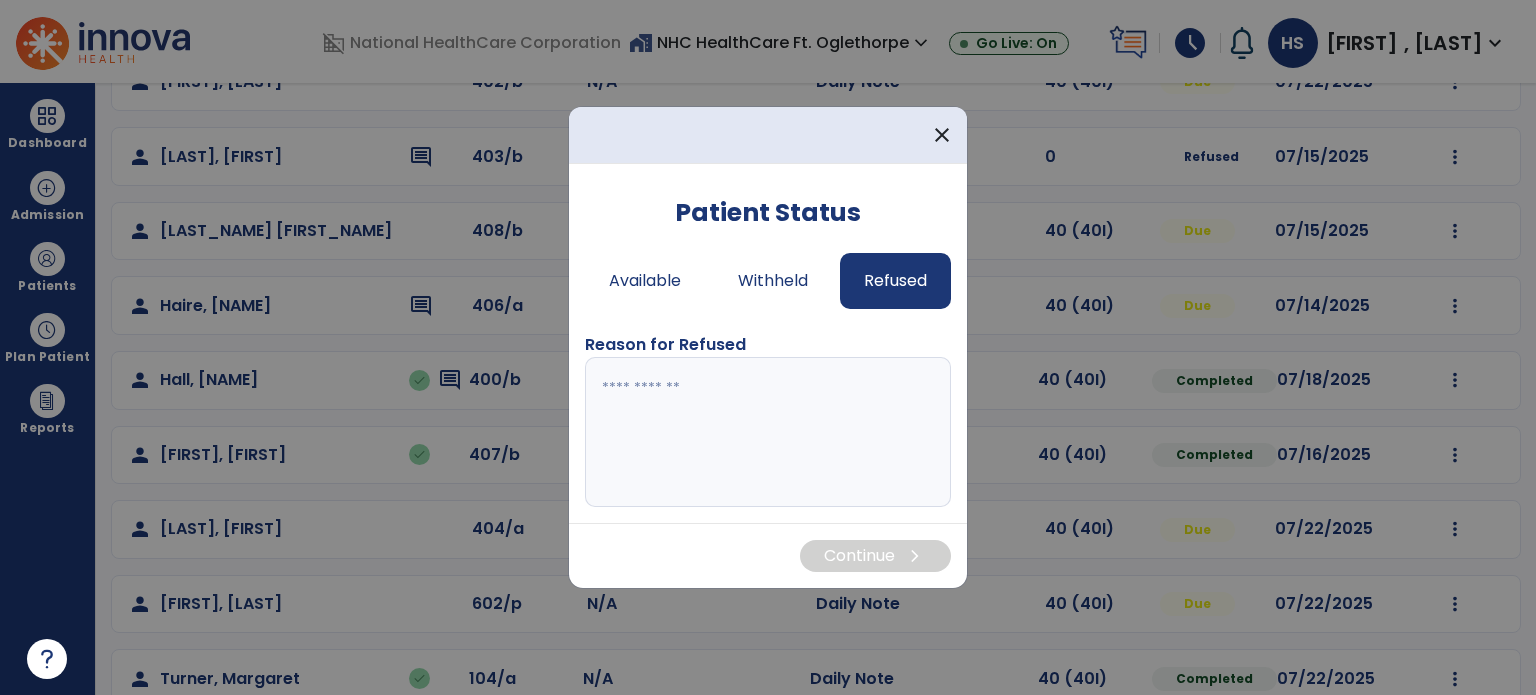 click at bounding box center (768, 432) 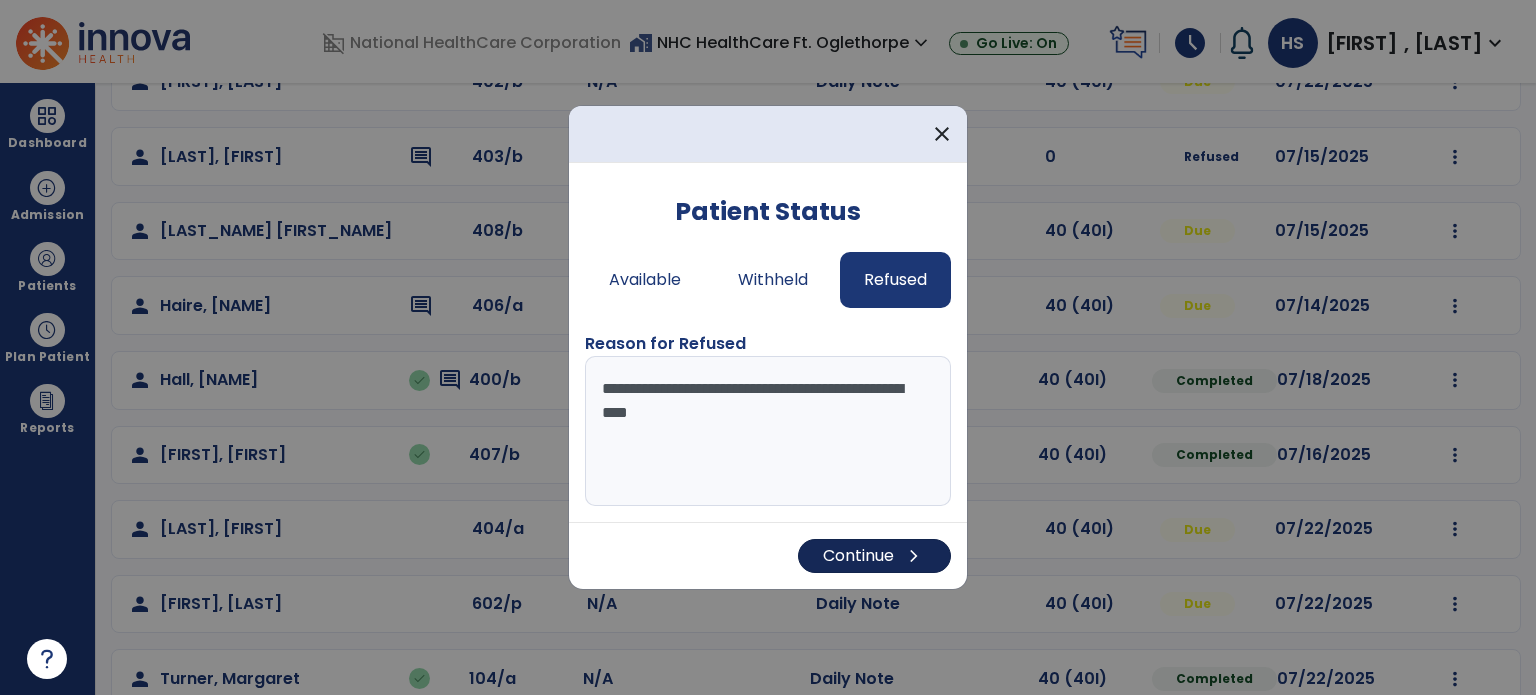 type on "**********" 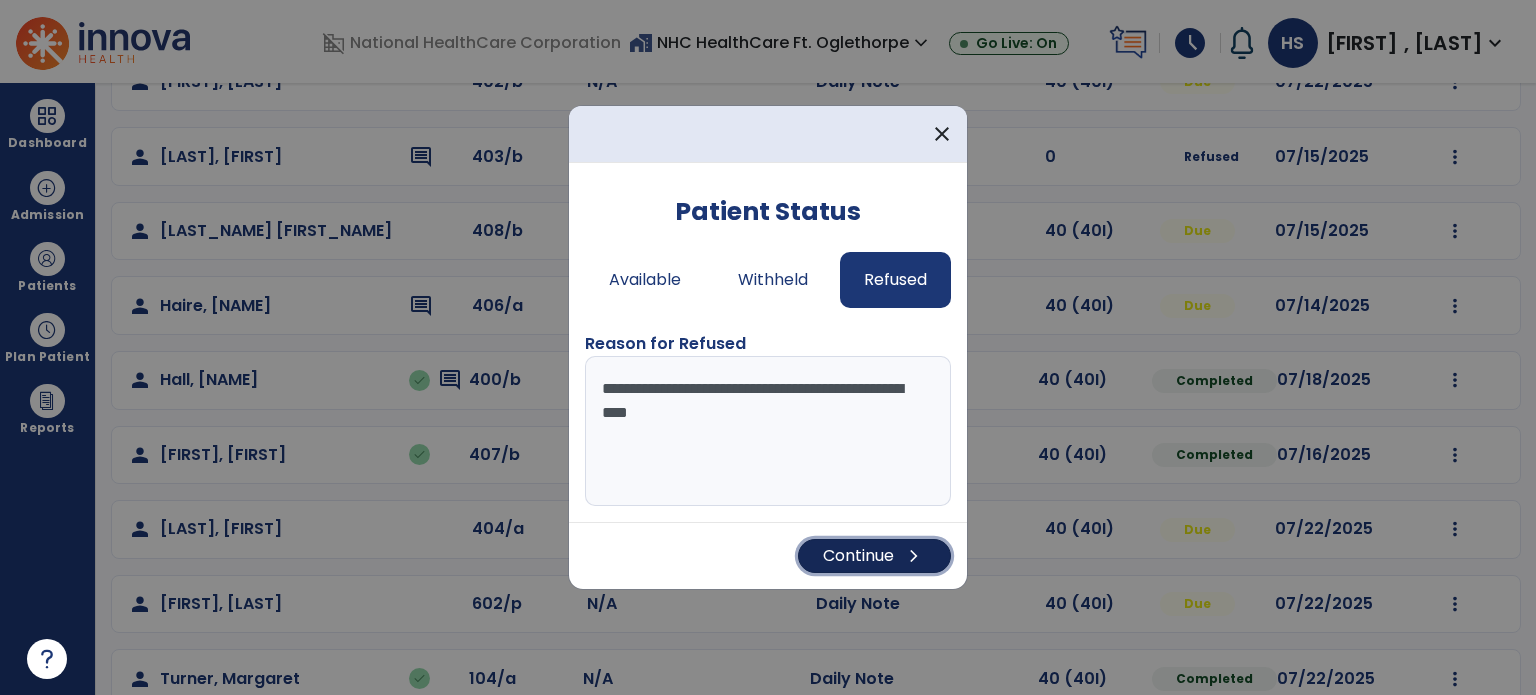 click on "Continue   chevron_right" at bounding box center (874, 556) 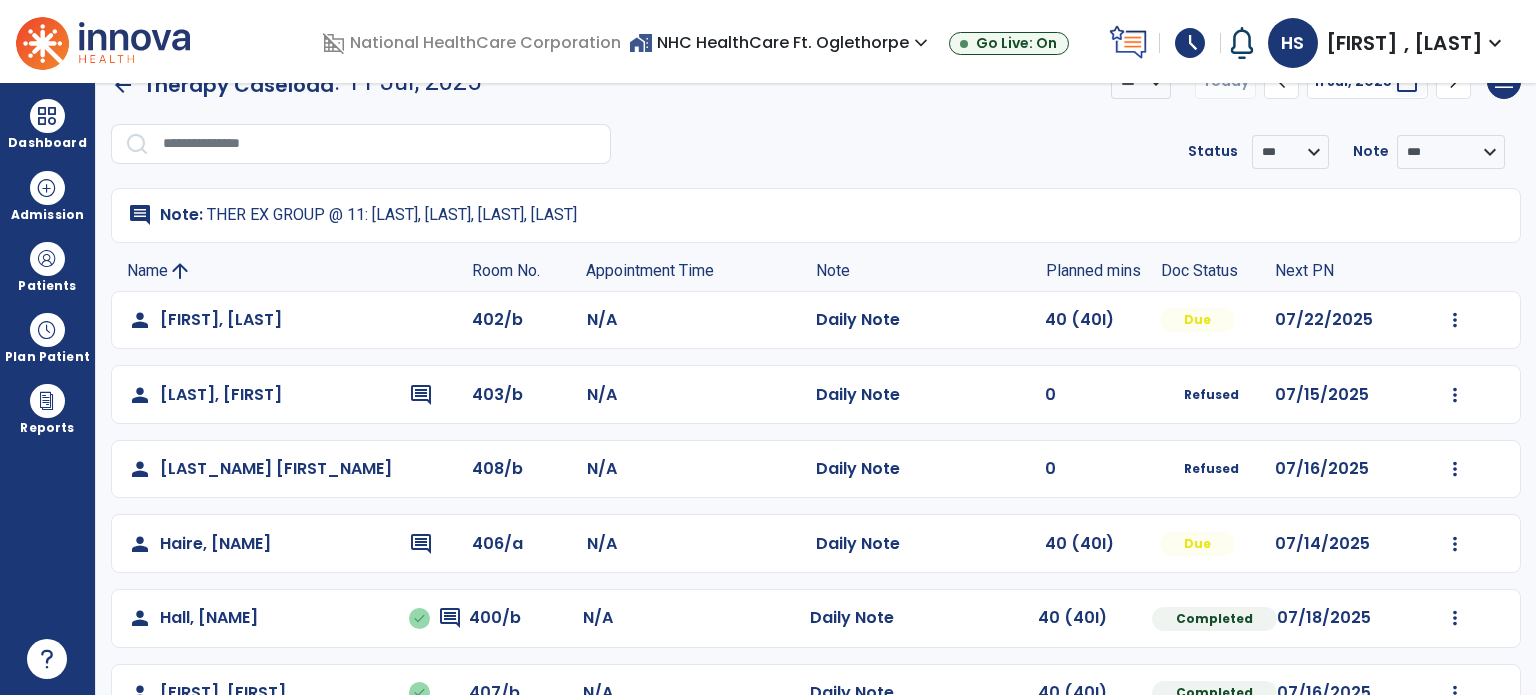 scroll, scrollTop: 32, scrollLeft: 0, axis: vertical 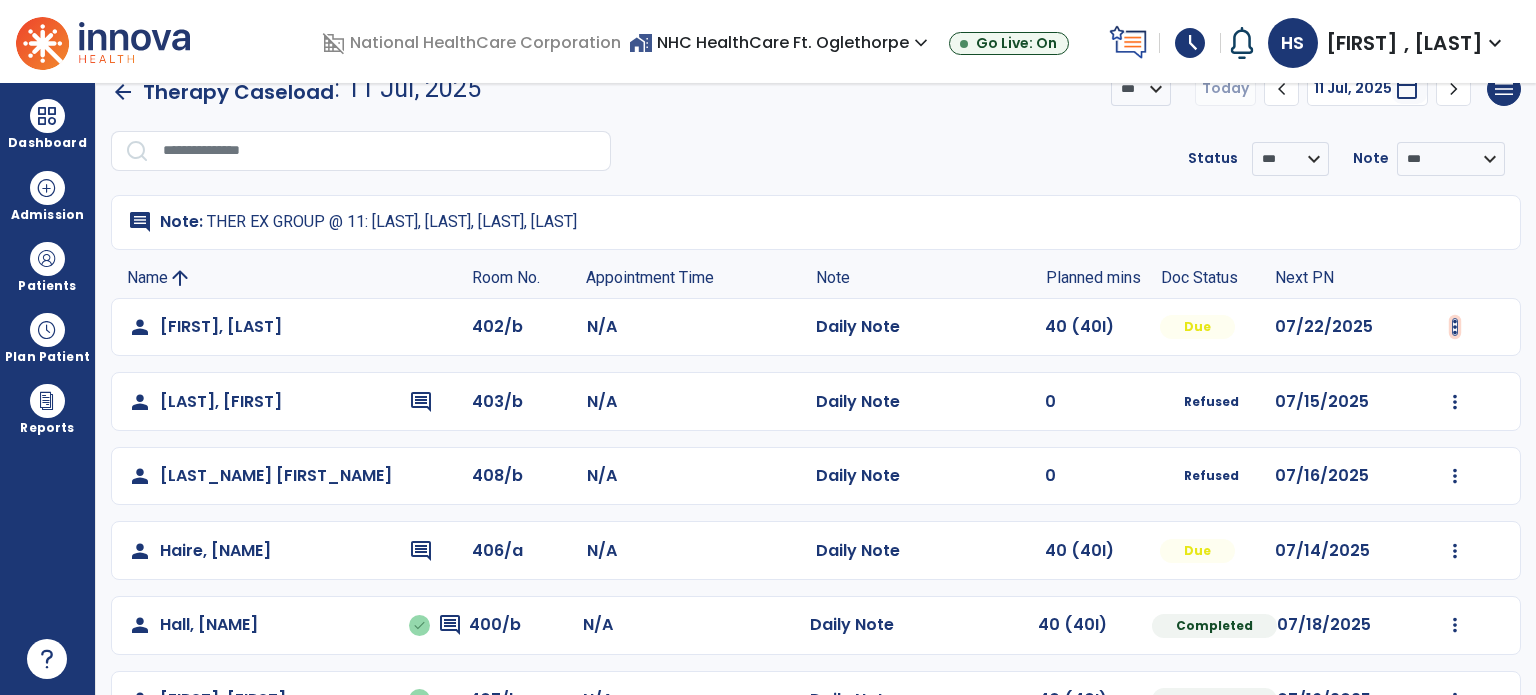 click at bounding box center (1455, 327) 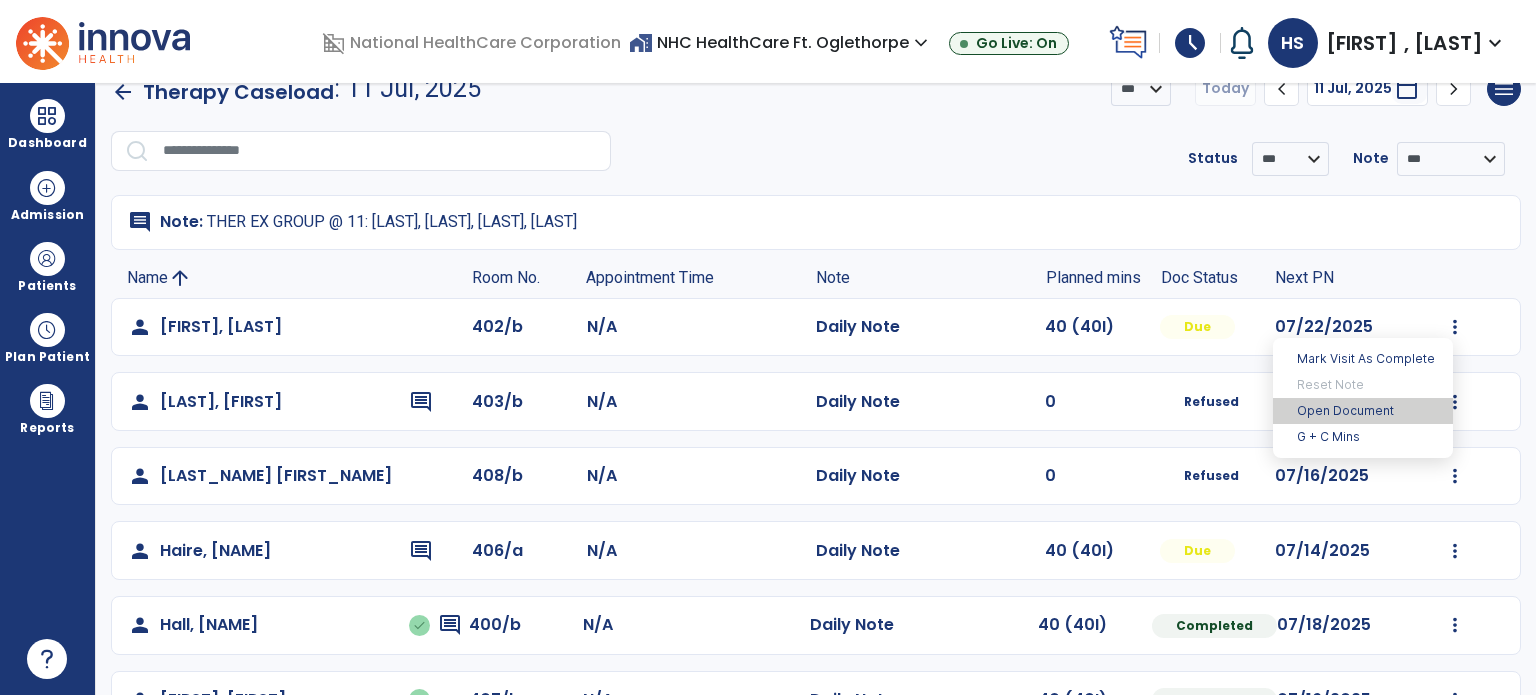 click on "Open Document" at bounding box center [1363, 411] 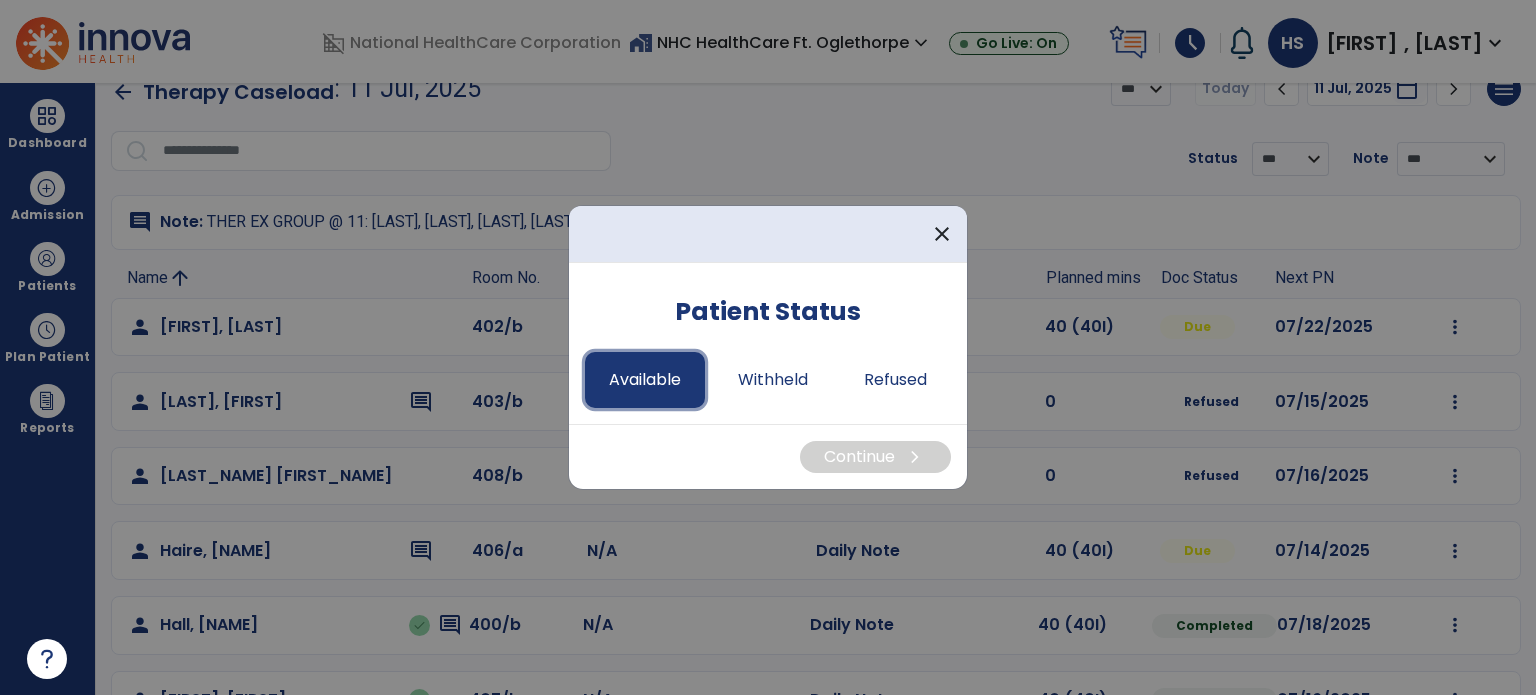 click on "Available" at bounding box center (645, 380) 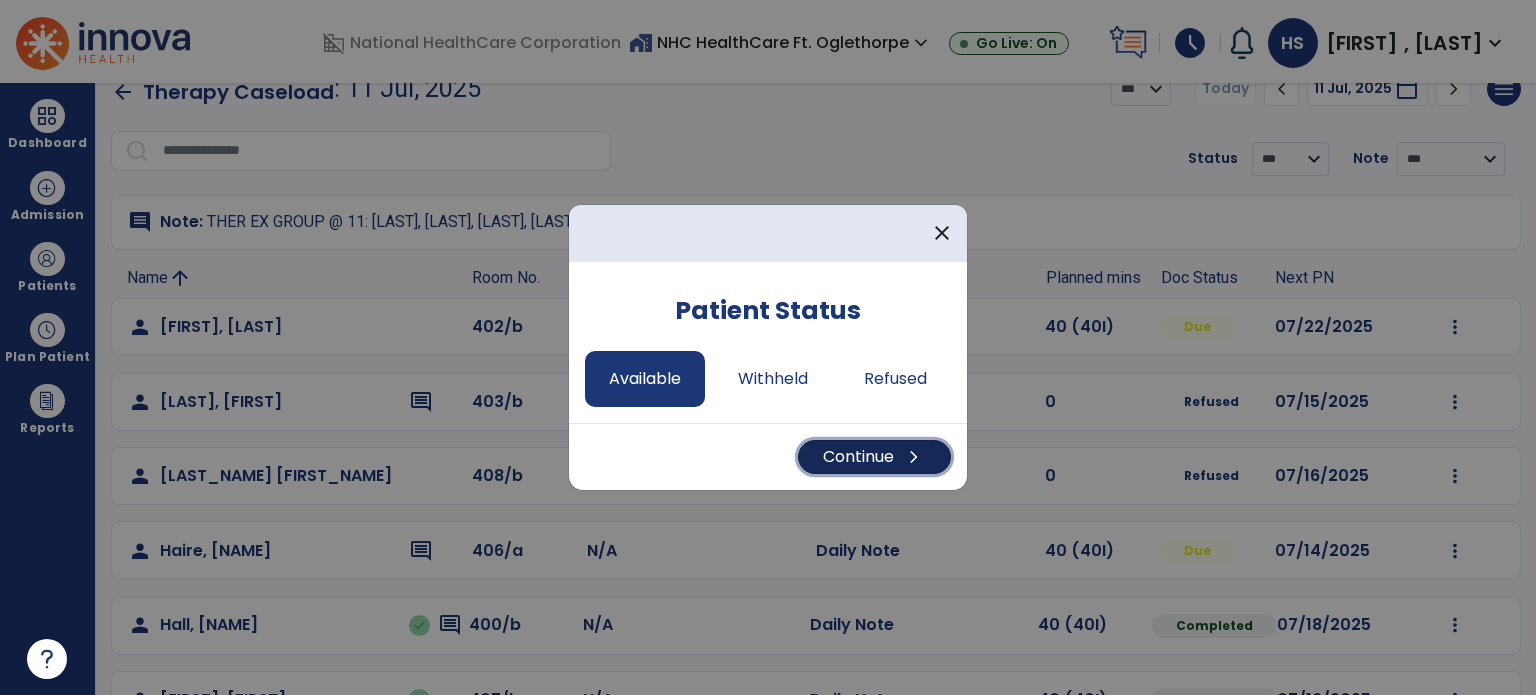 click on "Continue   chevron_right" at bounding box center [874, 457] 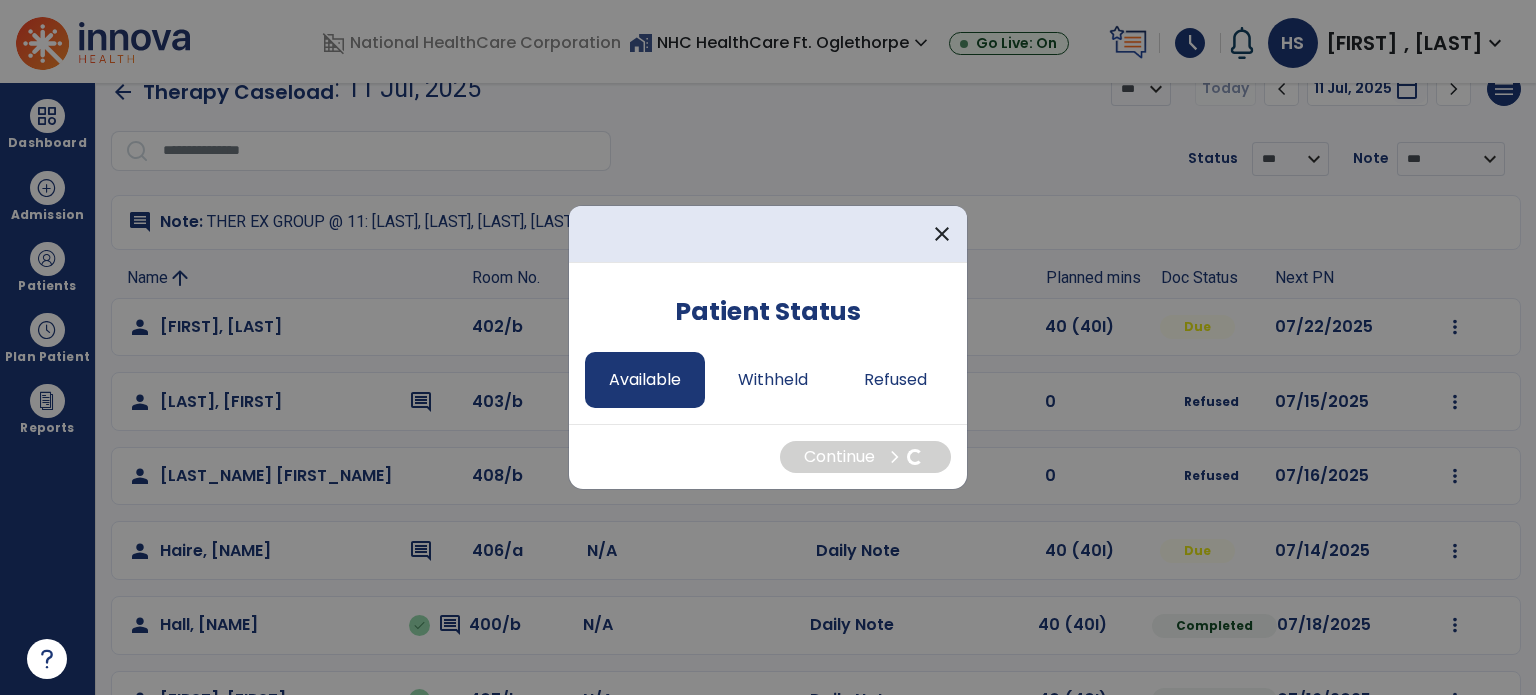 select on "*" 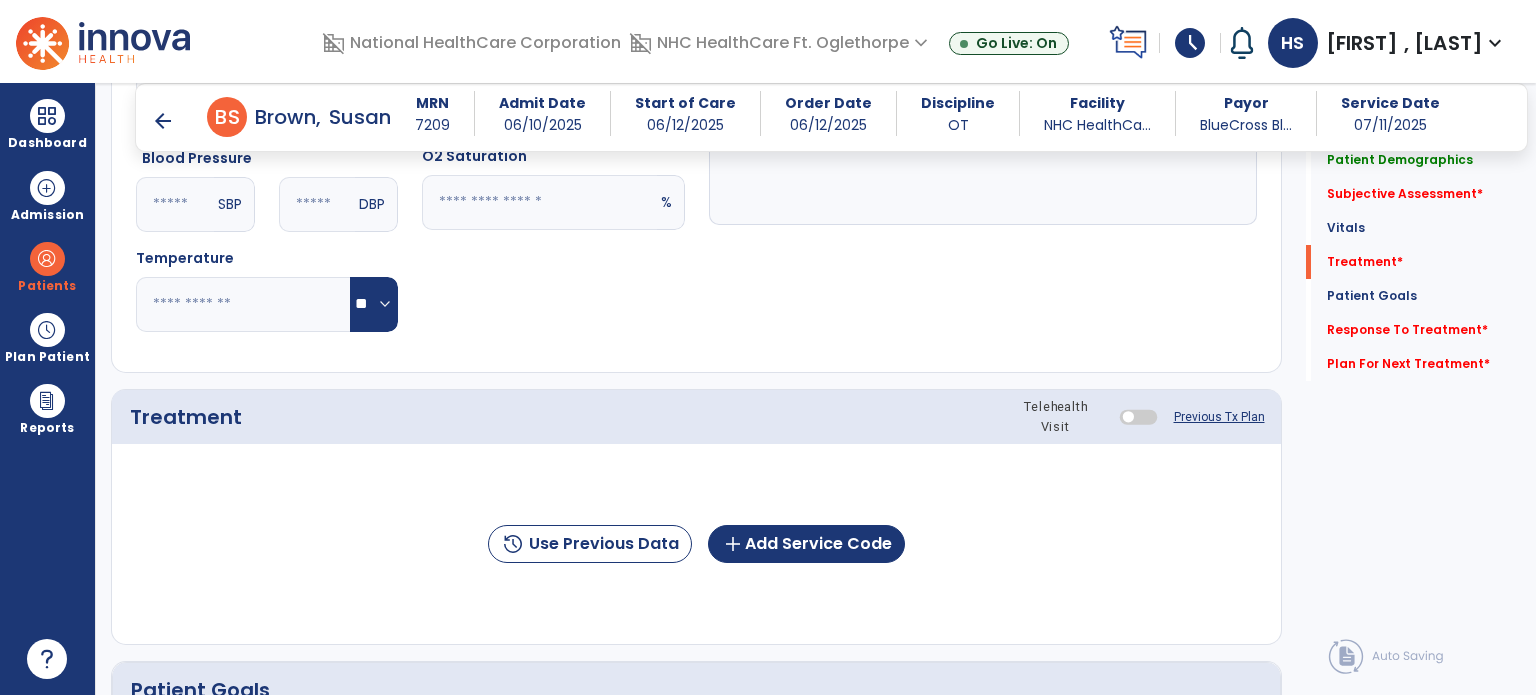 scroll, scrollTop: 880, scrollLeft: 0, axis: vertical 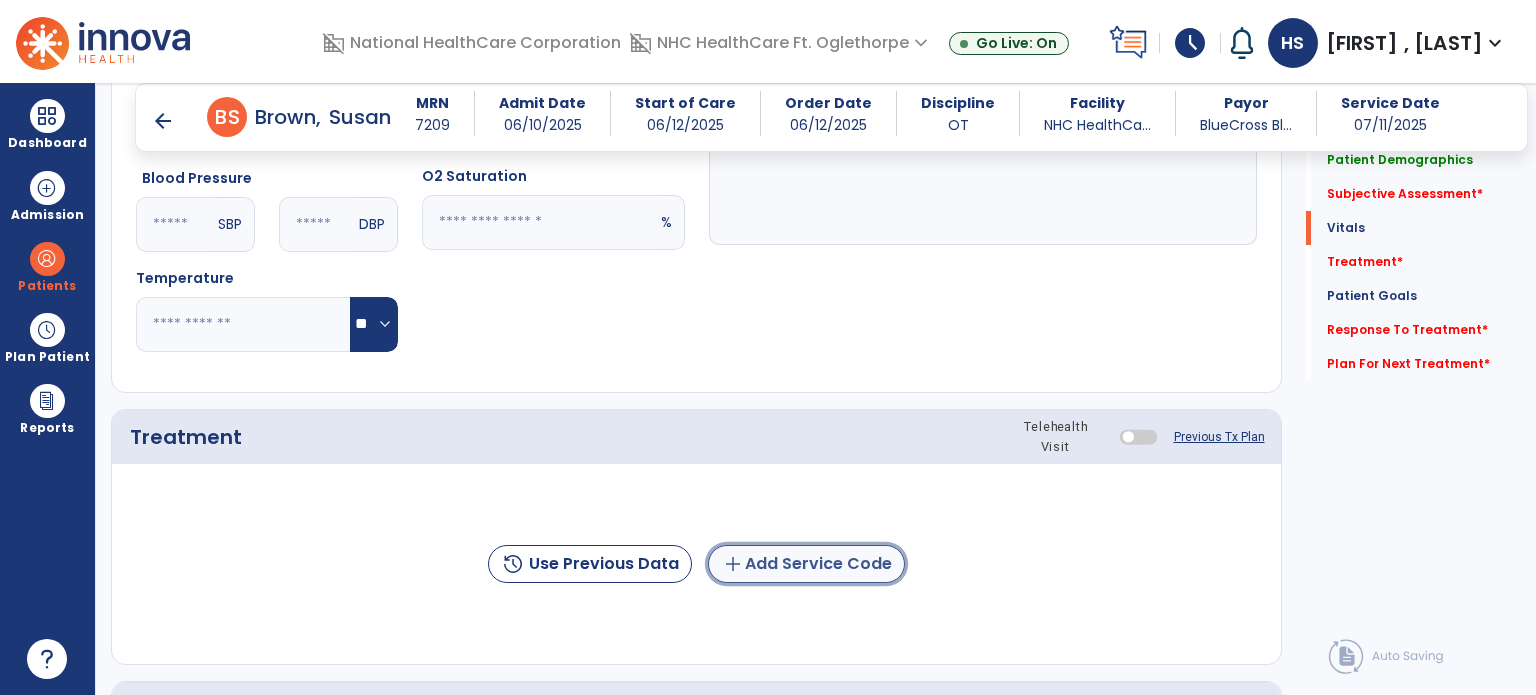 click on "add  Add Service Code" 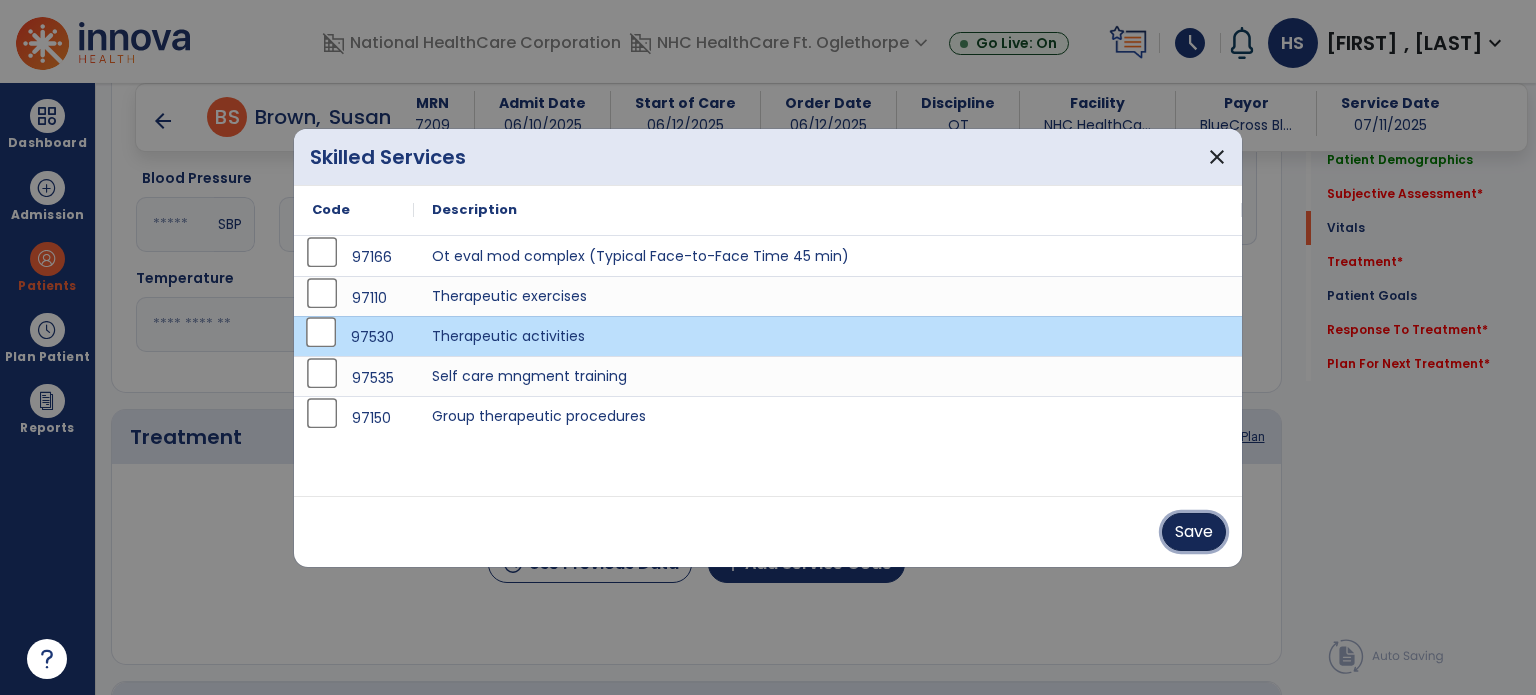 click on "Save" at bounding box center (1194, 532) 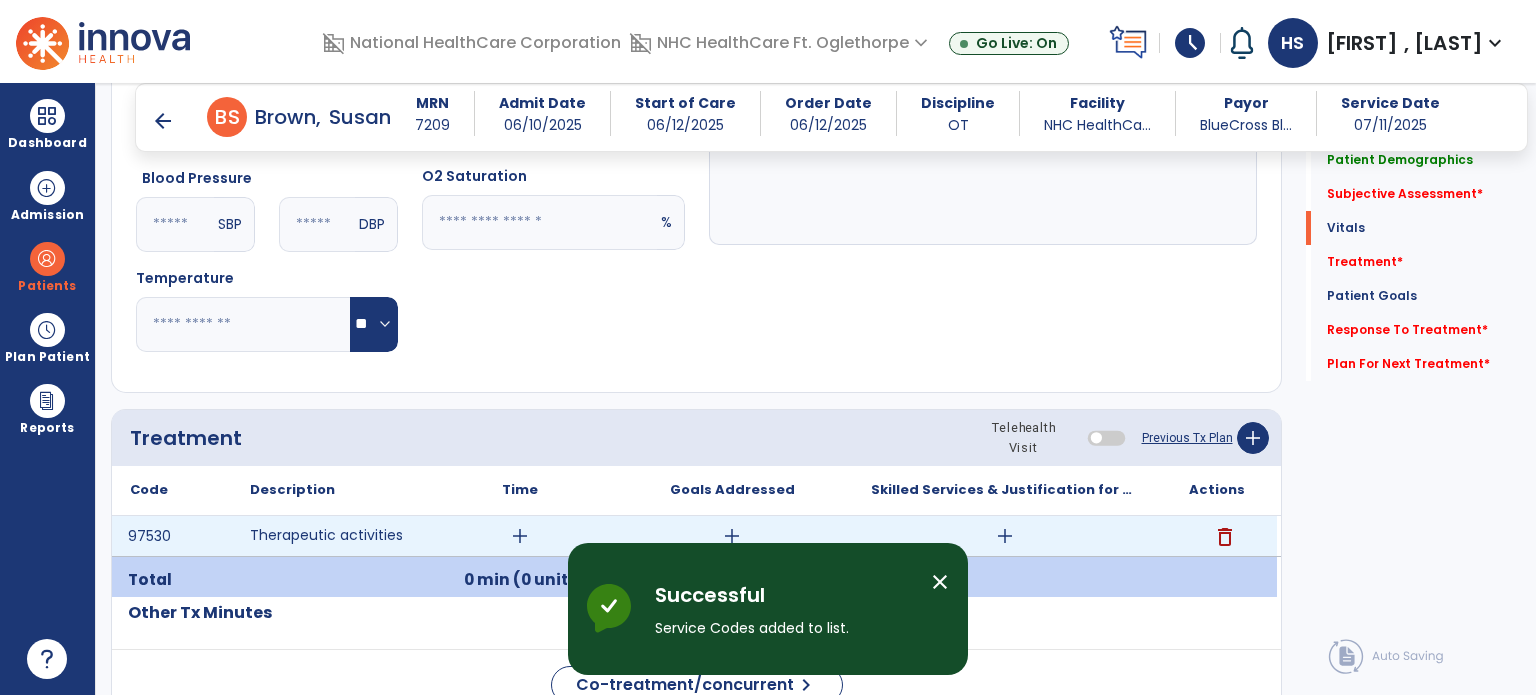 click on "add" at bounding box center [1004, 536] 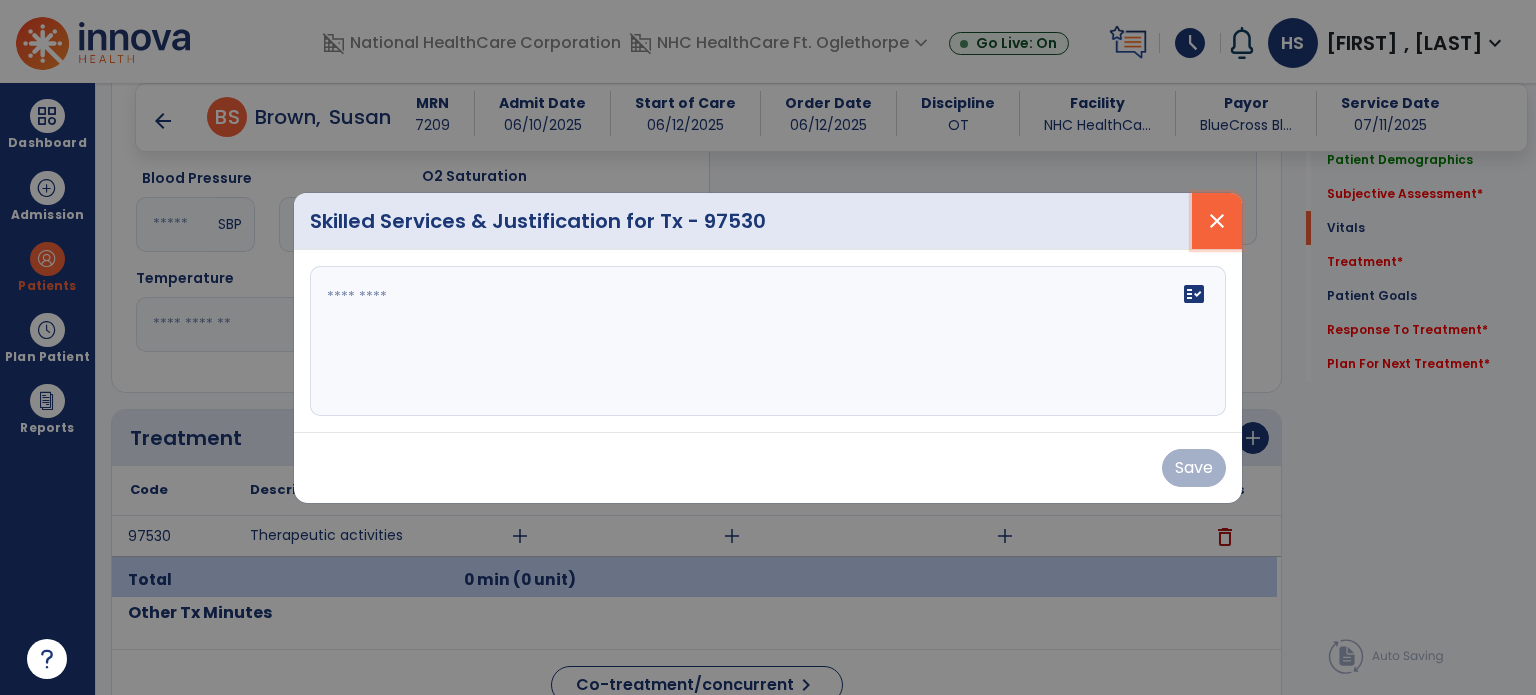 click on "close" at bounding box center [1217, 221] 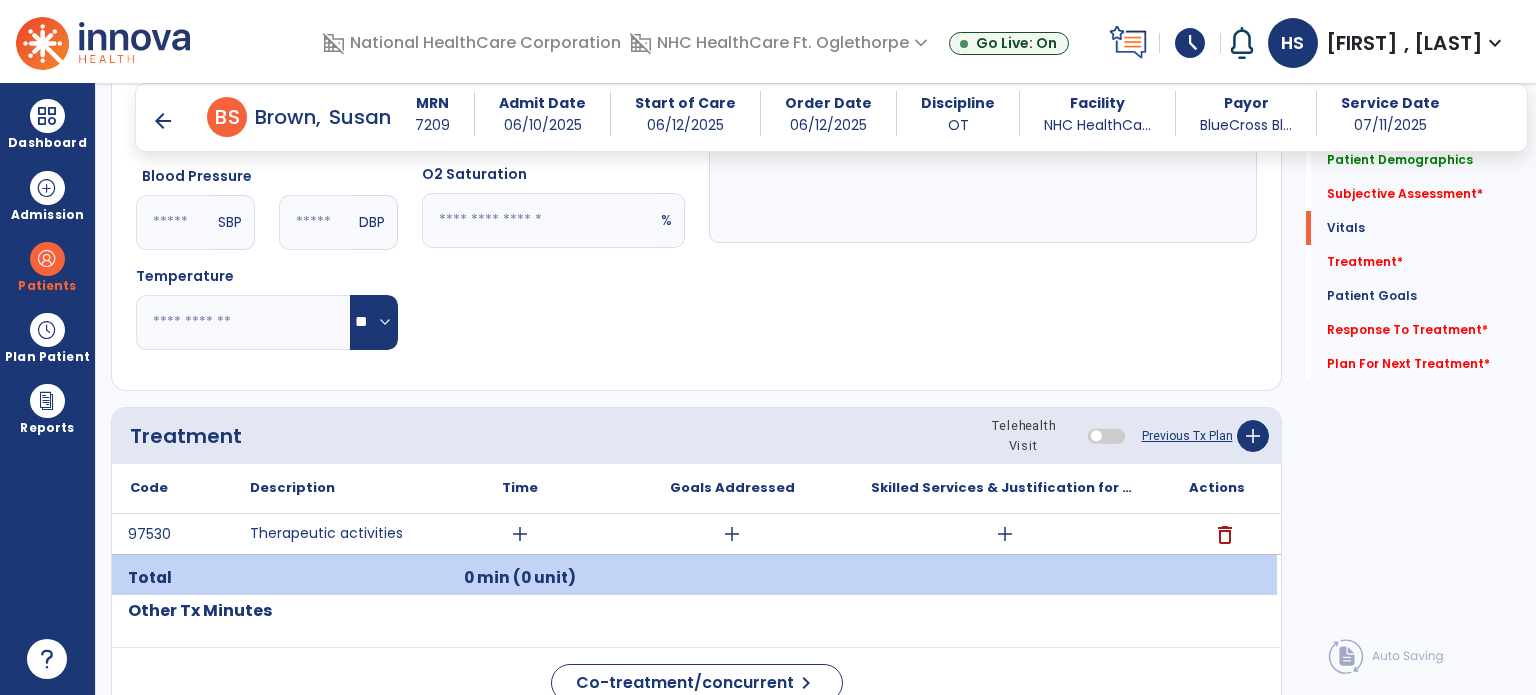 scroll, scrollTop: 888, scrollLeft: 0, axis: vertical 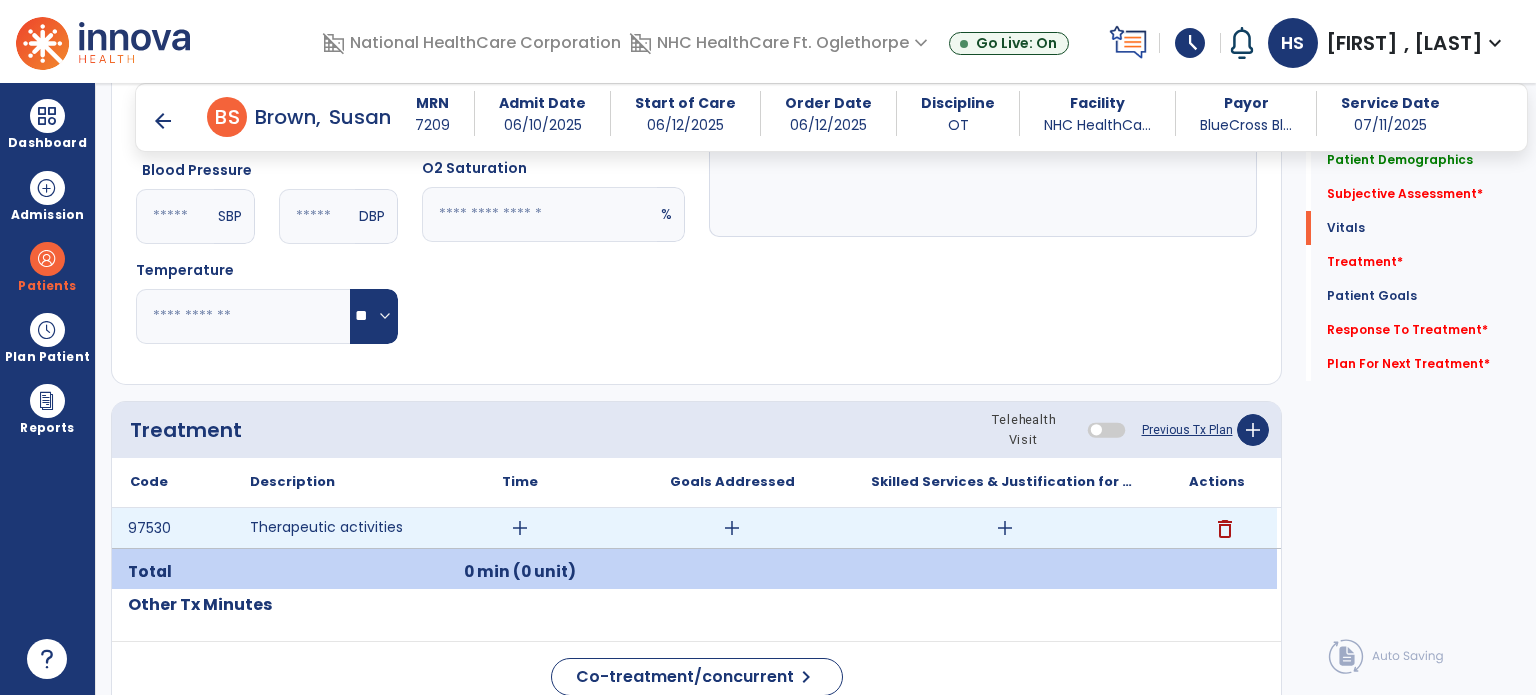 click on "add" at bounding box center [1005, 528] 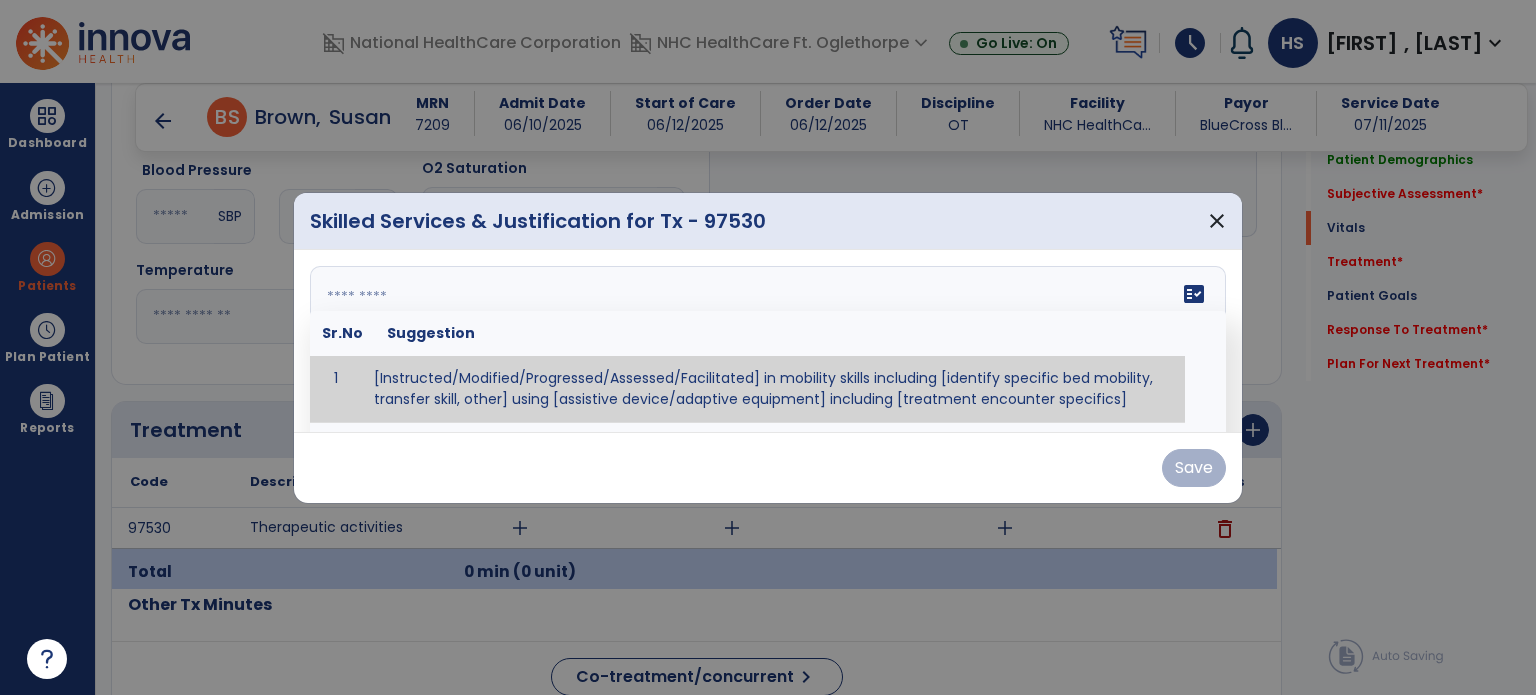 click on "fact_check  Sr.No Suggestion 1 [Instructed/Modified/Progressed/Assessed/Facilitated] in mobility skills including [identify specific bed mobility, transfer skill, other] using [assistive device/adaptive equipment] including [treatment encounter specifics]" at bounding box center (768, 341) 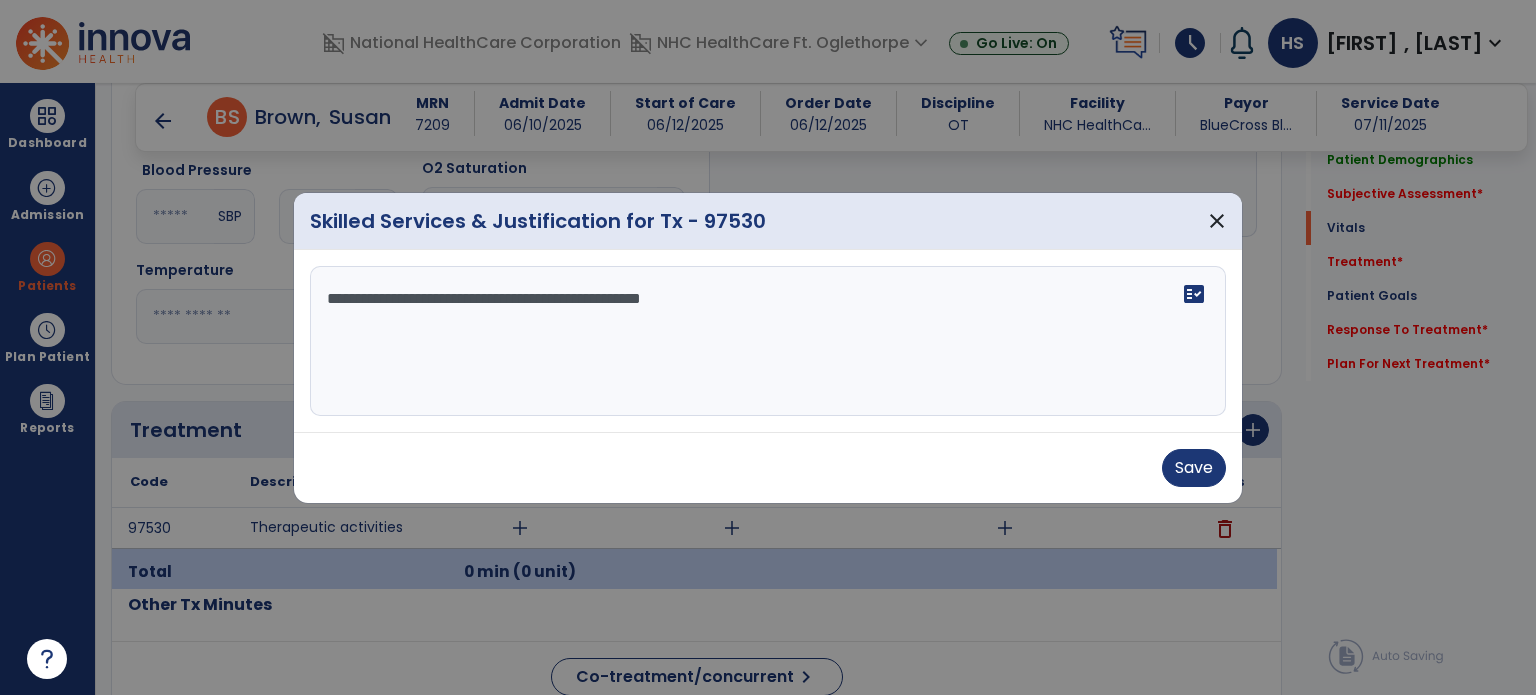 click on "**********" at bounding box center (768, 341) 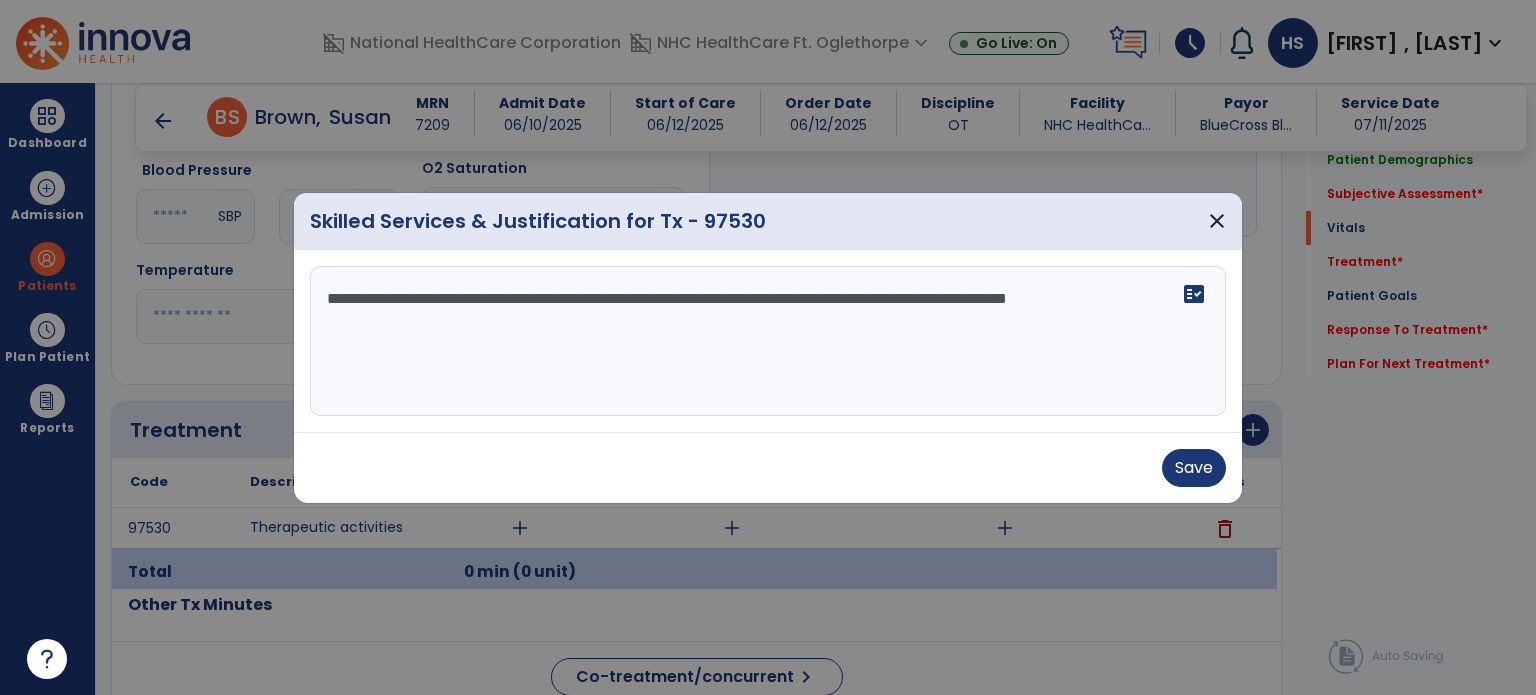 click on "**********" at bounding box center (768, 341) 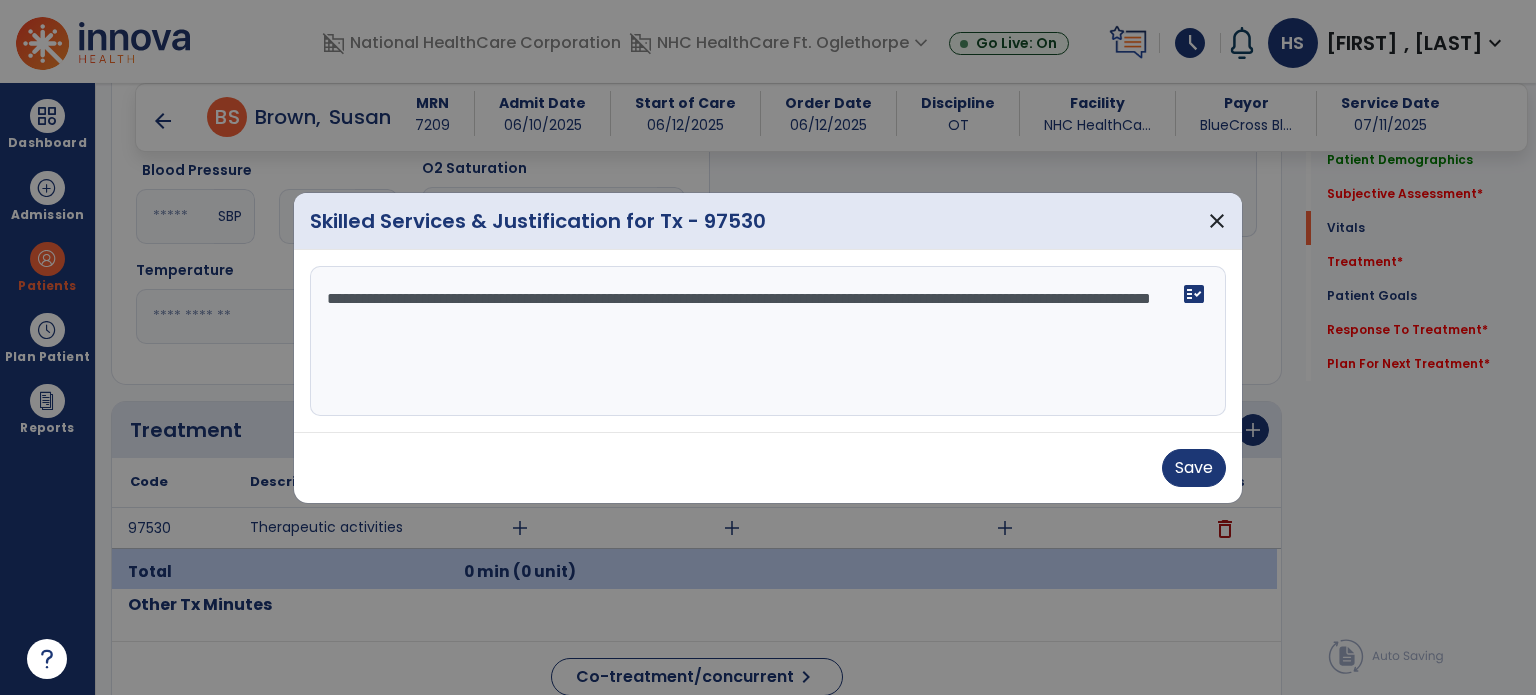 click on "**********" at bounding box center (768, 341) 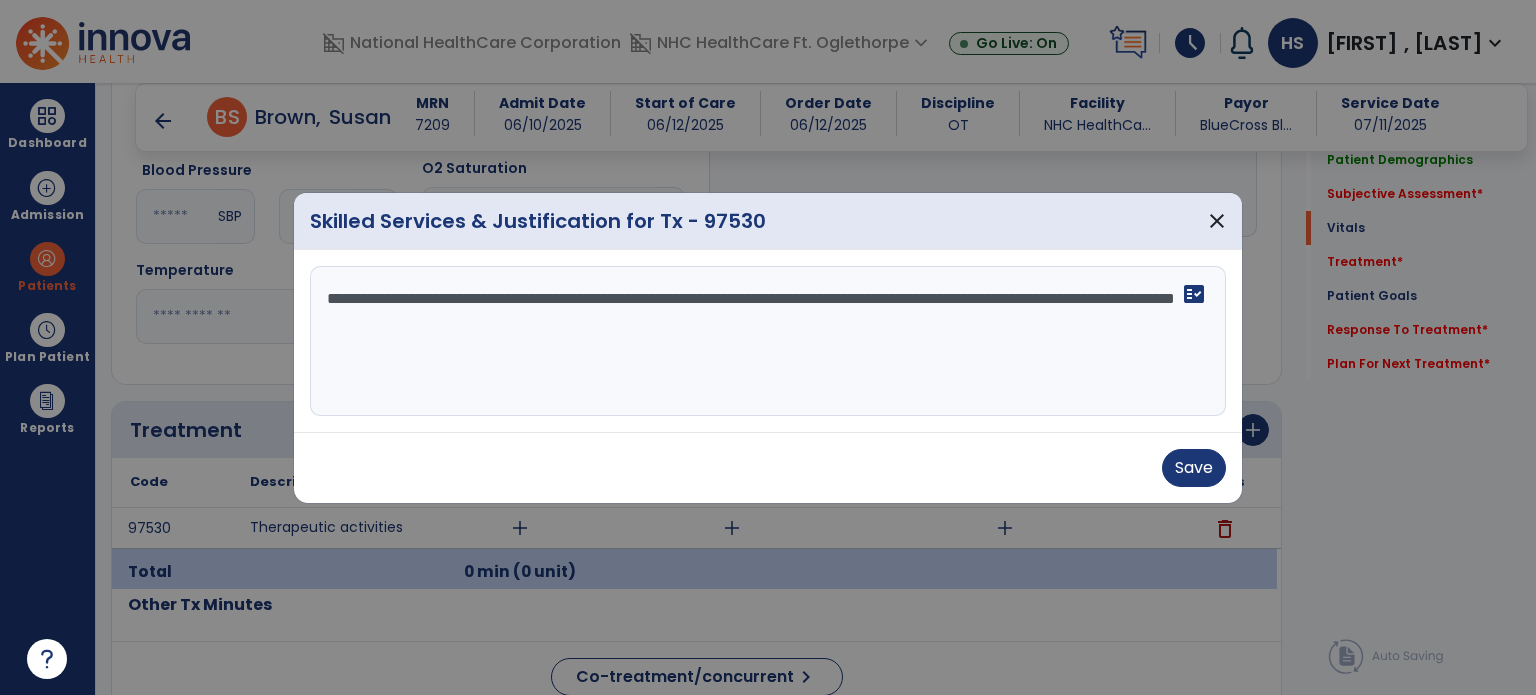 click on "**********" at bounding box center [768, 341] 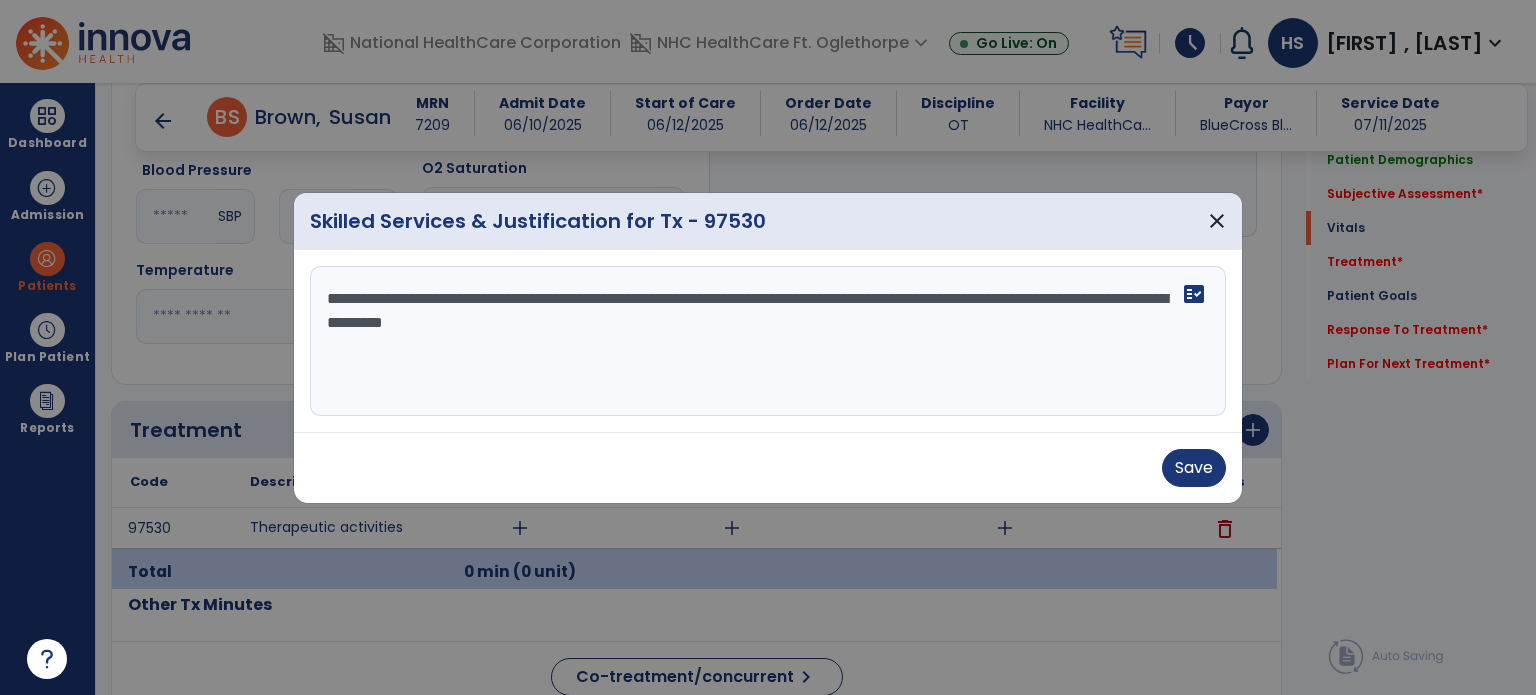 click on "**********" at bounding box center [768, 341] 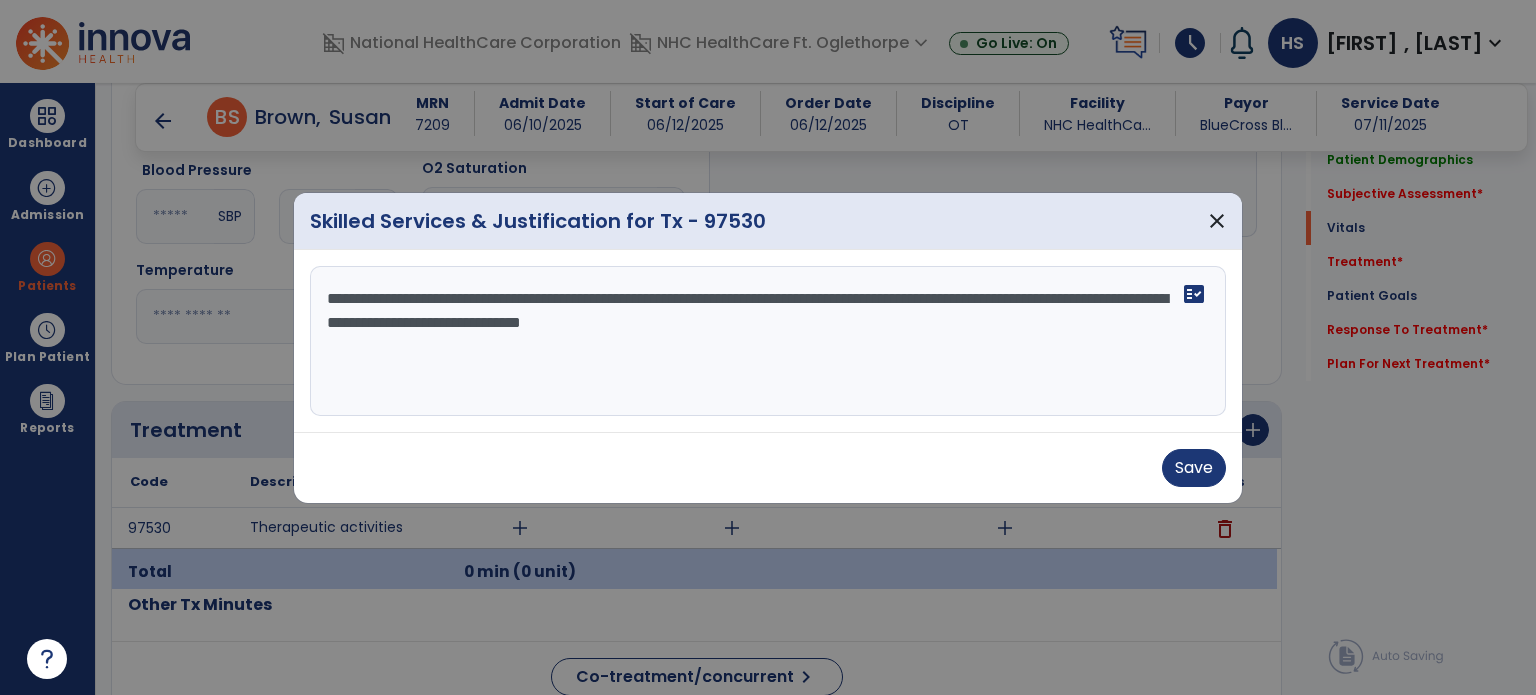 click on "**********" at bounding box center (768, 341) 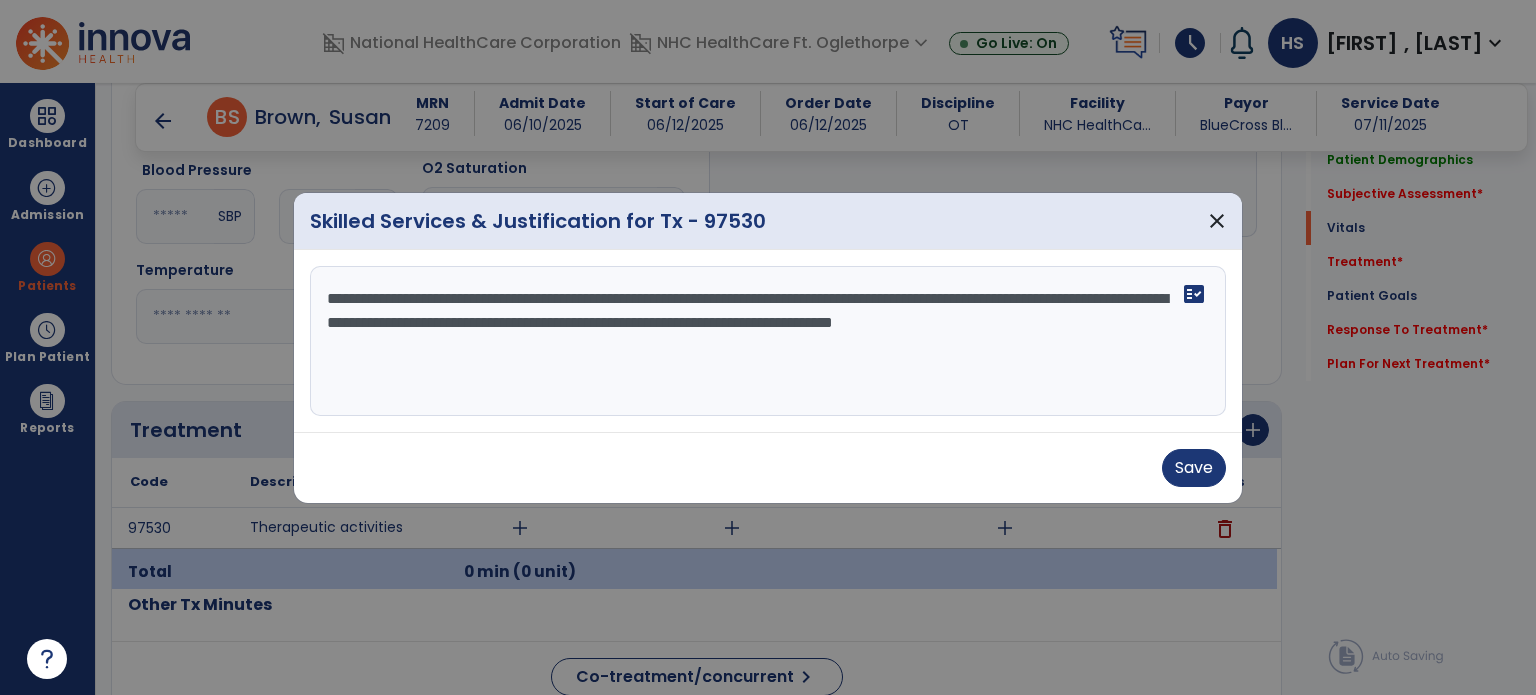 click on "**********" at bounding box center (768, 341) 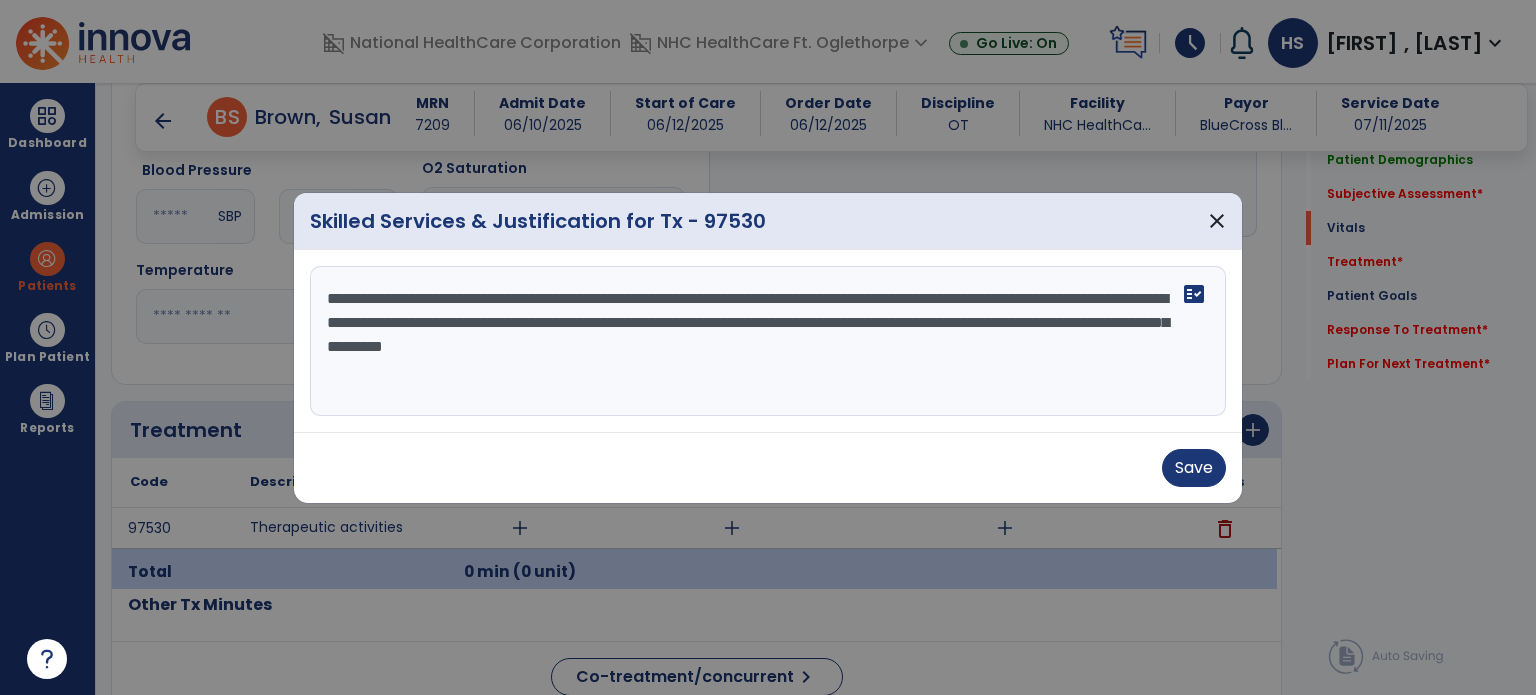 drag, startPoint x: 608, startPoint y: 346, endPoint x: 1047, endPoint y: 369, distance: 439.60208 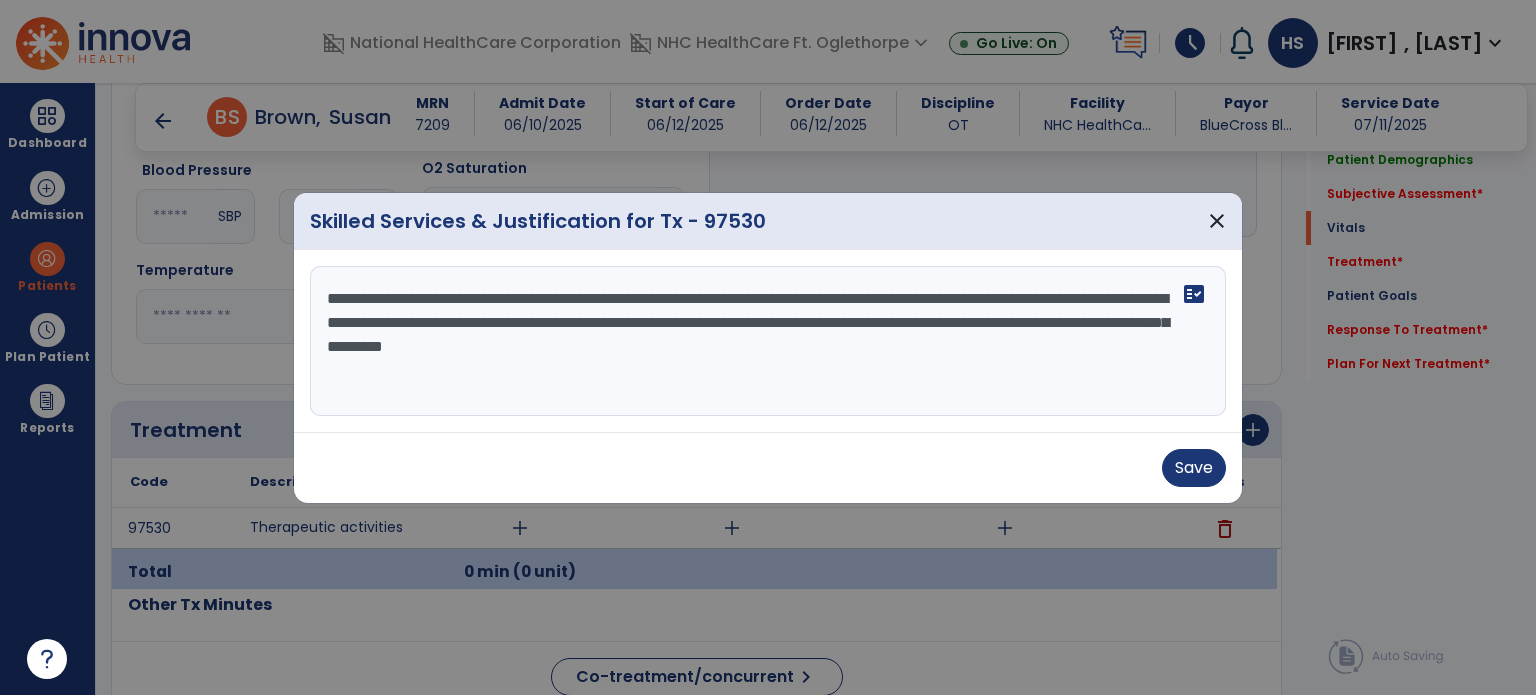 click on "**********" at bounding box center (768, 341) 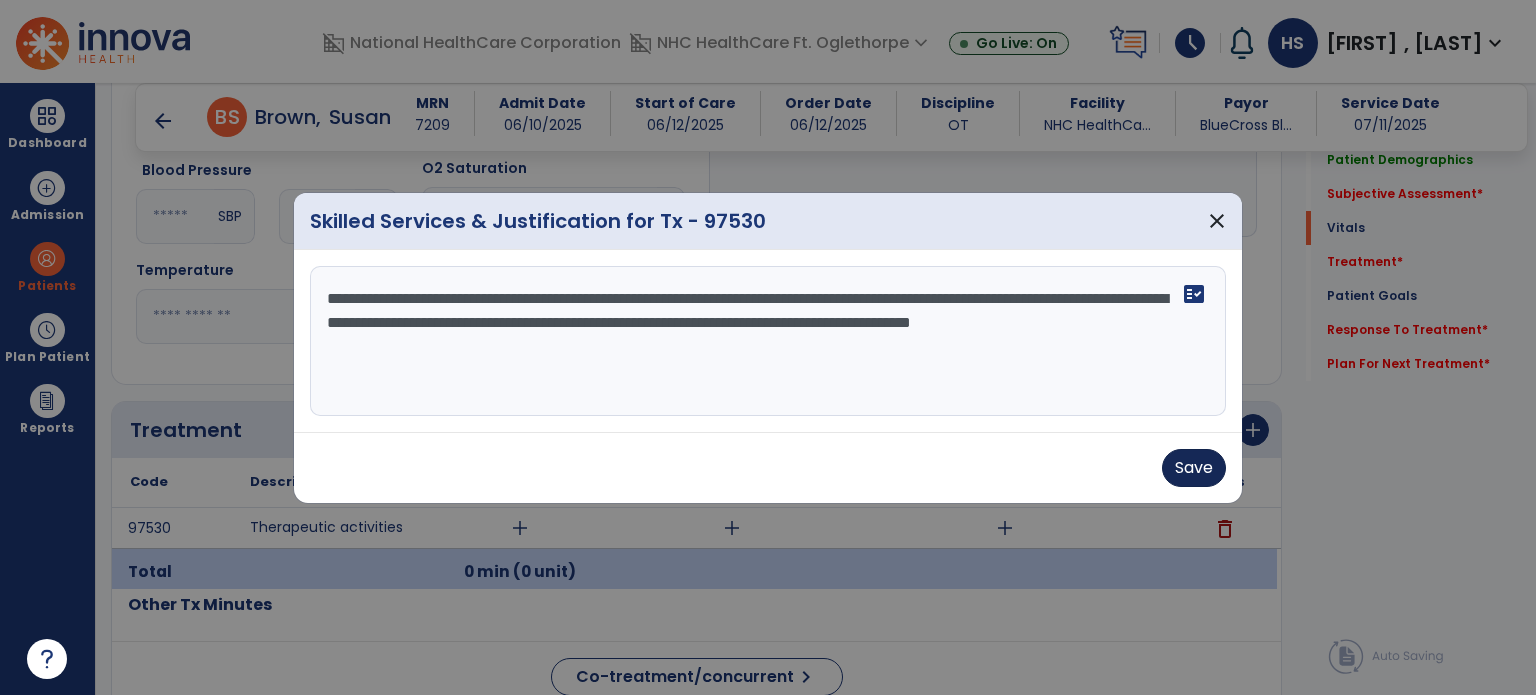 type on "**********" 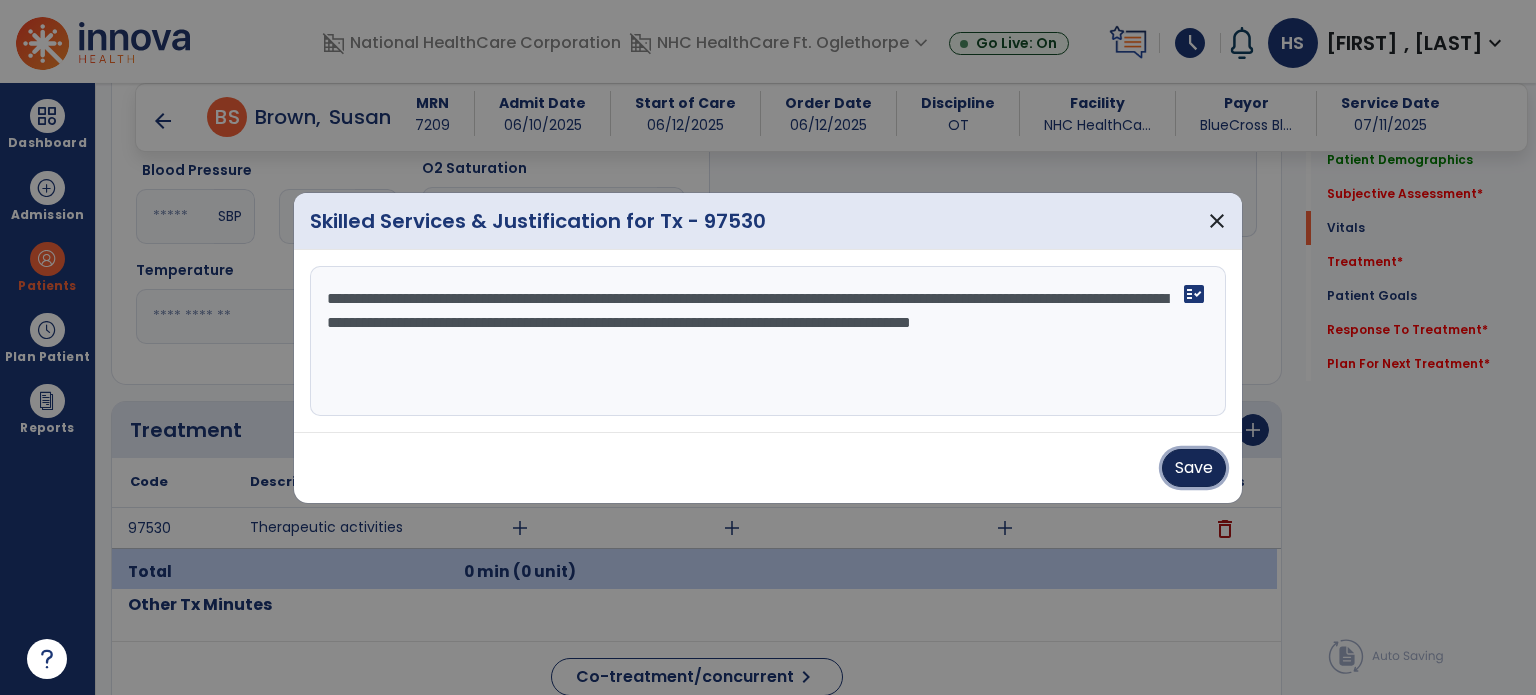 click on "Save" at bounding box center [1194, 468] 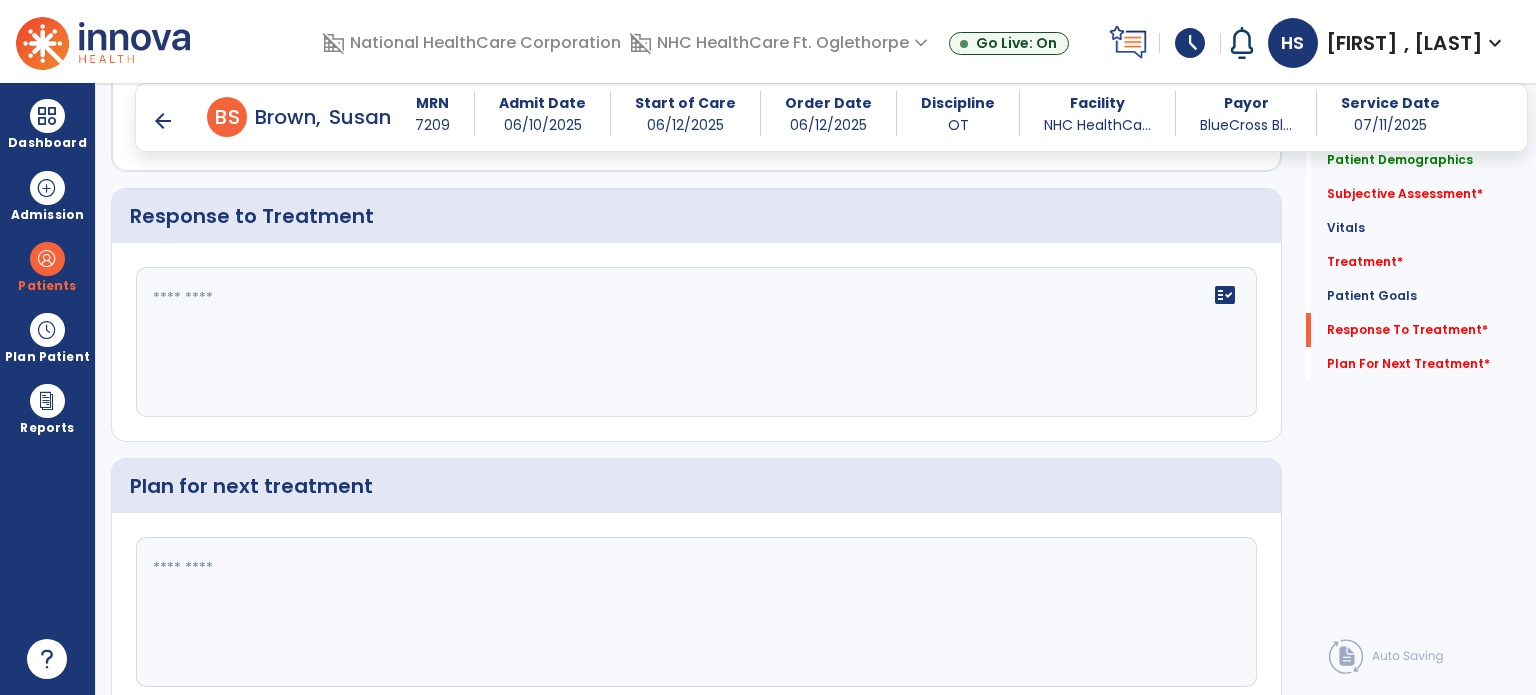 scroll, scrollTop: 2682, scrollLeft: 0, axis: vertical 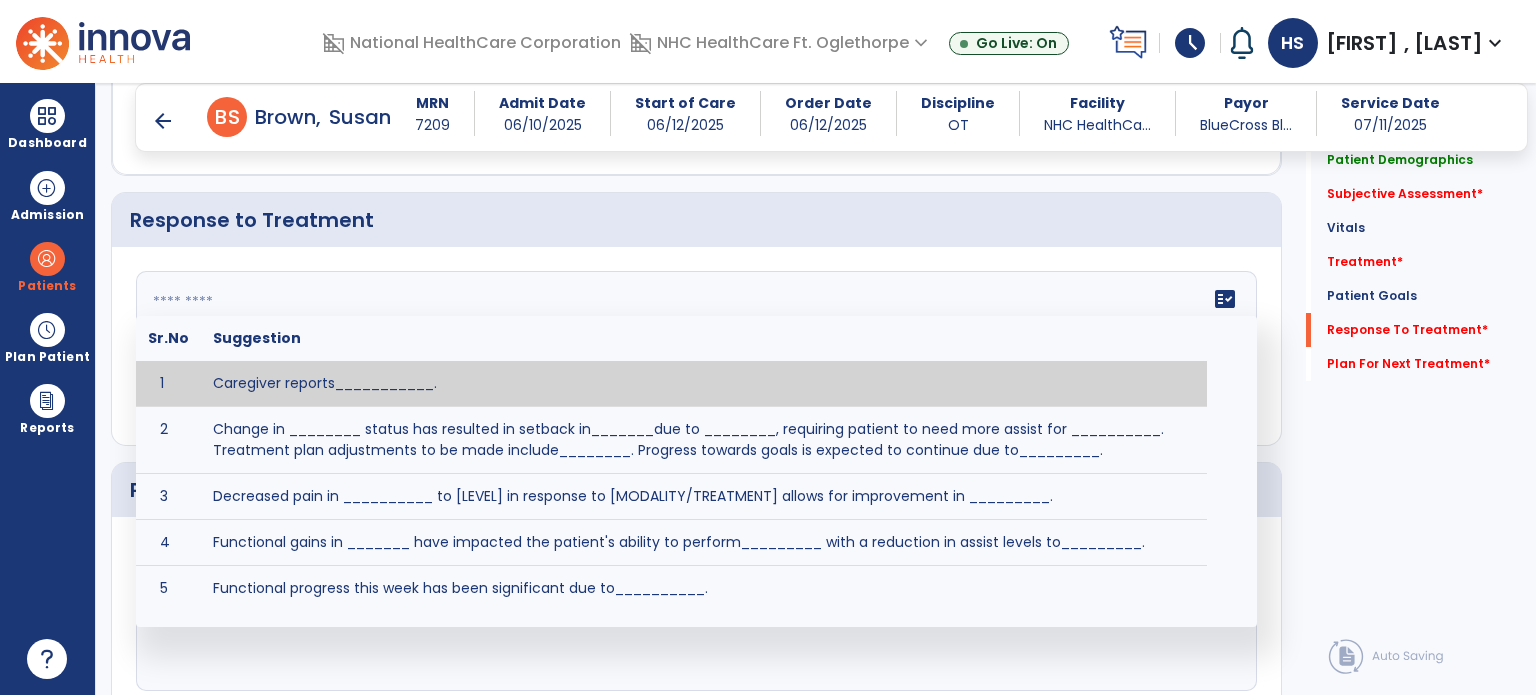 click on "fact_check  Sr.No Suggestion 1 Caregiver reports___________. 2 Change in ________ status has resulted in setback in_______due to ________, requiring patient to need more assist for __________.   Treatment plan adjustments to be made include________.  Progress towards goals is expected to continue due to_________. 3 Decreased pain in __________ to [LEVEL] in response to [MODALITY/TREATMENT] allows for improvement in _________. 4 Functional gains in _______ have impacted the patient's ability to perform_________ with a reduction in assist levels to_________. 5 Functional progress this week has been significant due to__________. 6 Gains in ________ have improved the patient's ability to perform ______with decreased levels of assist to___________. 7 Improvement in ________allows patient to tolerate higher levels of challenges in_________. 8 Pain in [AREA] has decreased to [LEVEL] in response to [TREATMENT/MODALITY], allowing fore ease in completing__________. 9 10 11 12 13 14 15 16 17 18 19 20 21" 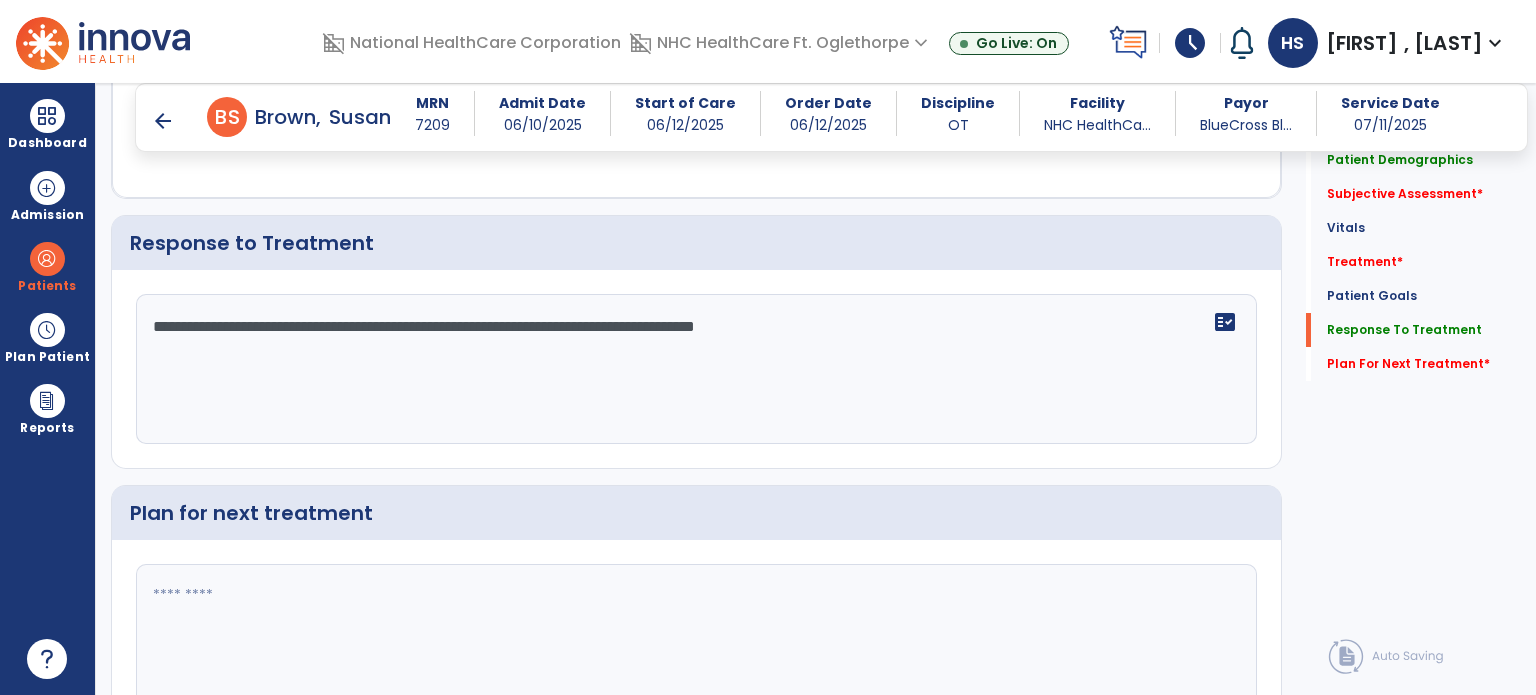 scroll, scrollTop: 2682, scrollLeft: 0, axis: vertical 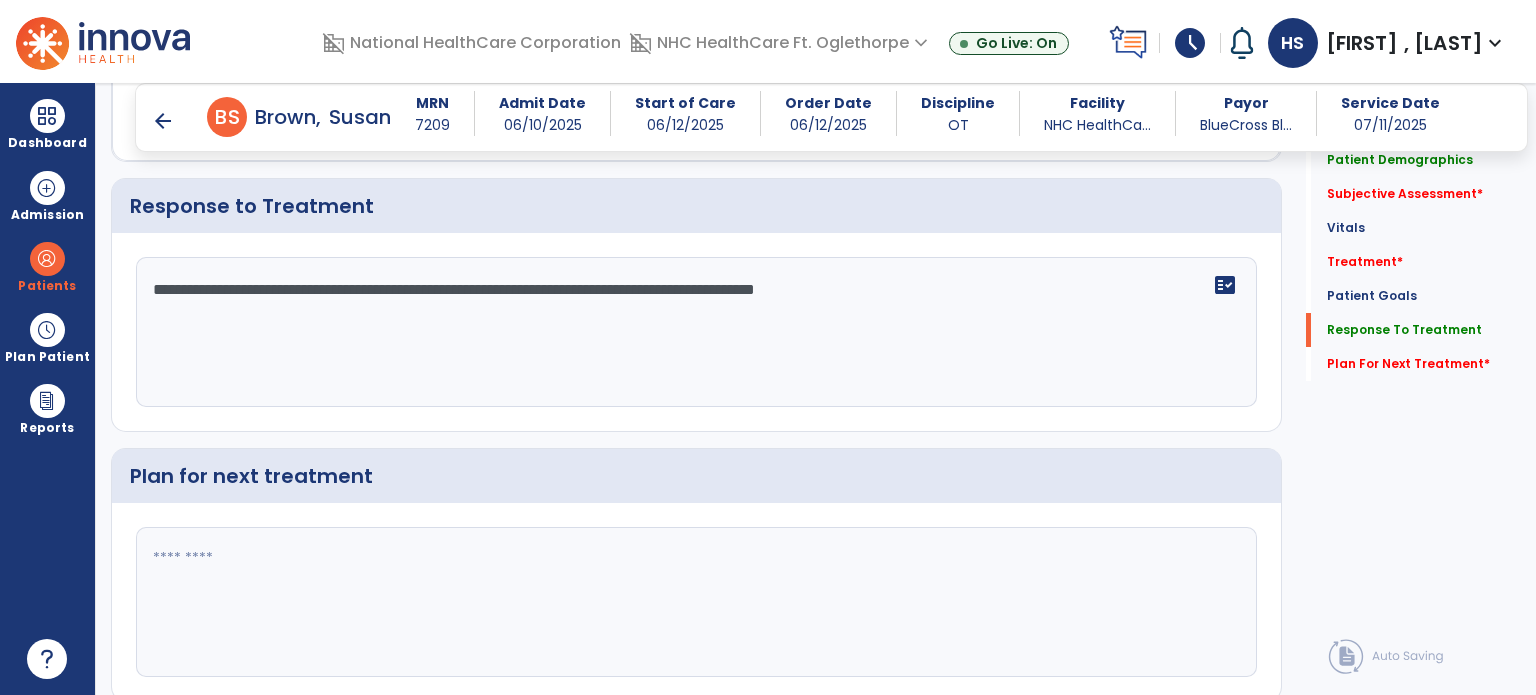 type on "**********" 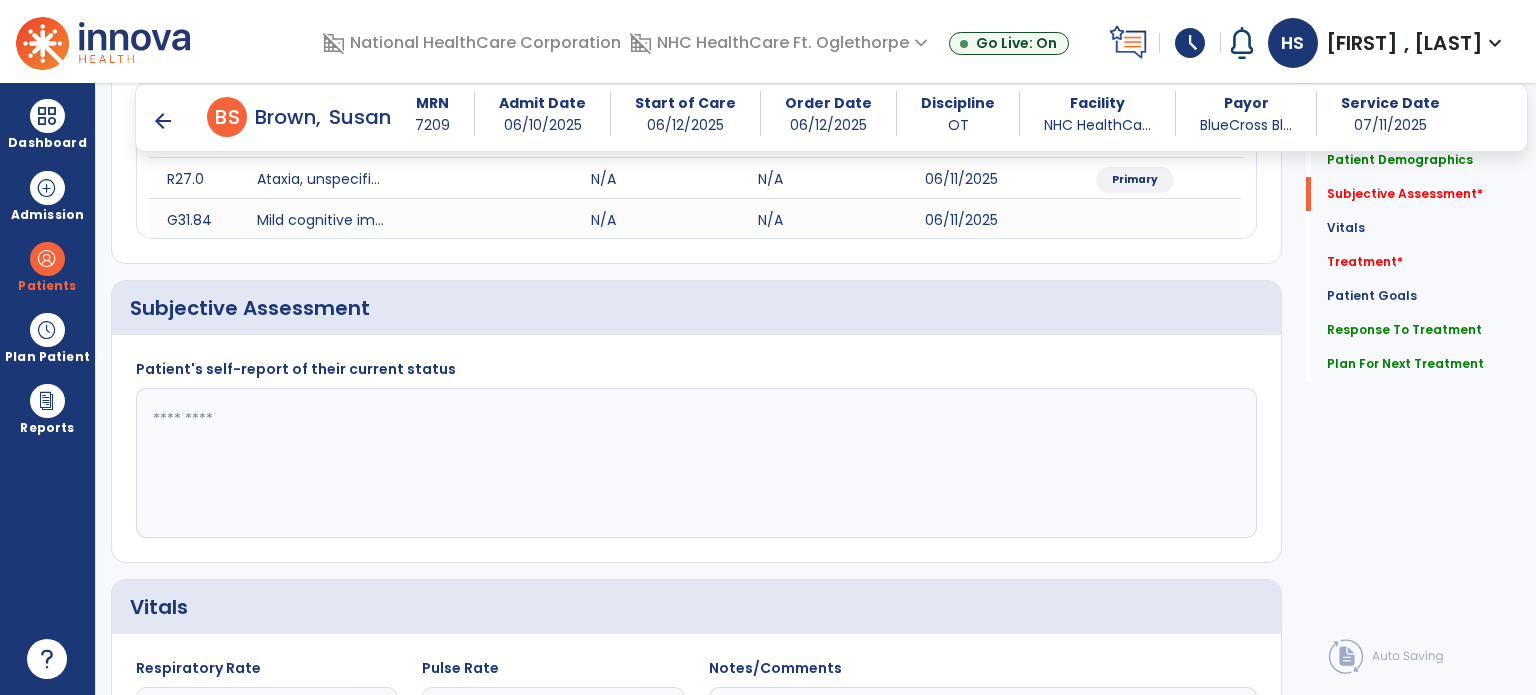 scroll, scrollTop: 324, scrollLeft: 0, axis: vertical 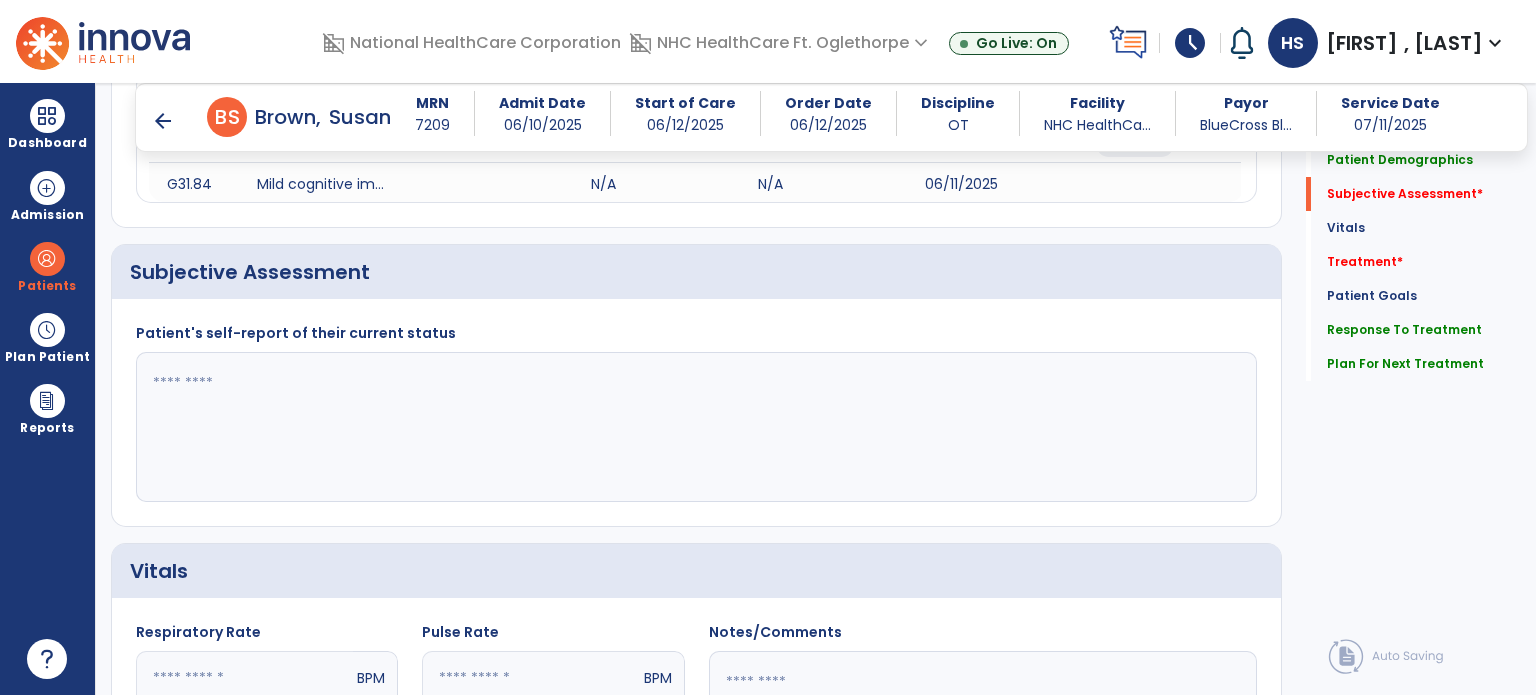 type on "**********" 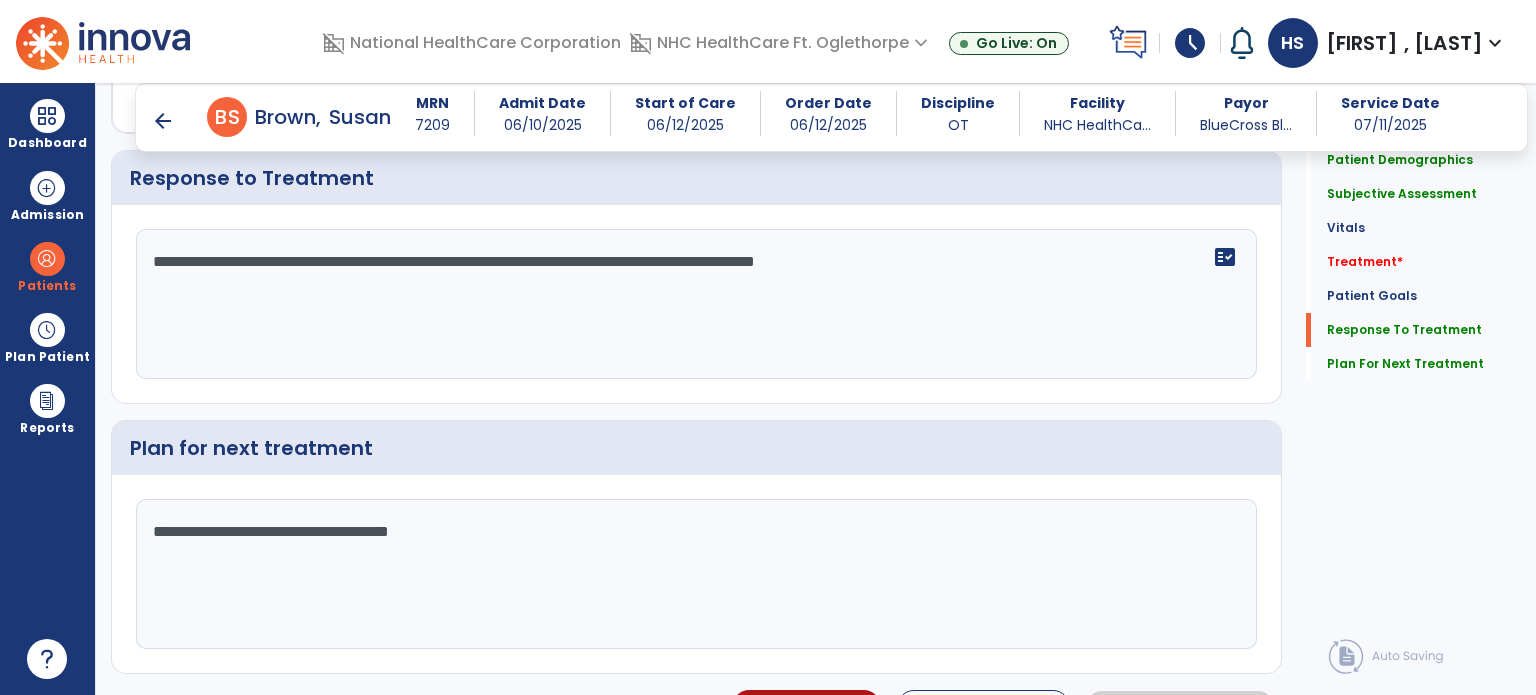 scroll, scrollTop: 2762, scrollLeft: 0, axis: vertical 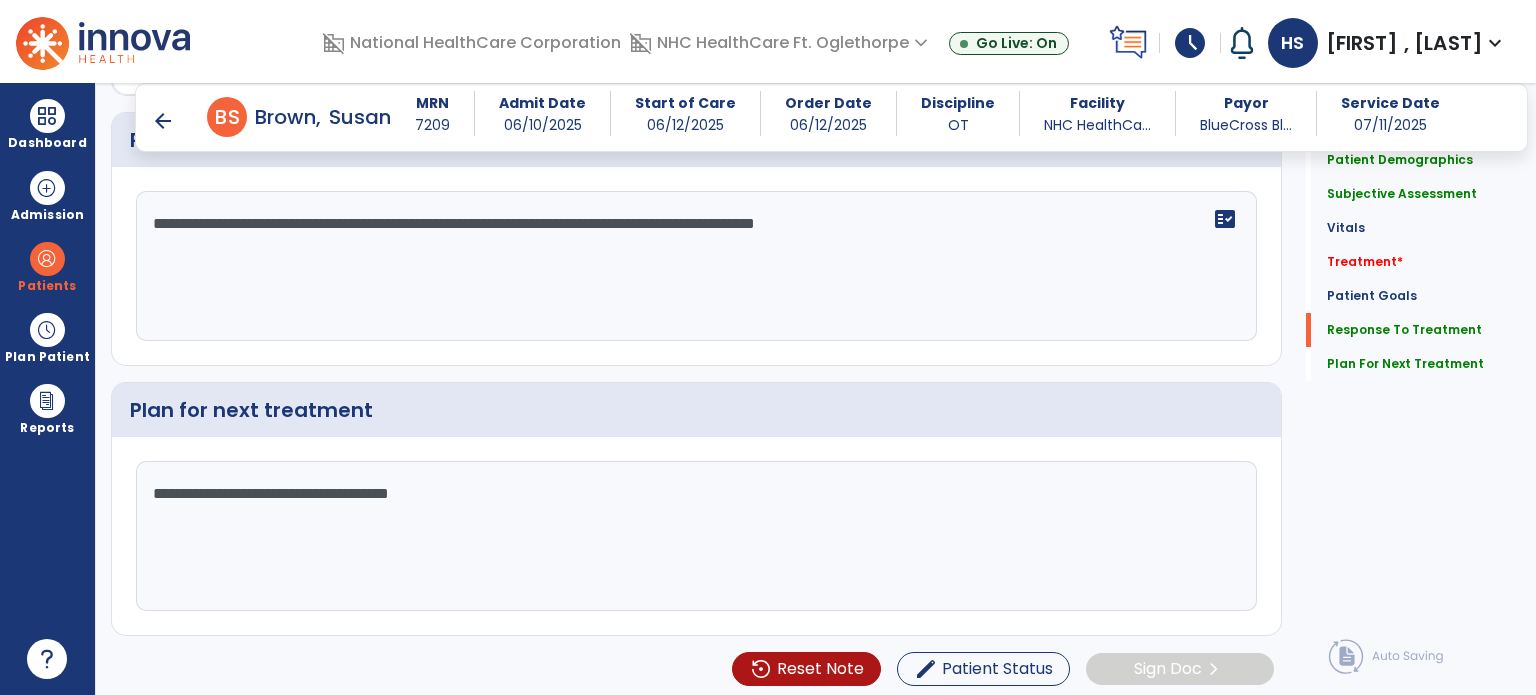 type on "**********" 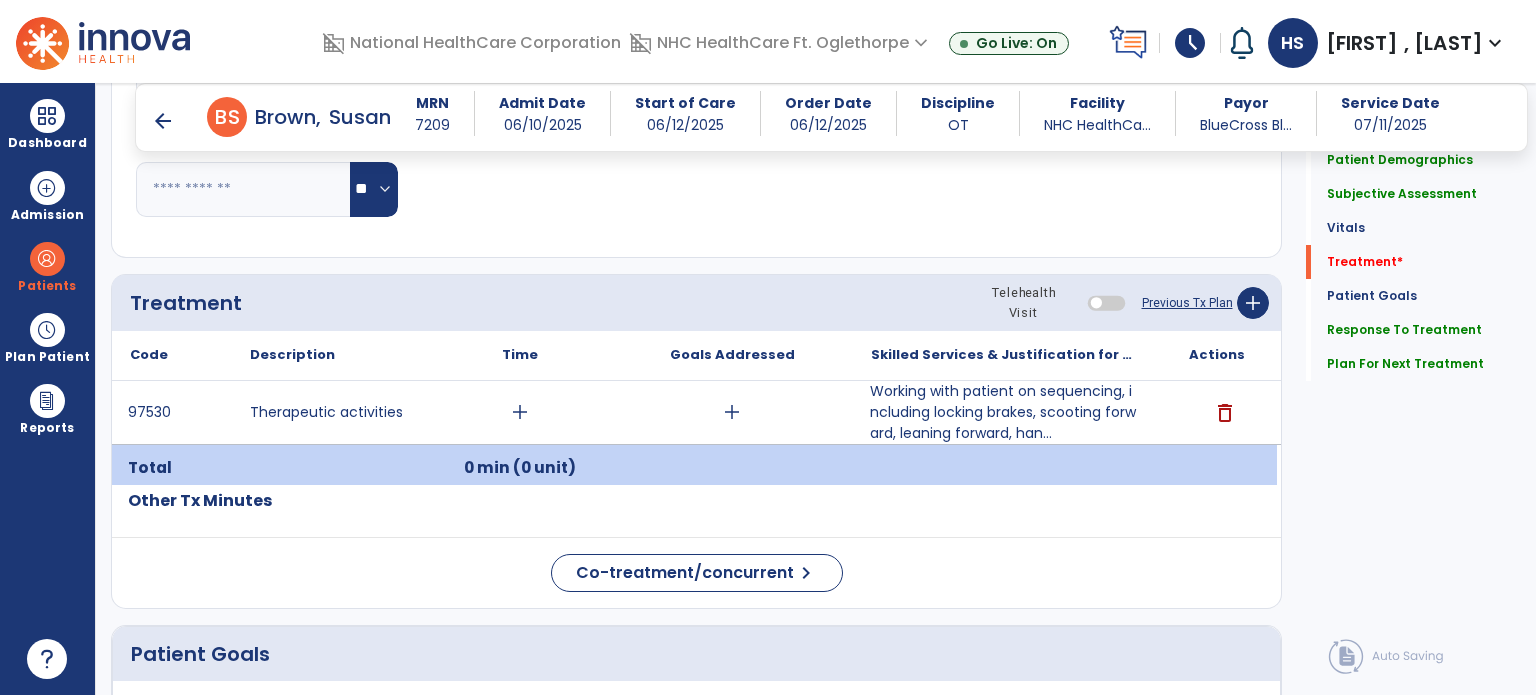 scroll, scrollTop: 1016, scrollLeft: 0, axis: vertical 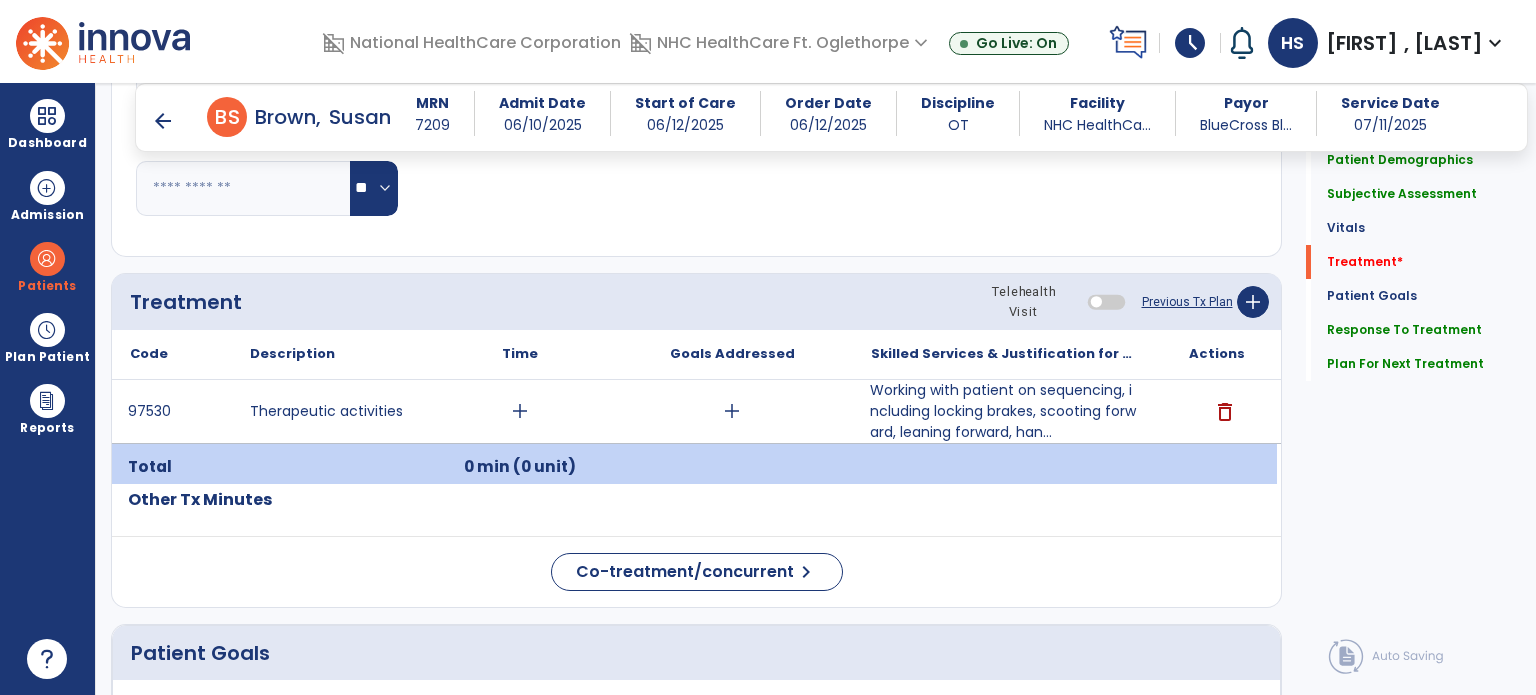 click on "add" at bounding box center [520, 411] 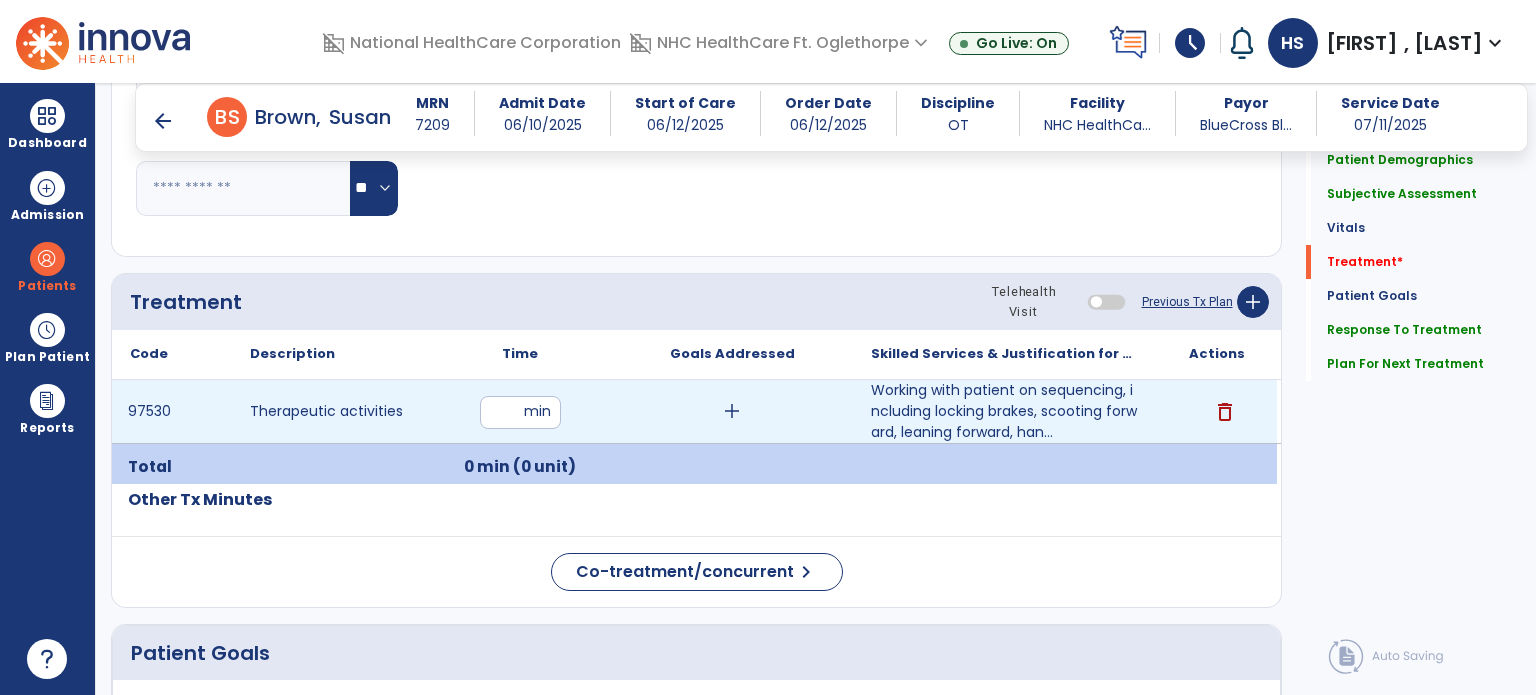 type on "**" 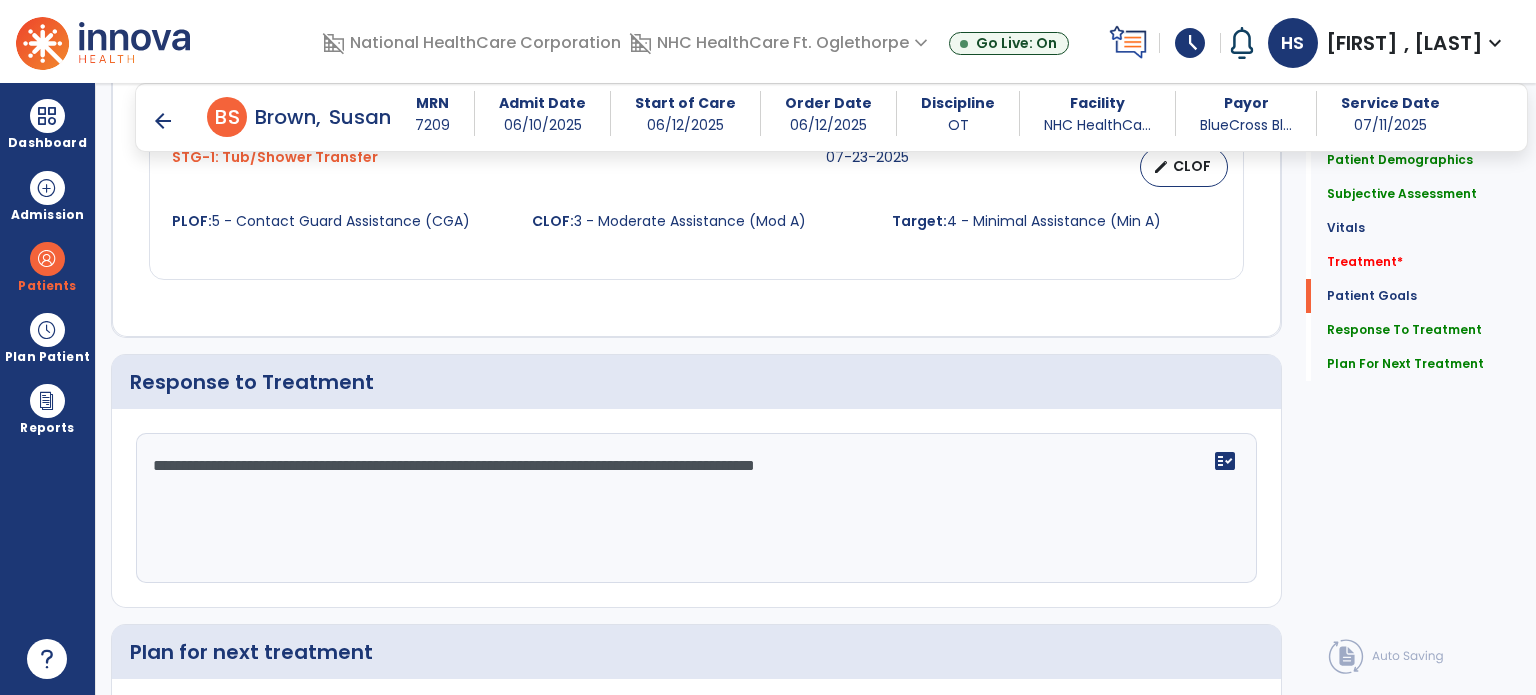scroll, scrollTop: 2762, scrollLeft: 0, axis: vertical 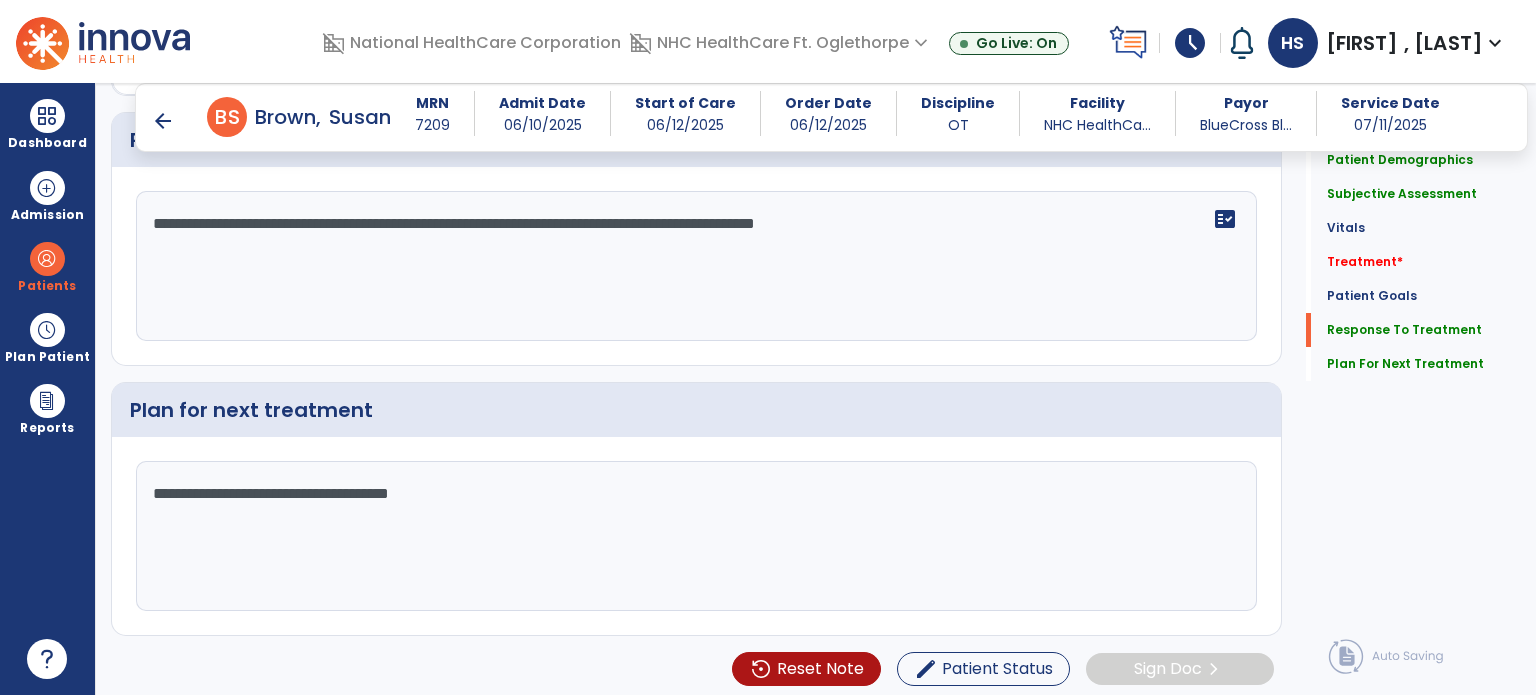 click on "**********" 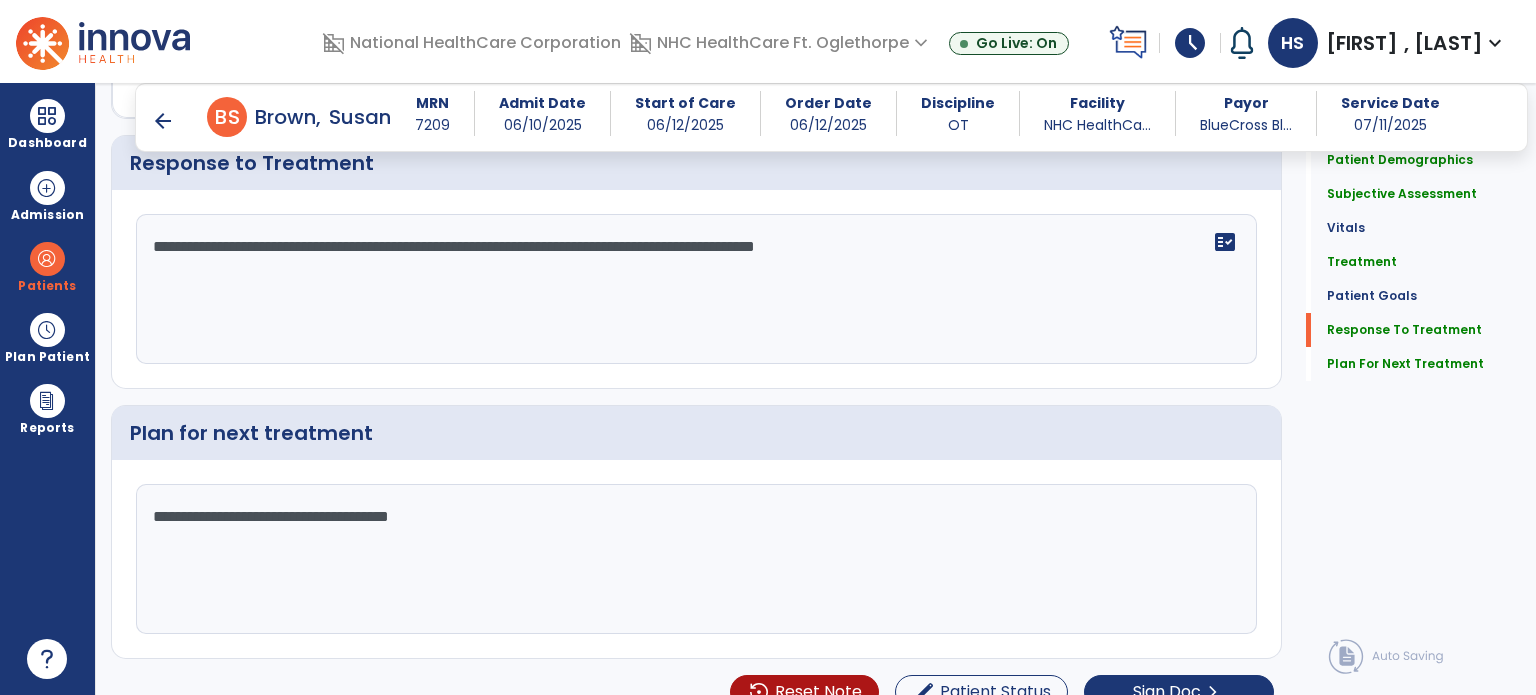 scroll, scrollTop: 2762, scrollLeft: 0, axis: vertical 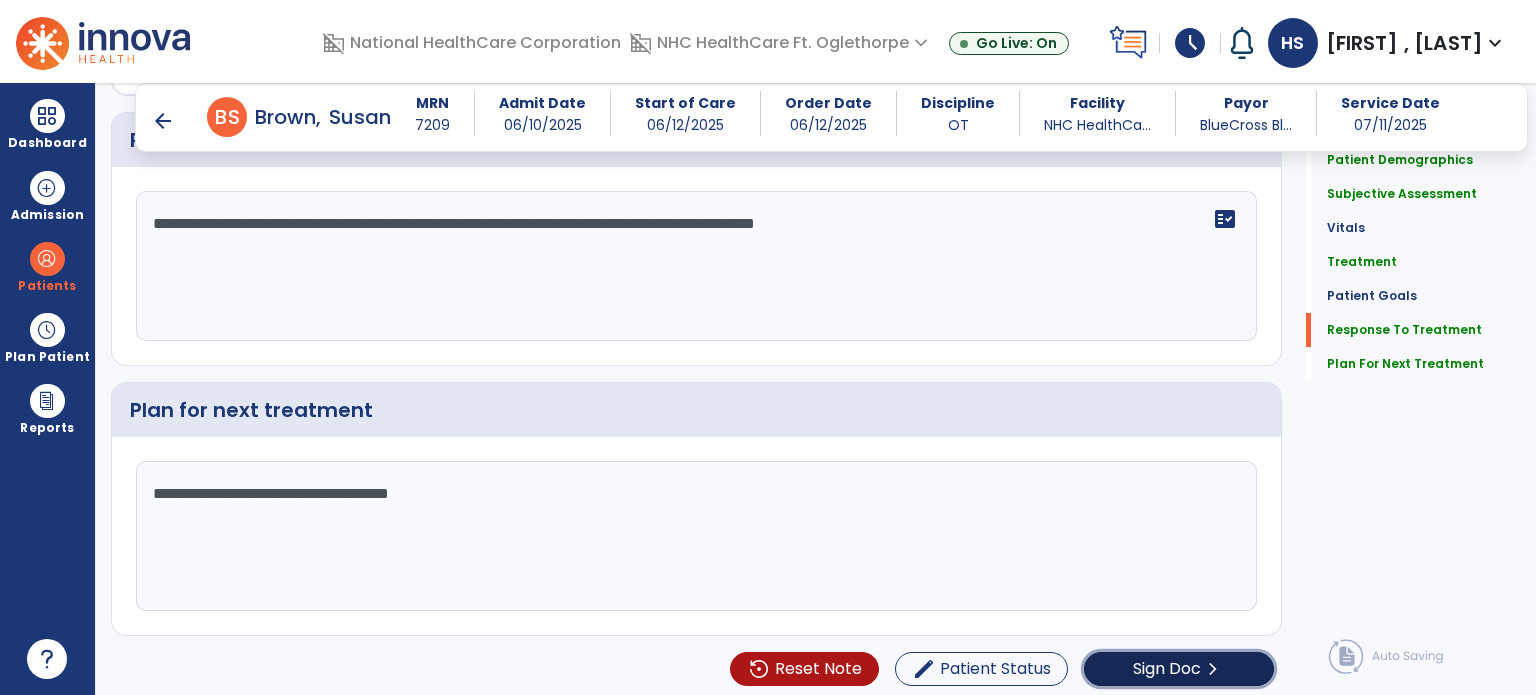 click on "chevron_right" 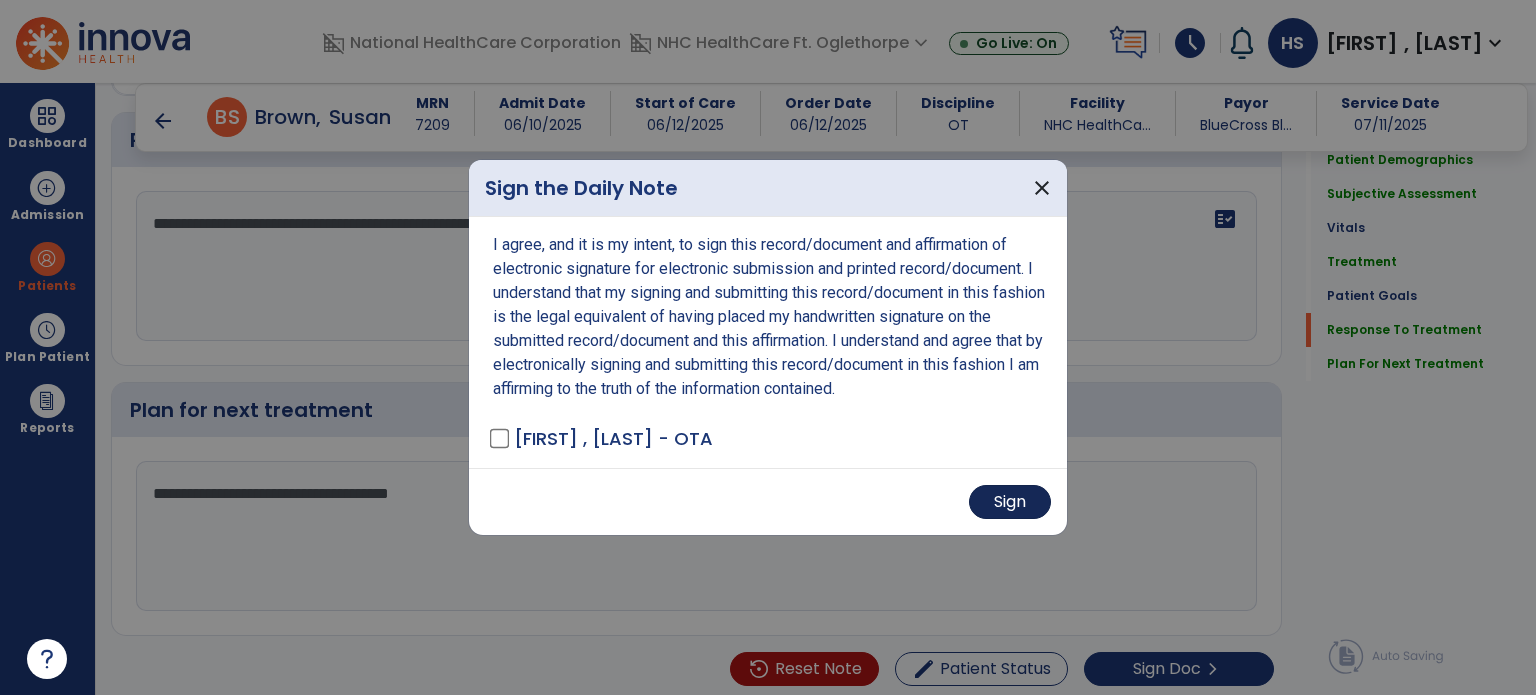 click on "Sign" at bounding box center (1010, 502) 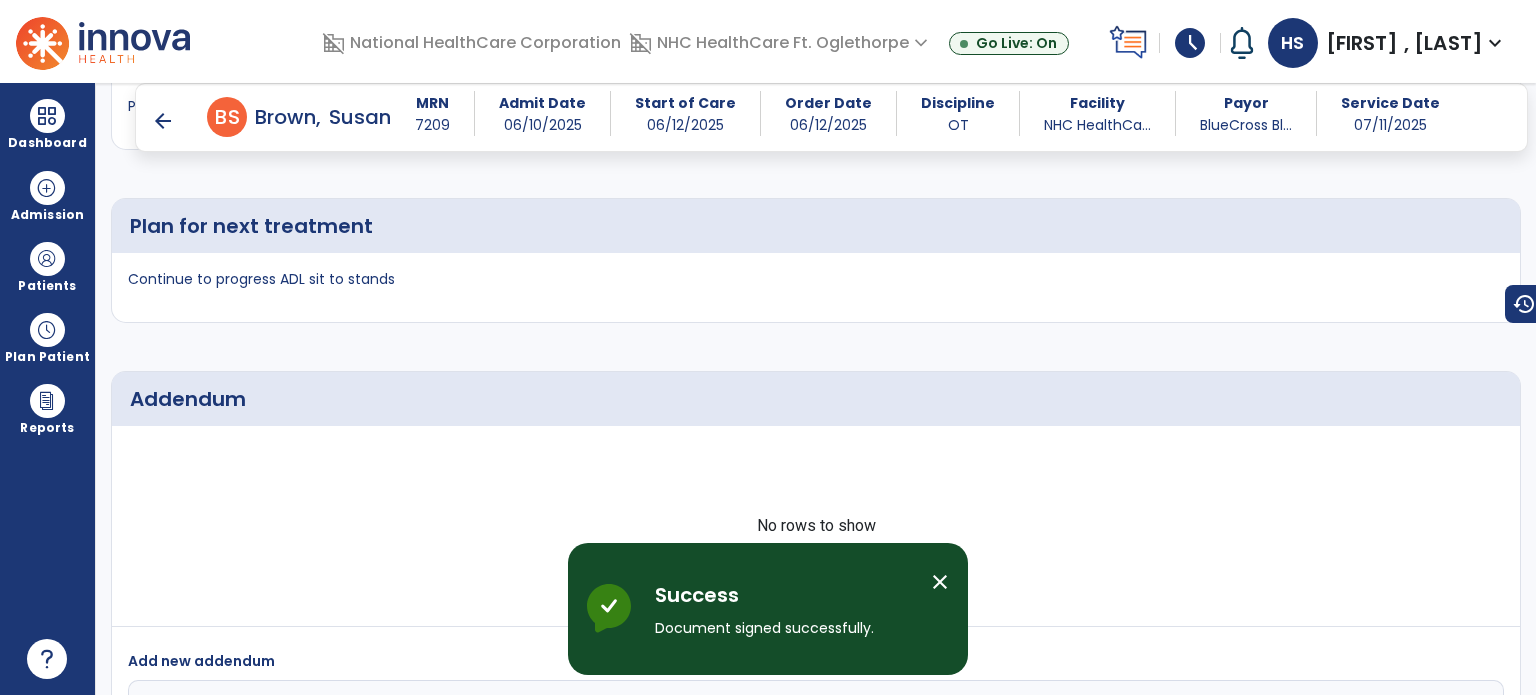scroll, scrollTop: 4099, scrollLeft: 0, axis: vertical 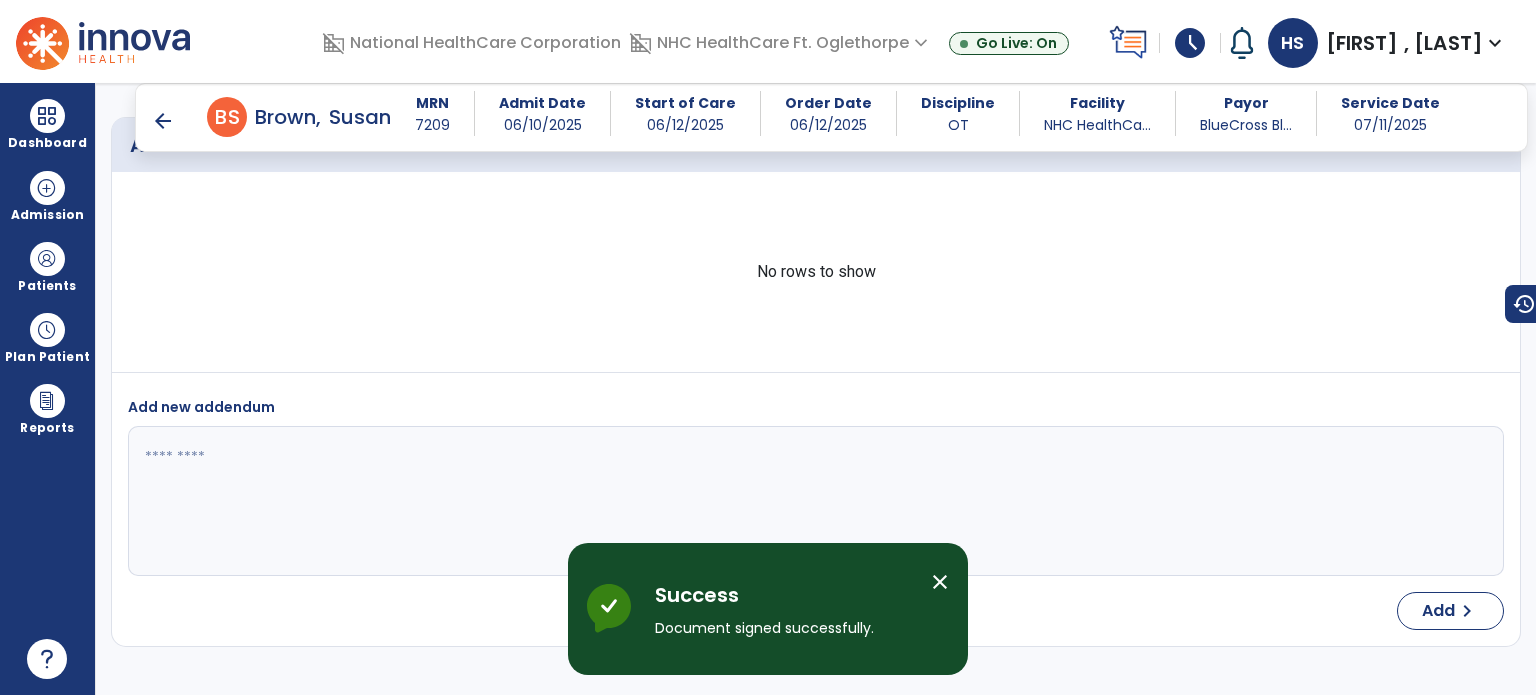 click on "arrow_back" at bounding box center [163, 121] 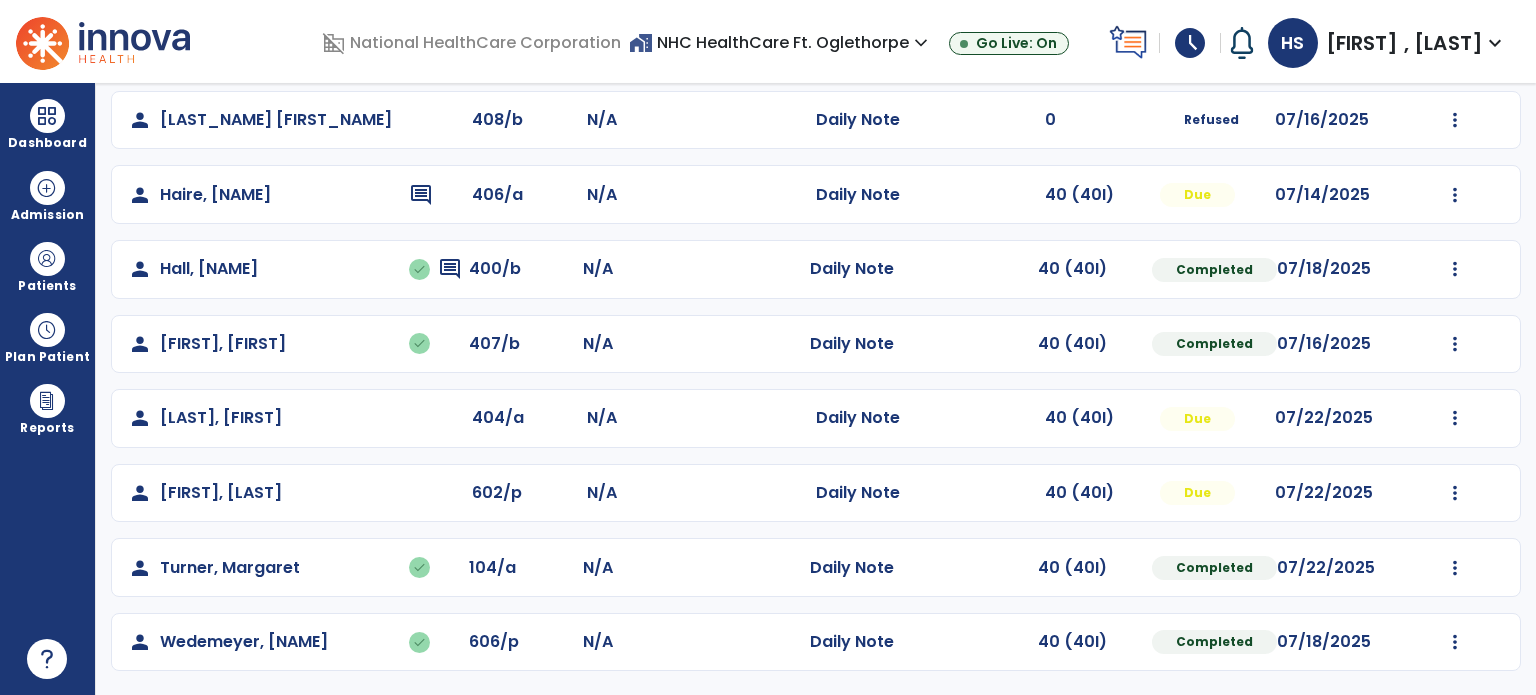 scroll, scrollTop: 389, scrollLeft: 0, axis: vertical 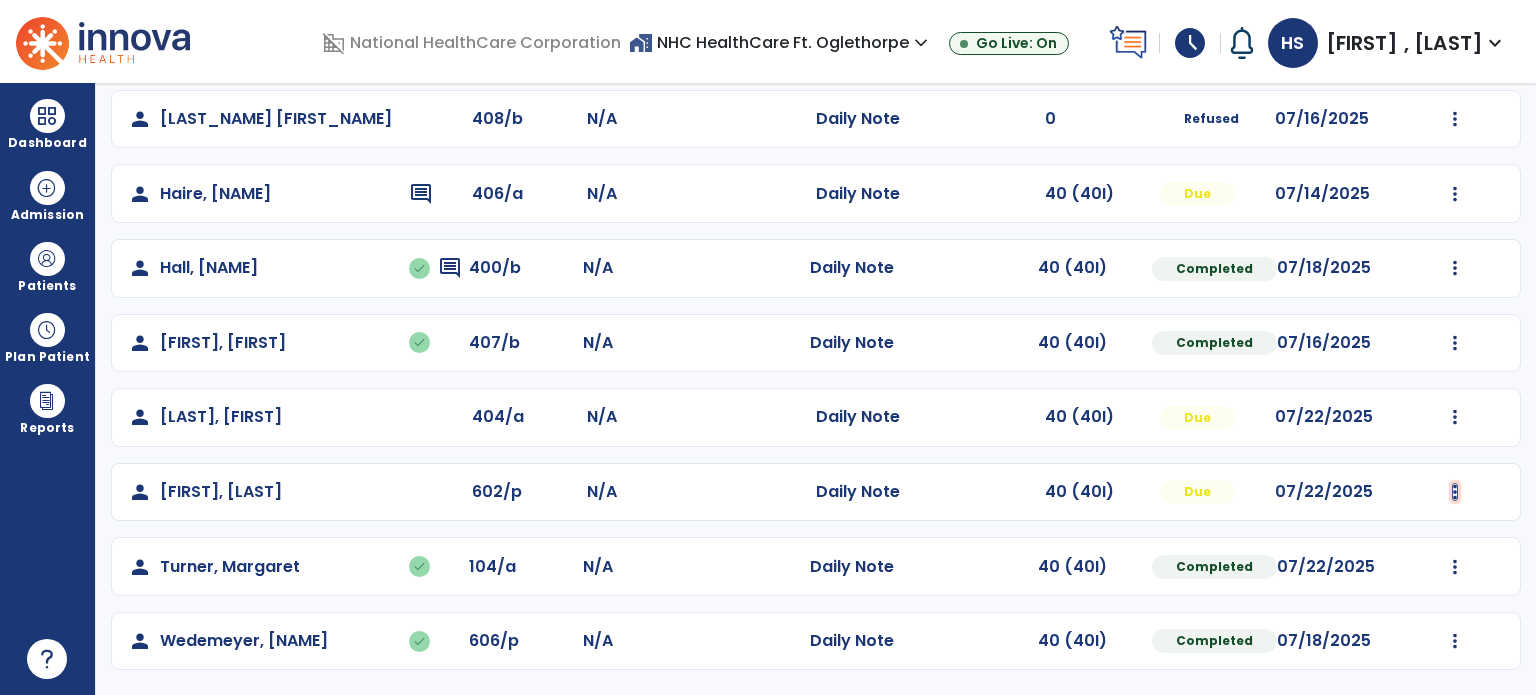 click at bounding box center [1455, -30] 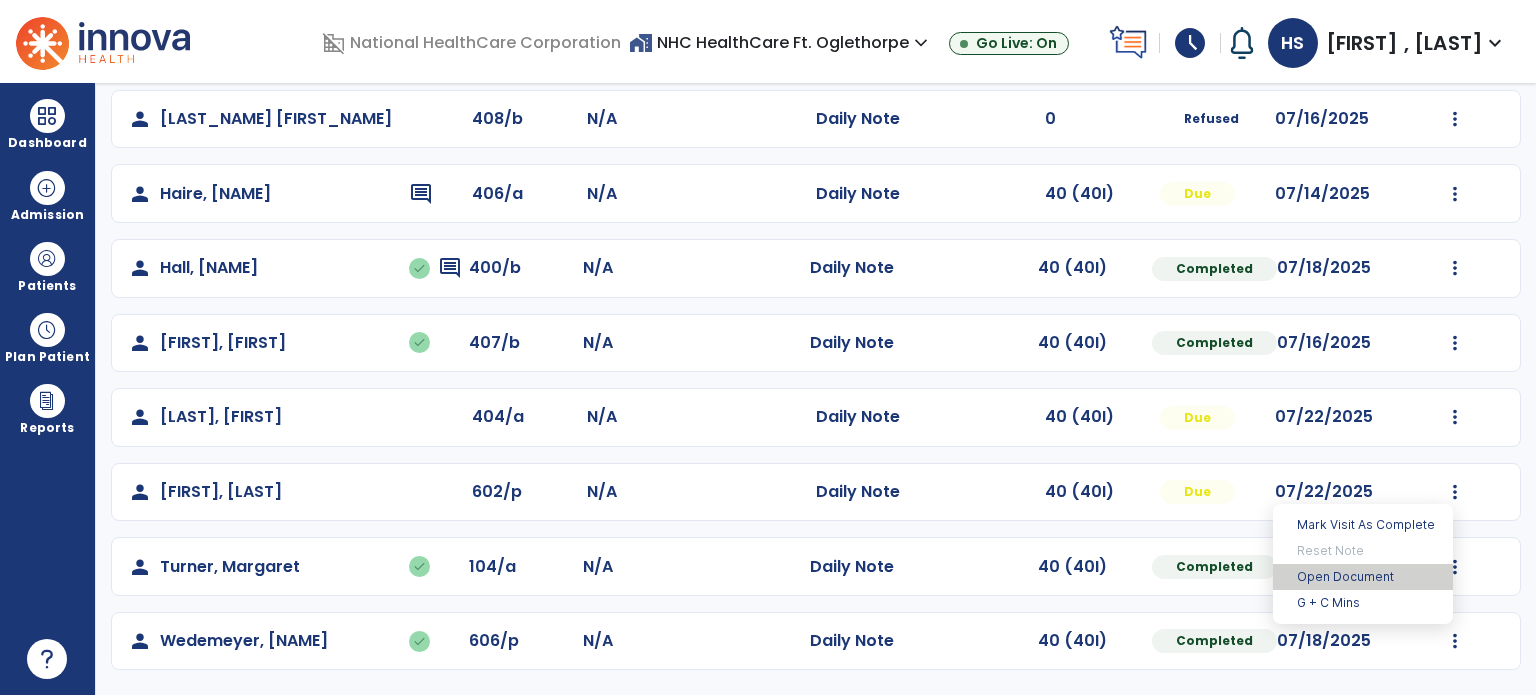 click on "Open Document" at bounding box center [1363, 577] 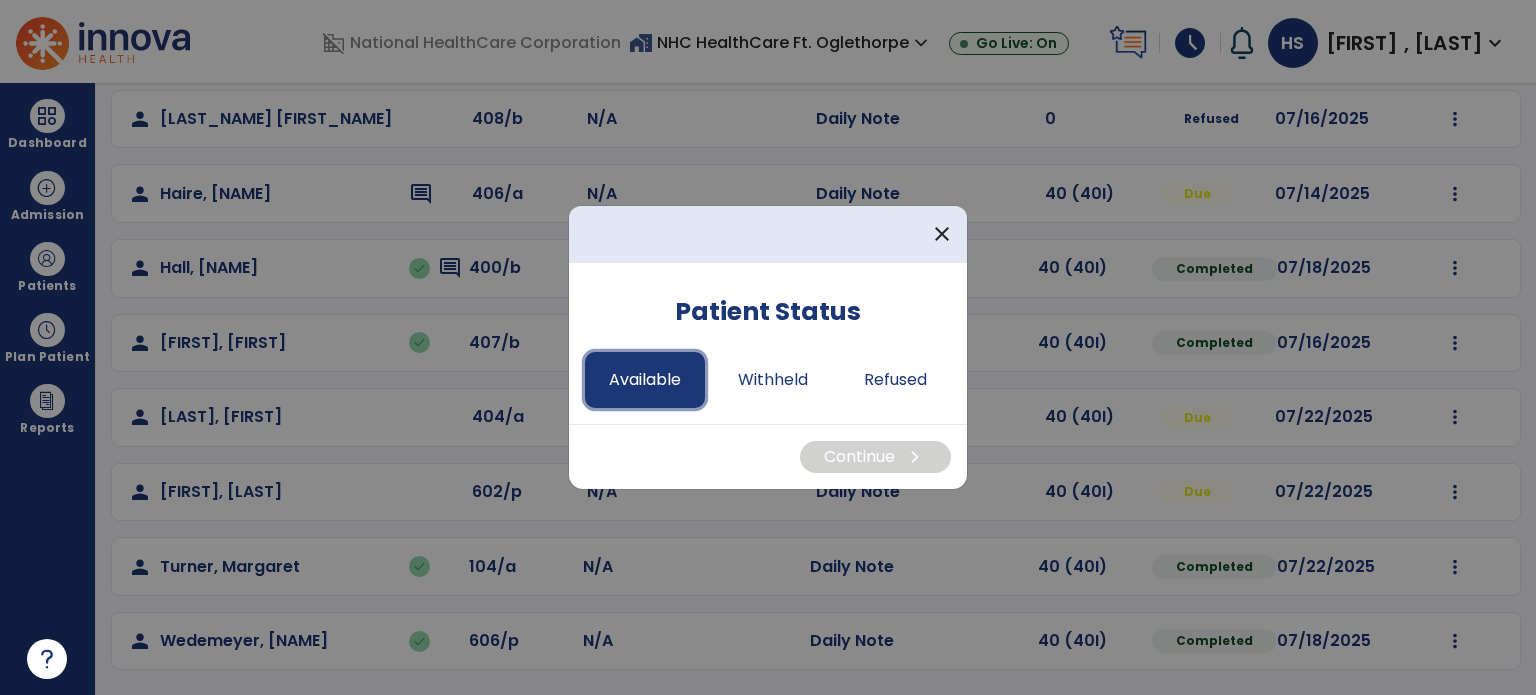 click on "Available" at bounding box center (645, 380) 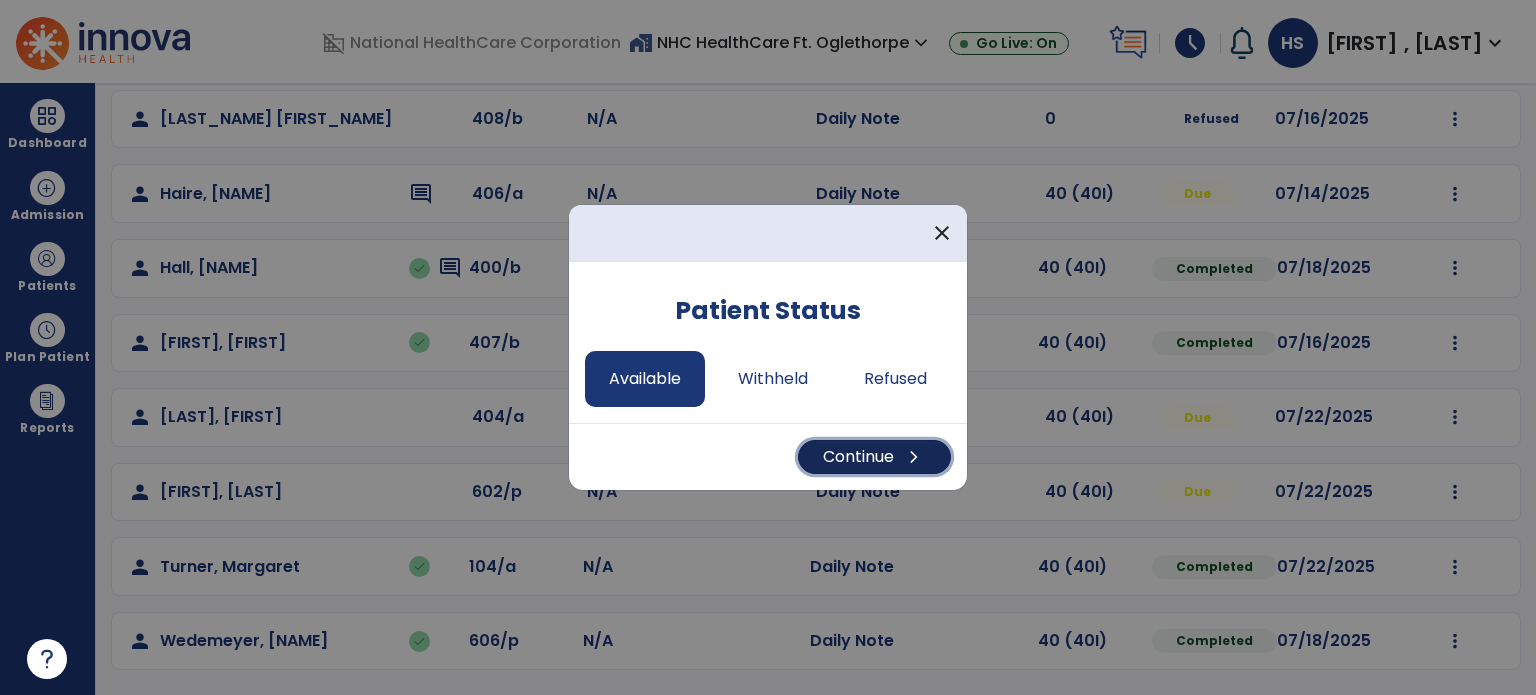 click on "chevron_right" at bounding box center (914, 457) 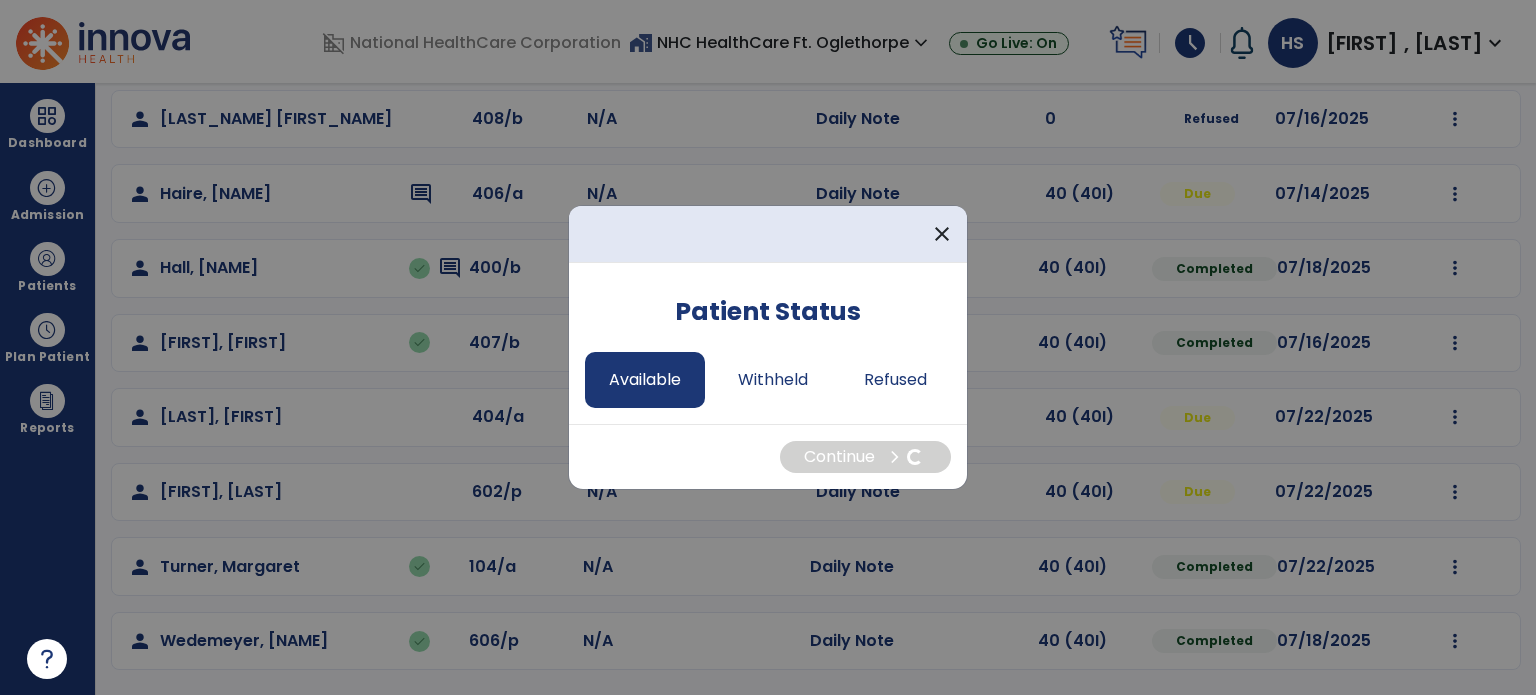 select on "*" 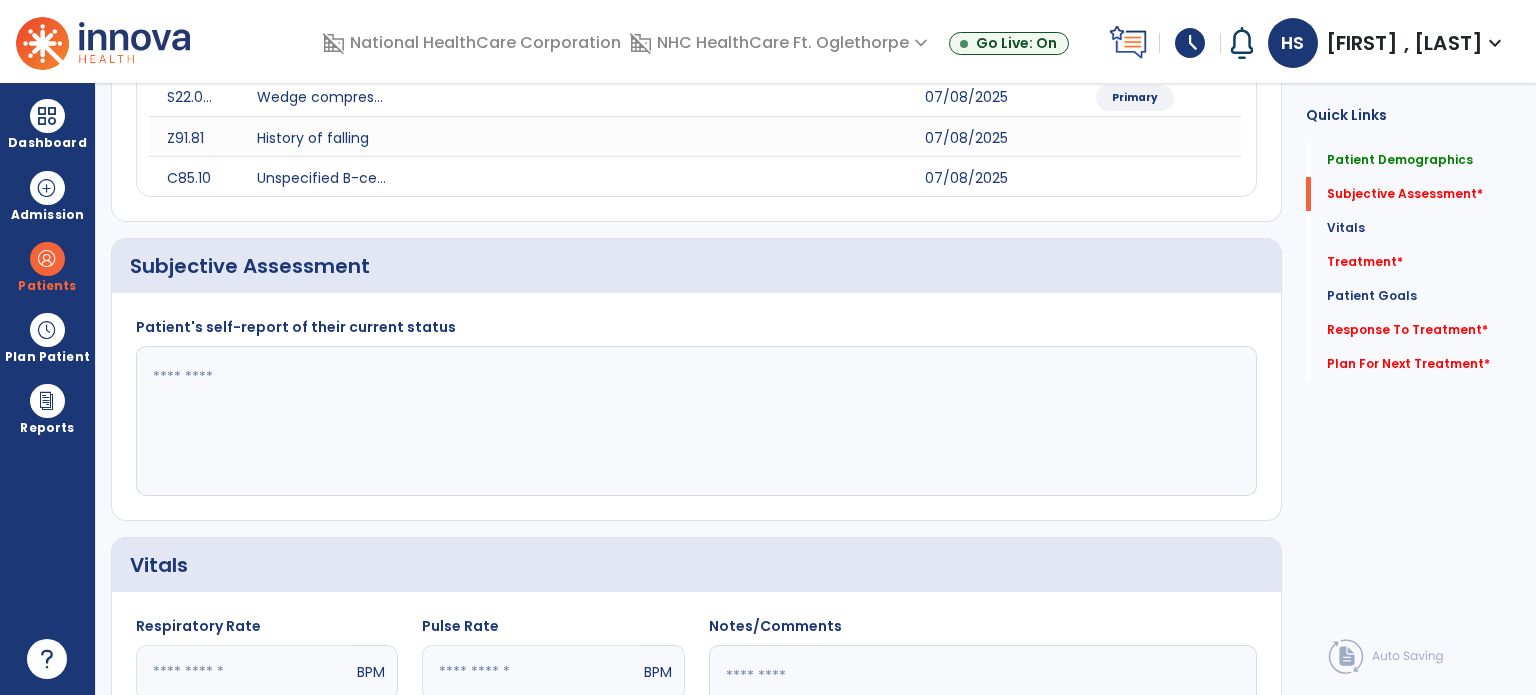drag, startPoint x: 924, startPoint y: 454, endPoint x: 805, endPoint y: 353, distance: 156.08331 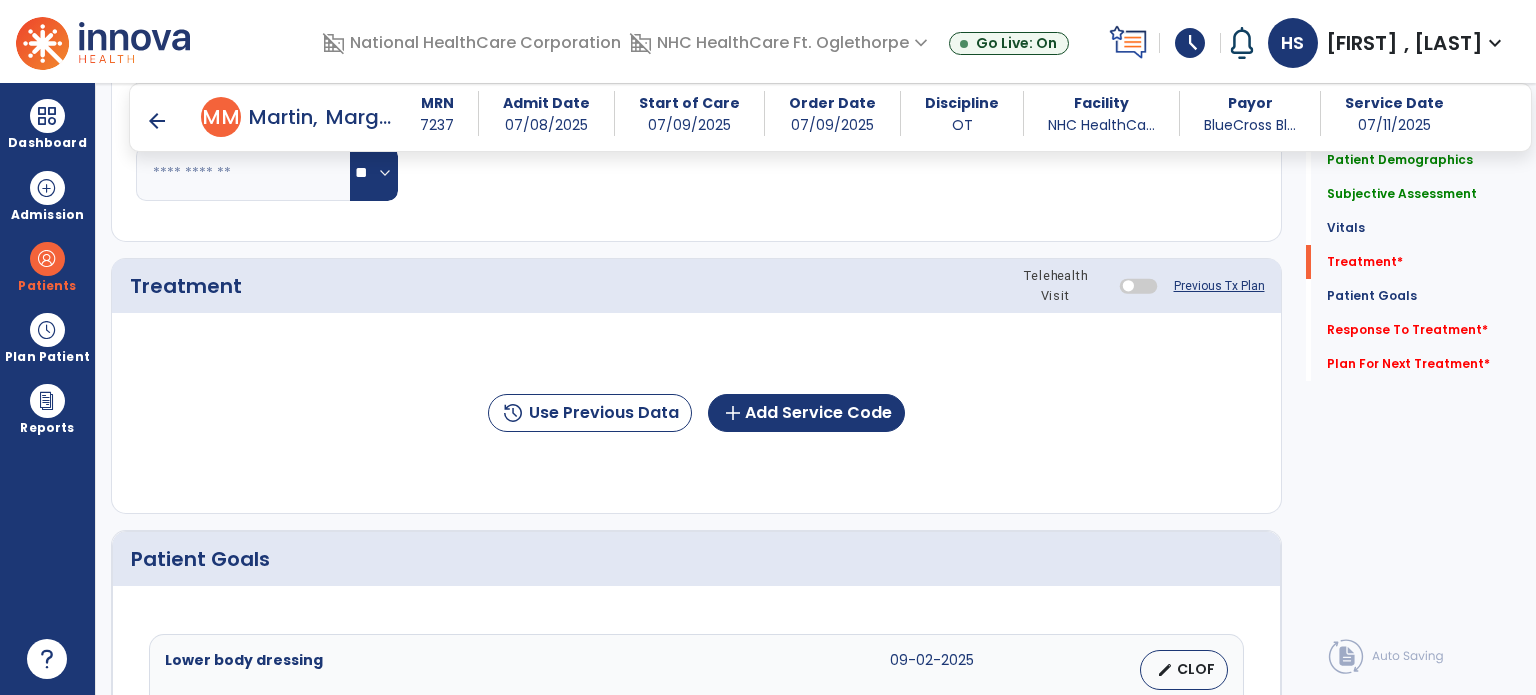 scroll, scrollTop: 1138, scrollLeft: 0, axis: vertical 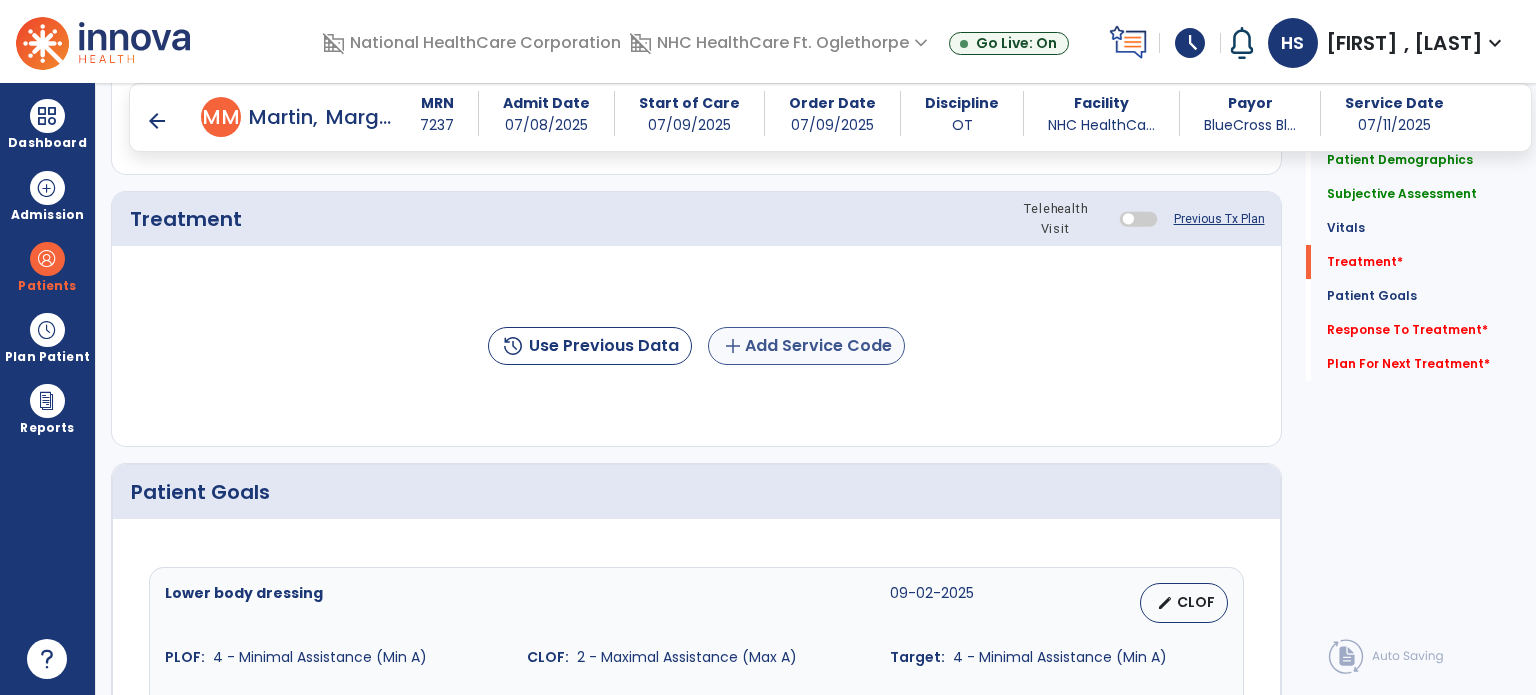 type on "**********" 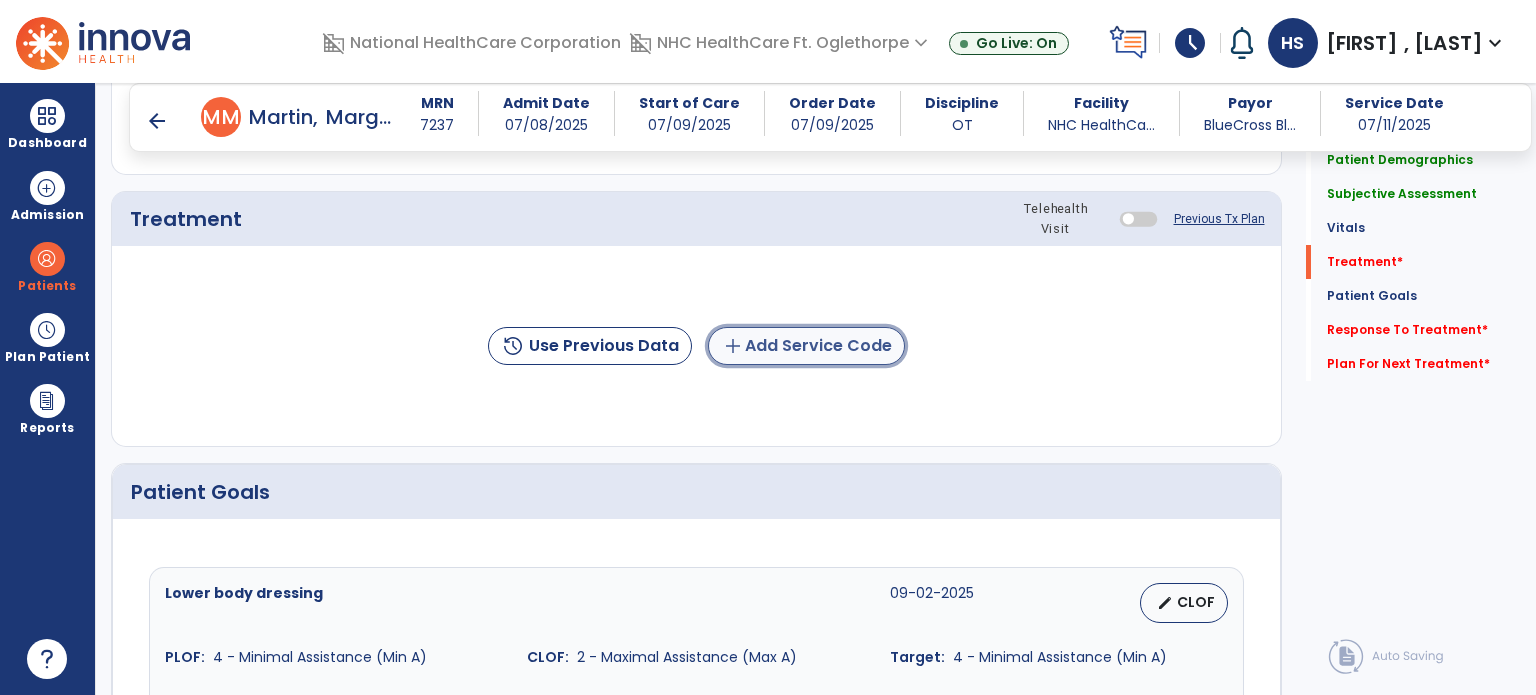 click on "add  Add Service Code" 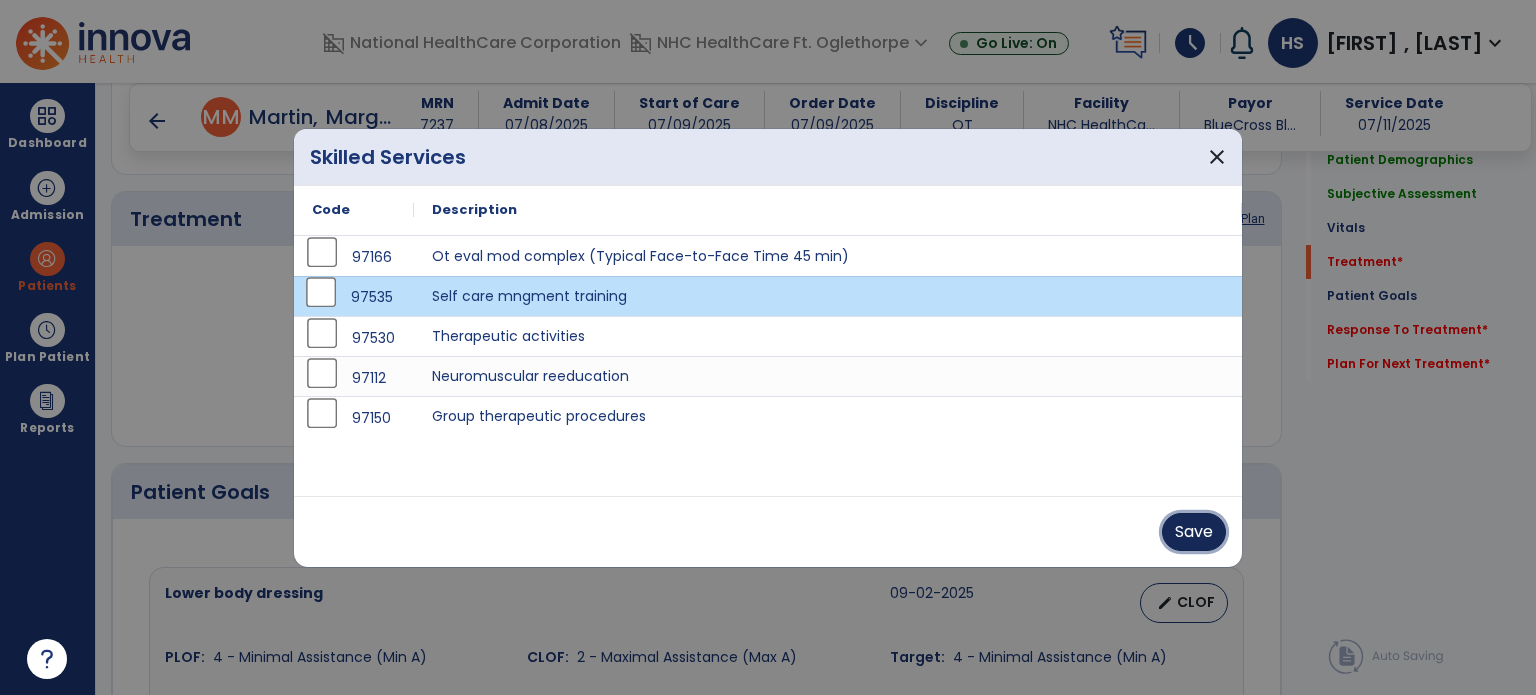 click on "Save" at bounding box center (1194, 532) 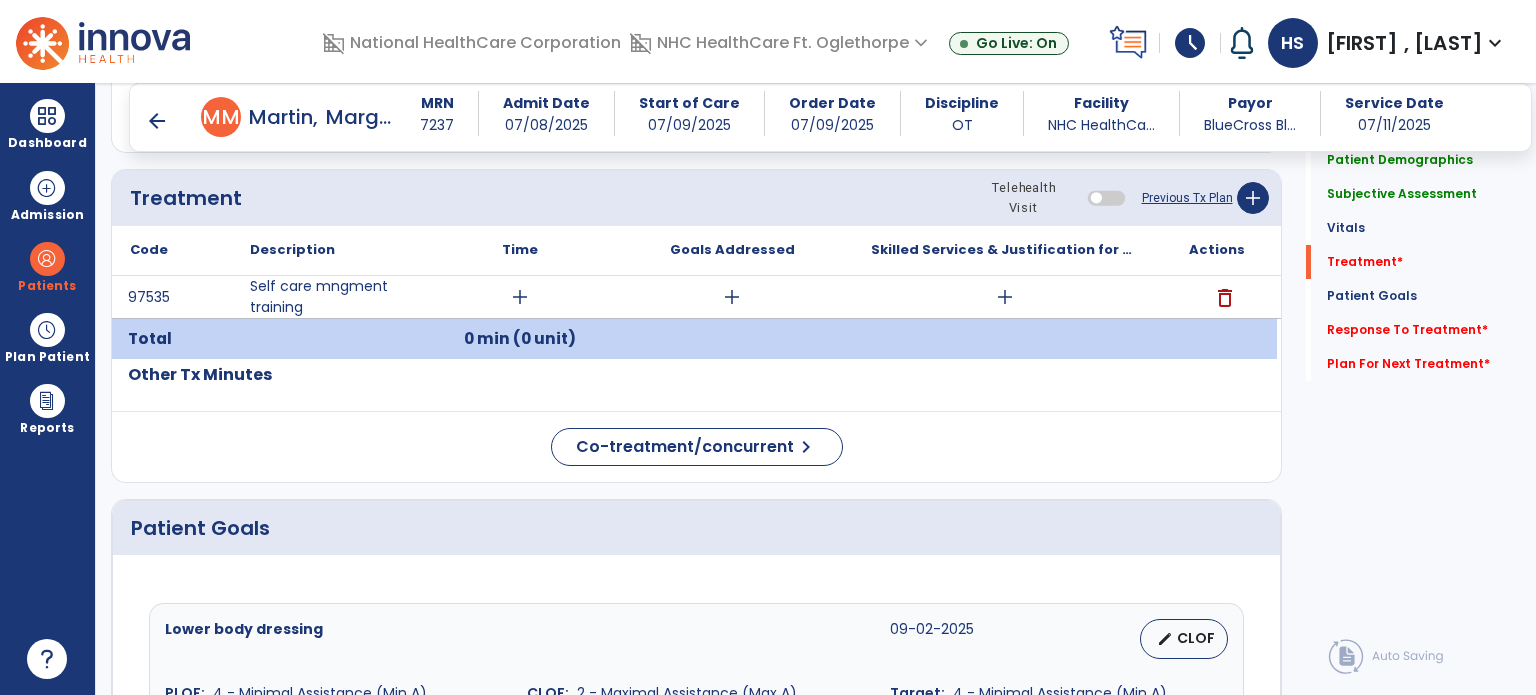 scroll, scrollTop: 1163, scrollLeft: 0, axis: vertical 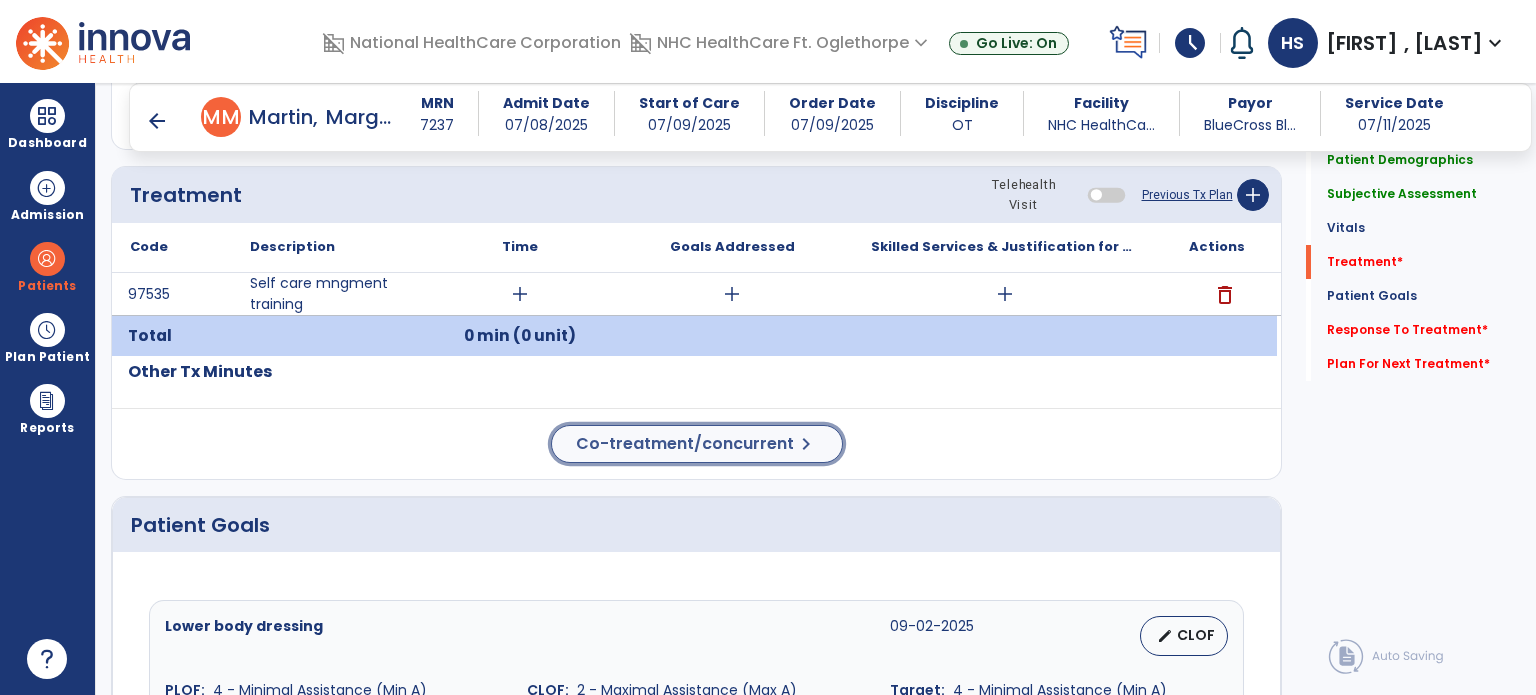 click on "Co-treatment/concurrent" 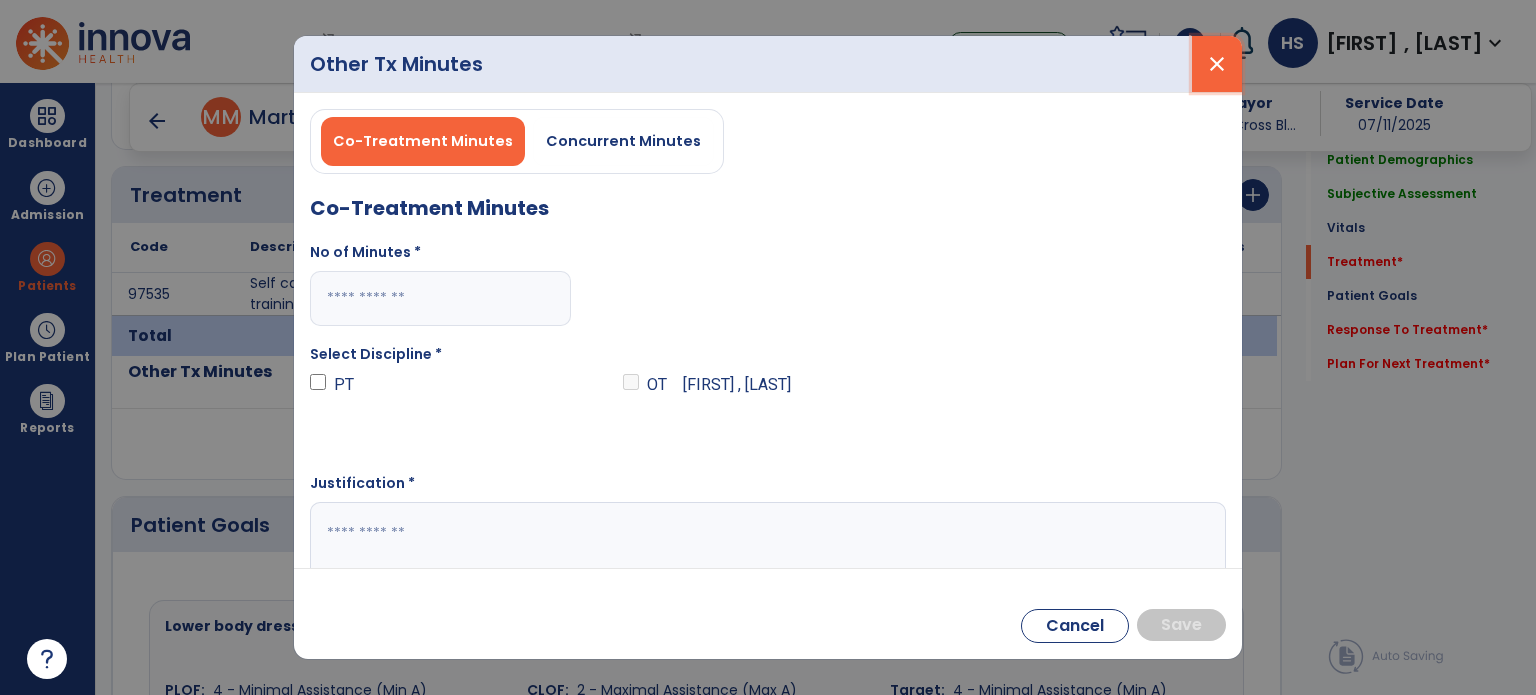 click on "close" at bounding box center (1217, 64) 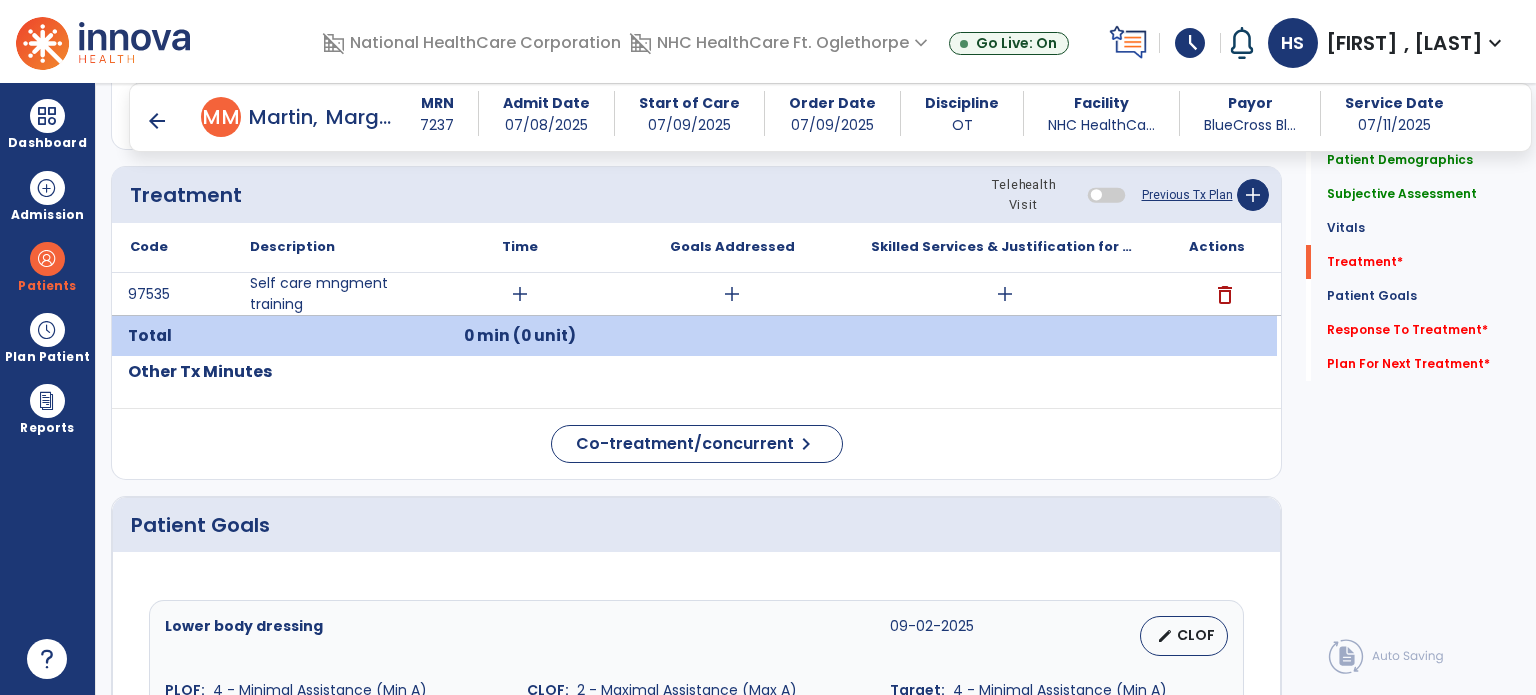 click on "add" at bounding box center (1005, 294) 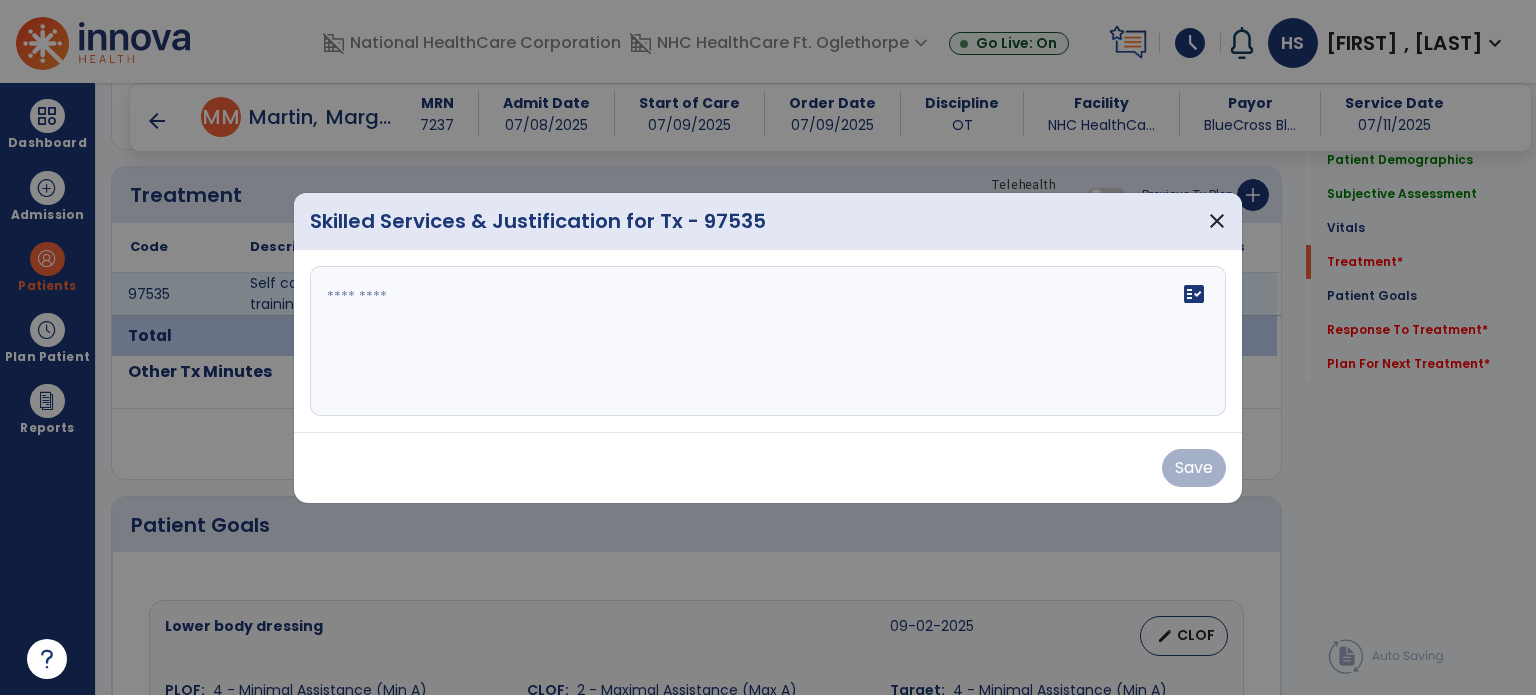 click on "fact_check" at bounding box center [768, 341] 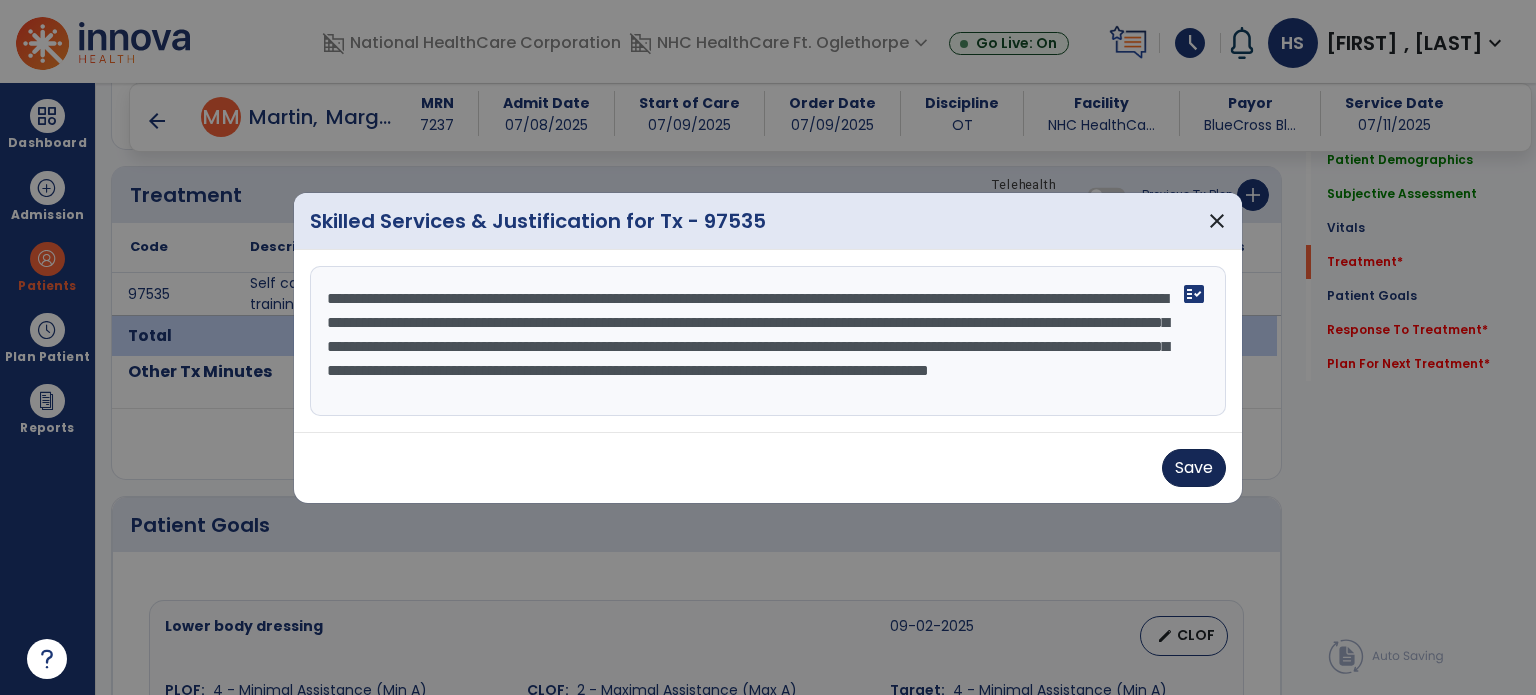 type on "**********" 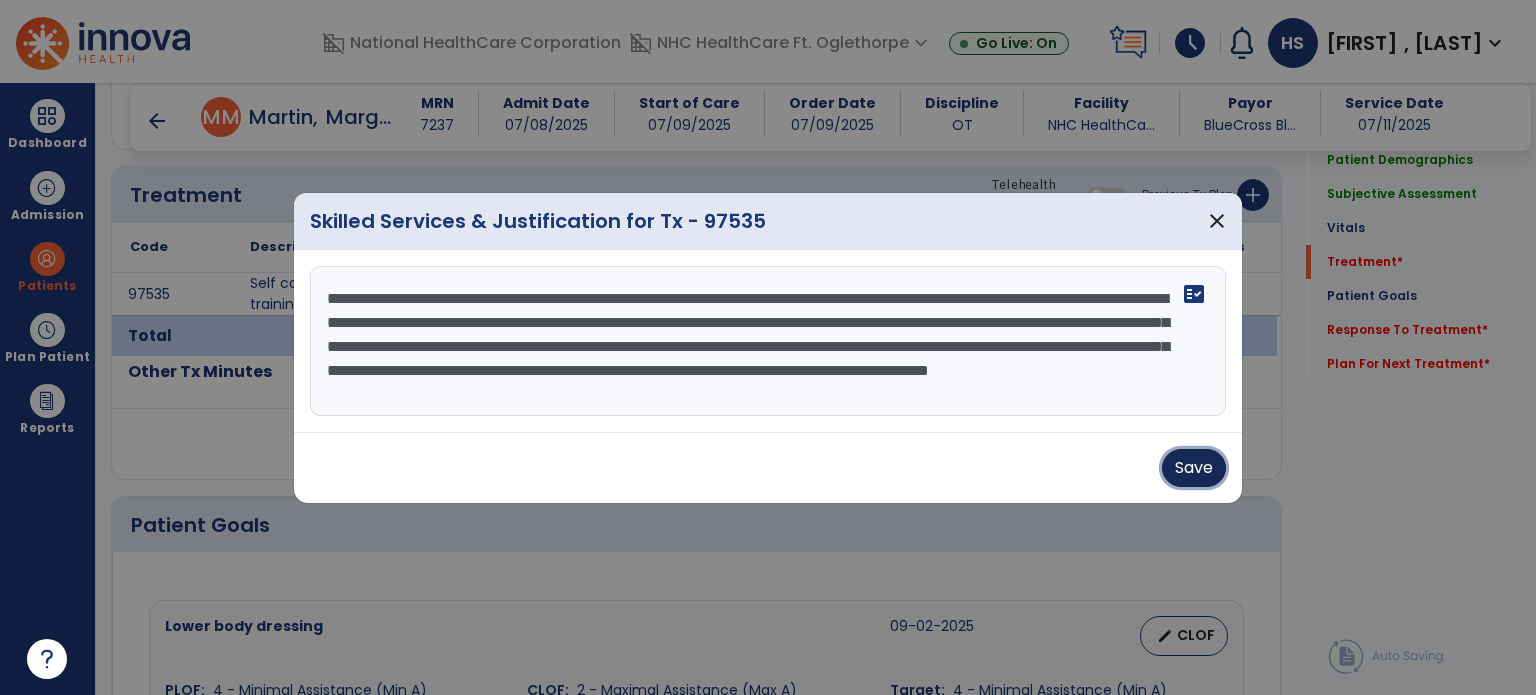 click on "Save" at bounding box center [1194, 468] 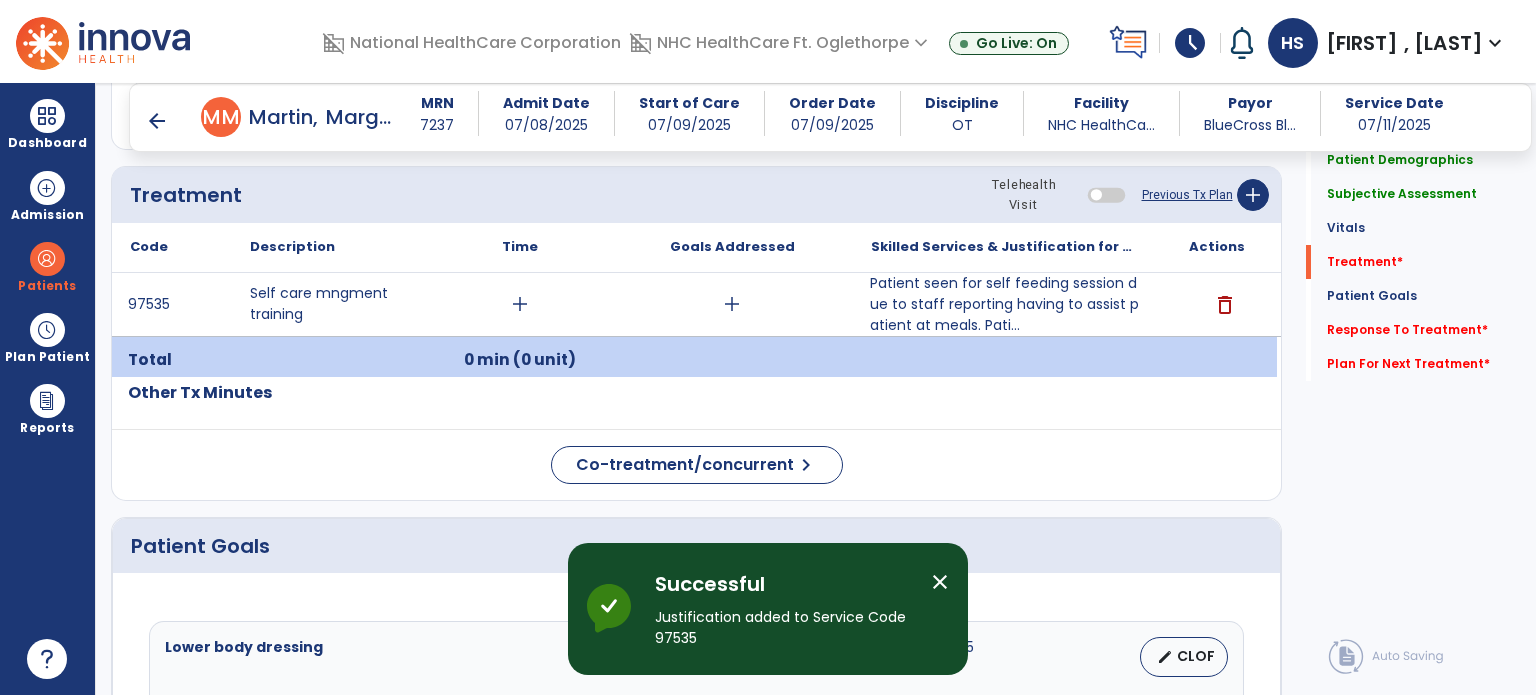 click on "add" at bounding box center [520, 304] 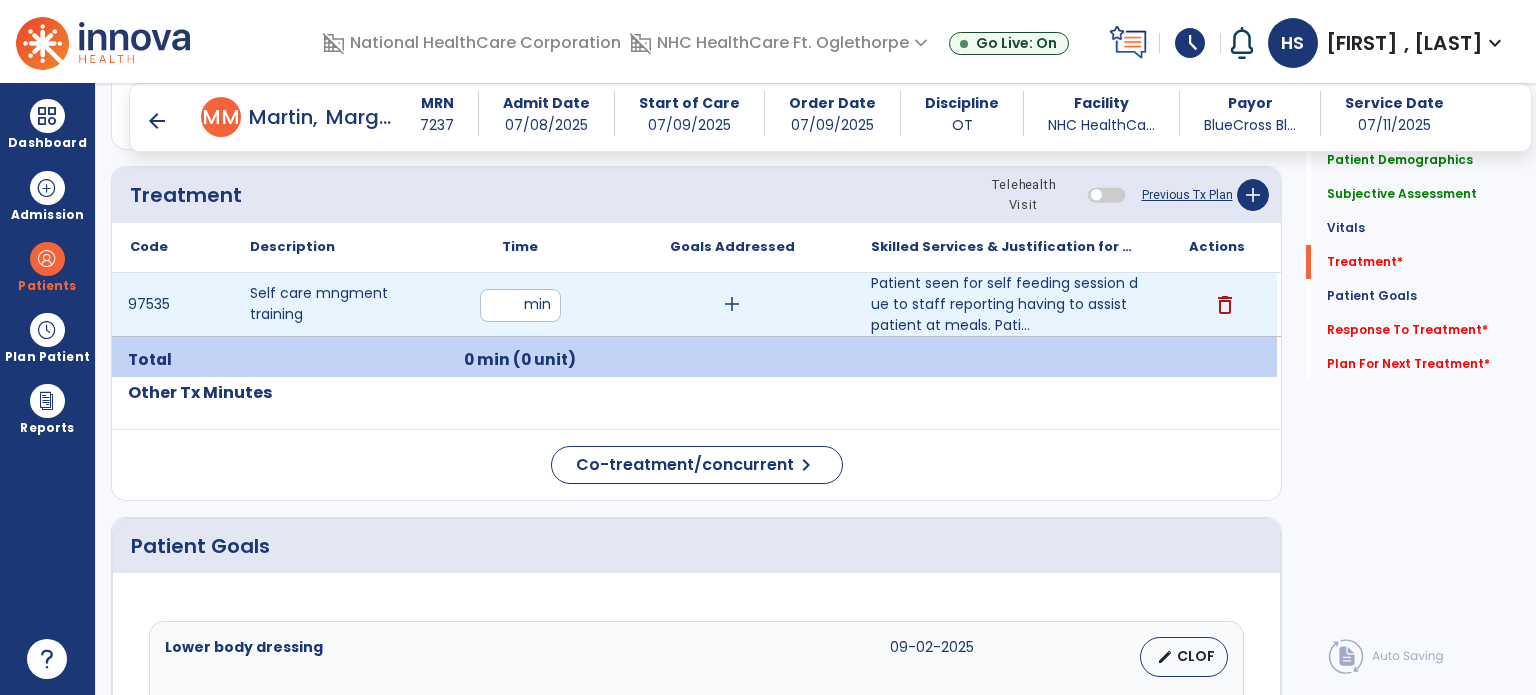 type on "**" 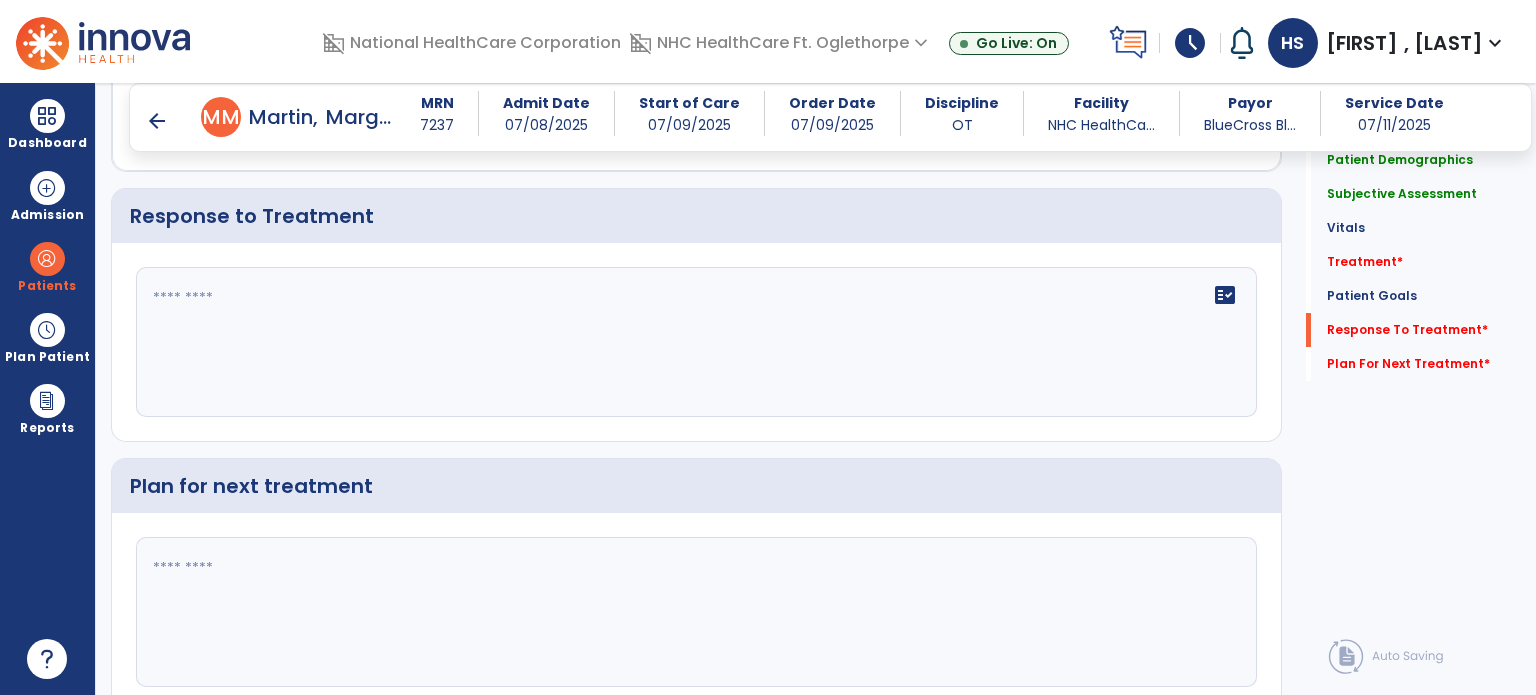 click on "fact_check" 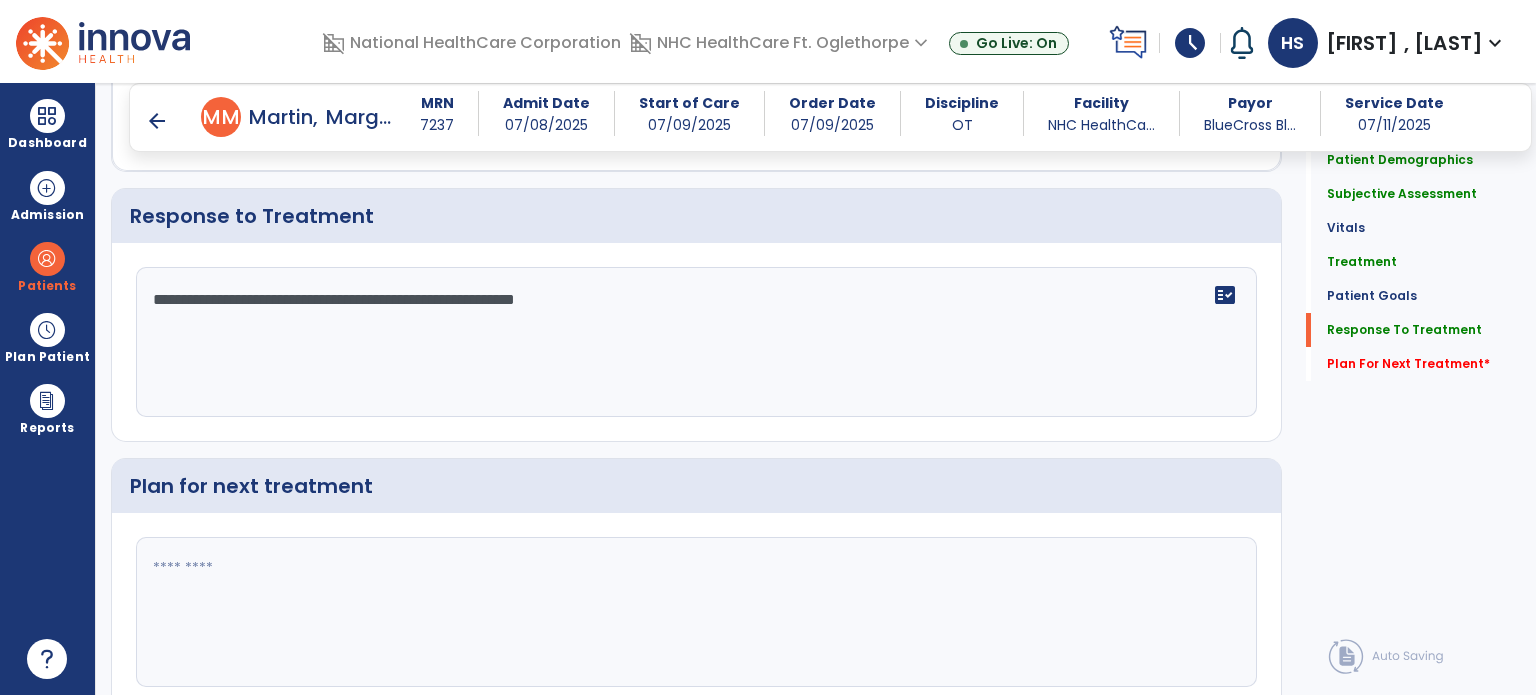 scroll, scrollTop: 3043, scrollLeft: 0, axis: vertical 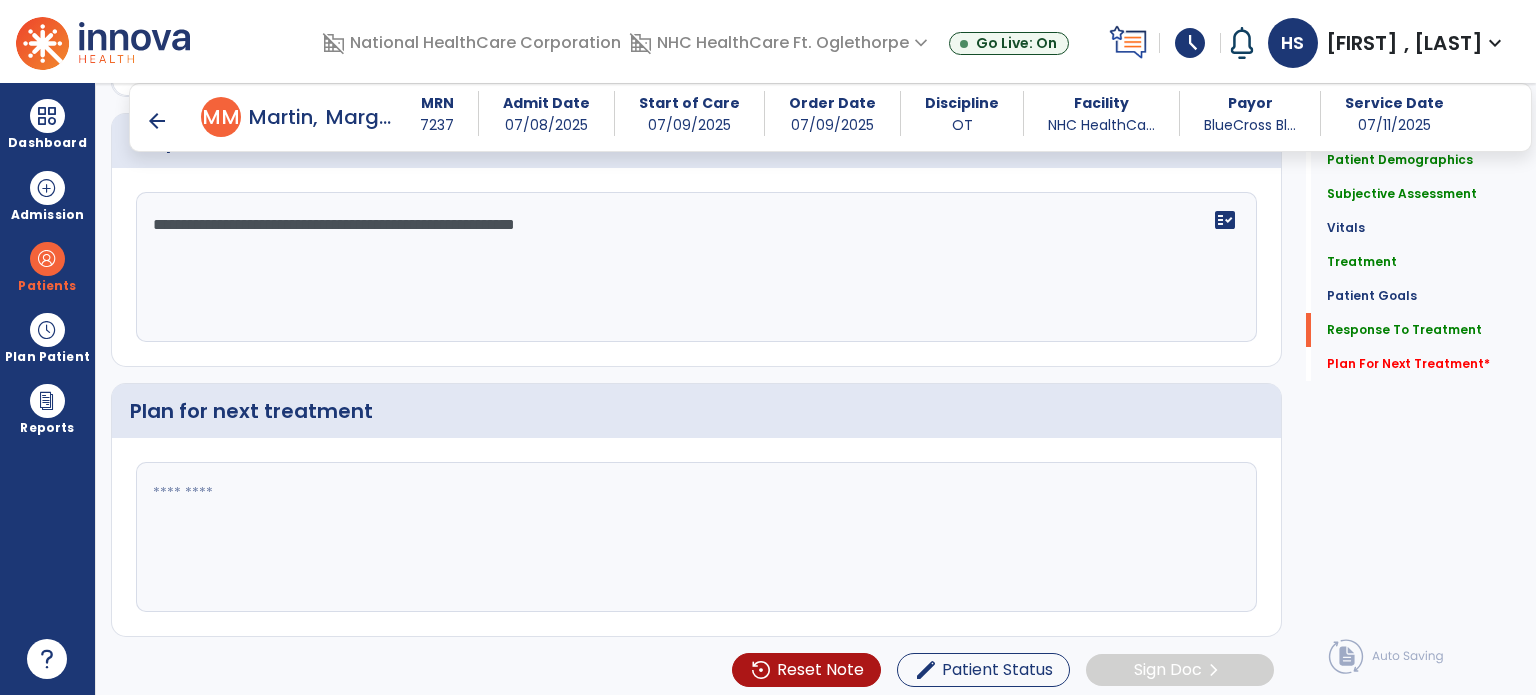 type on "**********" 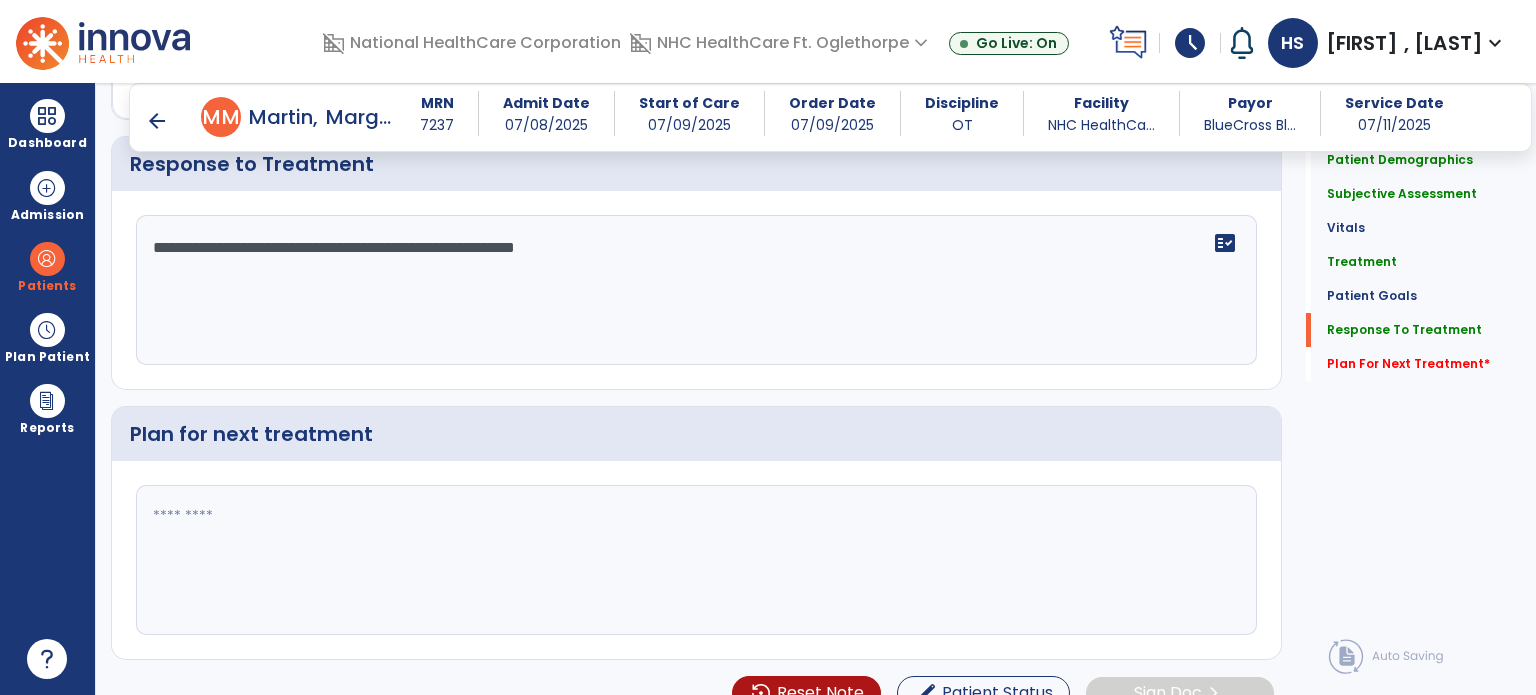 scroll, scrollTop: 3043, scrollLeft: 0, axis: vertical 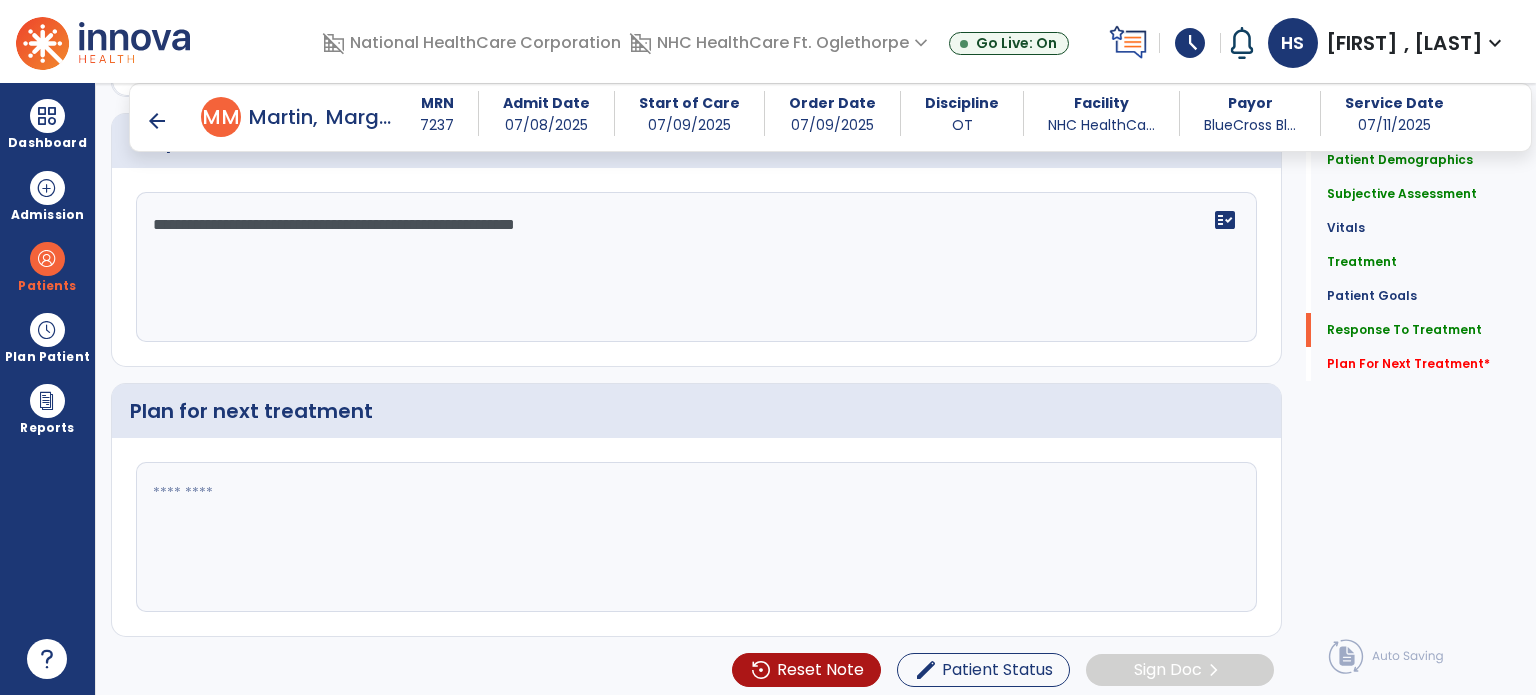 click 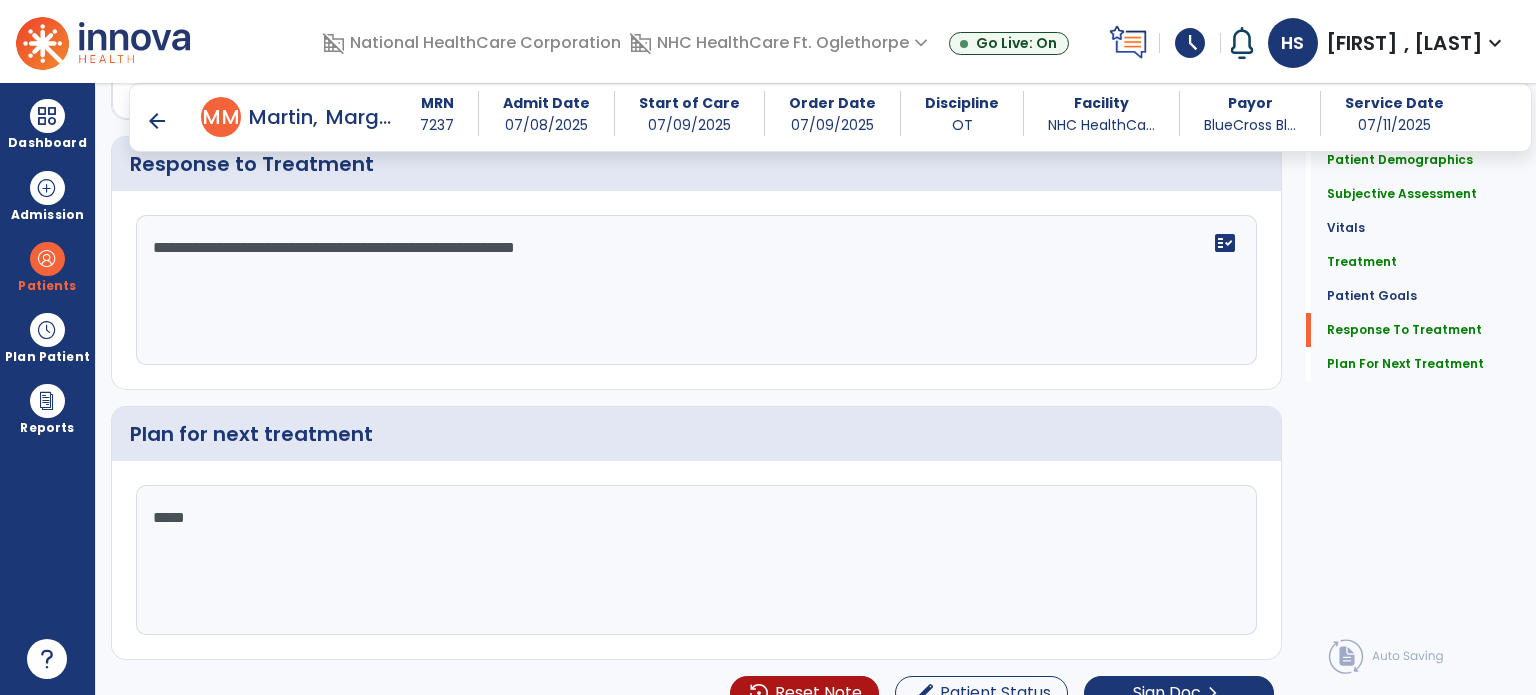 scroll, scrollTop: 3043, scrollLeft: 0, axis: vertical 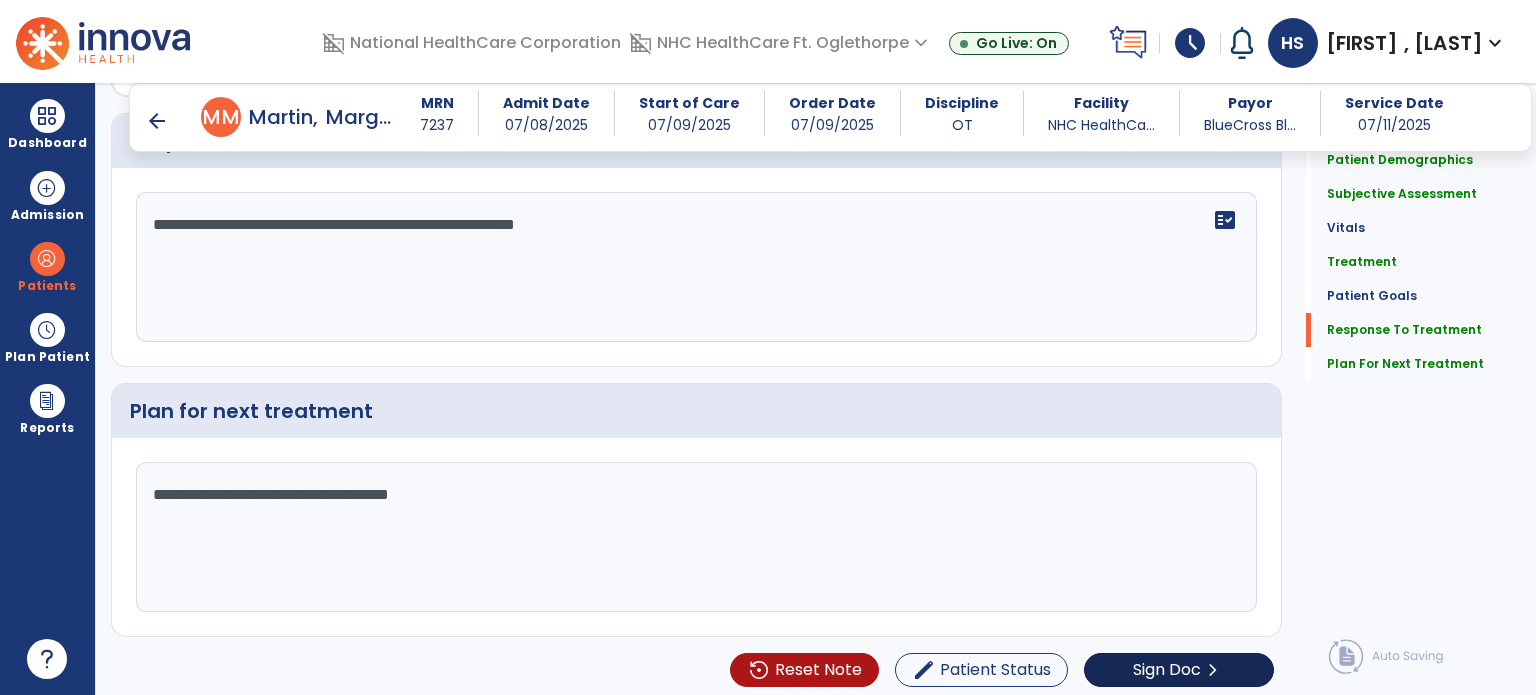type on "**********" 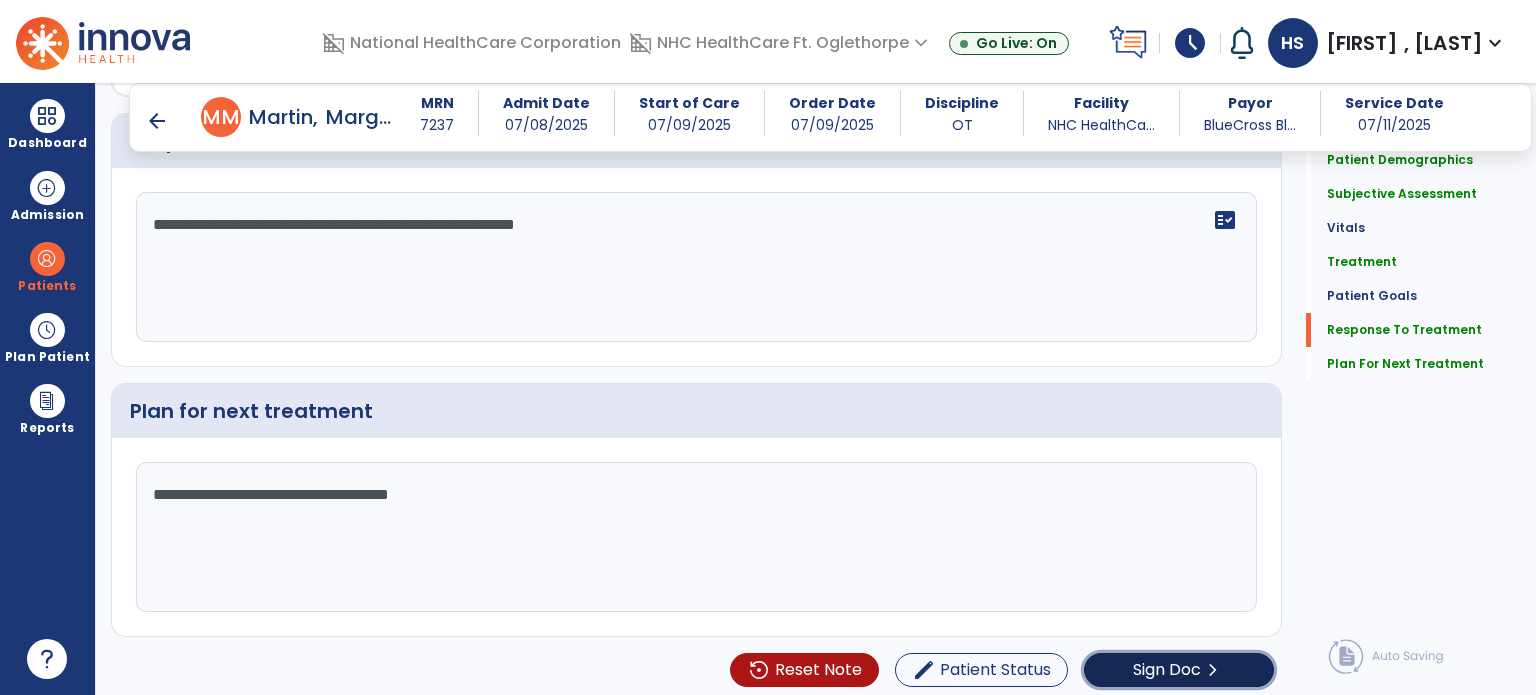 click on "chevron_right" 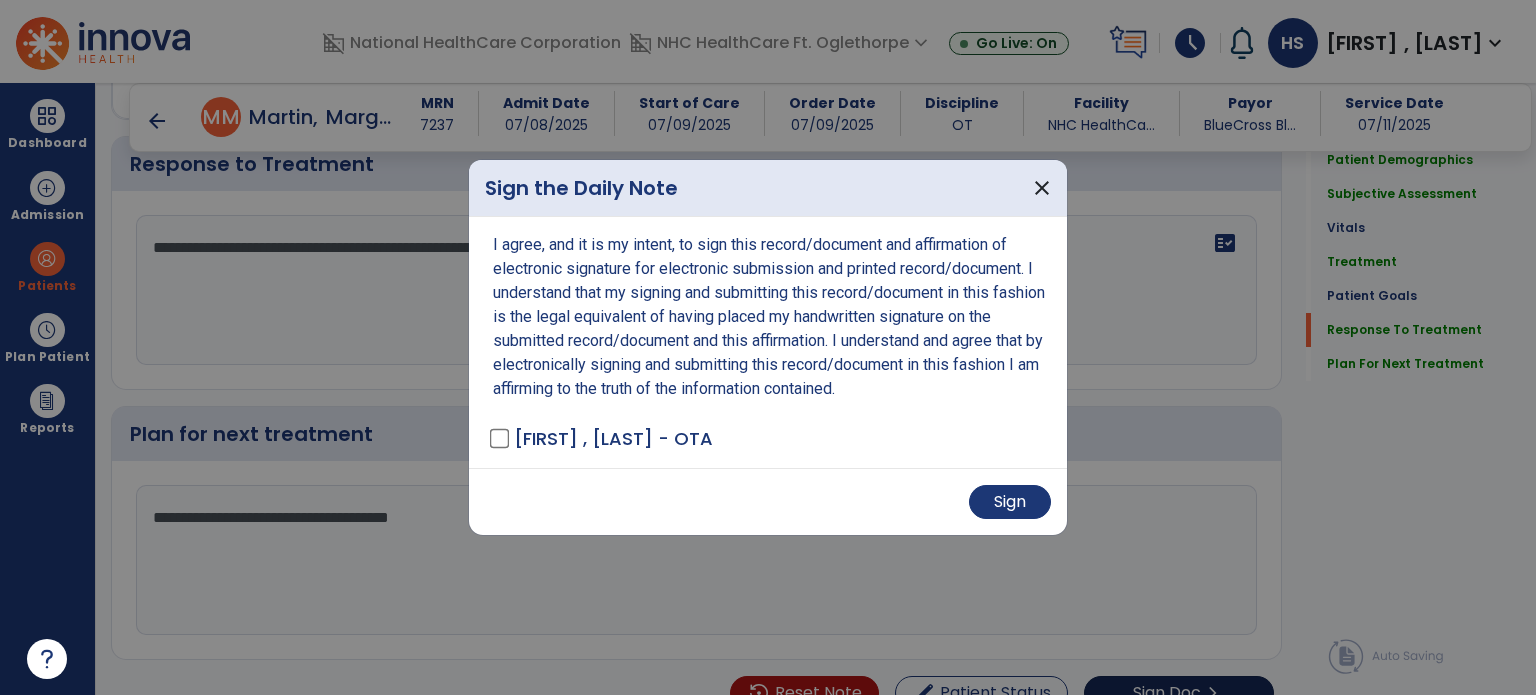 scroll, scrollTop: 3043, scrollLeft: 0, axis: vertical 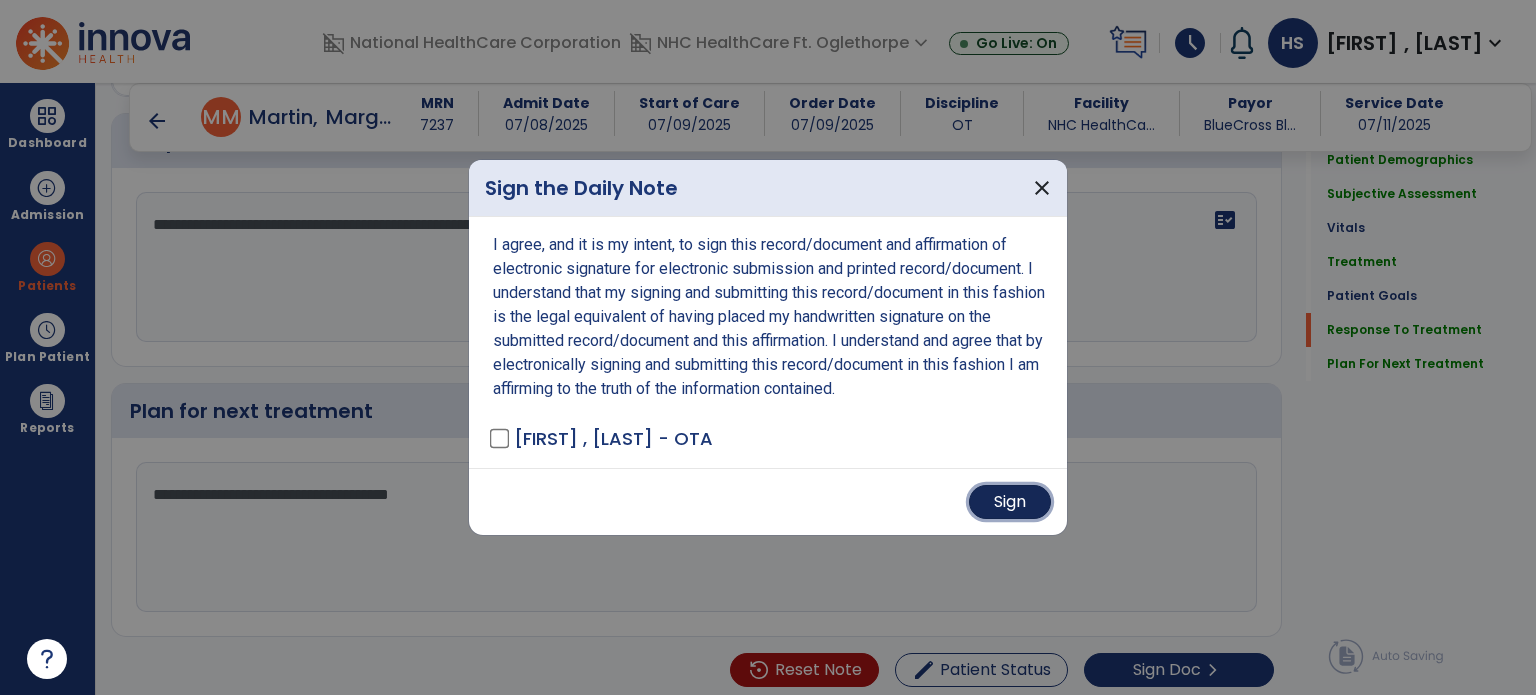 click on "Sign" at bounding box center (1010, 502) 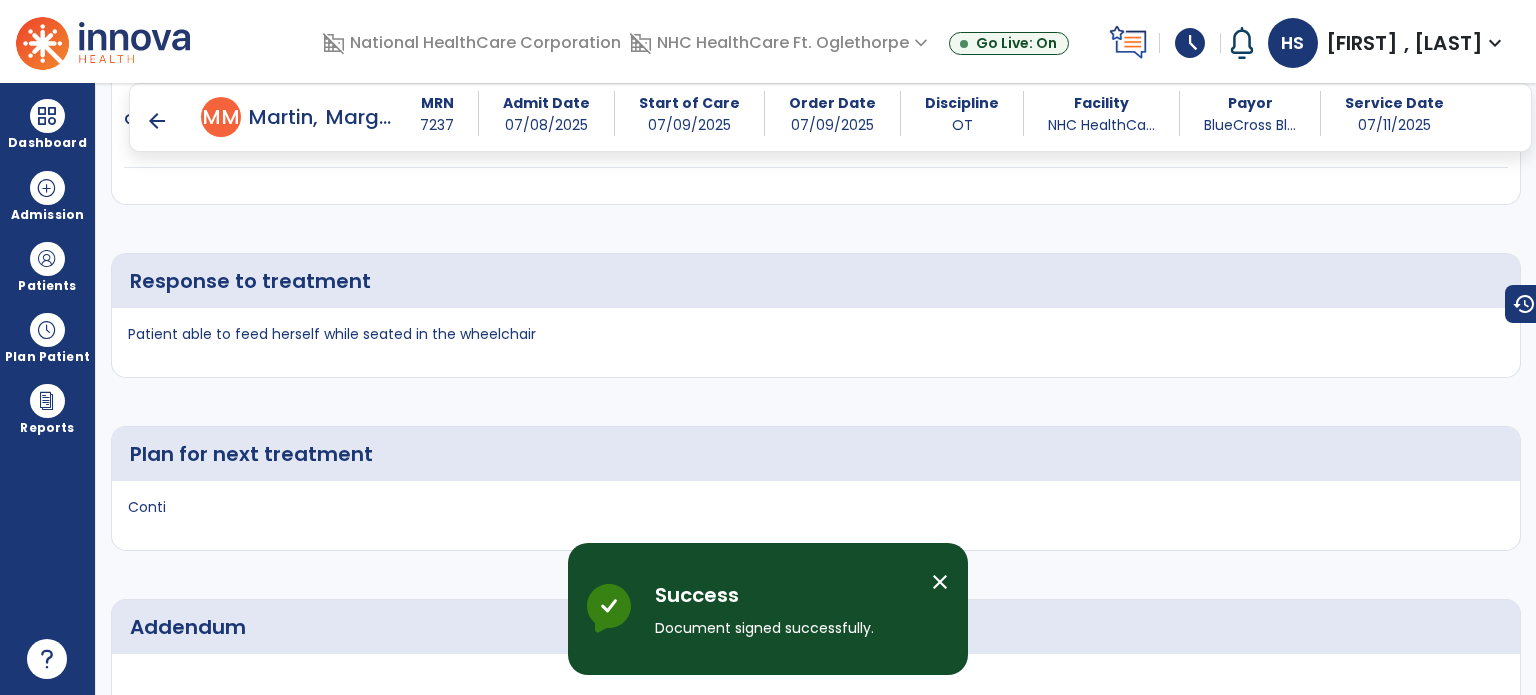 scroll, scrollTop: 4244, scrollLeft: 0, axis: vertical 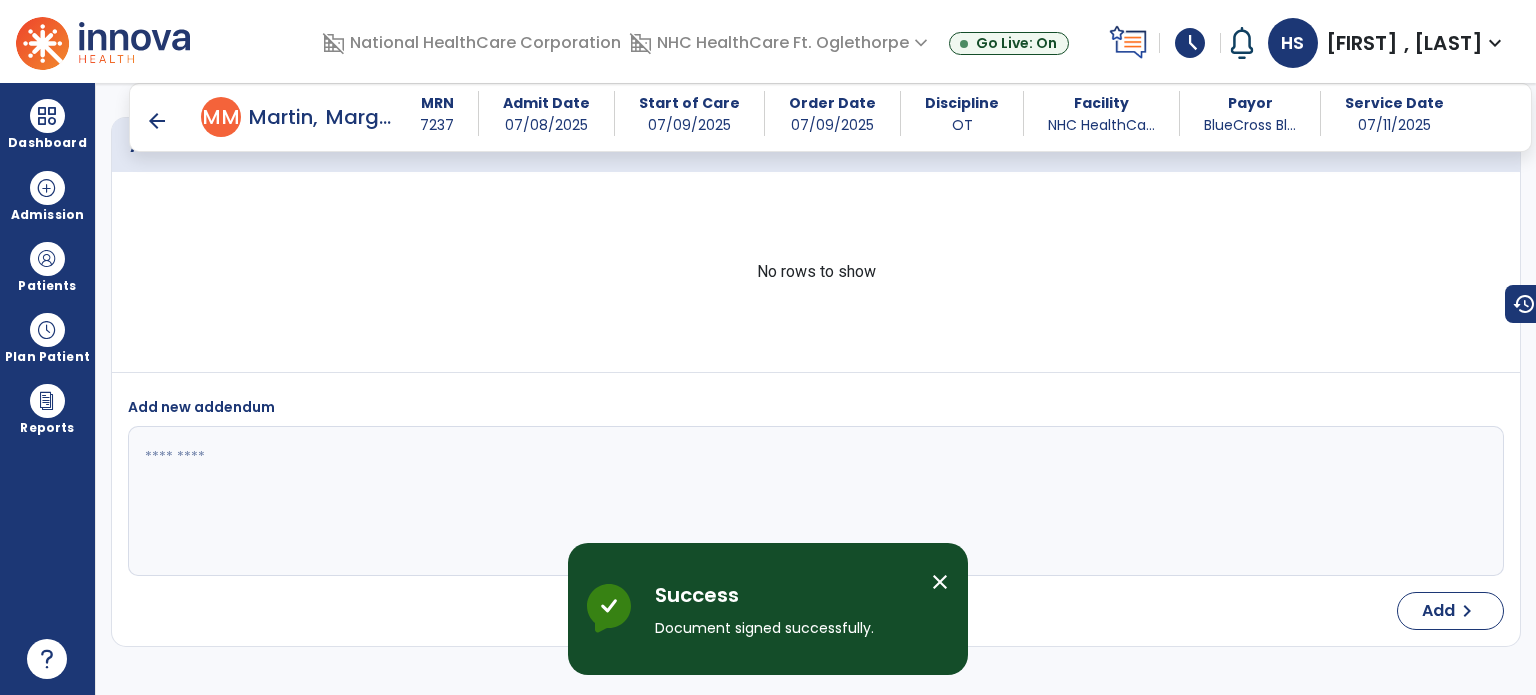 click on "arrow_back" at bounding box center [157, 121] 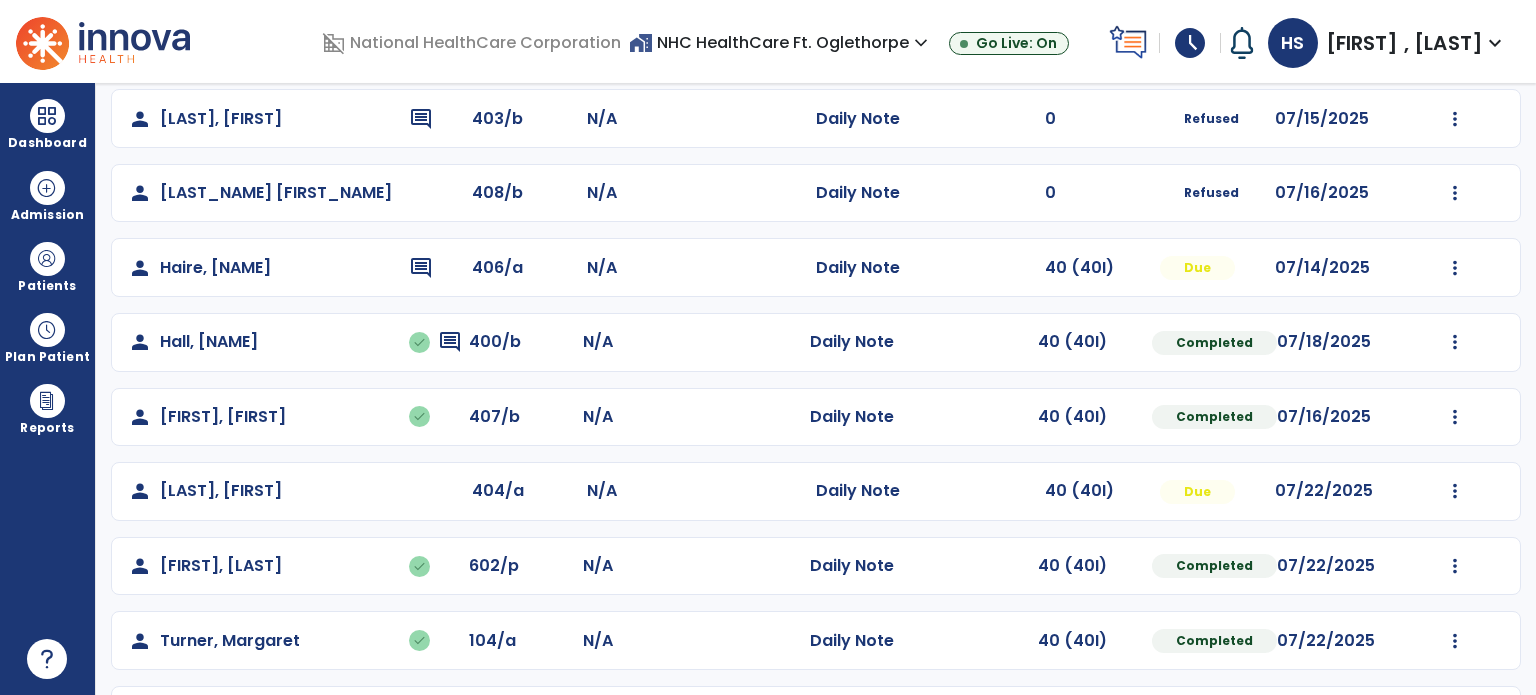 scroll, scrollTop: 389, scrollLeft: 0, axis: vertical 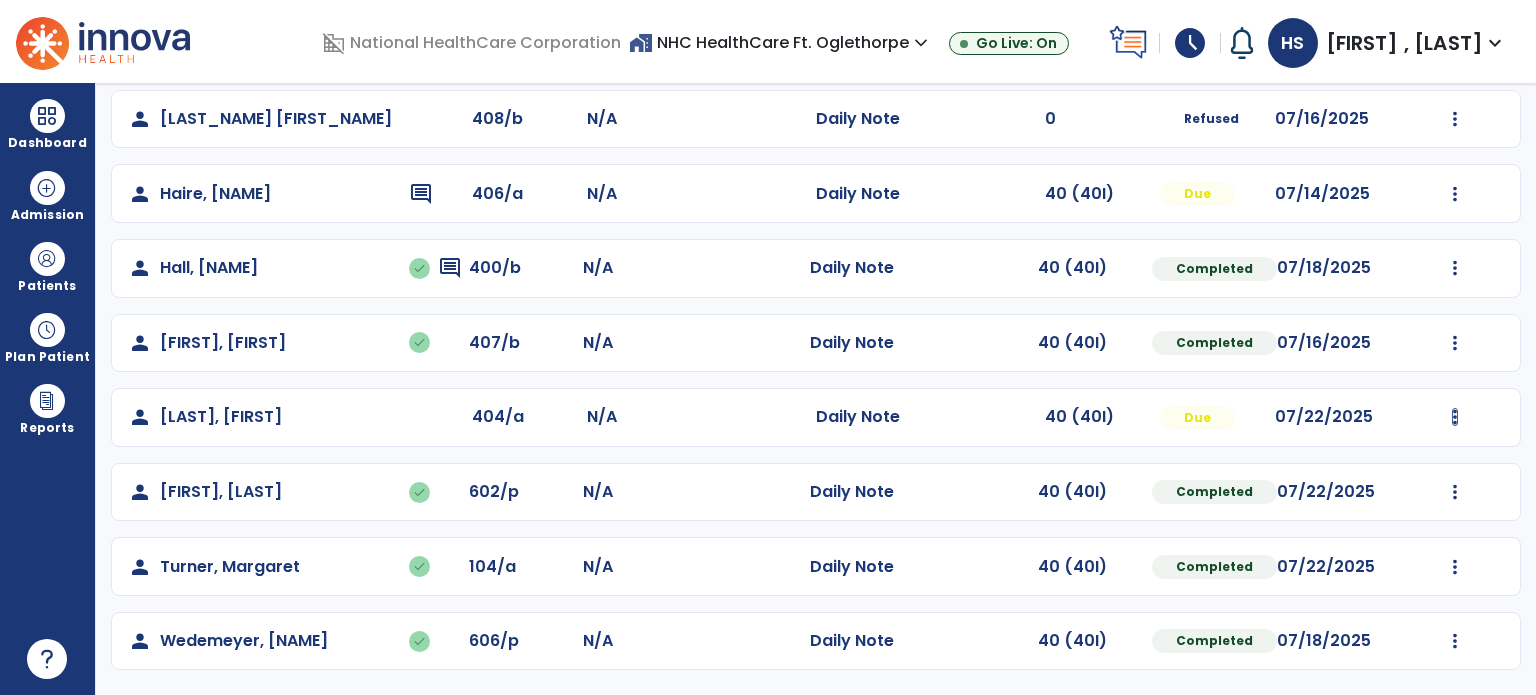 click at bounding box center [1455, -30] 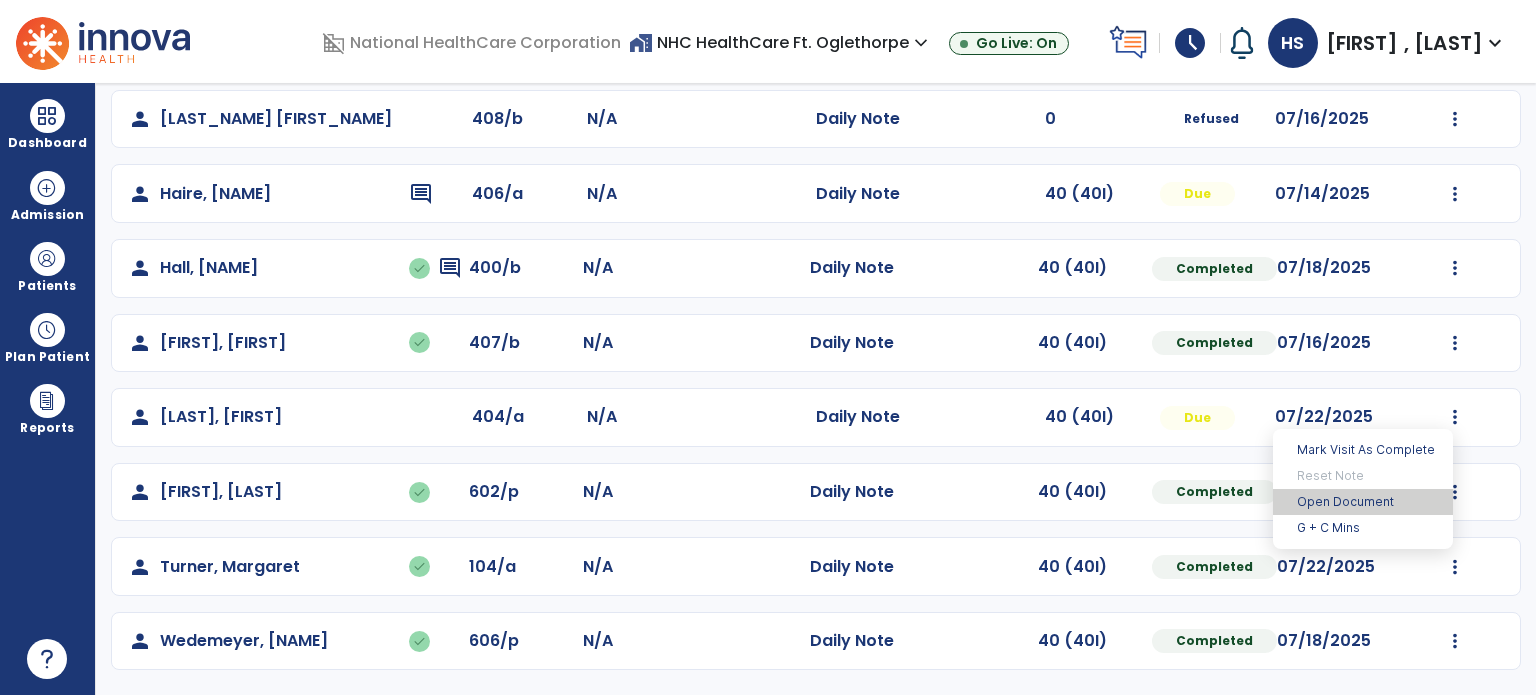 click on "Open Document" at bounding box center [1363, 502] 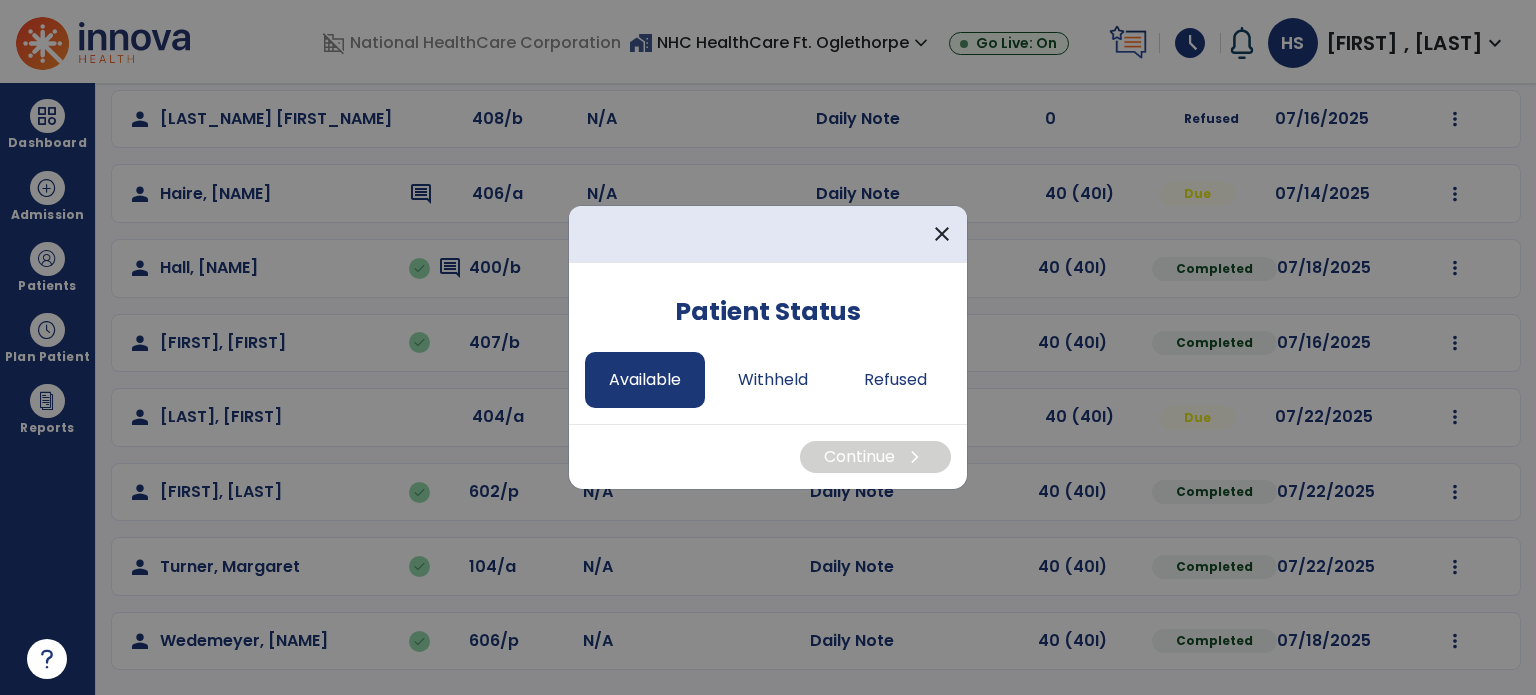 click on "Available" at bounding box center (645, 380) 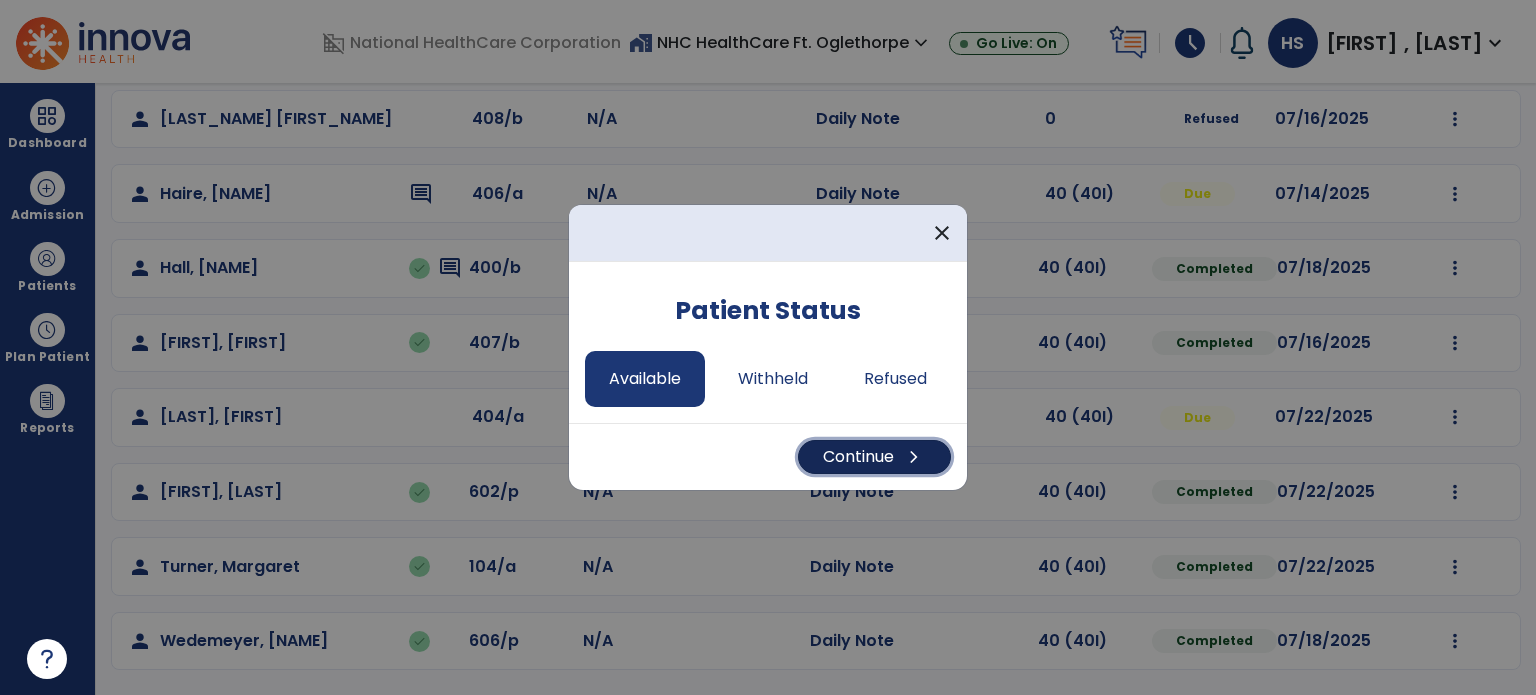 click on "Continue   chevron_right" at bounding box center (874, 457) 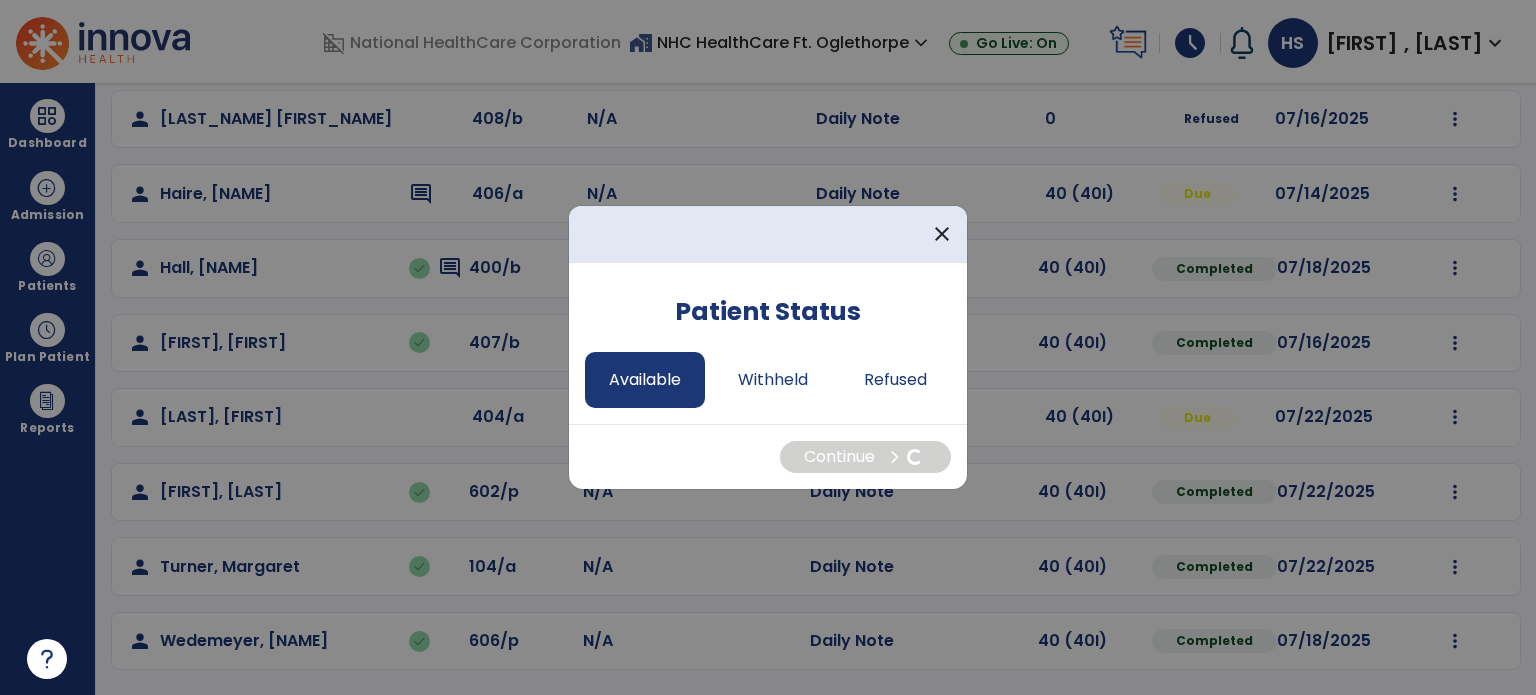 select on "*" 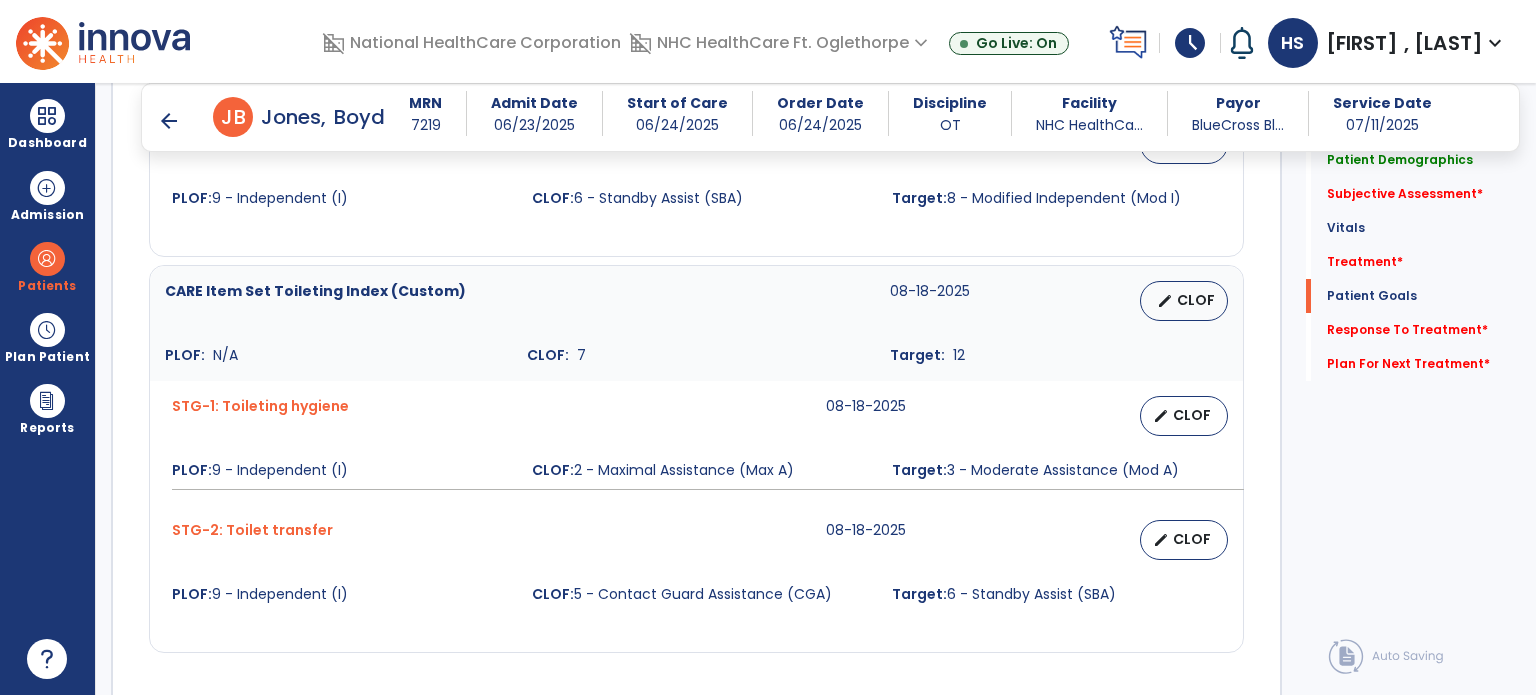 scroll, scrollTop: 2130, scrollLeft: 0, axis: vertical 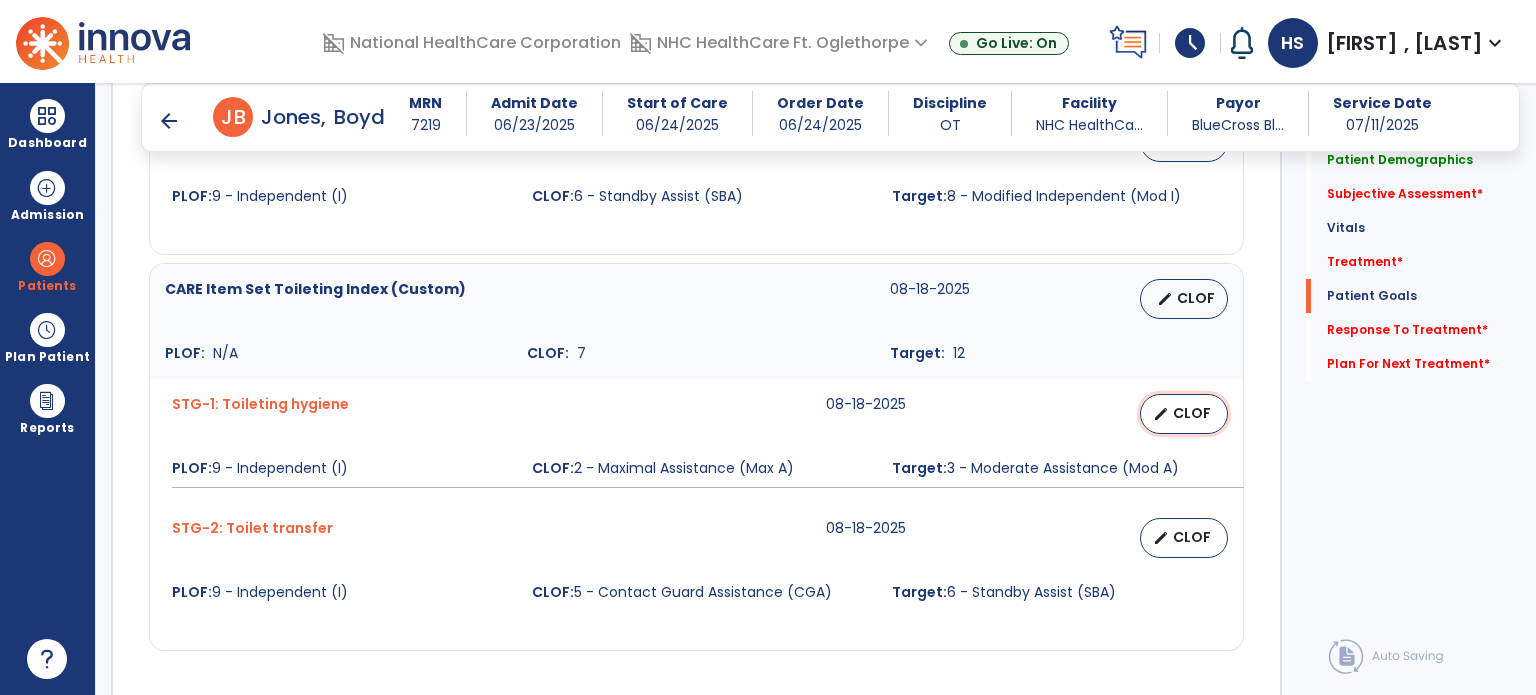 click on "CLOF" at bounding box center [1192, 413] 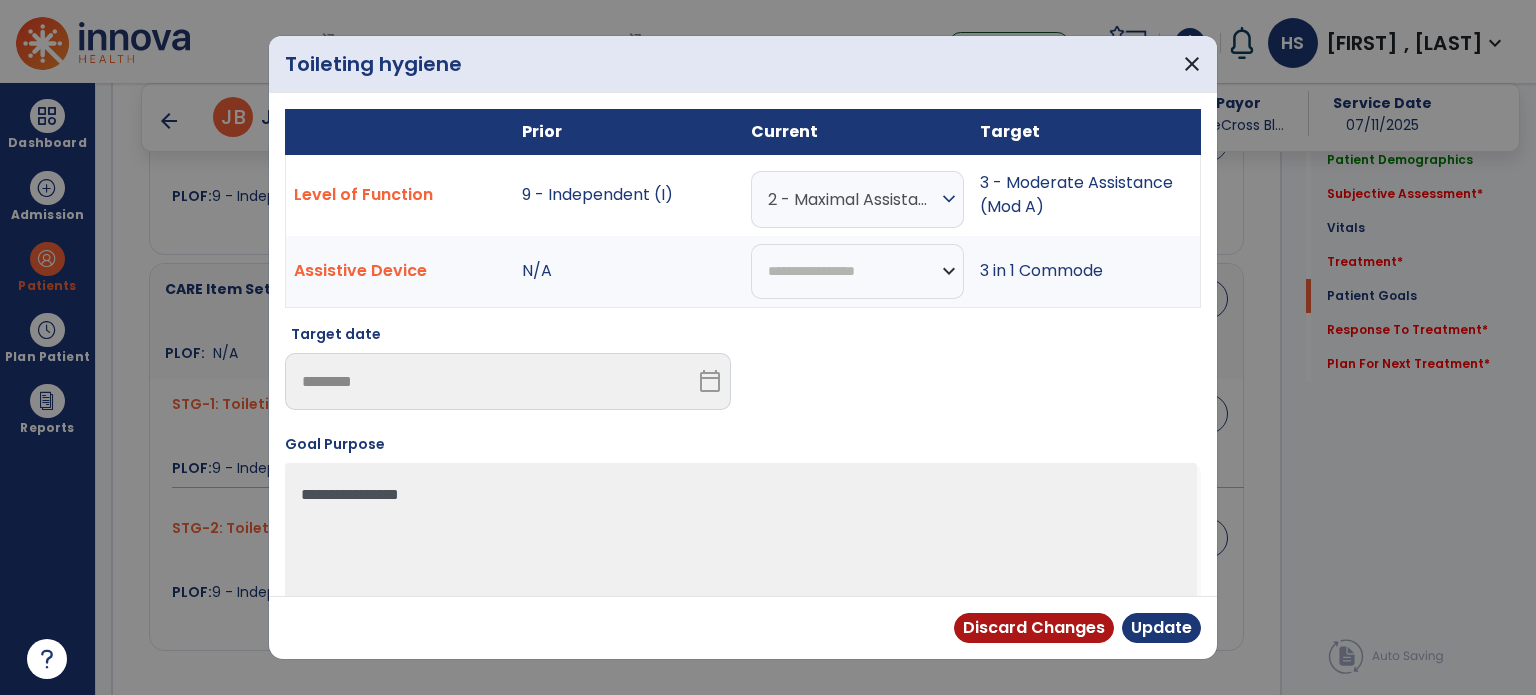 click on "2 - Maximal Assistance (Max A)" at bounding box center (852, 199) 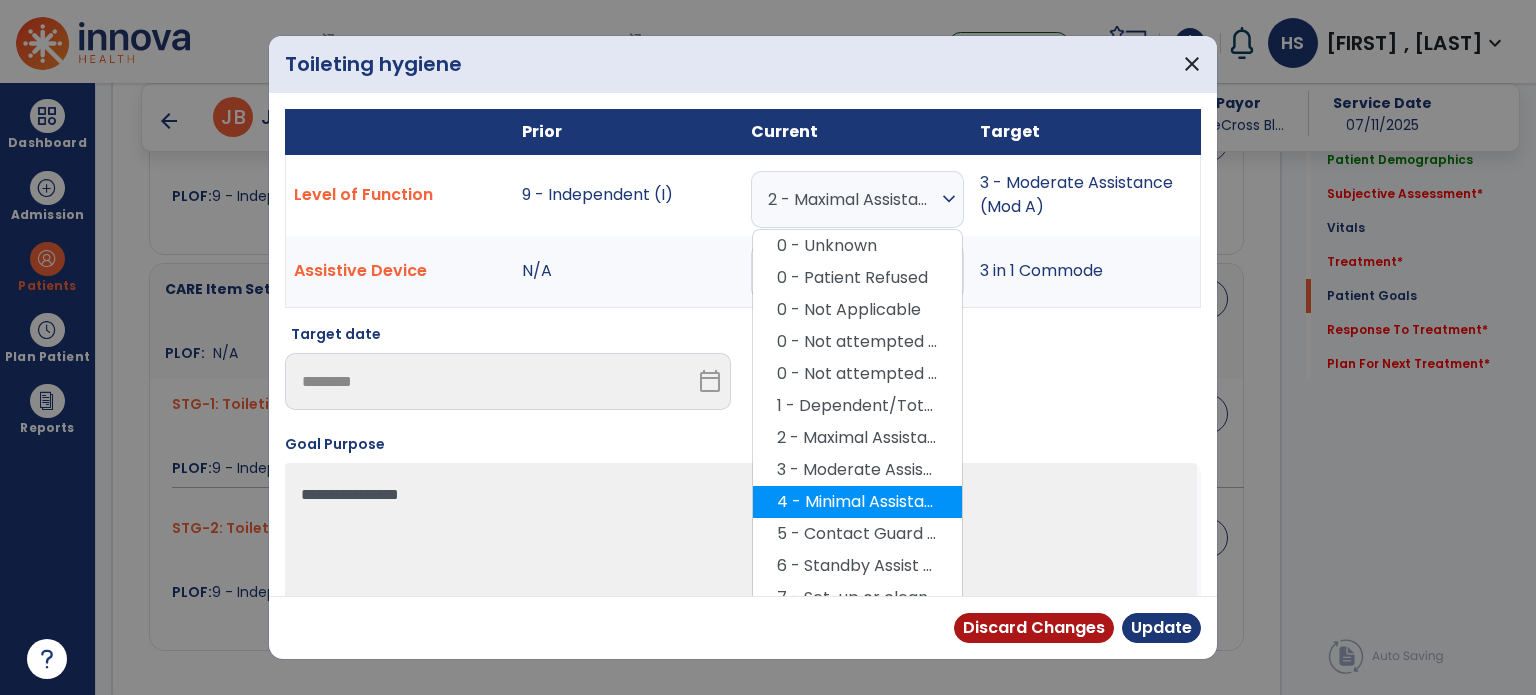 click on "4 - Minimal Assistance (Min A)" at bounding box center [857, 502] 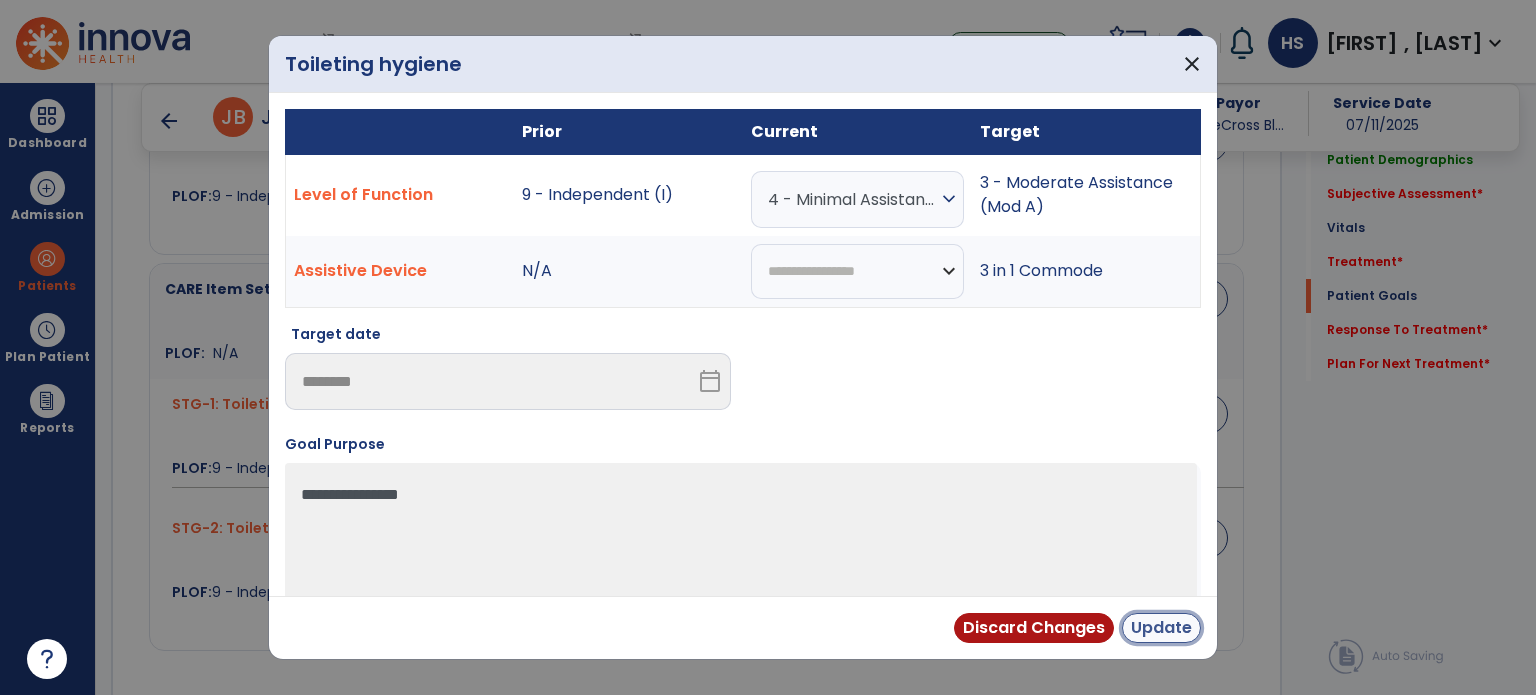 click on "Update" at bounding box center [1161, 628] 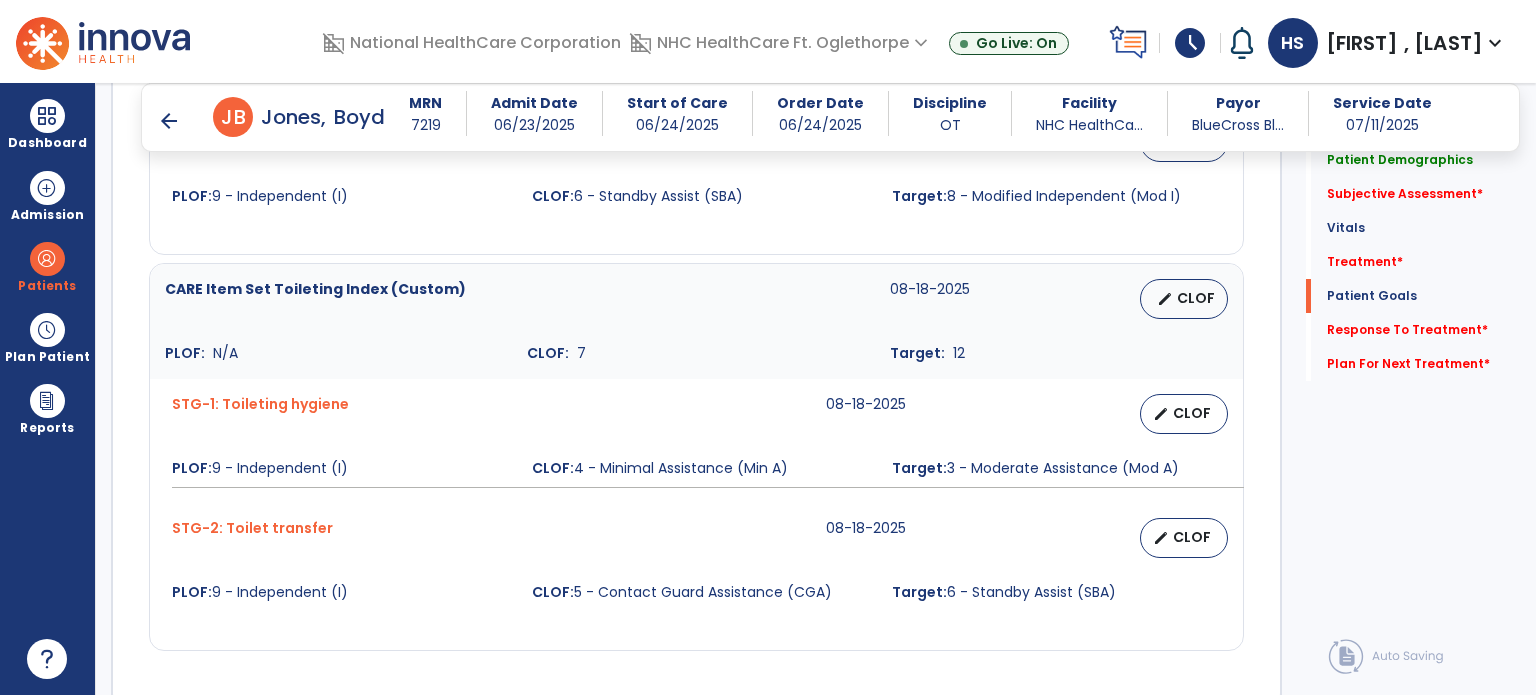 click on "edit   CLOF" at bounding box center (1184, 414) 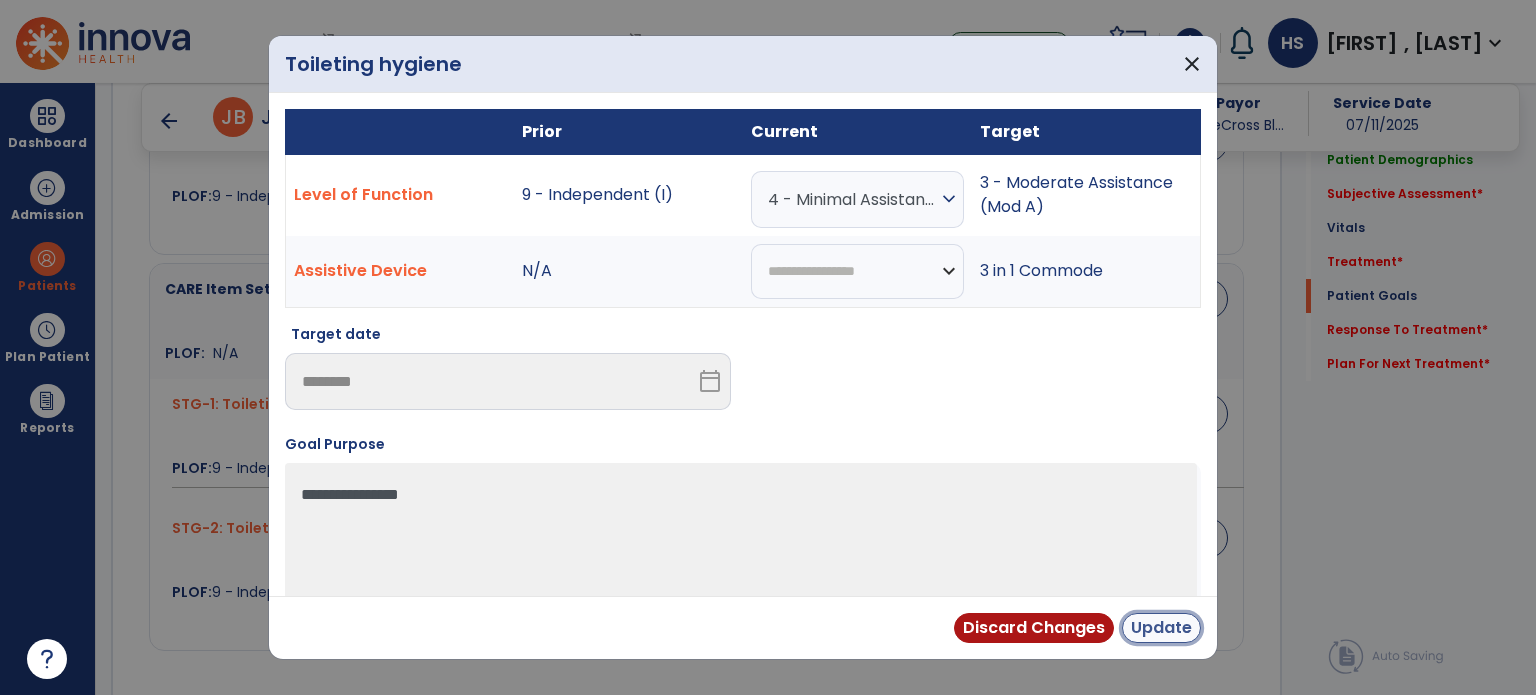 click on "Update" at bounding box center (1161, 628) 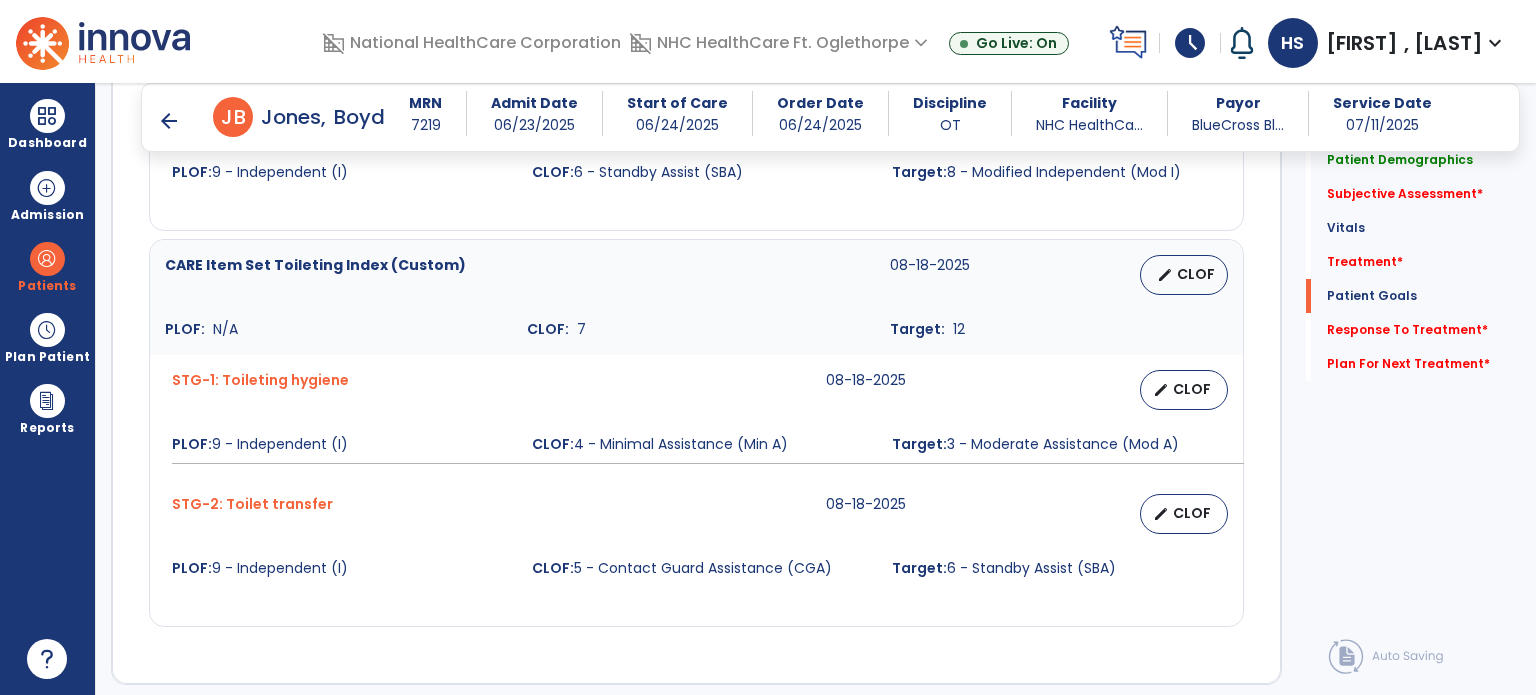 scroll, scrollTop: 2180, scrollLeft: 0, axis: vertical 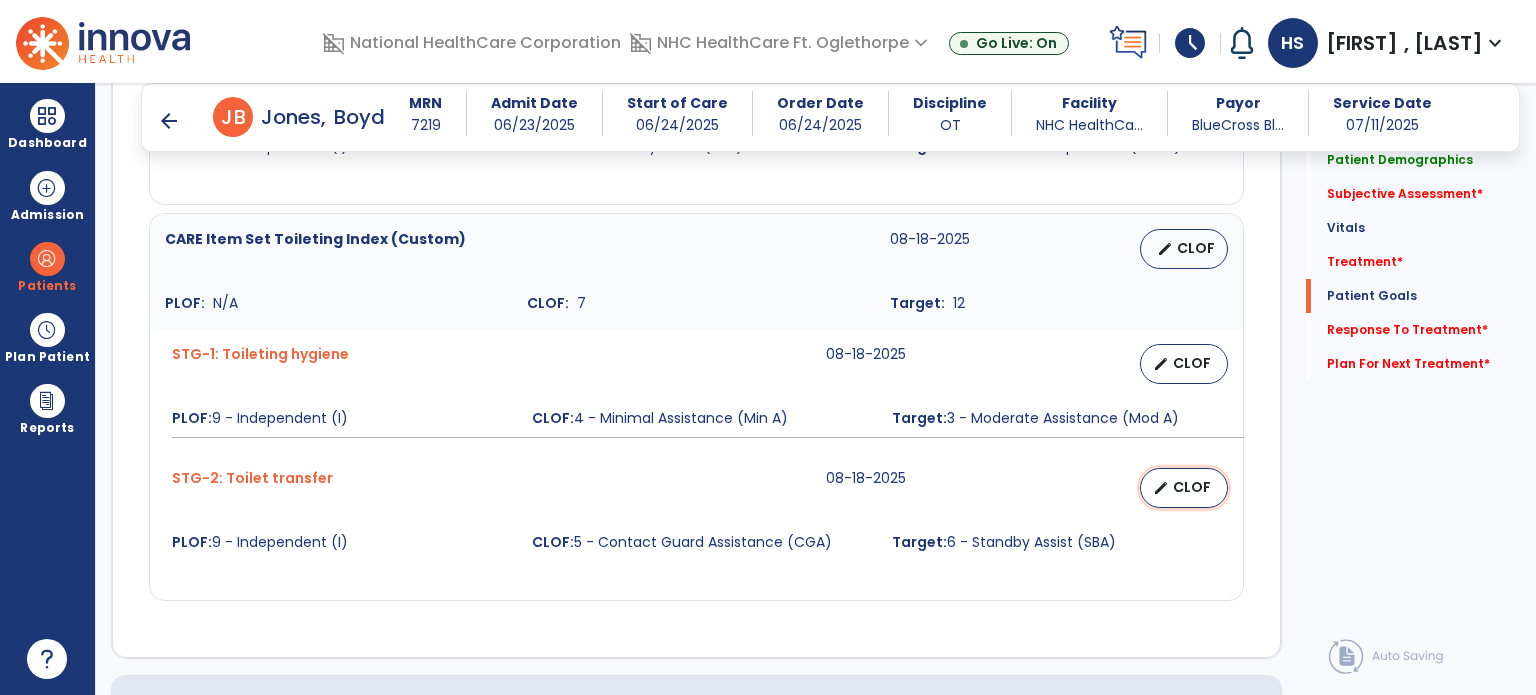 click on "edit   CLOF" at bounding box center [1184, 488] 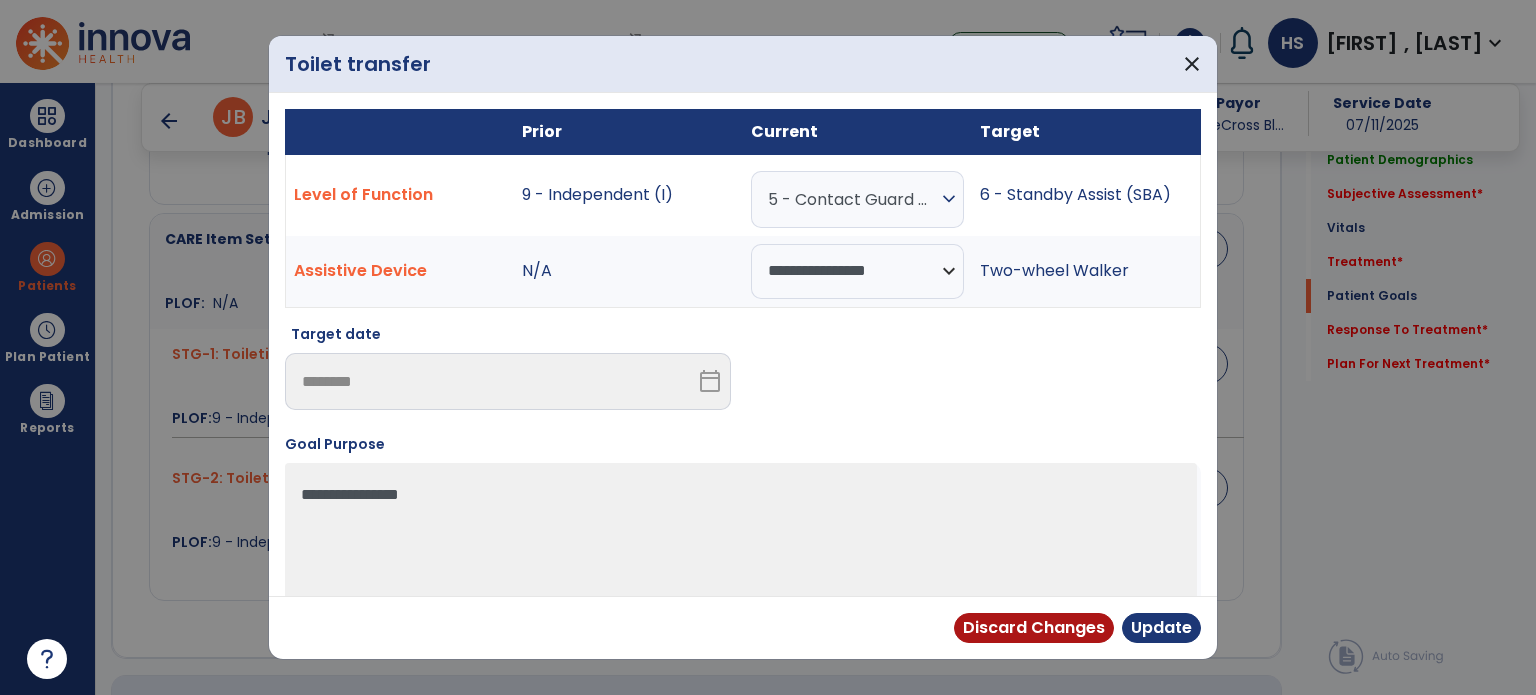 click on "5 - Contact Guard Assistance (CGA)" at bounding box center [852, 199] 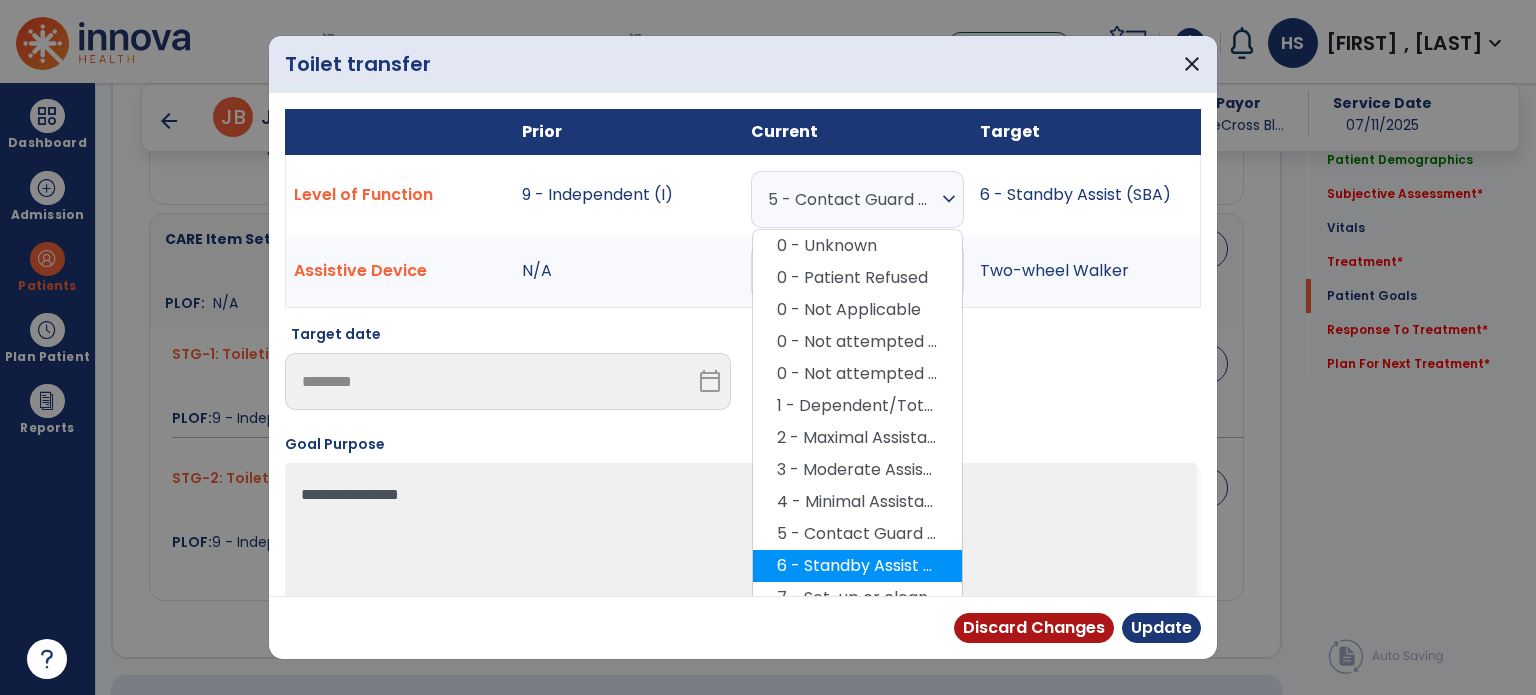 click on "6 - Standby Assist (SBA)" at bounding box center (857, 566) 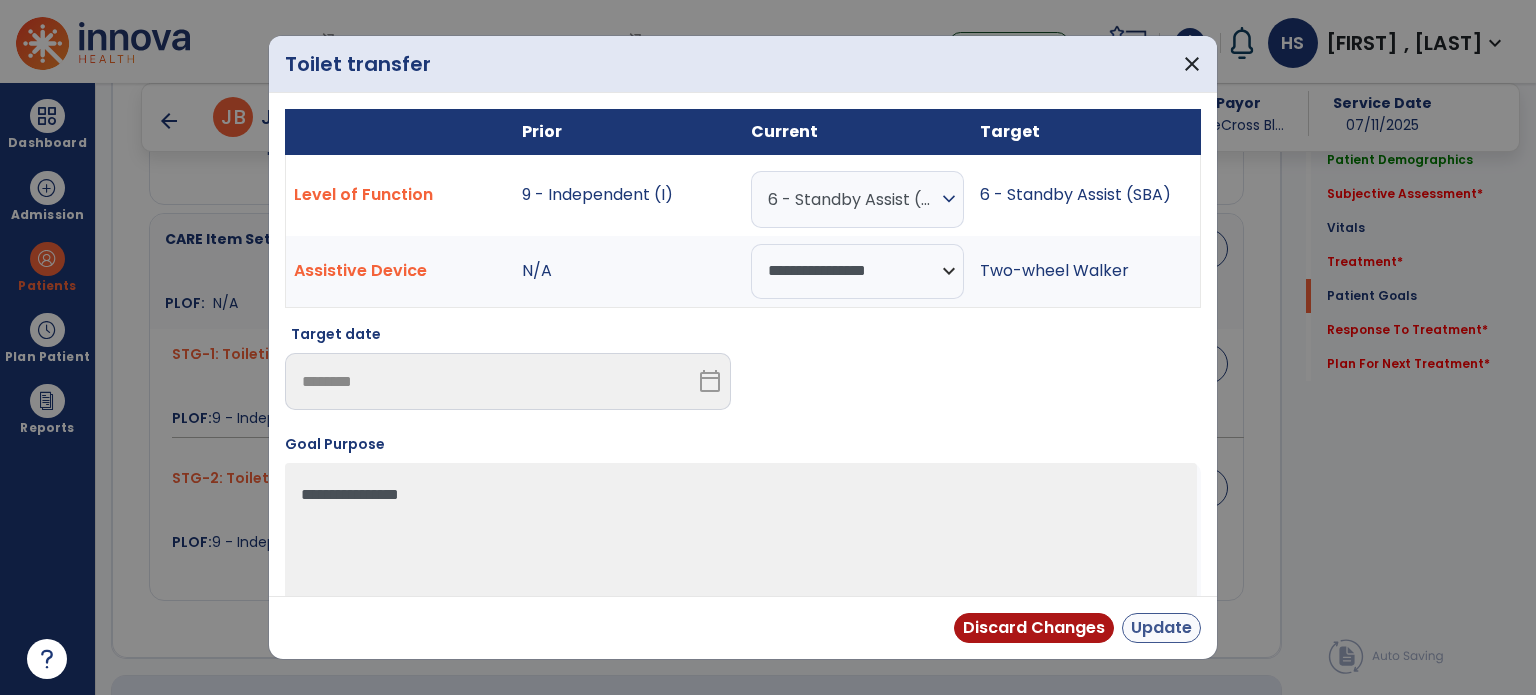 click on "Update" at bounding box center [1161, 628] 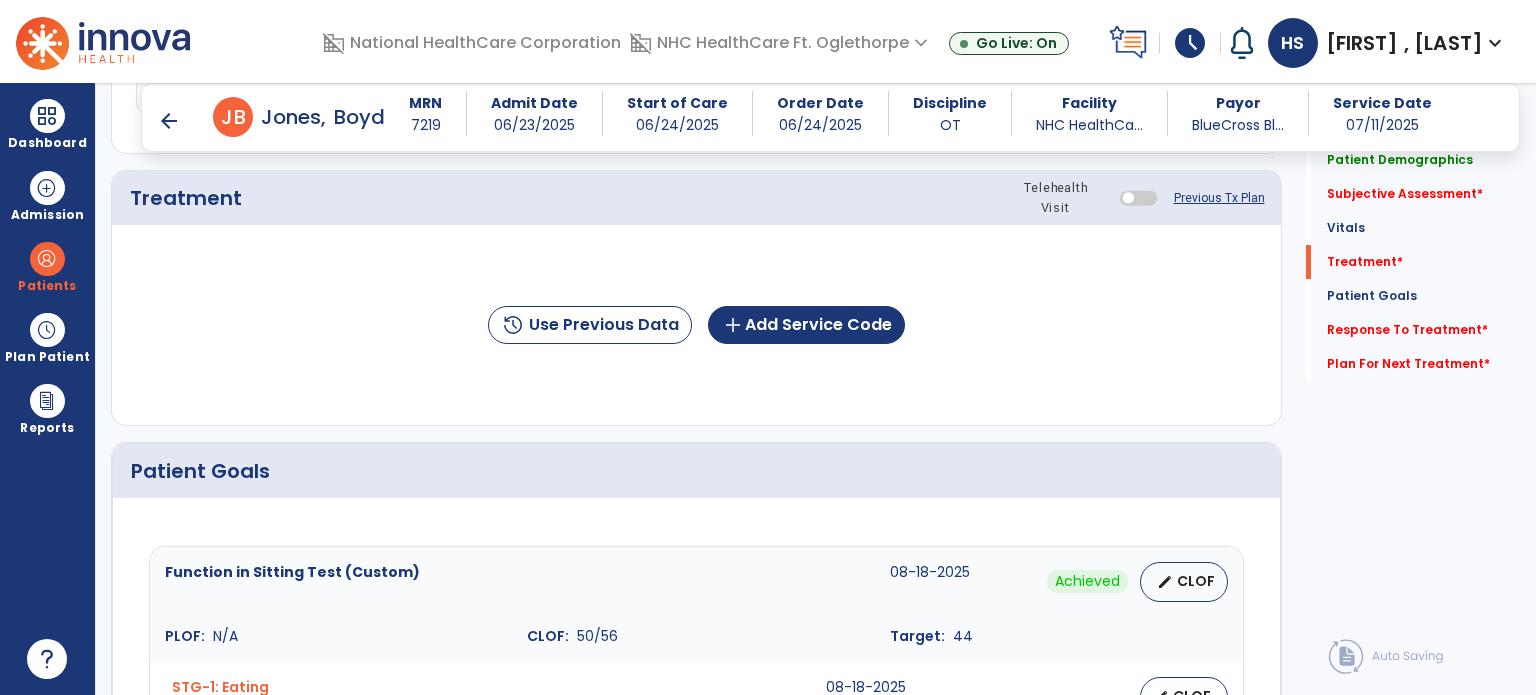 scroll, scrollTop: 1064, scrollLeft: 0, axis: vertical 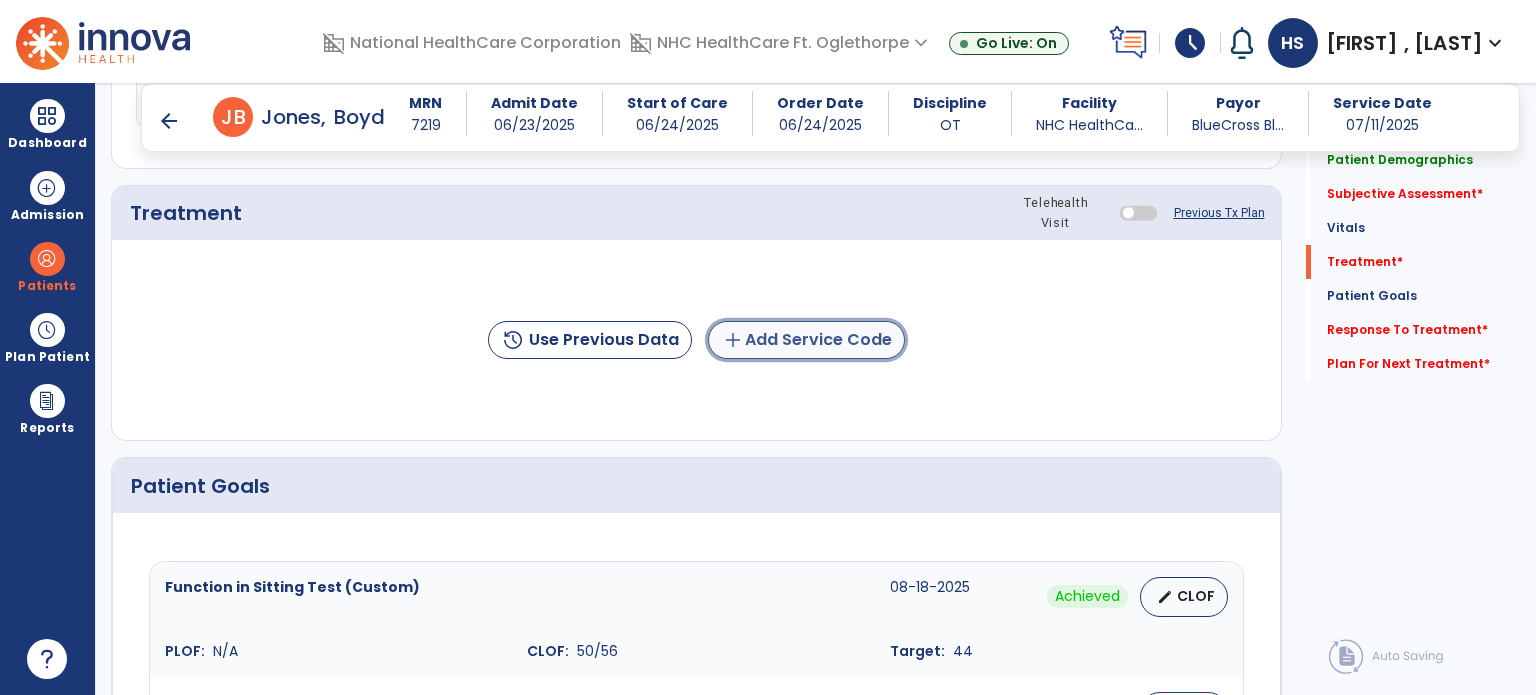 click on "add  Add Service Code" 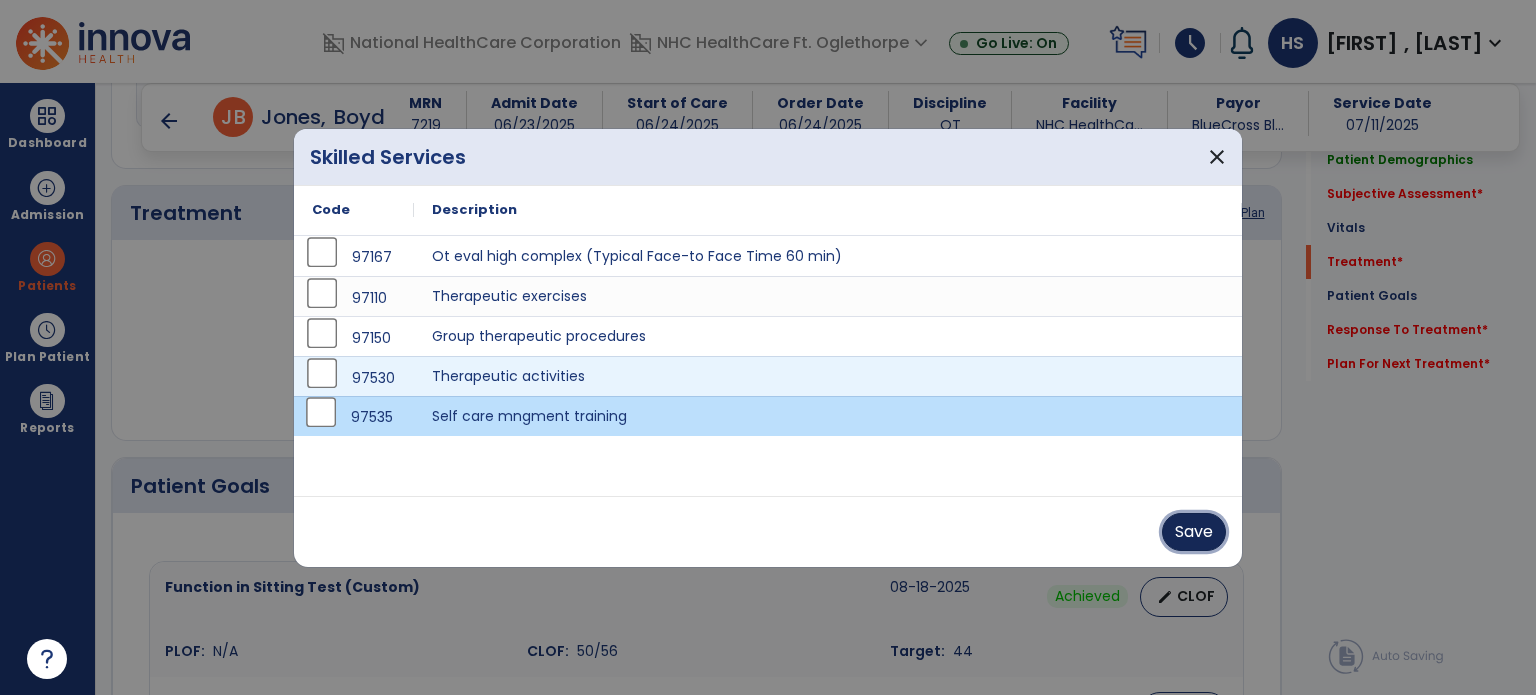 click on "Save" at bounding box center (1194, 532) 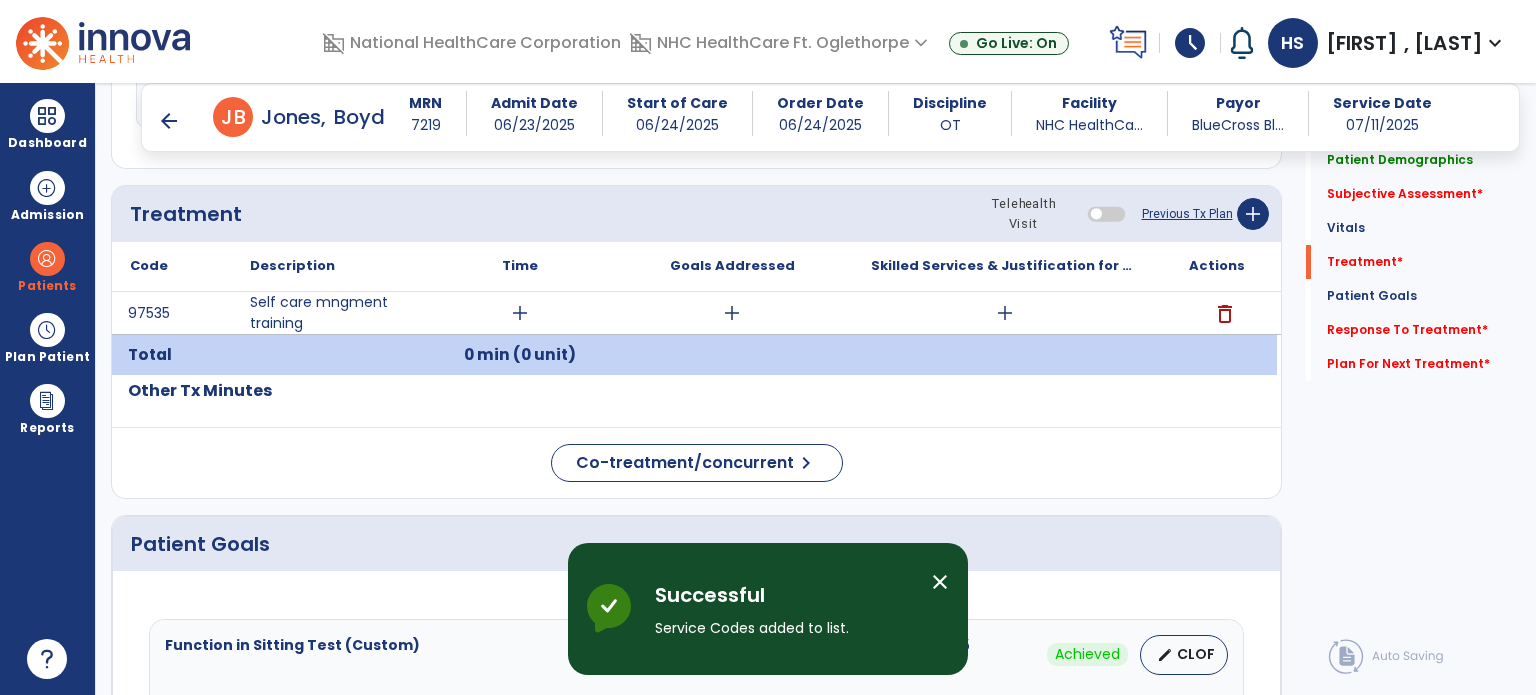 click on "add" at bounding box center (520, 313) 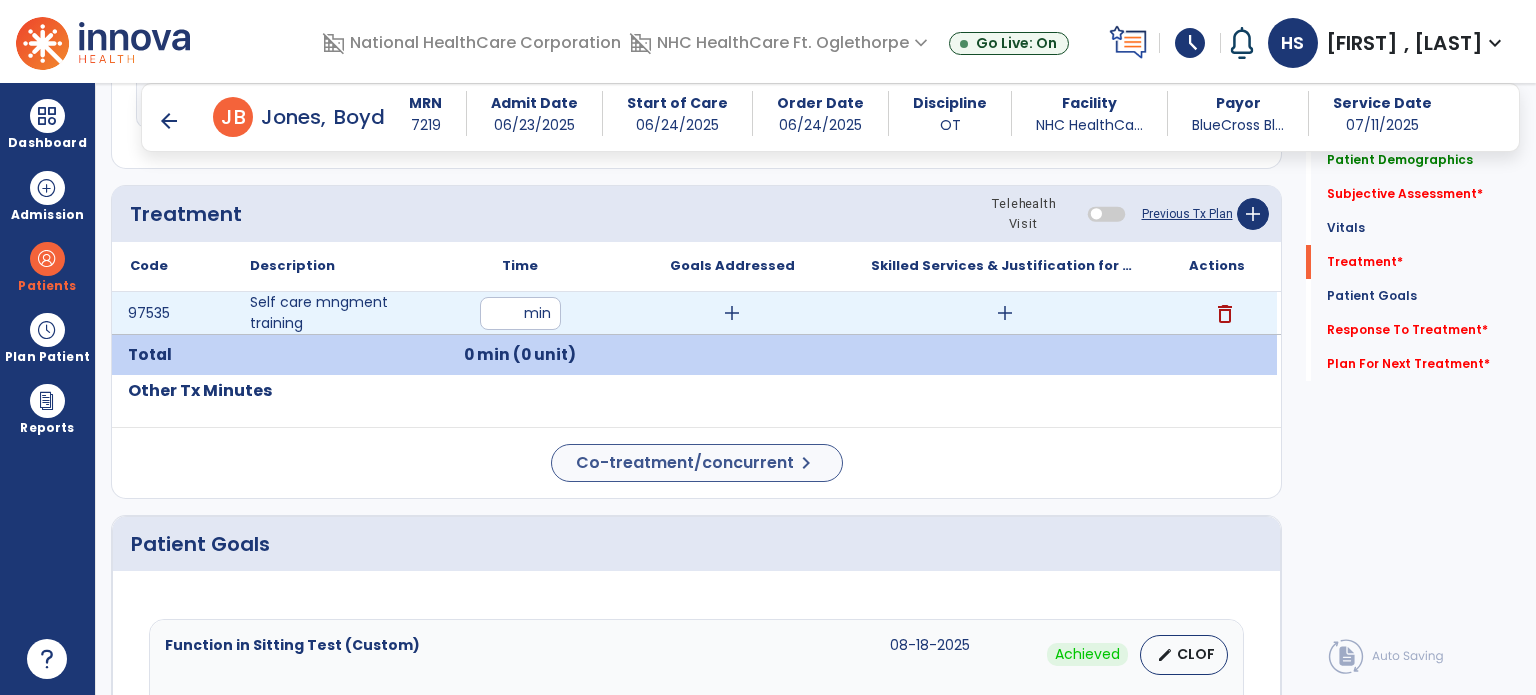 type on "**" 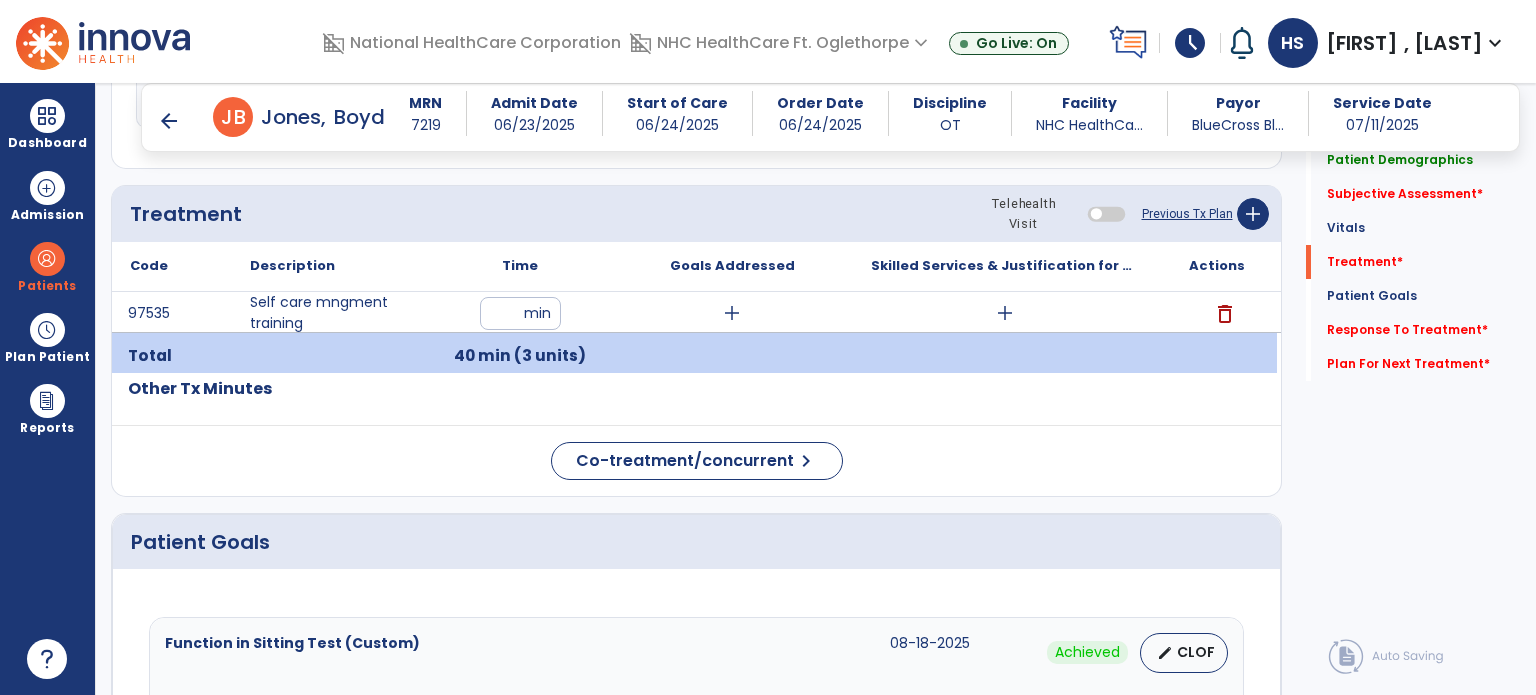 click on "add" at bounding box center (1005, 313) 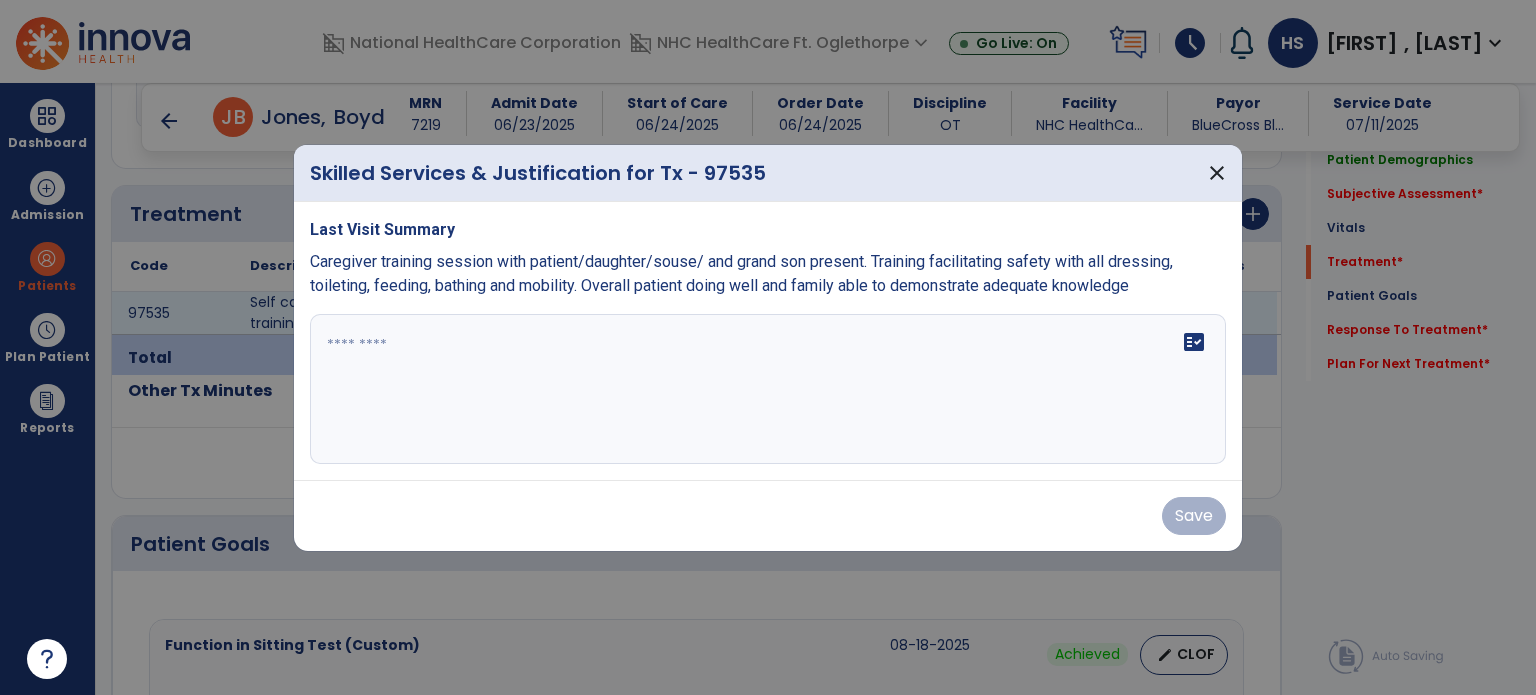 click at bounding box center [768, 389] 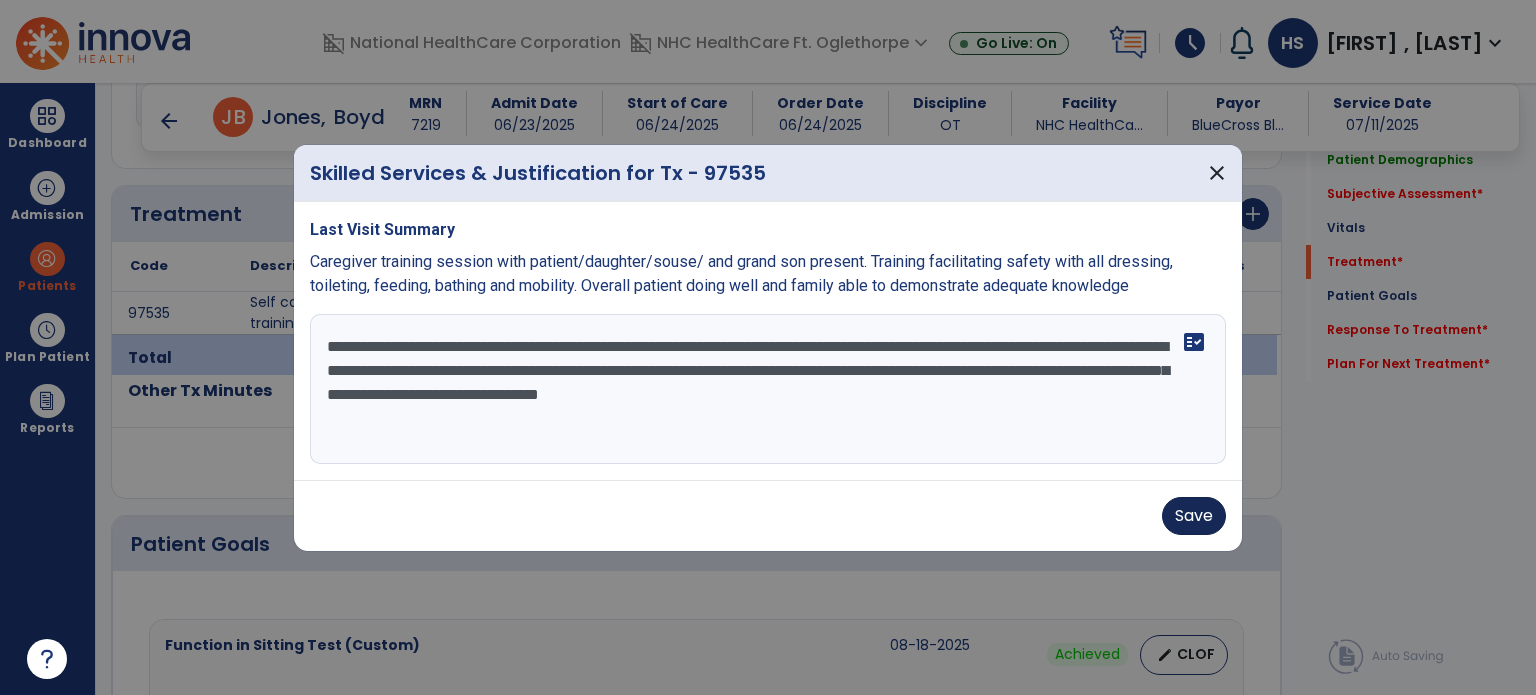 type on "**********" 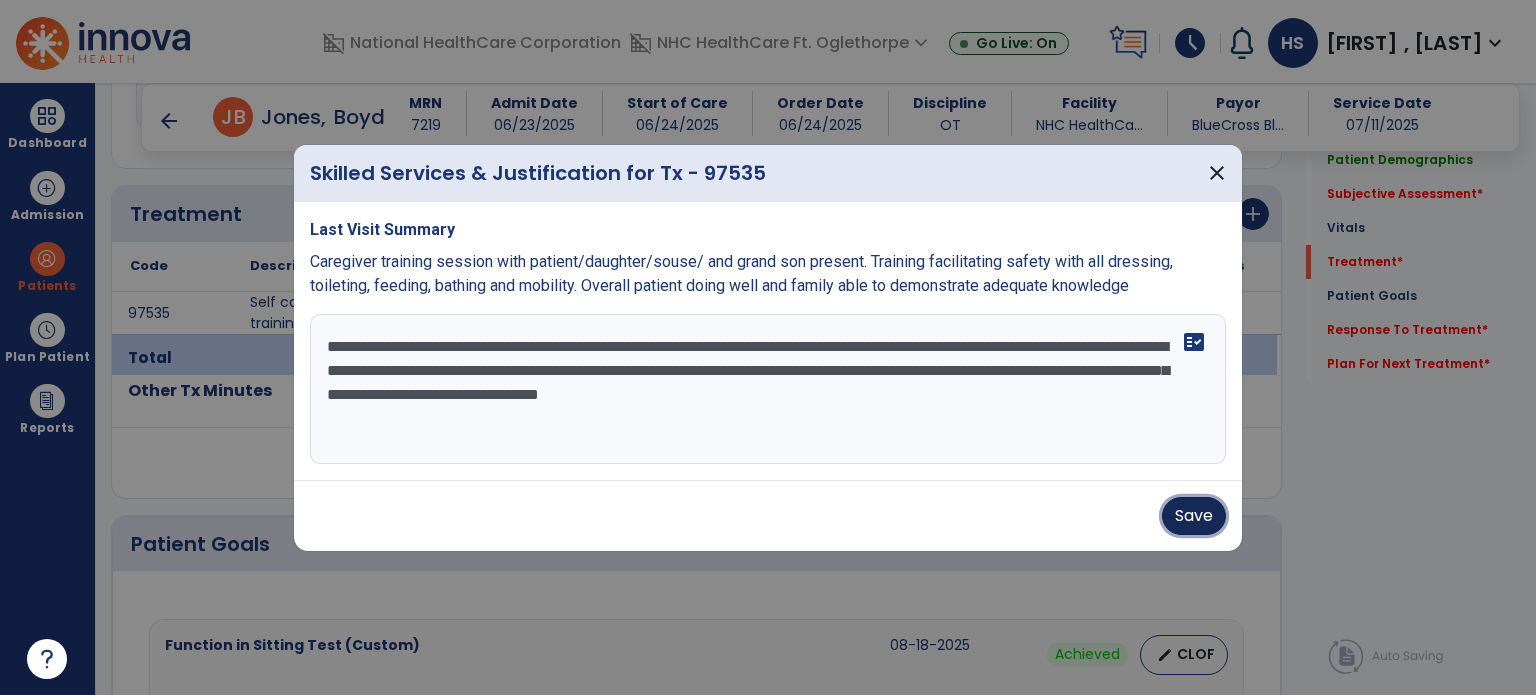 click on "Save" at bounding box center (1194, 516) 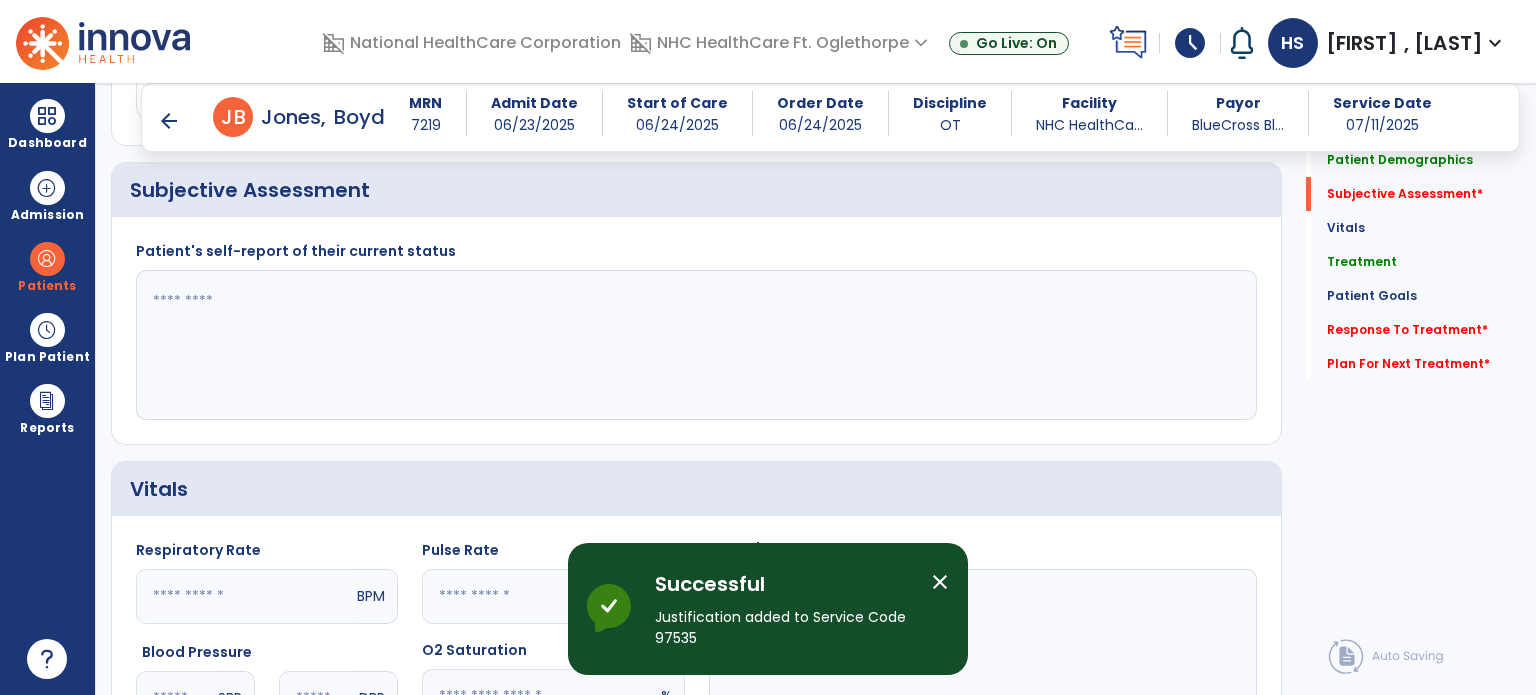 scroll, scrollTop: 362, scrollLeft: 0, axis: vertical 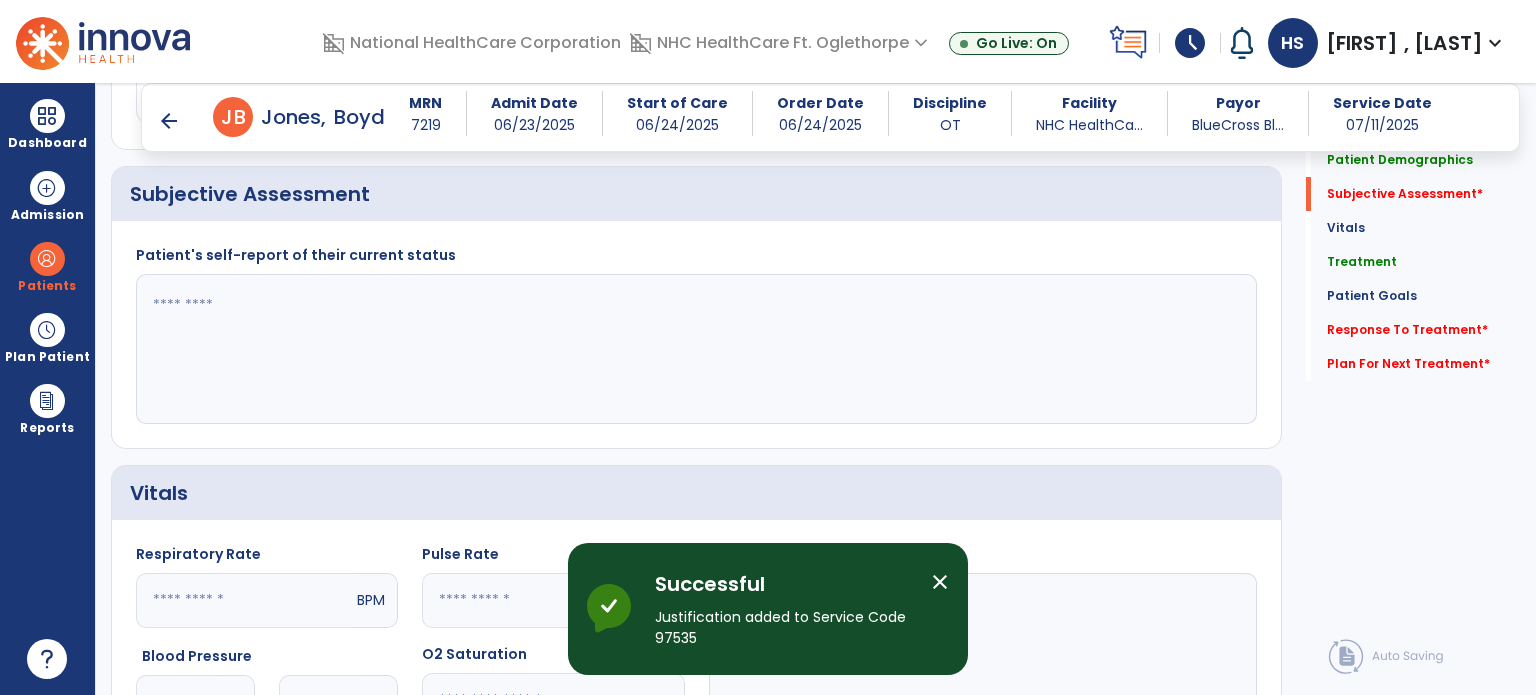 click 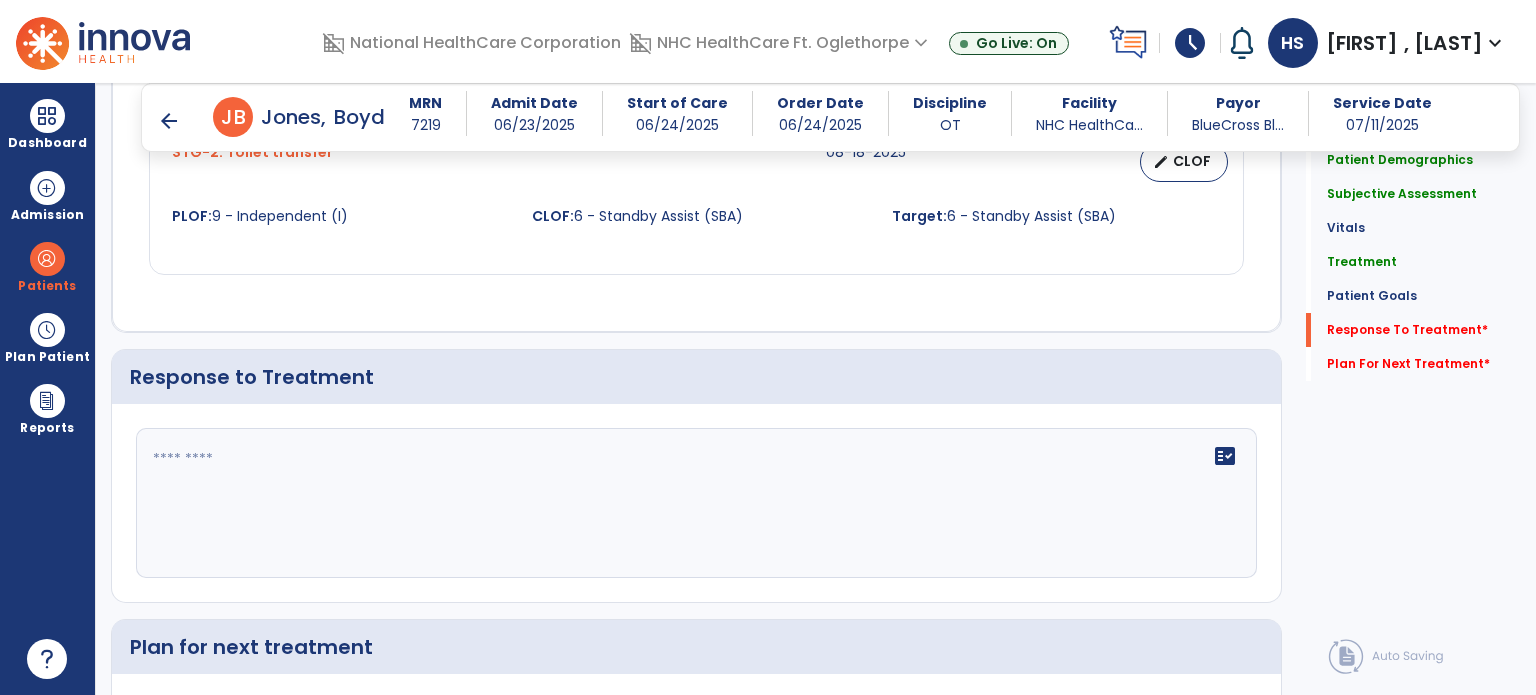 scroll, scrollTop: 2608, scrollLeft: 0, axis: vertical 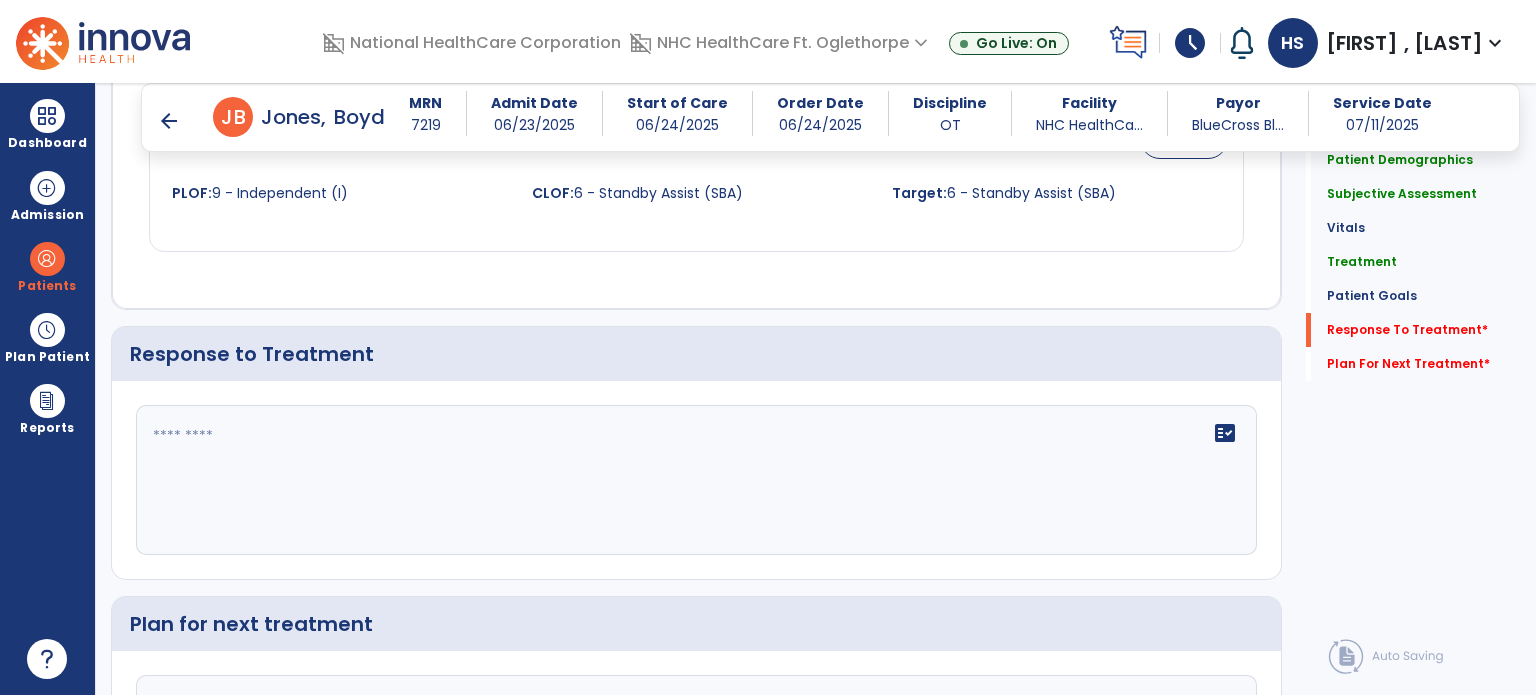 type on "**********" 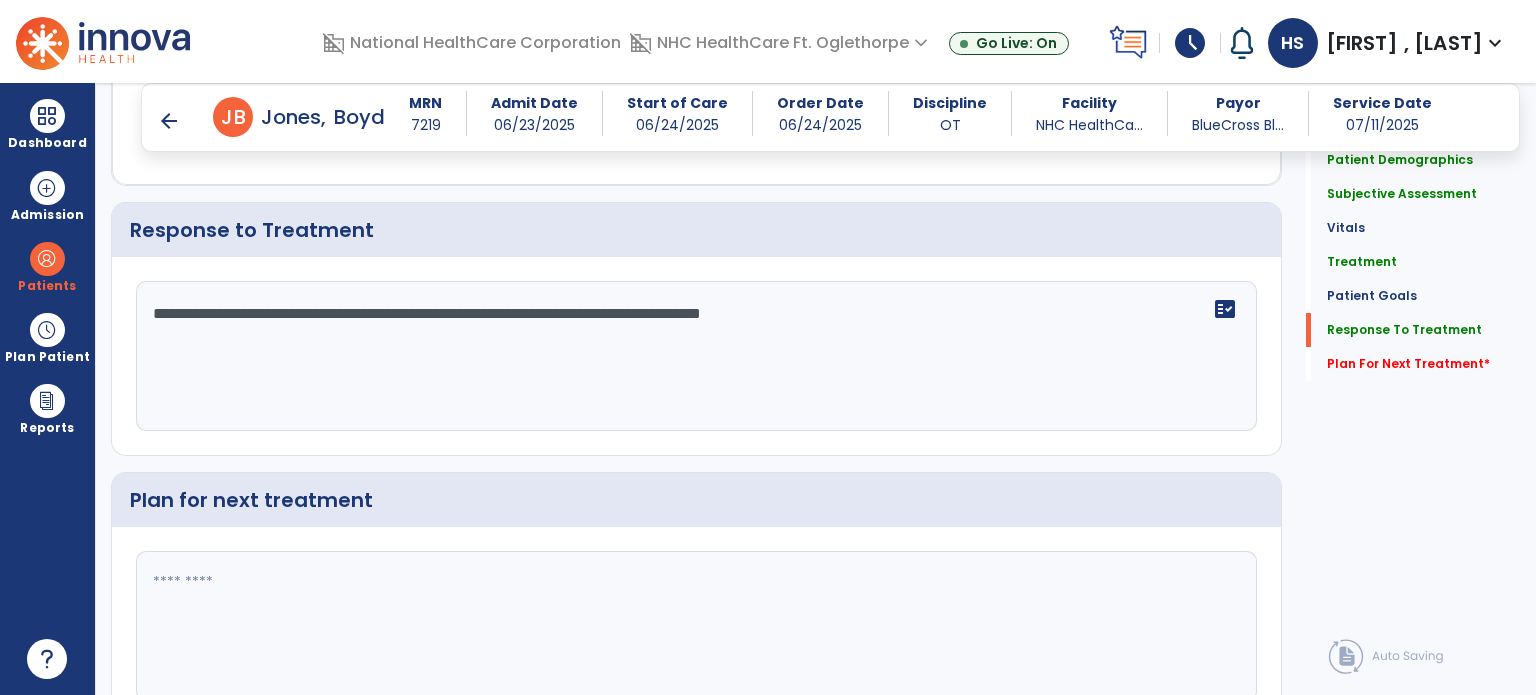 scroll, scrollTop: 2811, scrollLeft: 0, axis: vertical 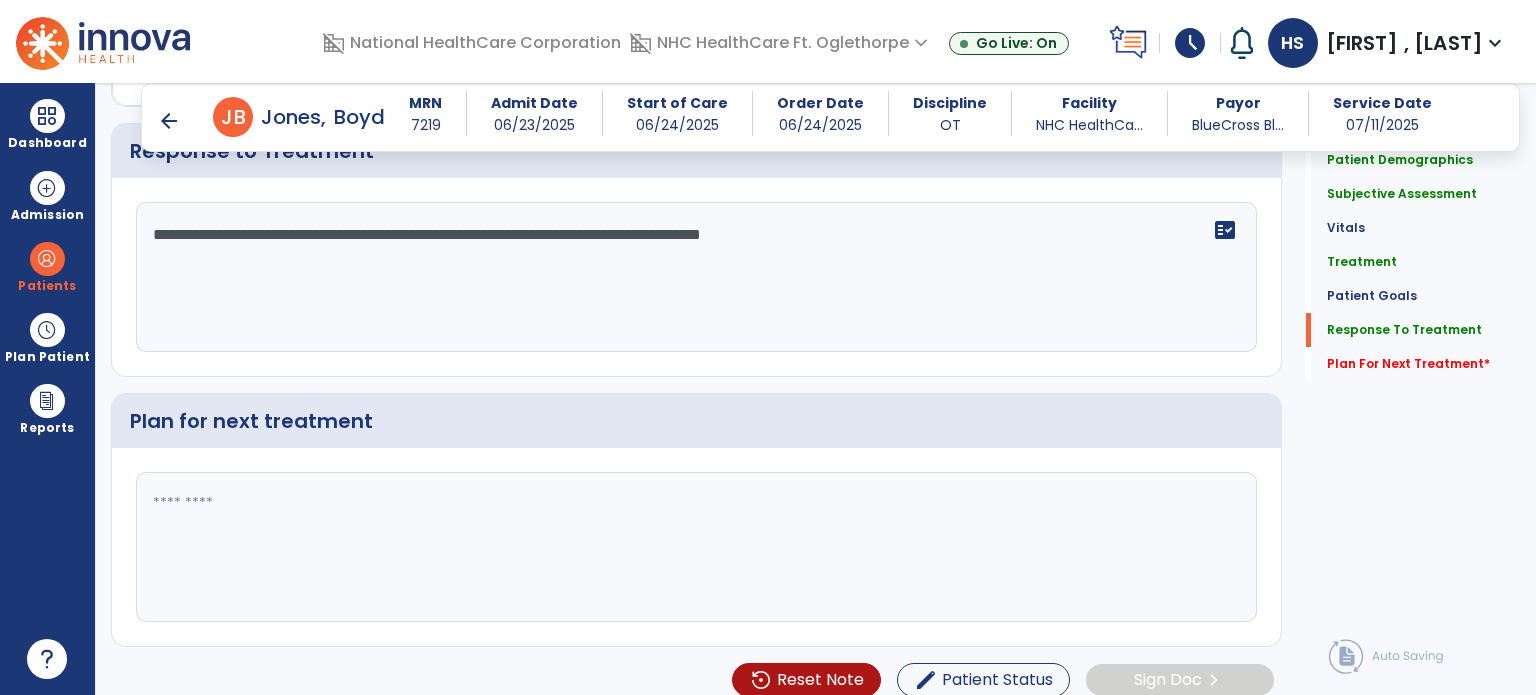 type on "**********" 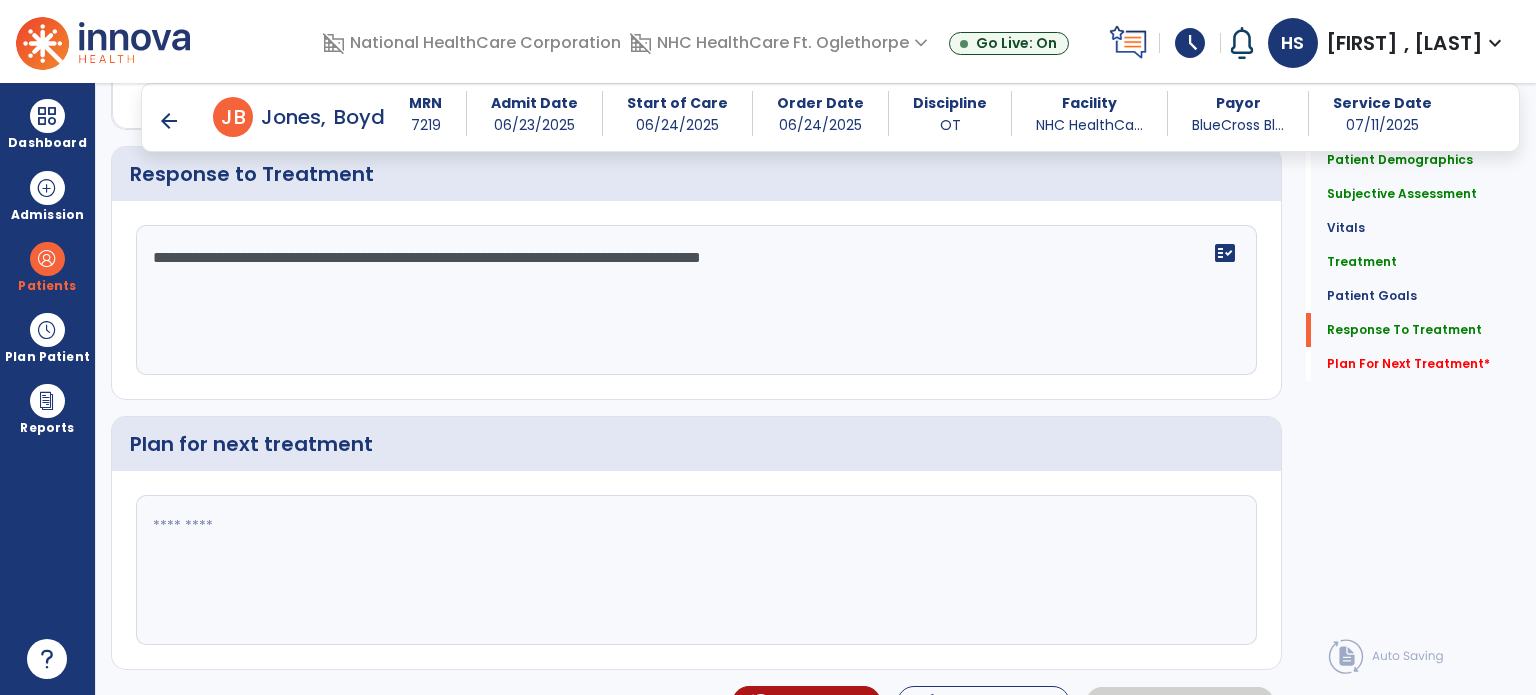 scroll, scrollTop: 2811, scrollLeft: 0, axis: vertical 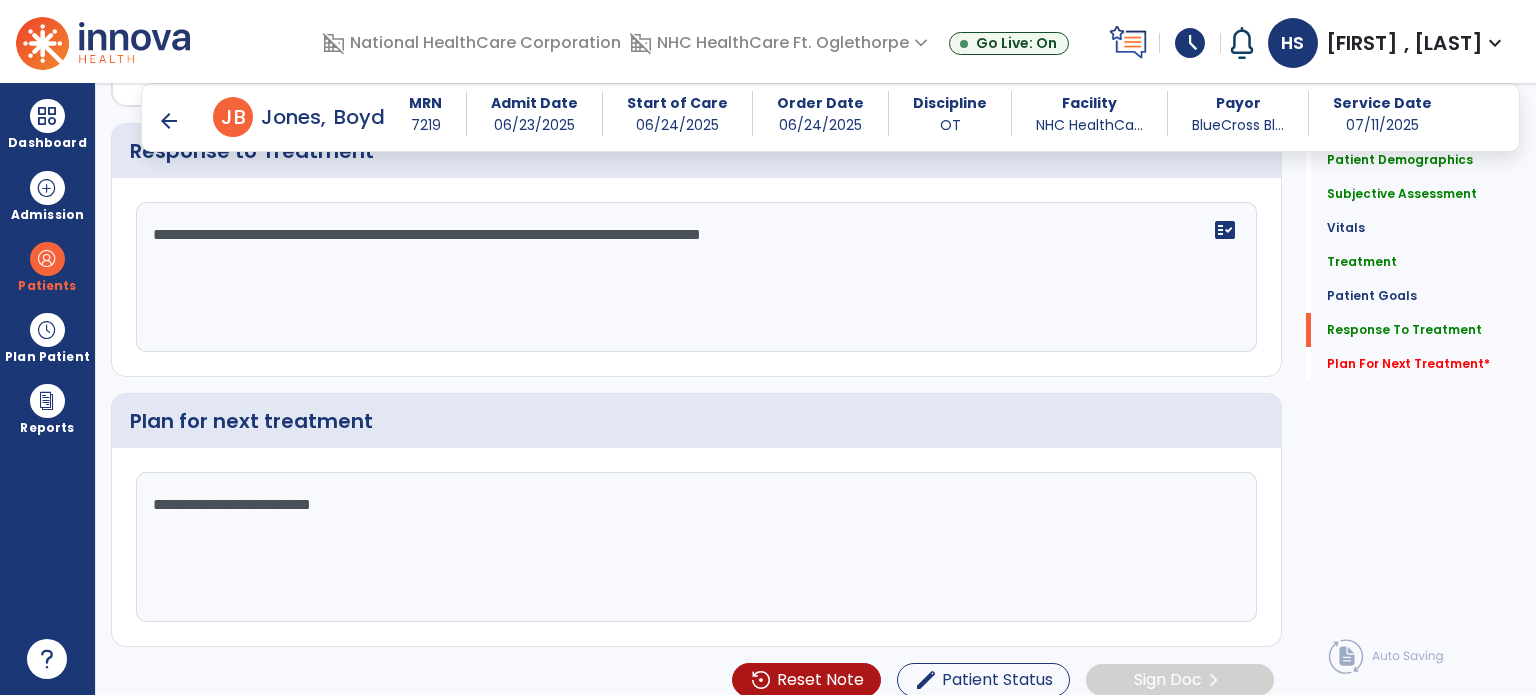 type on "**********" 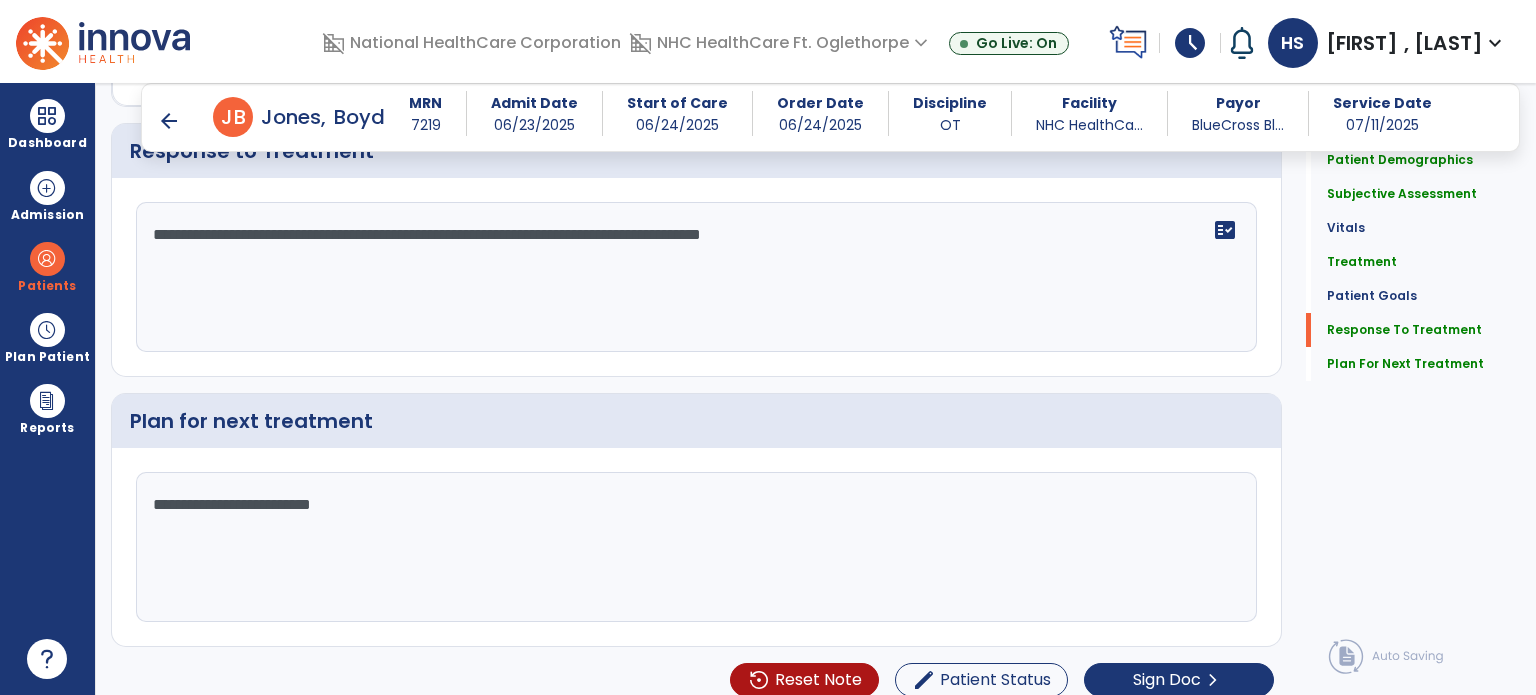 scroll, scrollTop: 2811, scrollLeft: 0, axis: vertical 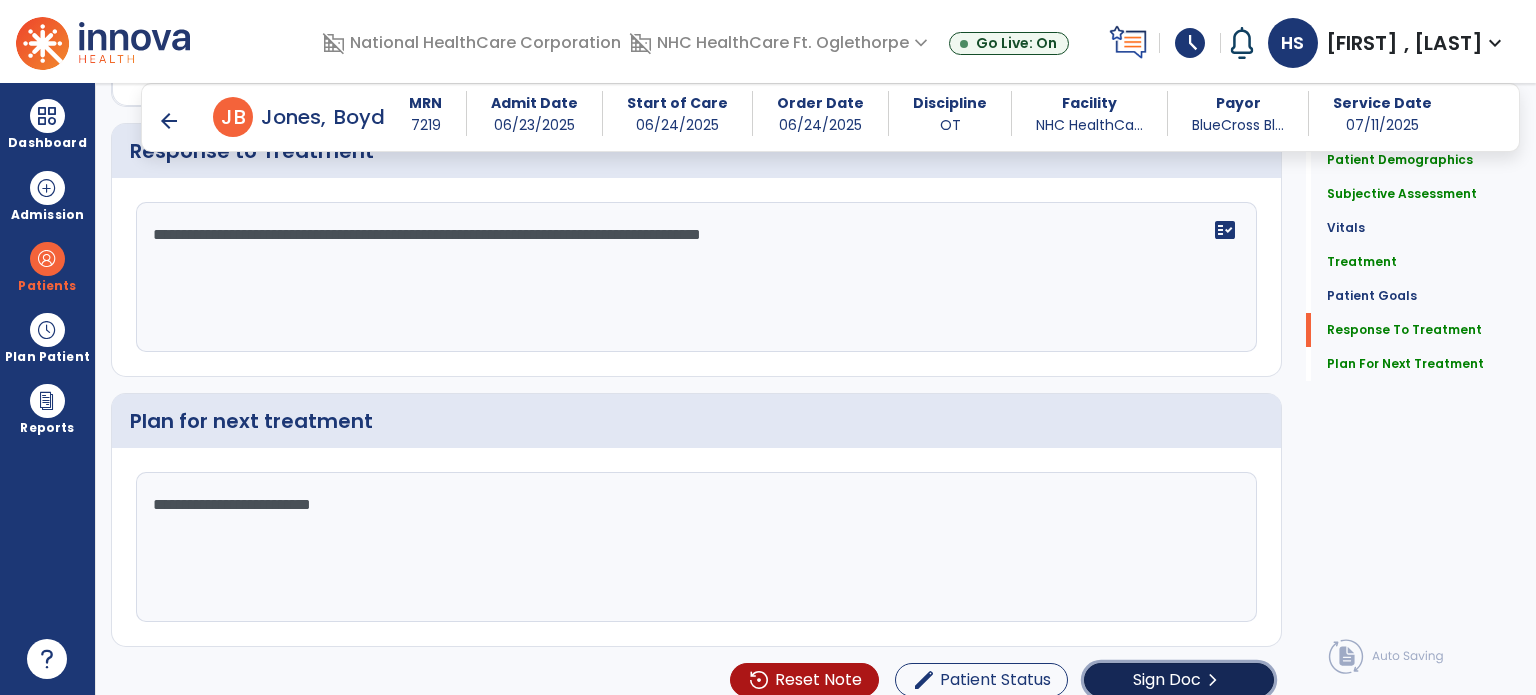 click on "Sign Doc  chevron_right" 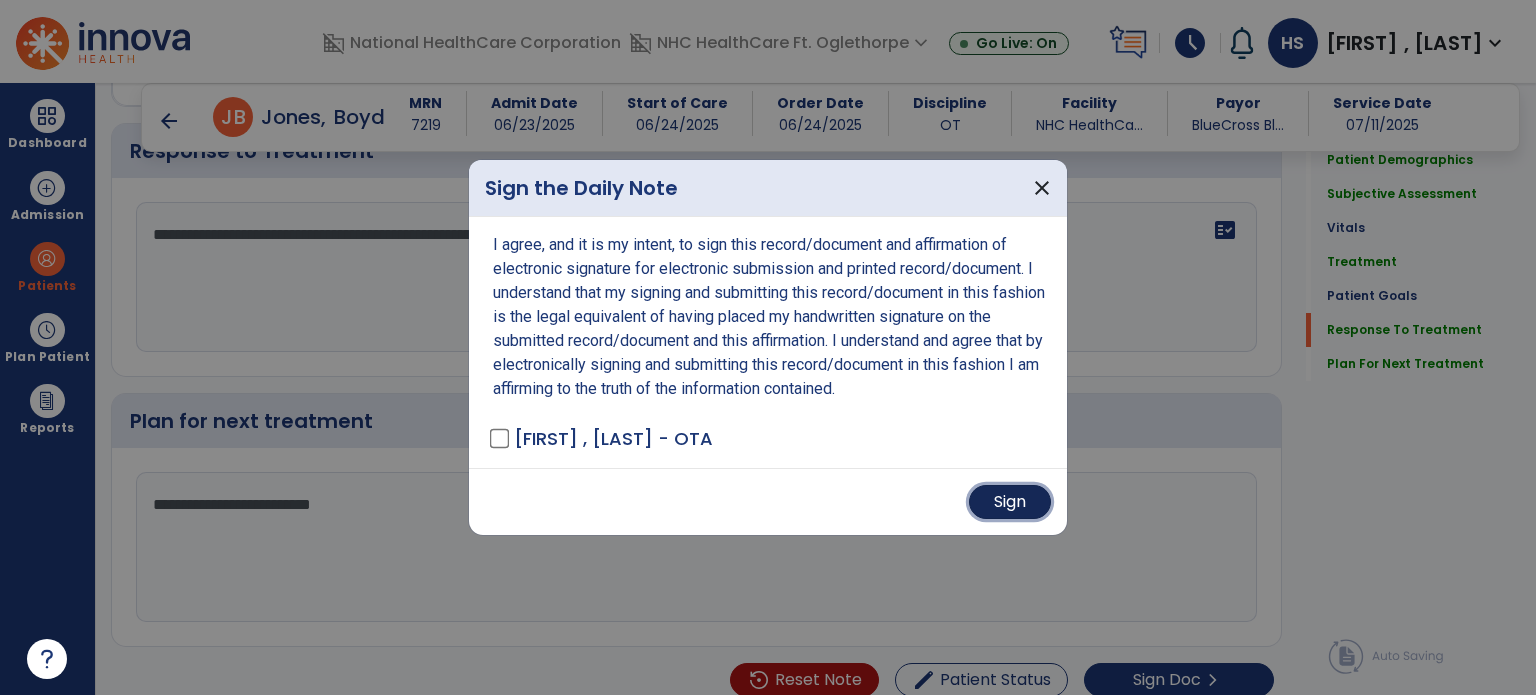 click on "Sign" at bounding box center [1010, 502] 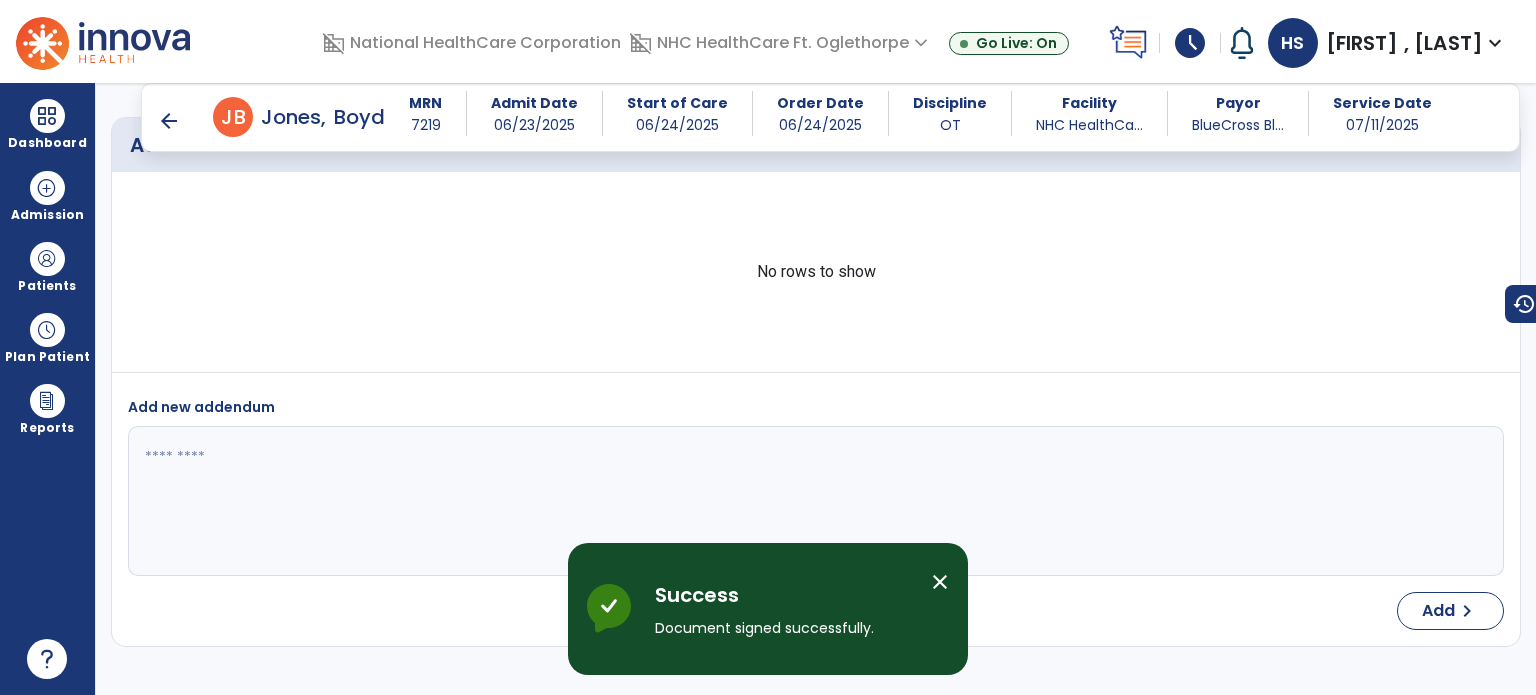 scroll, scrollTop: 4108, scrollLeft: 0, axis: vertical 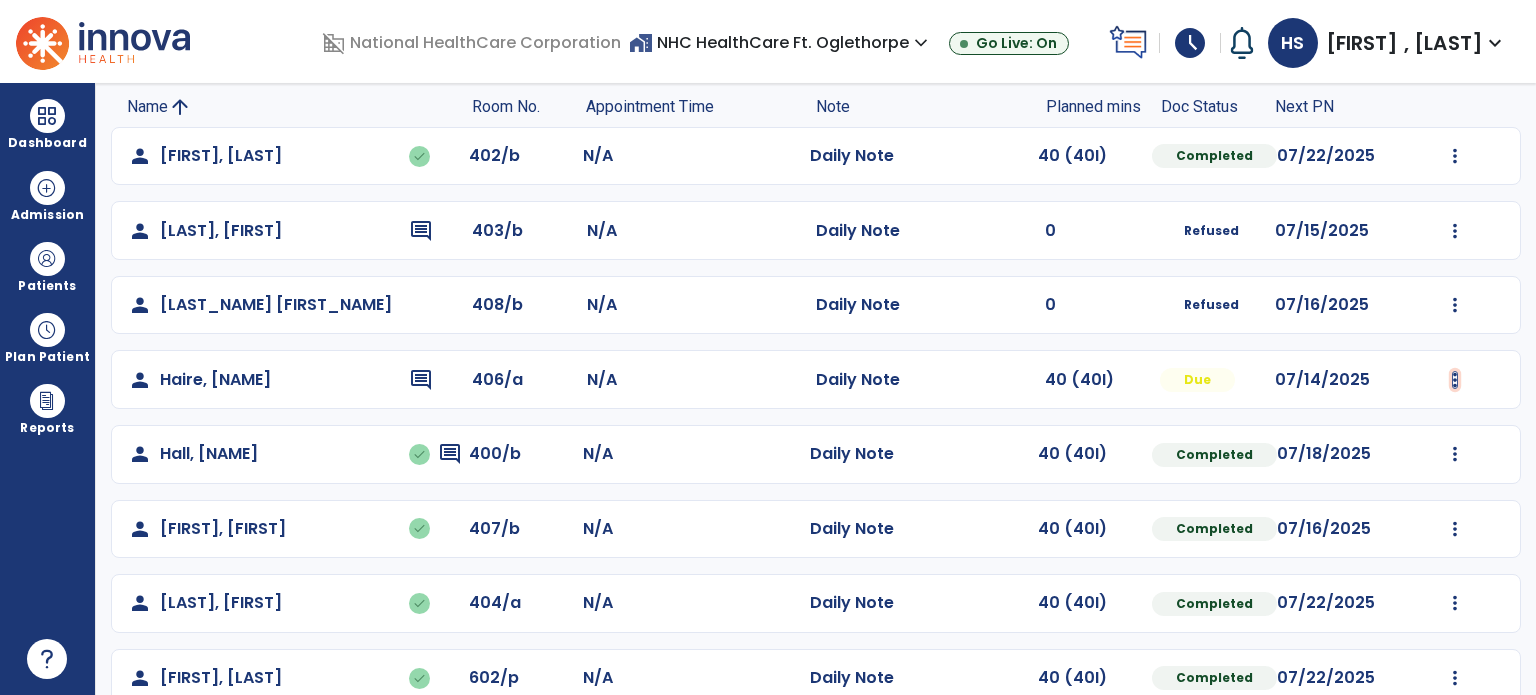 click at bounding box center [1455, 156] 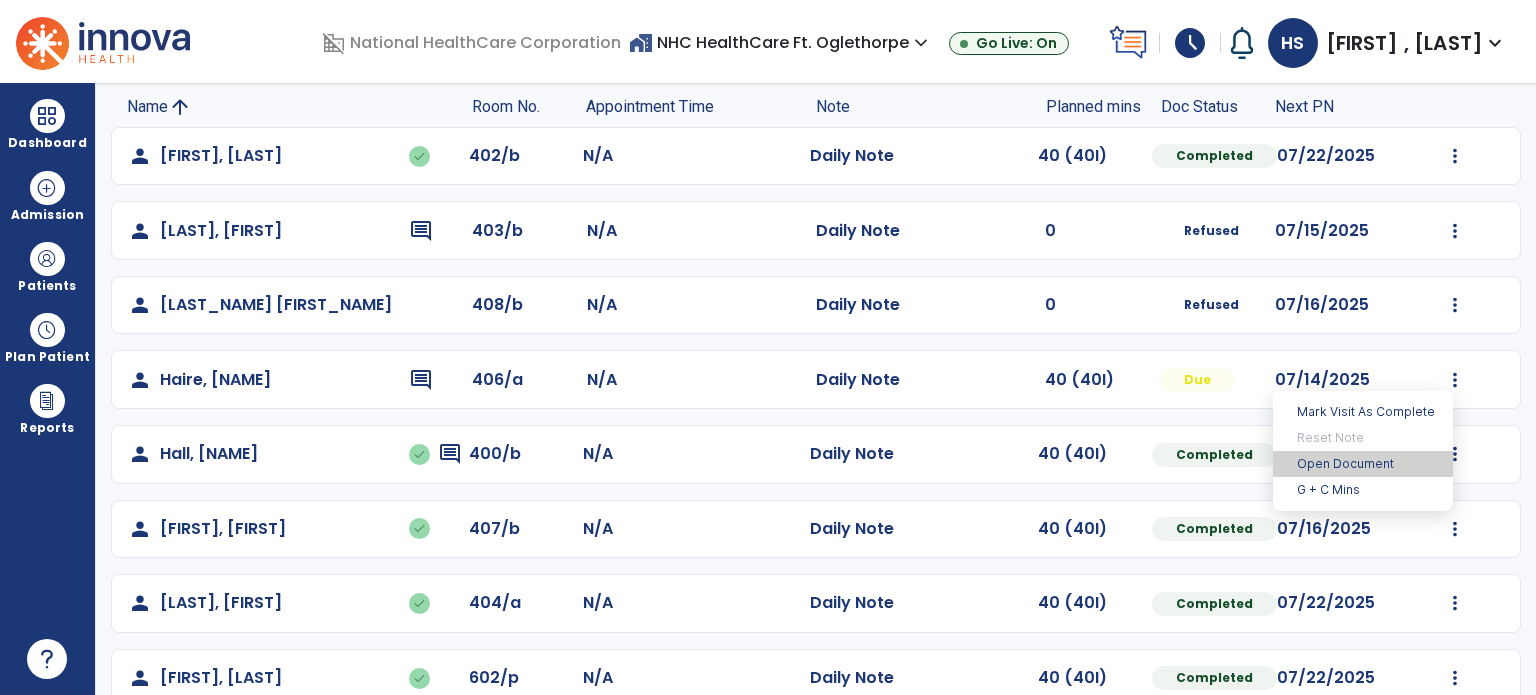 click on "Open Document" at bounding box center [1363, 464] 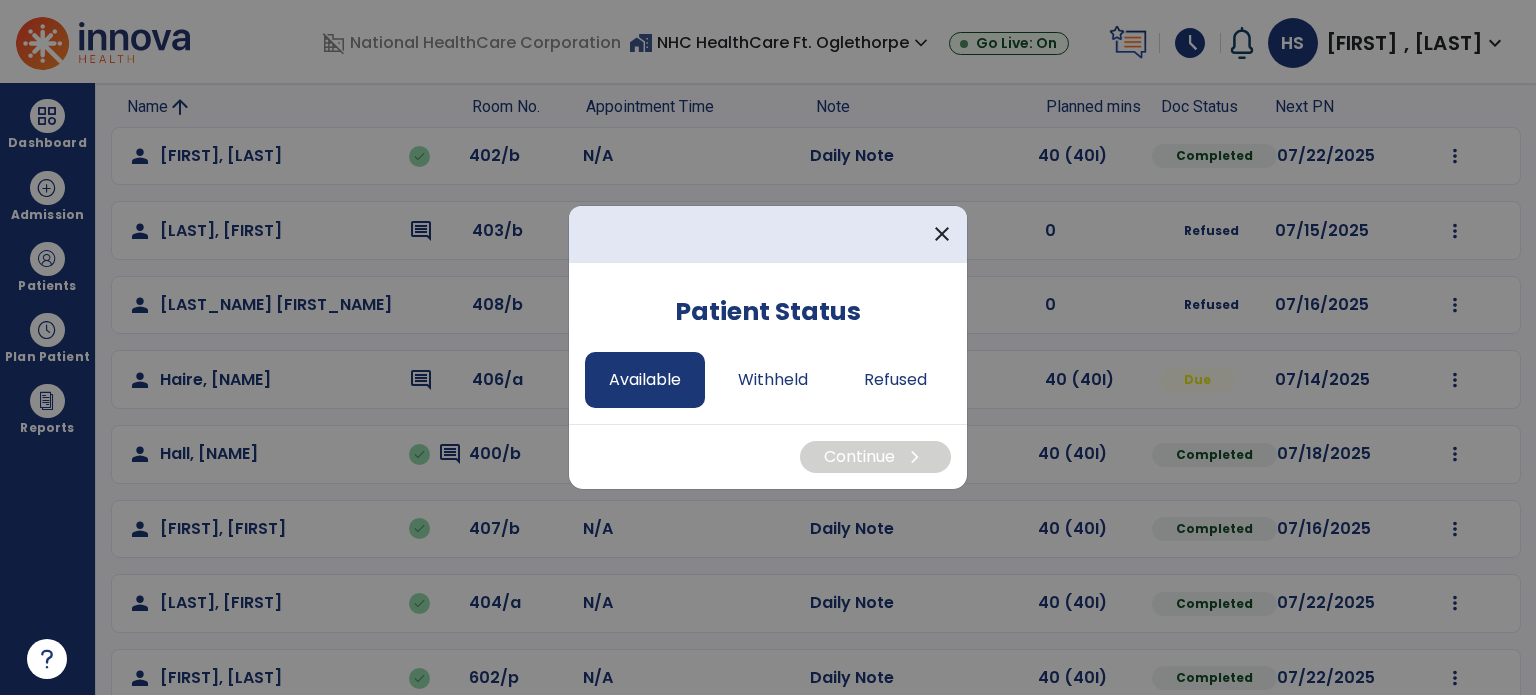 click on "Available" at bounding box center [645, 380] 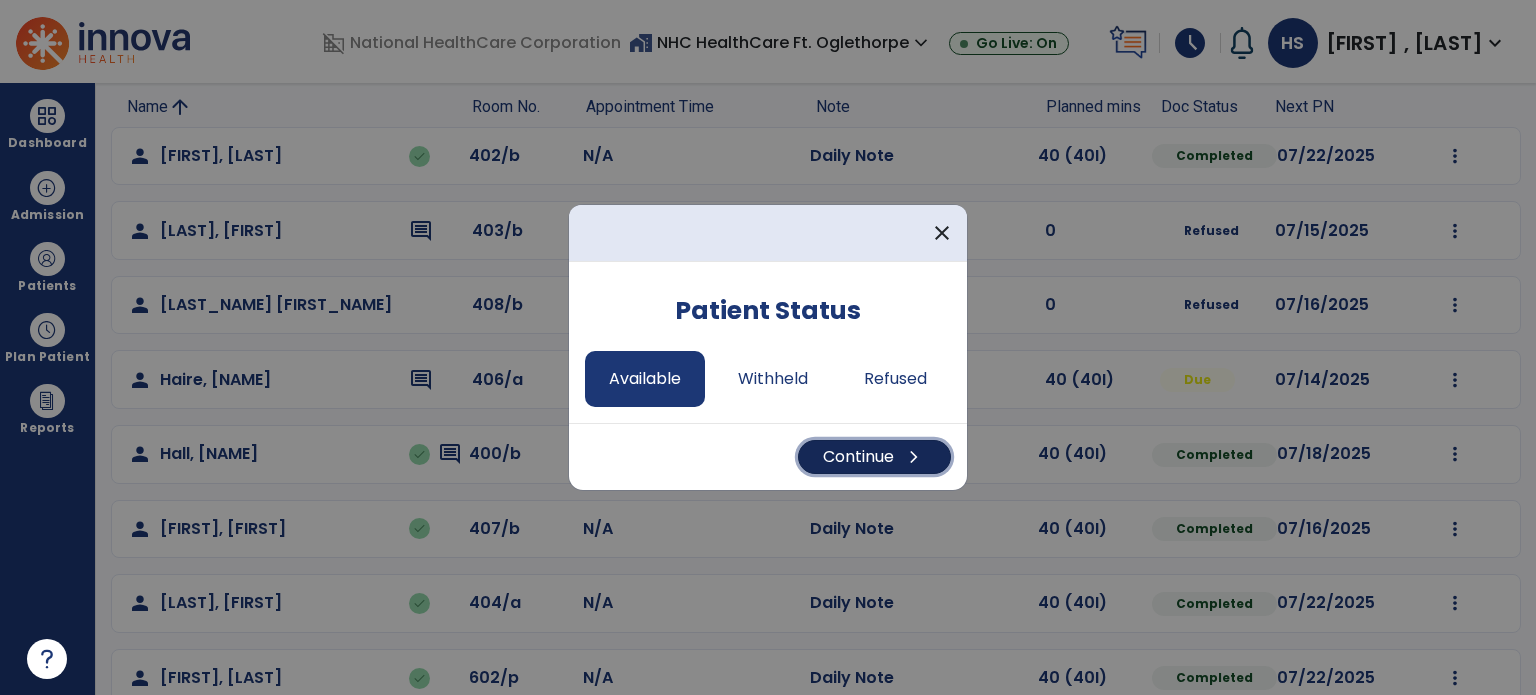 click on "Continue   chevron_right" at bounding box center [874, 457] 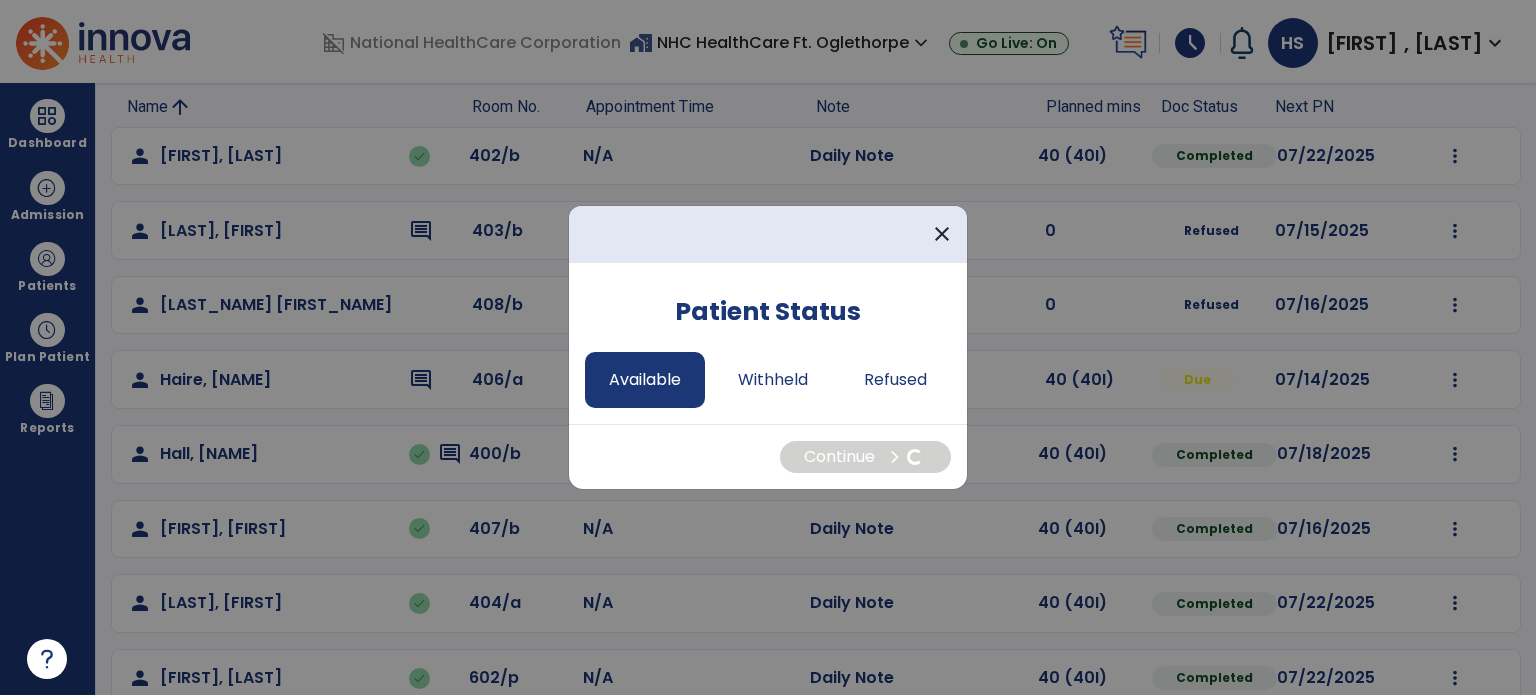 select on "*" 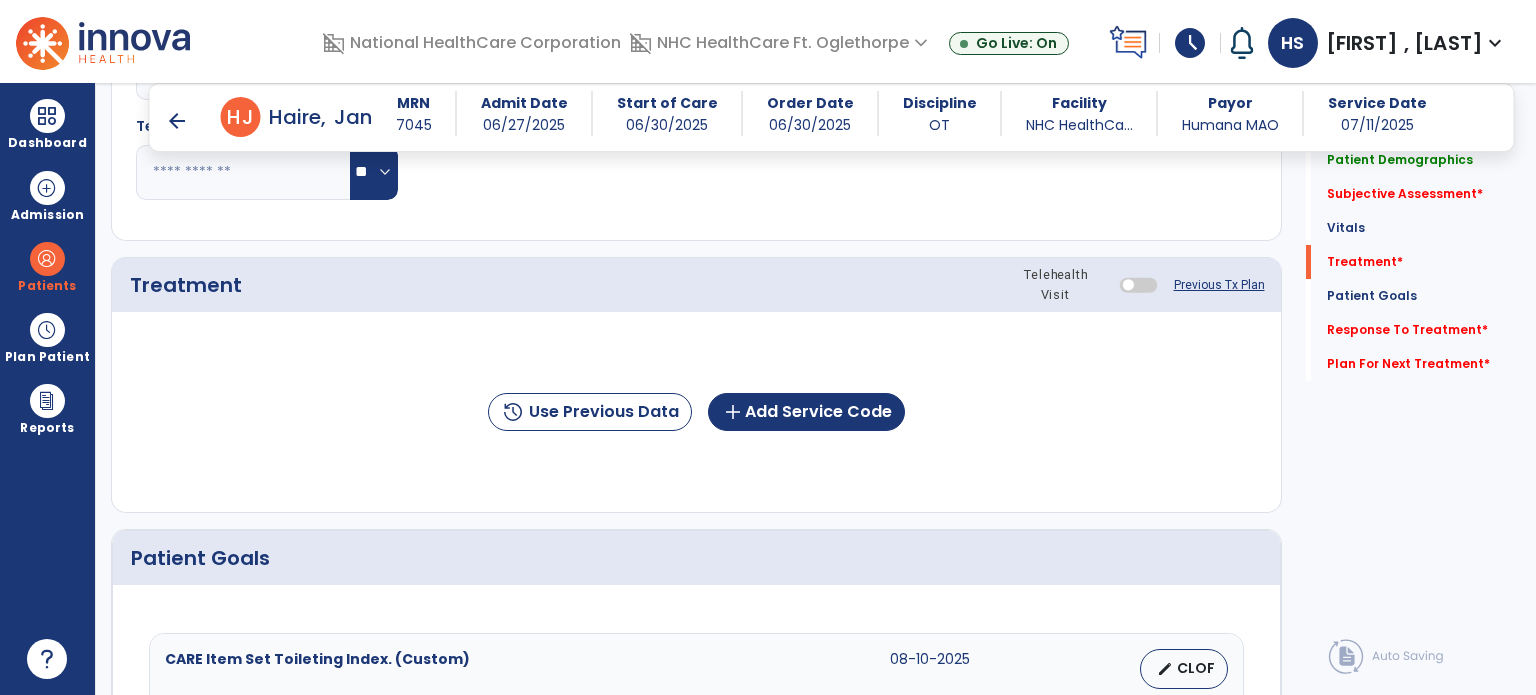 scroll, scrollTop: 1065, scrollLeft: 0, axis: vertical 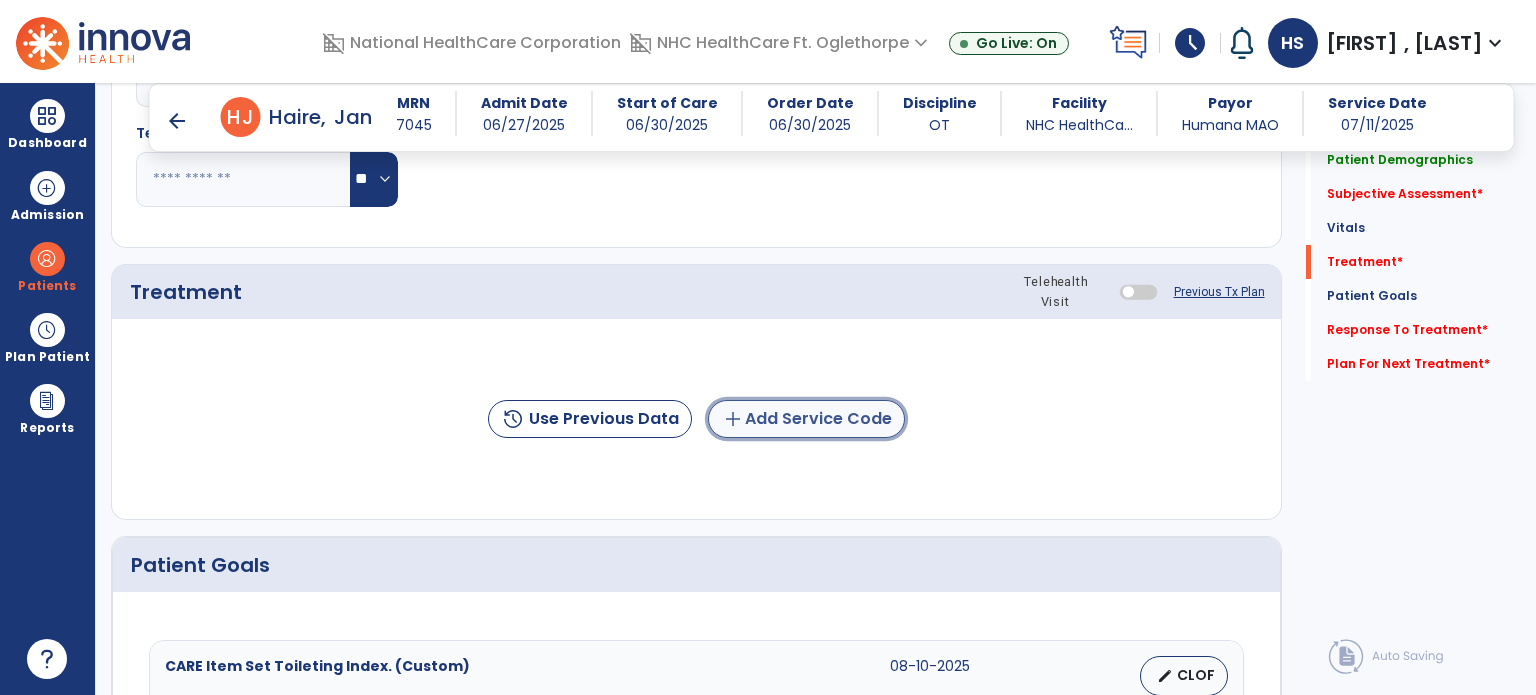 click on "add  Add Service Code" 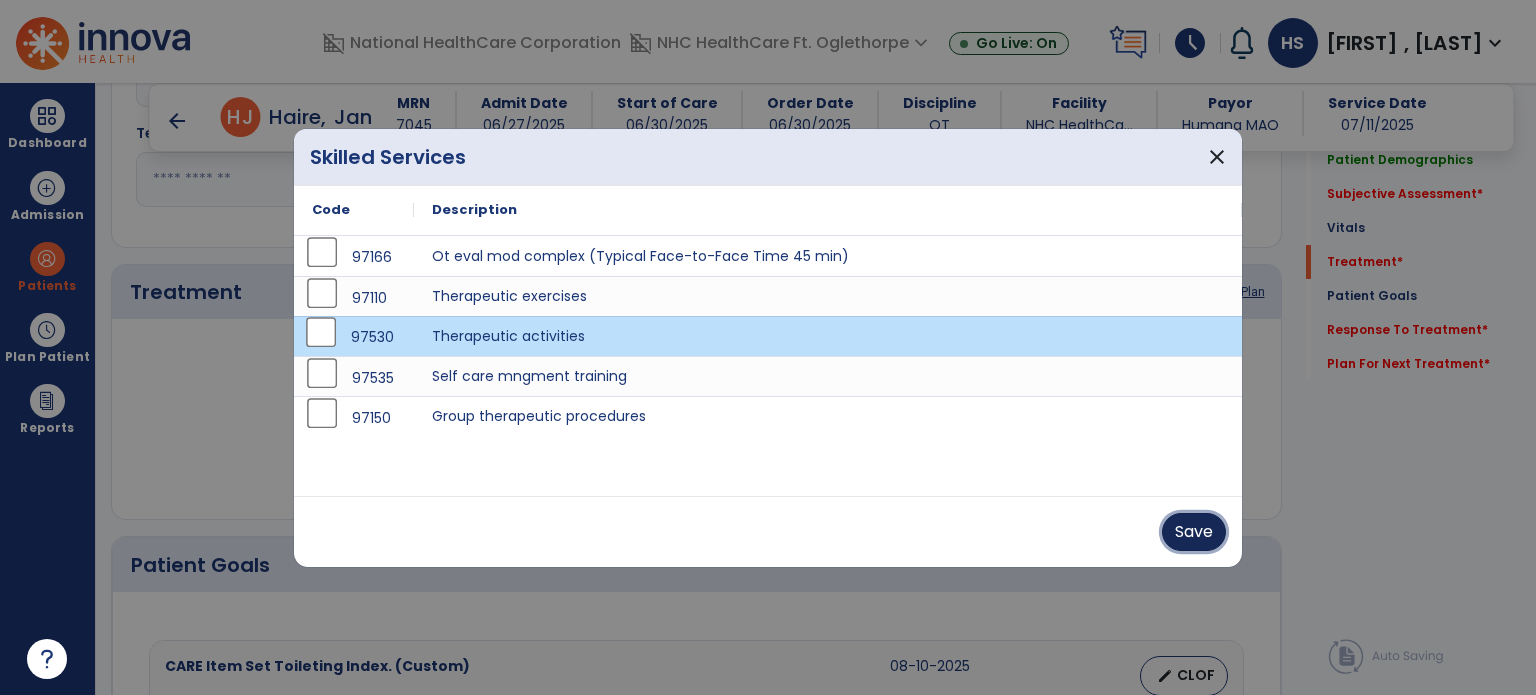 click on "Save" at bounding box center (1194, 532) 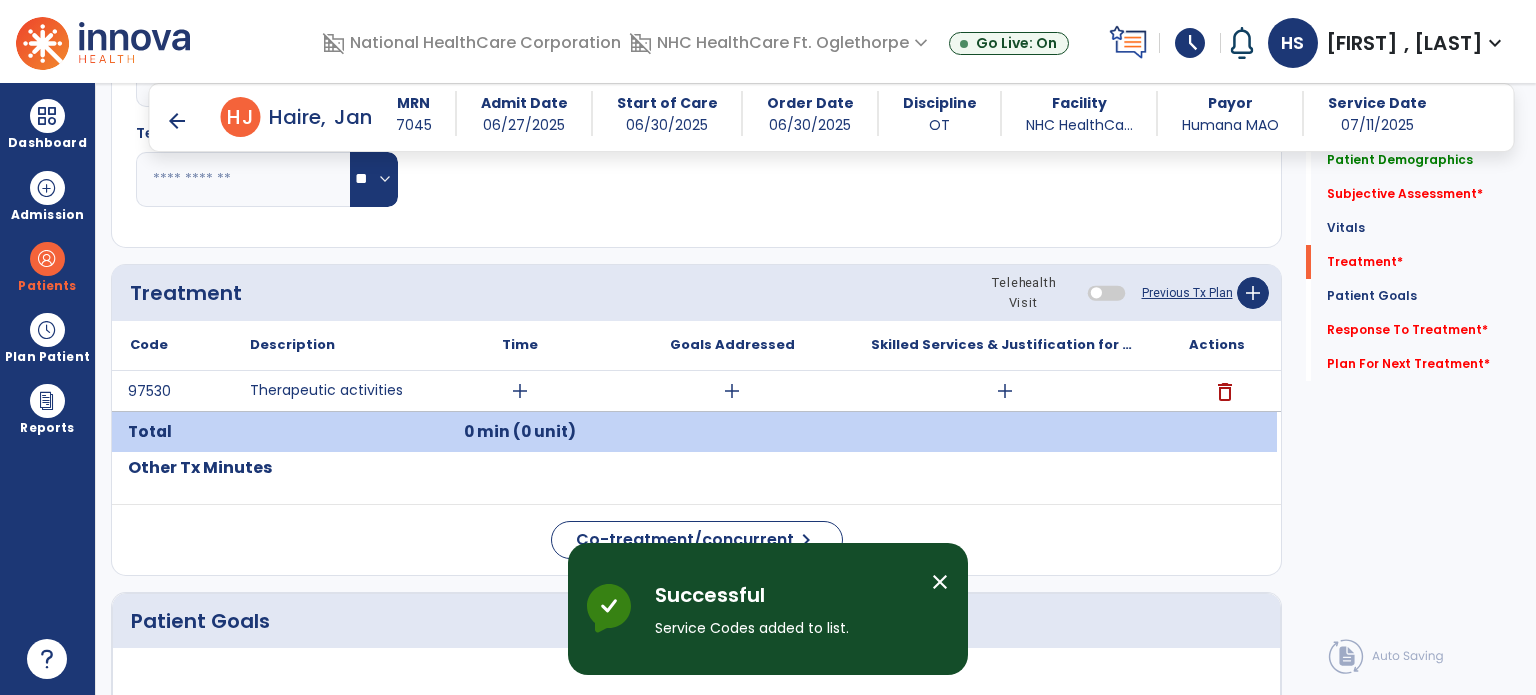 click on "add" at bounding box center [520, 391] 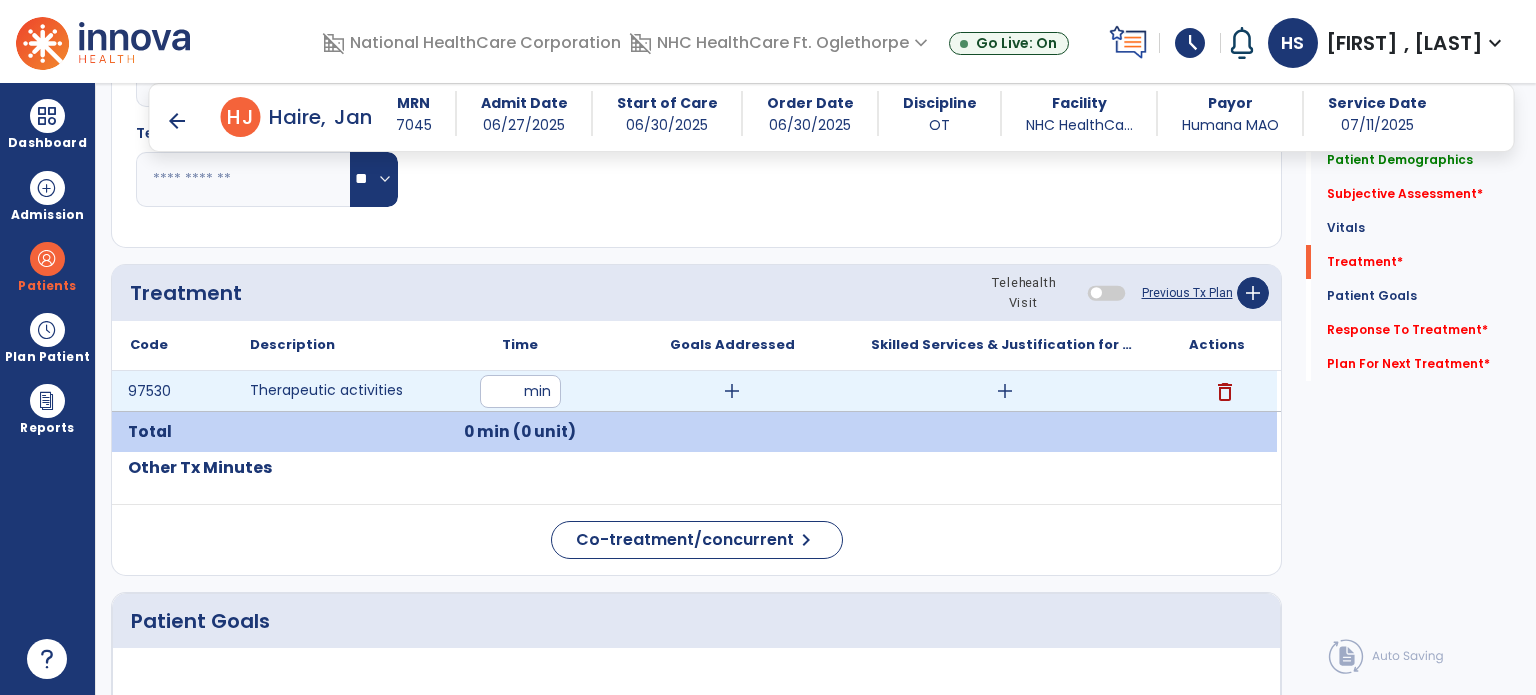 type on "**" 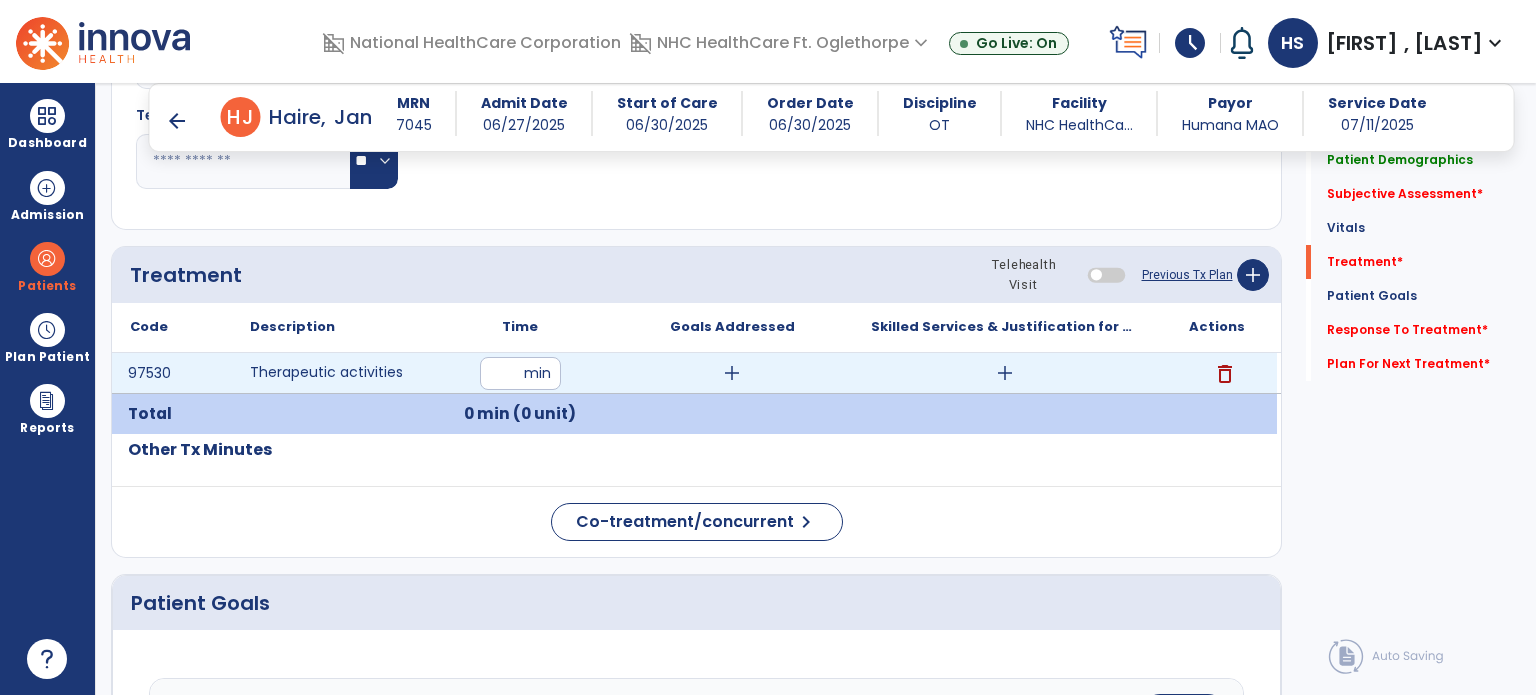 scroll, scrollTop: 1080, scrollLeft: 0, axis: vertical 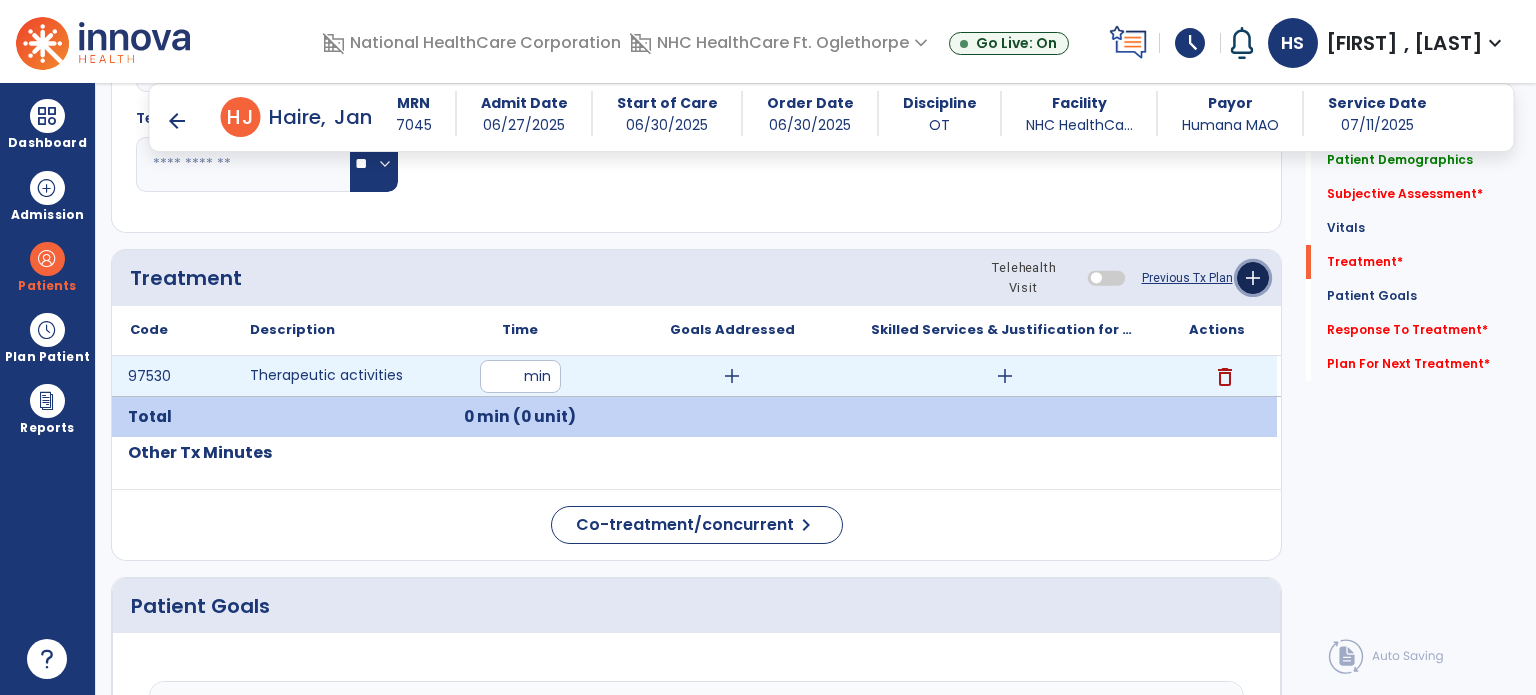 click on "add" 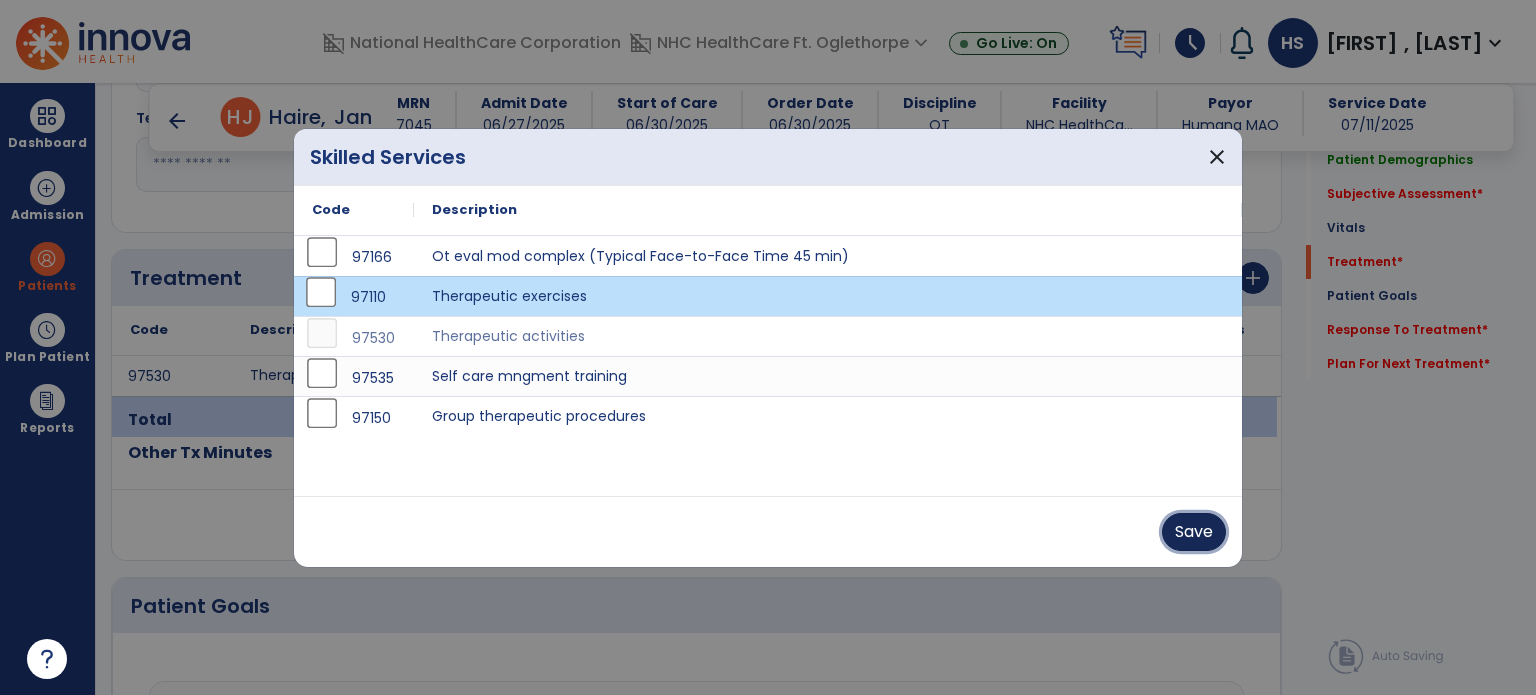 click on "Save" at bounding box center (1194, 532) 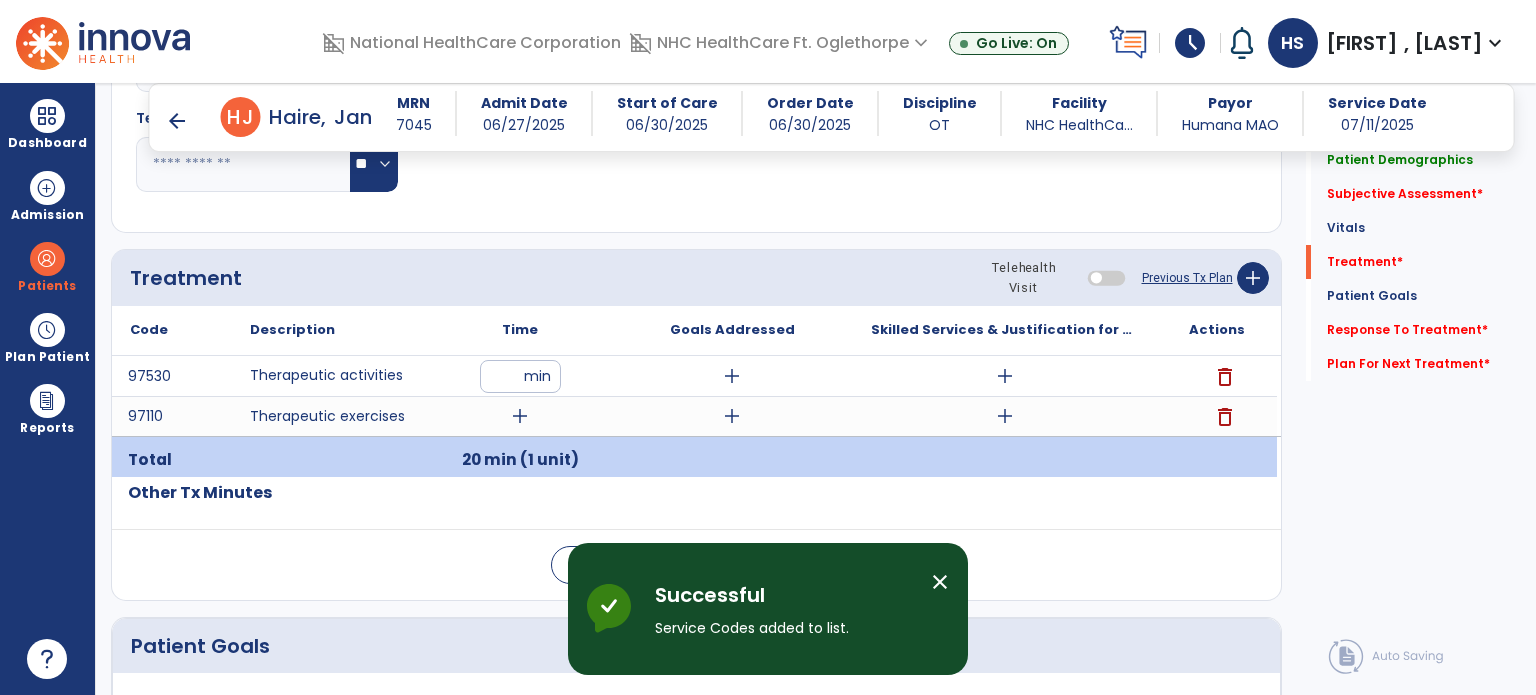 click on "add" at bounding box center [520, 416] 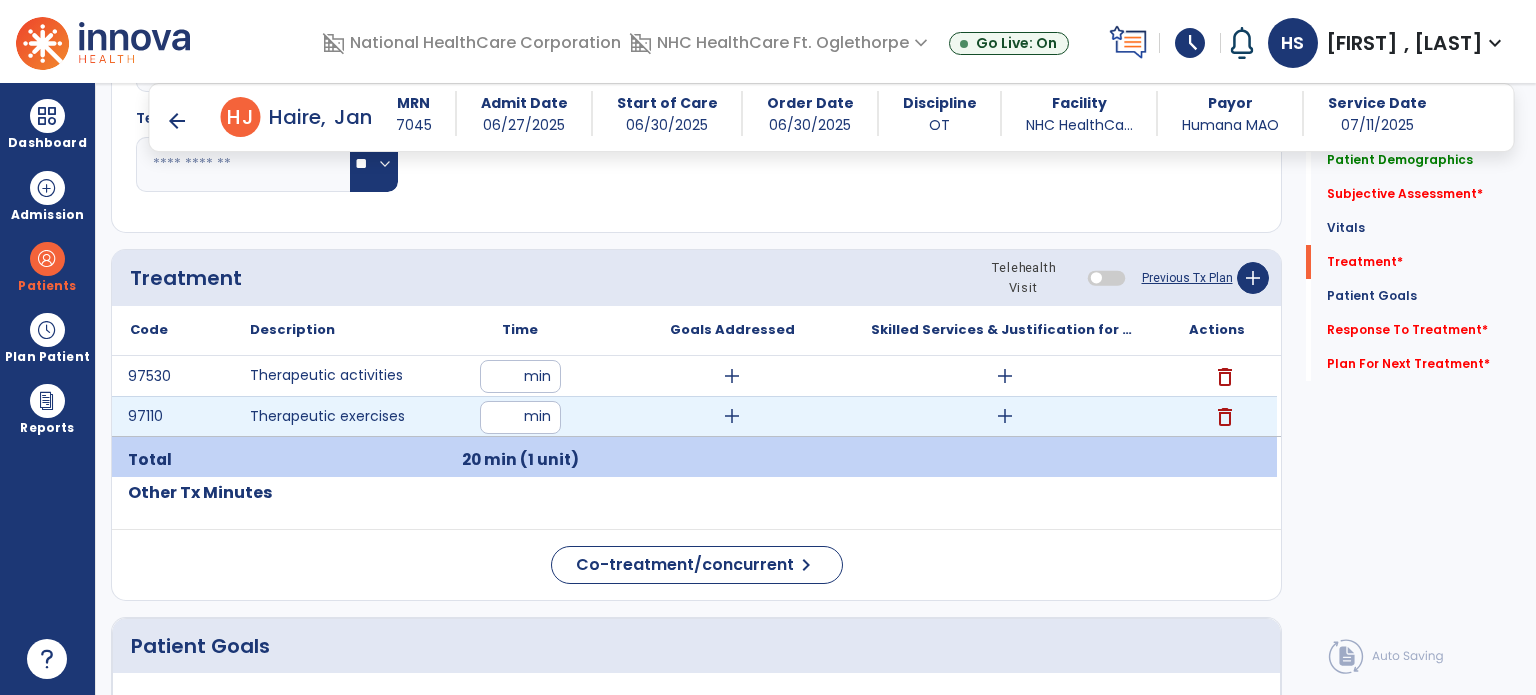 type on "**" 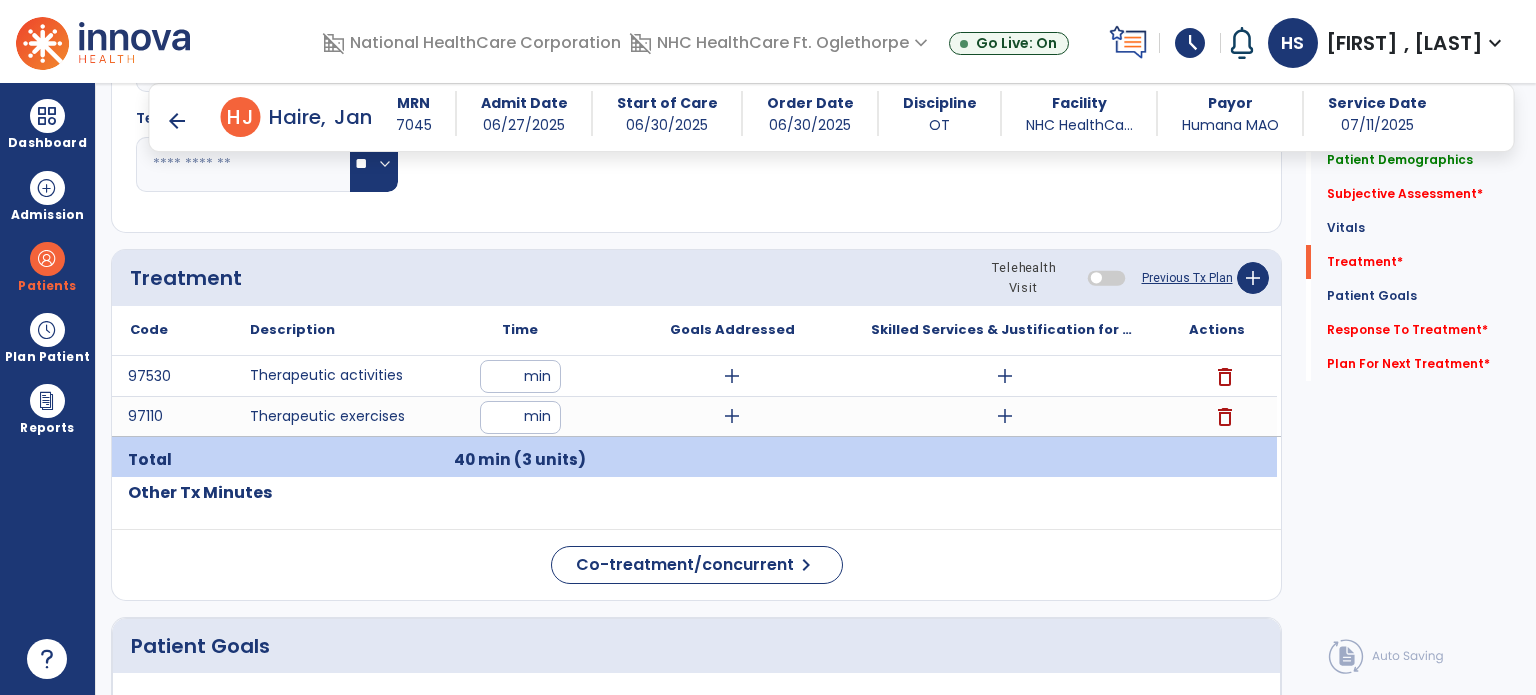 click on "add" at bounding box center (1005, 416) 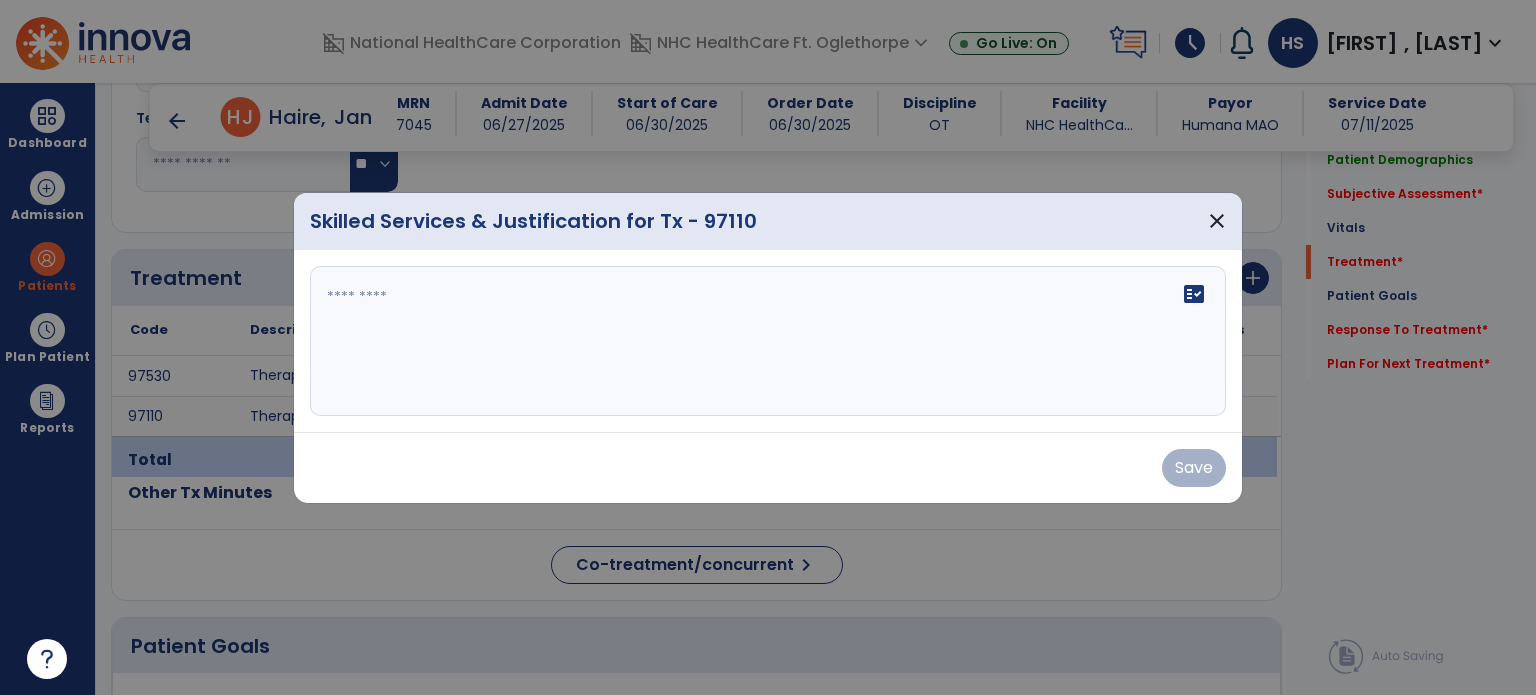 click at bounding box center (768, 341) 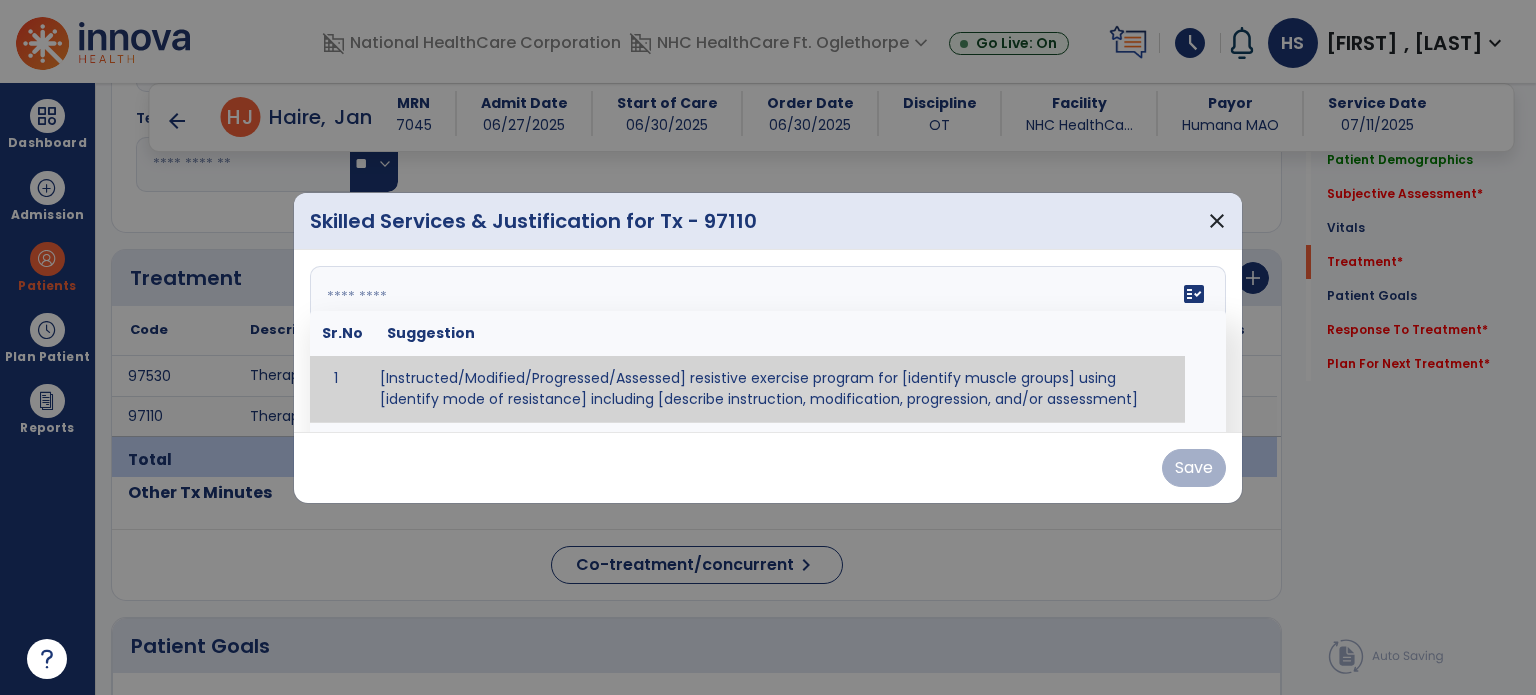 paste on "**********" 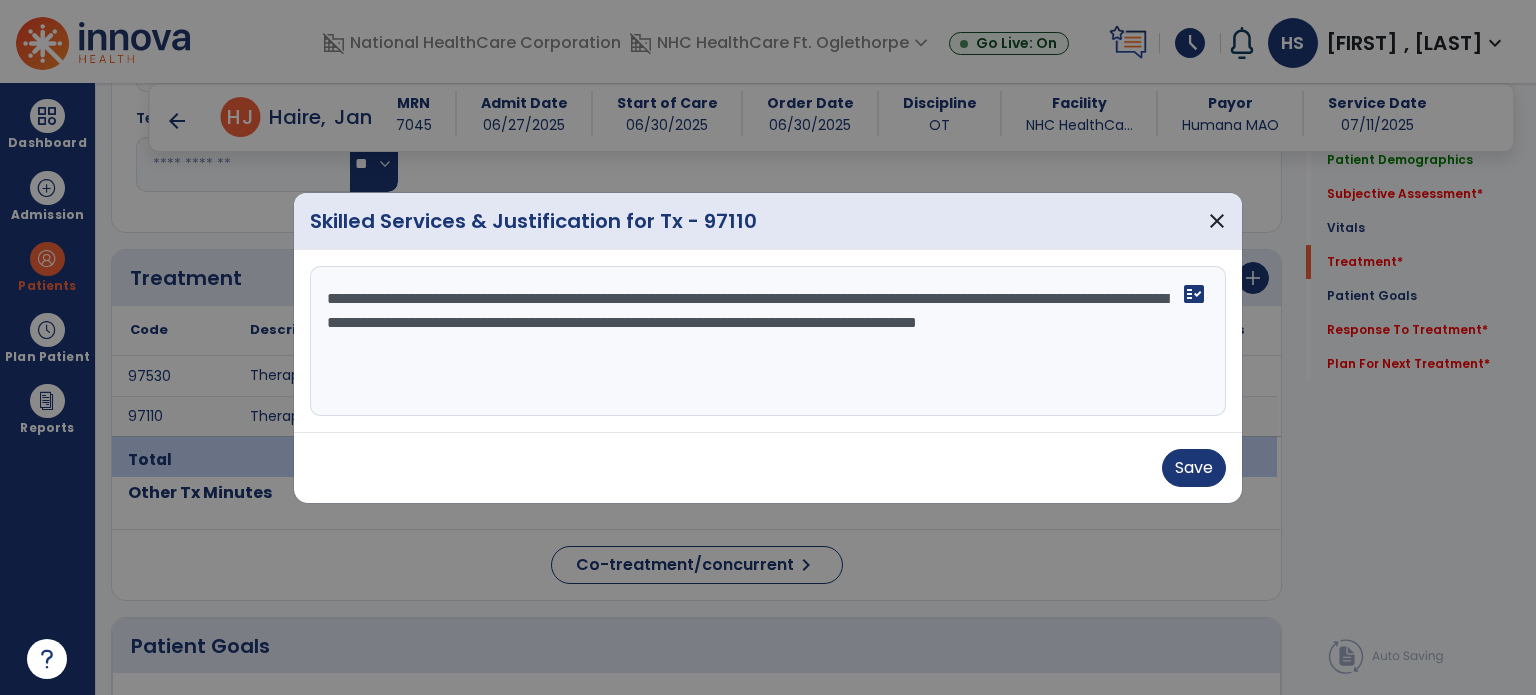 click on "**********" at bounding box center [768, 341] 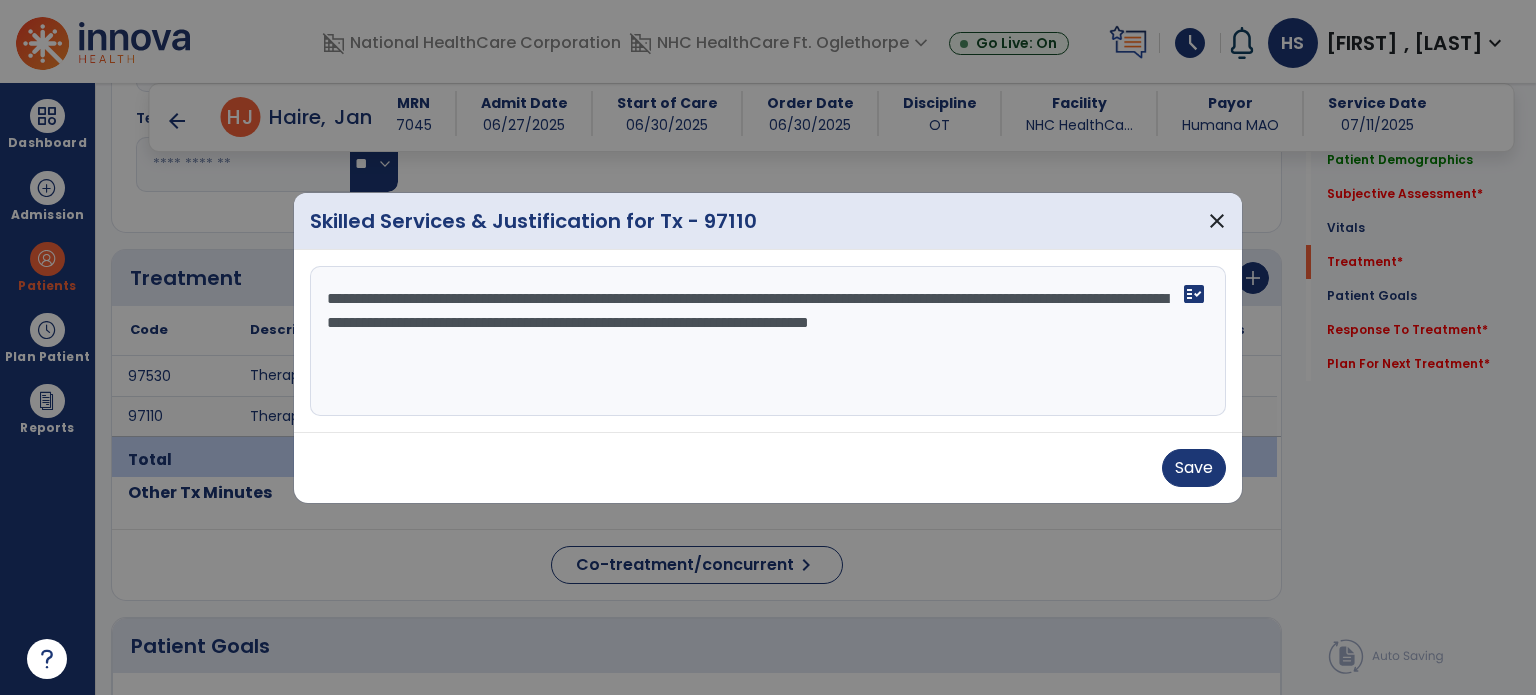 click on "**********" at bounding box center (768, 341) 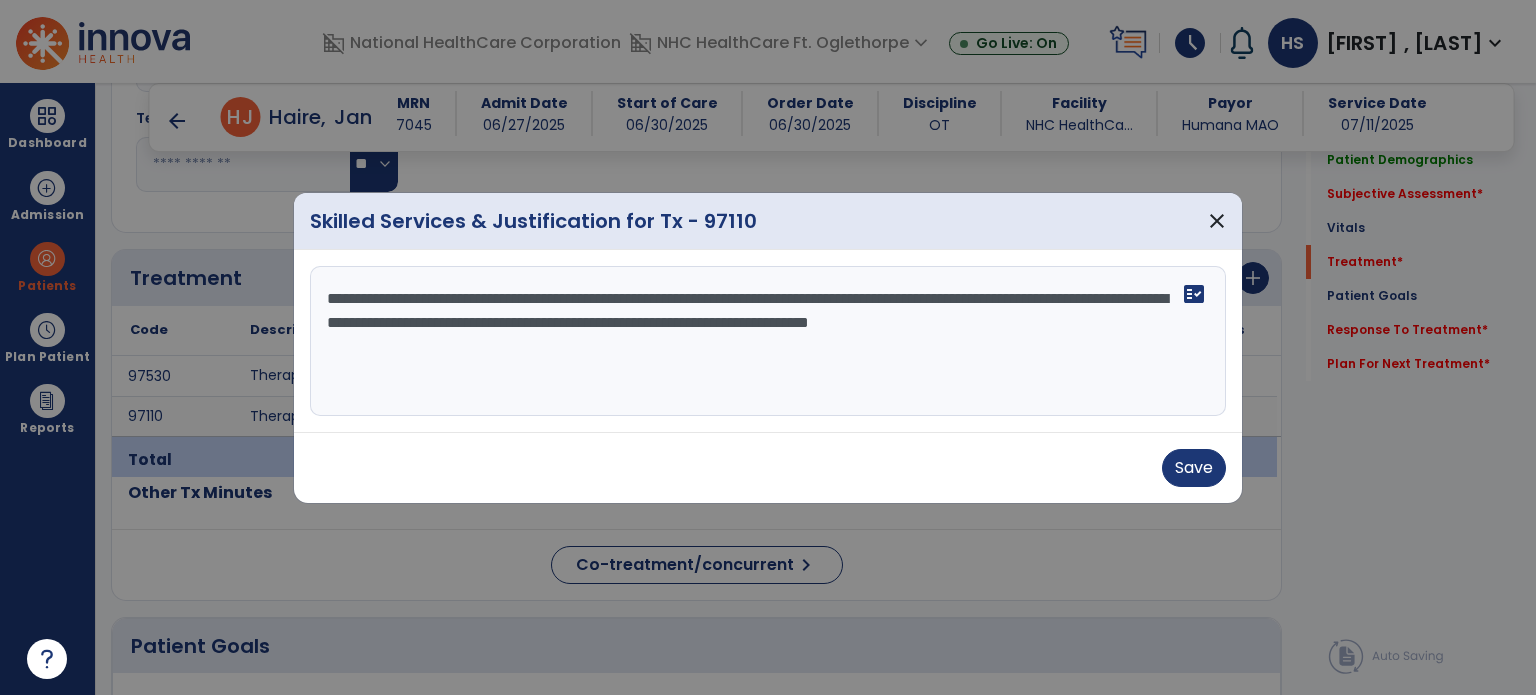 click on "**********" at bounding box center (768, 341) 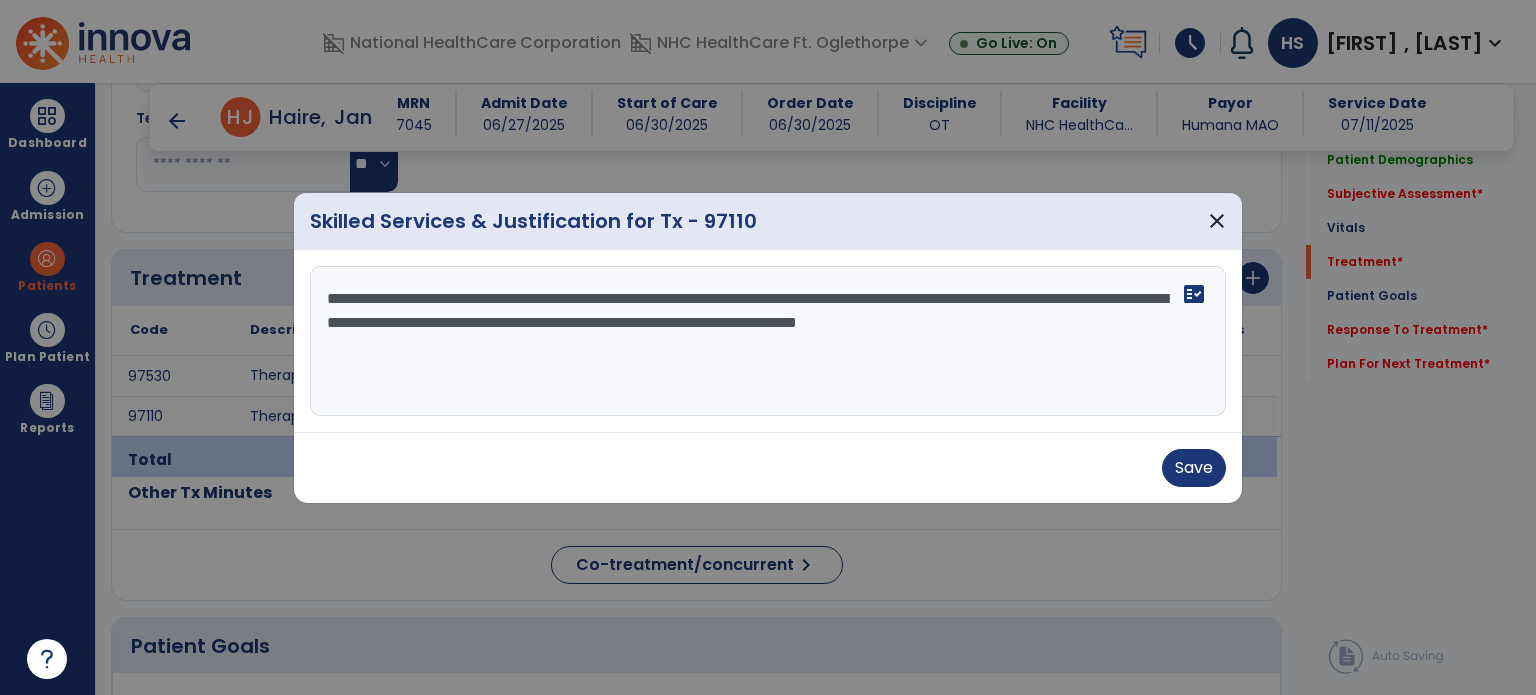 type on "**********" 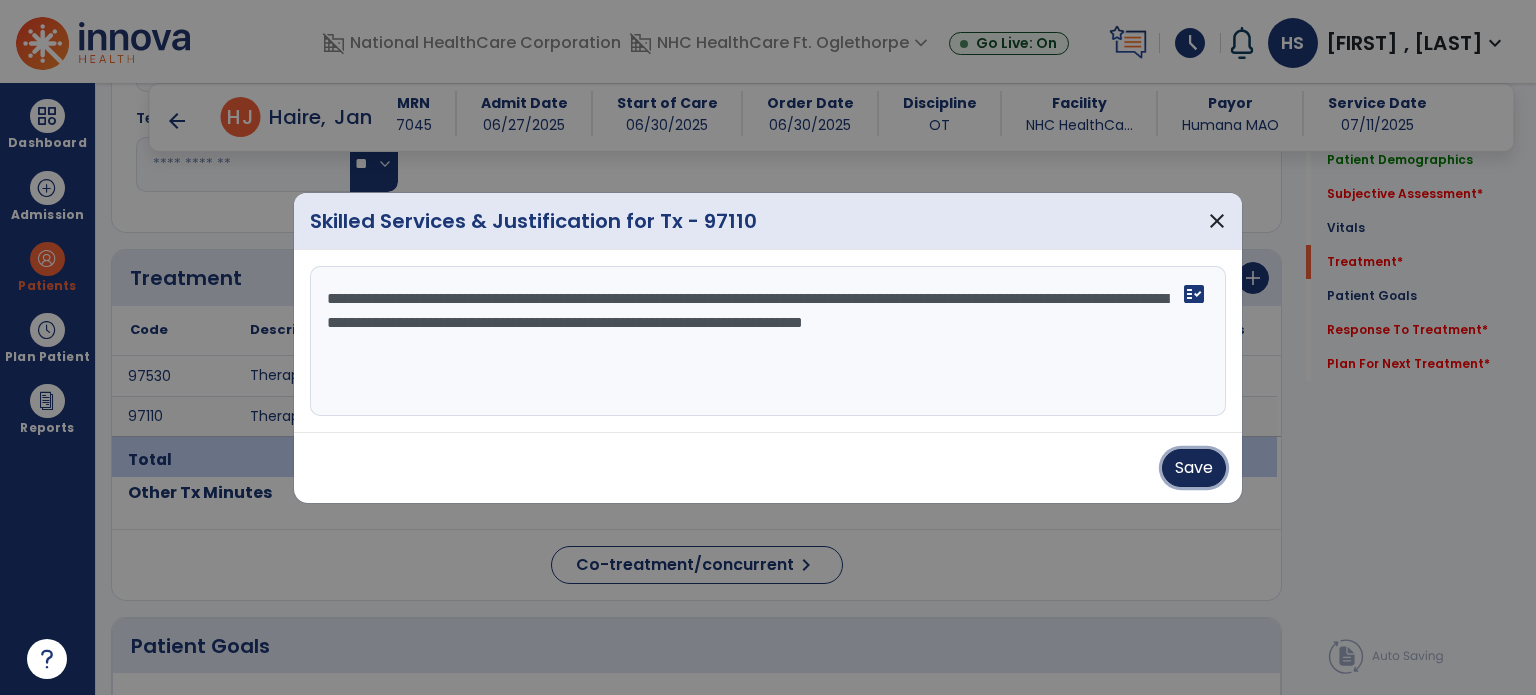 click on "Save" at bounding box center [1194, 468] 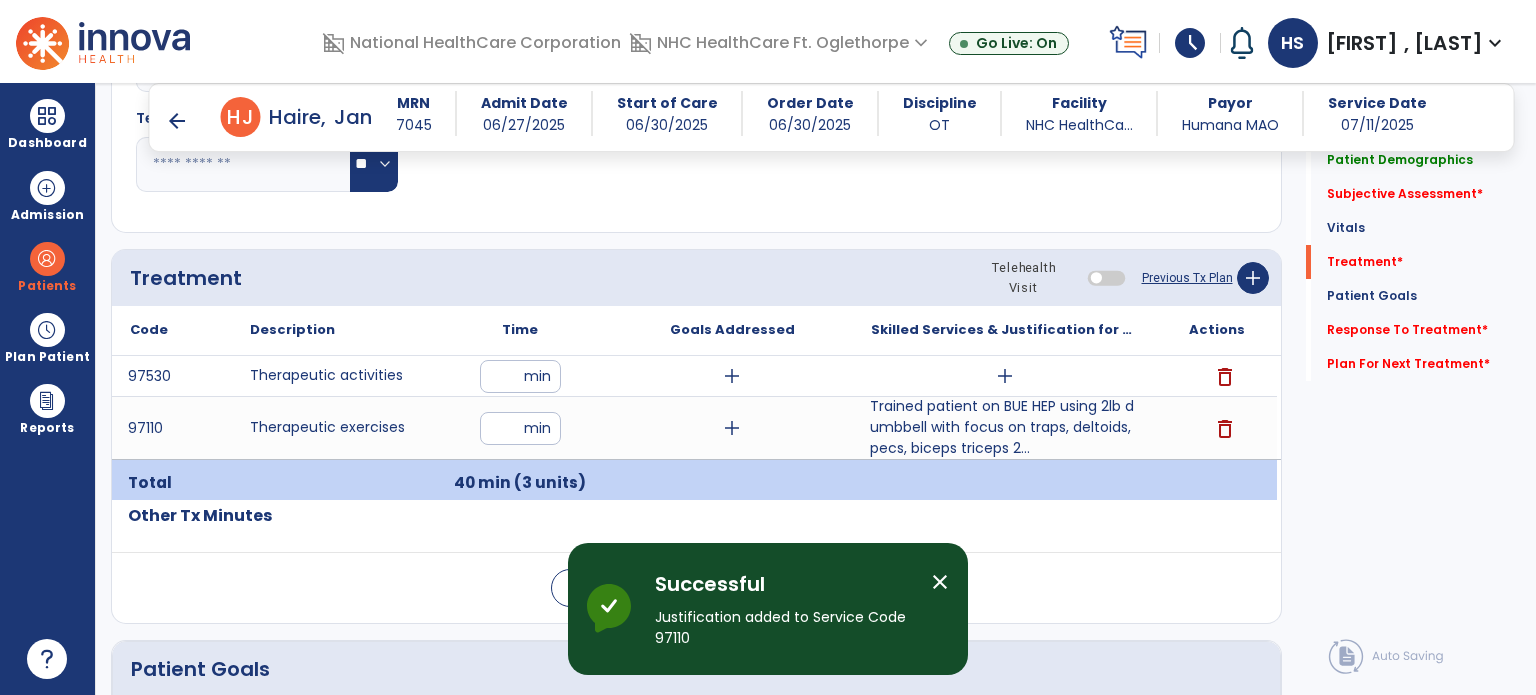 click on "add" at bounding box center [1005, 376] 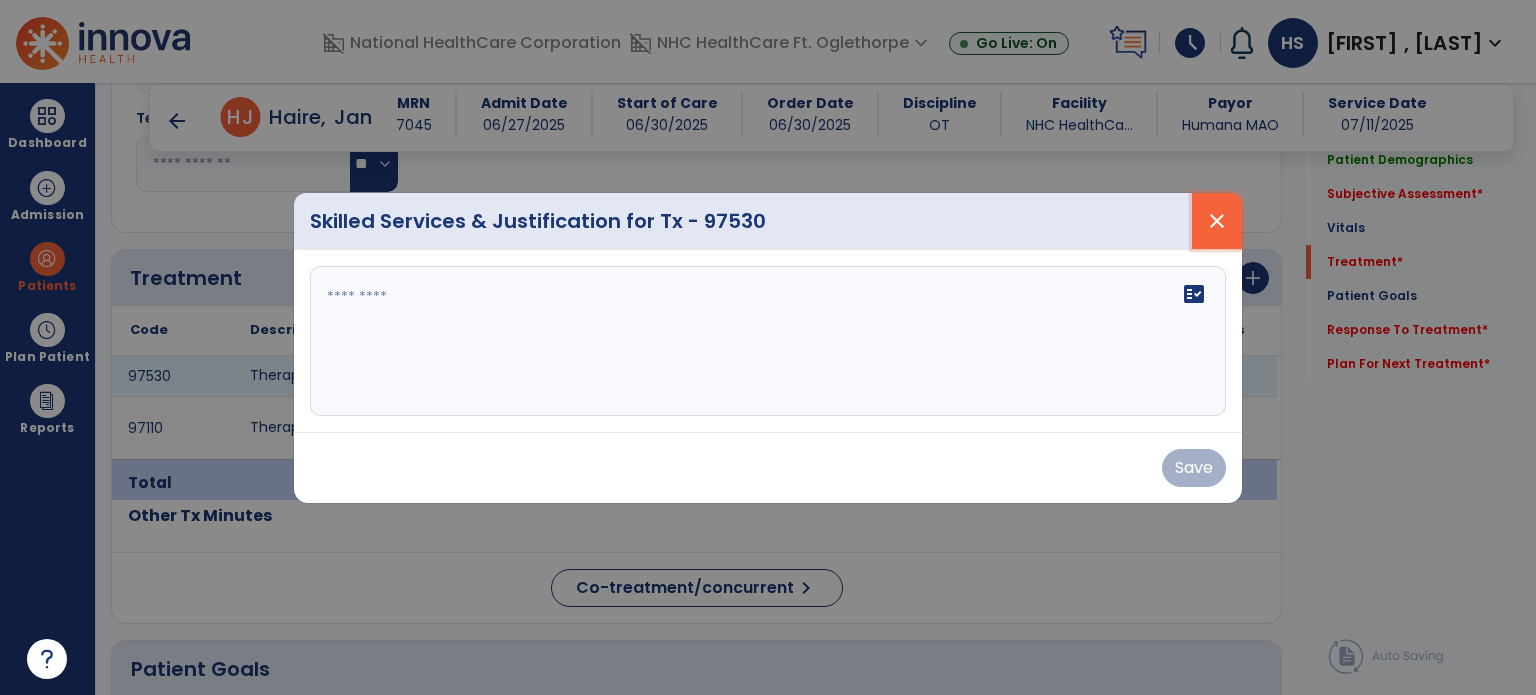click on "close" at bounding box center (1217, 221) 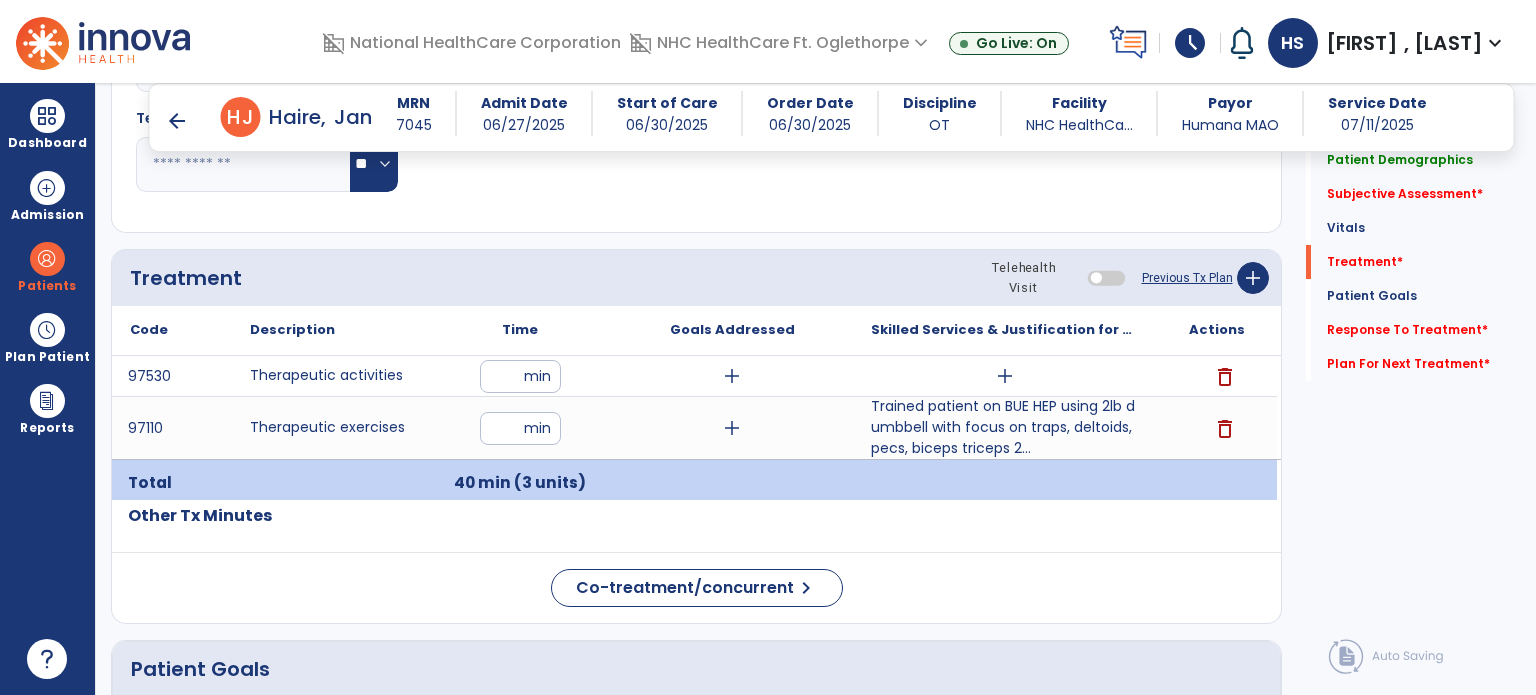 click on "add" at bounding box center (1005, 376) 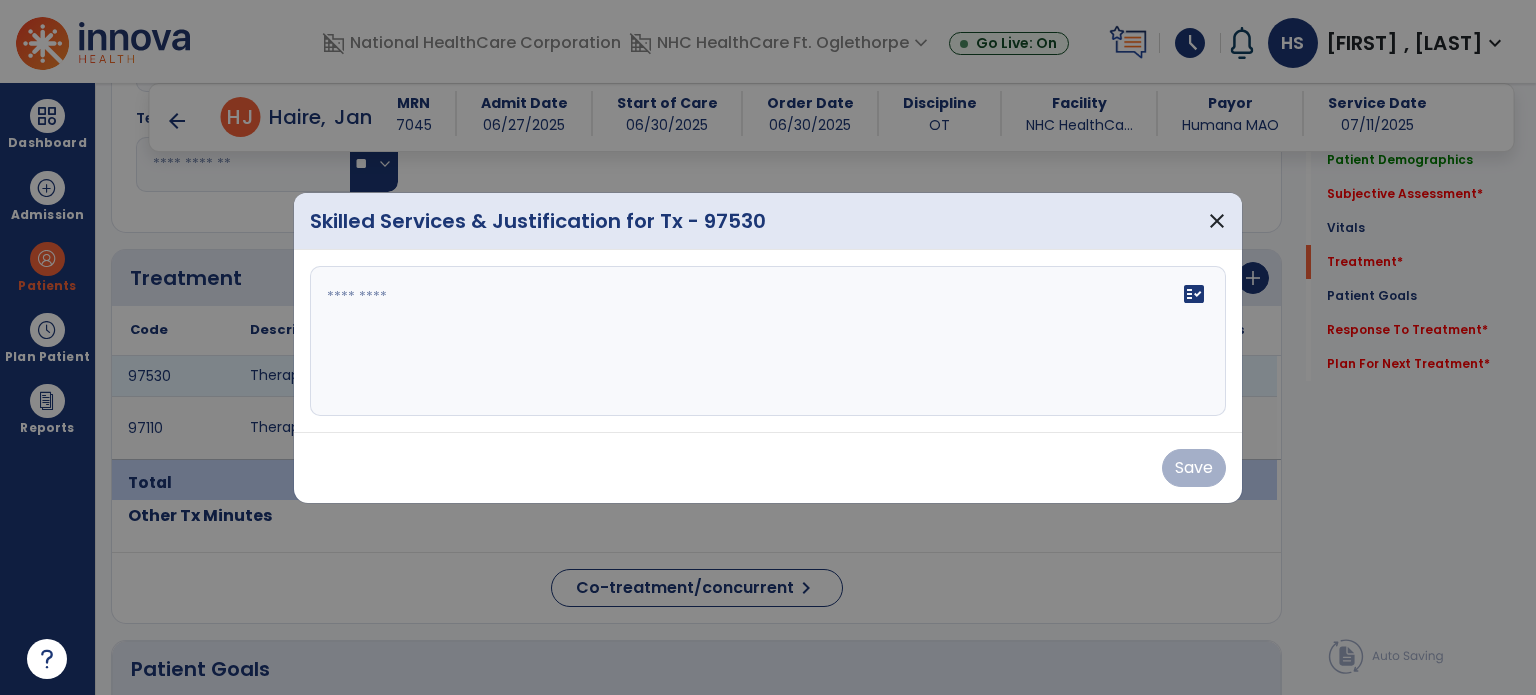 click on "fact_check" at bounding box center (768, 341) 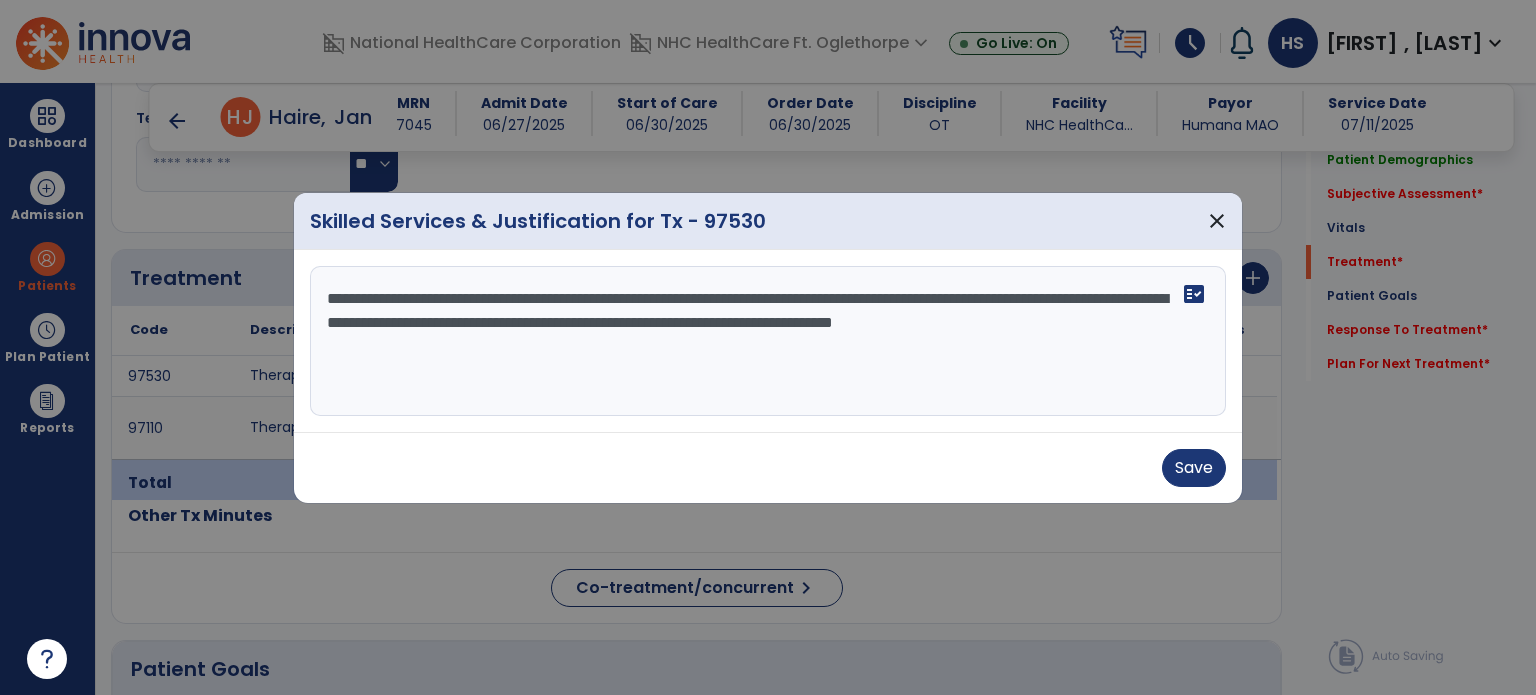 click on "**********" at bounding box center (768, 341) 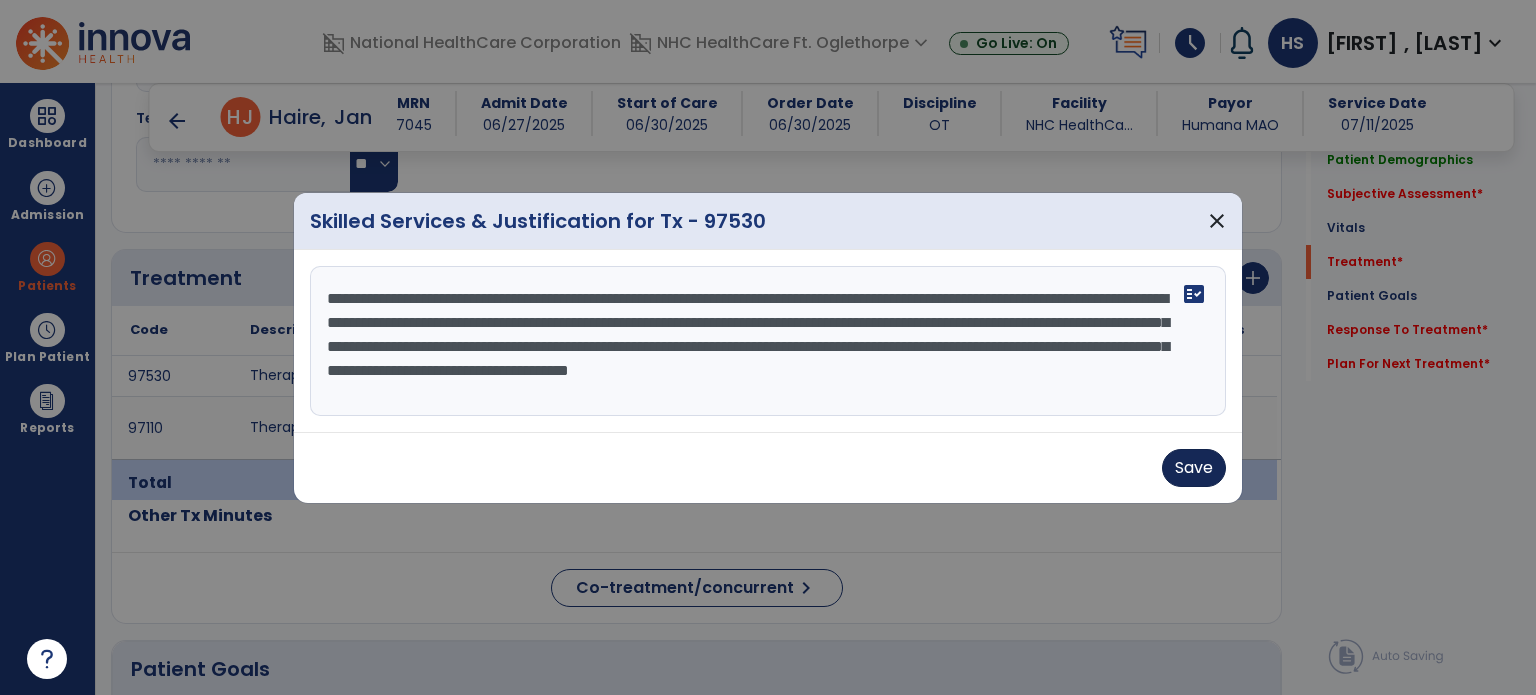 type on "**********" 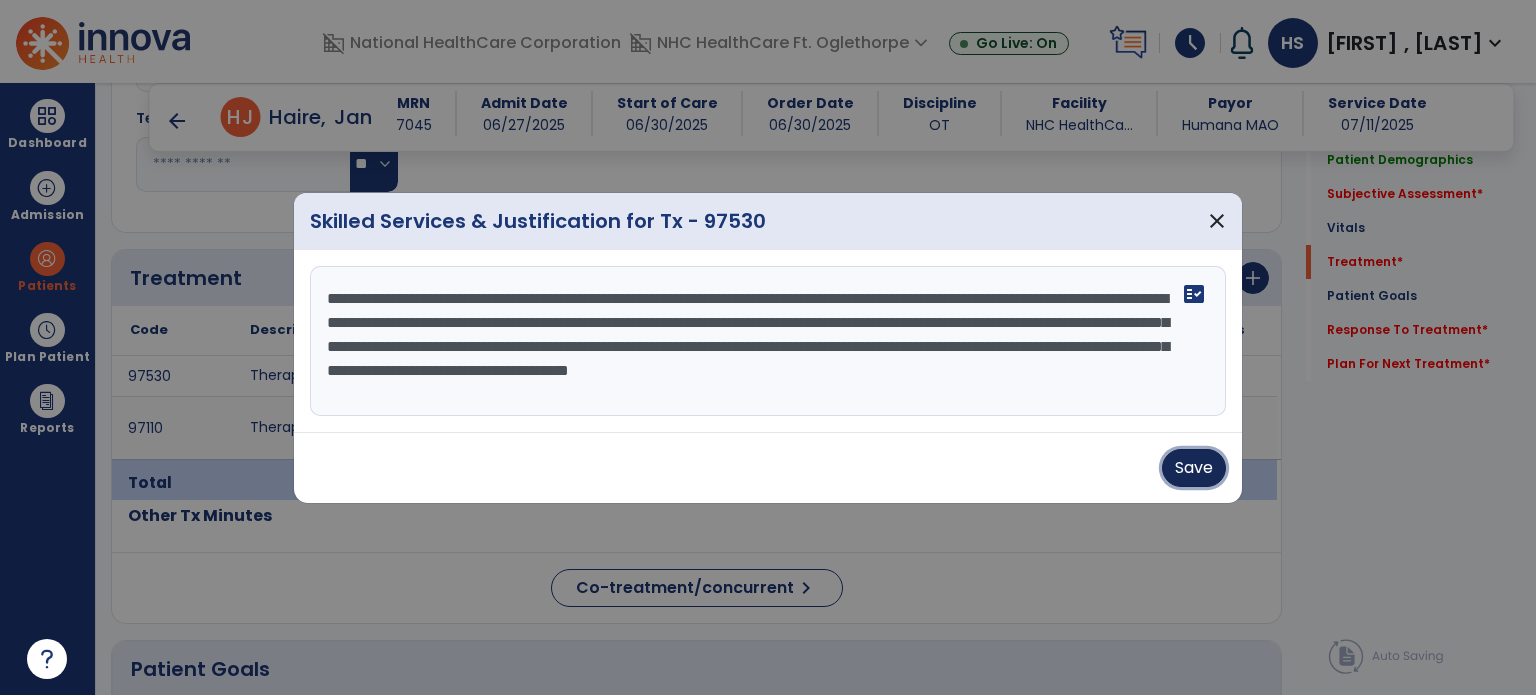 click on "Save" at bounding box center (1194, 468) 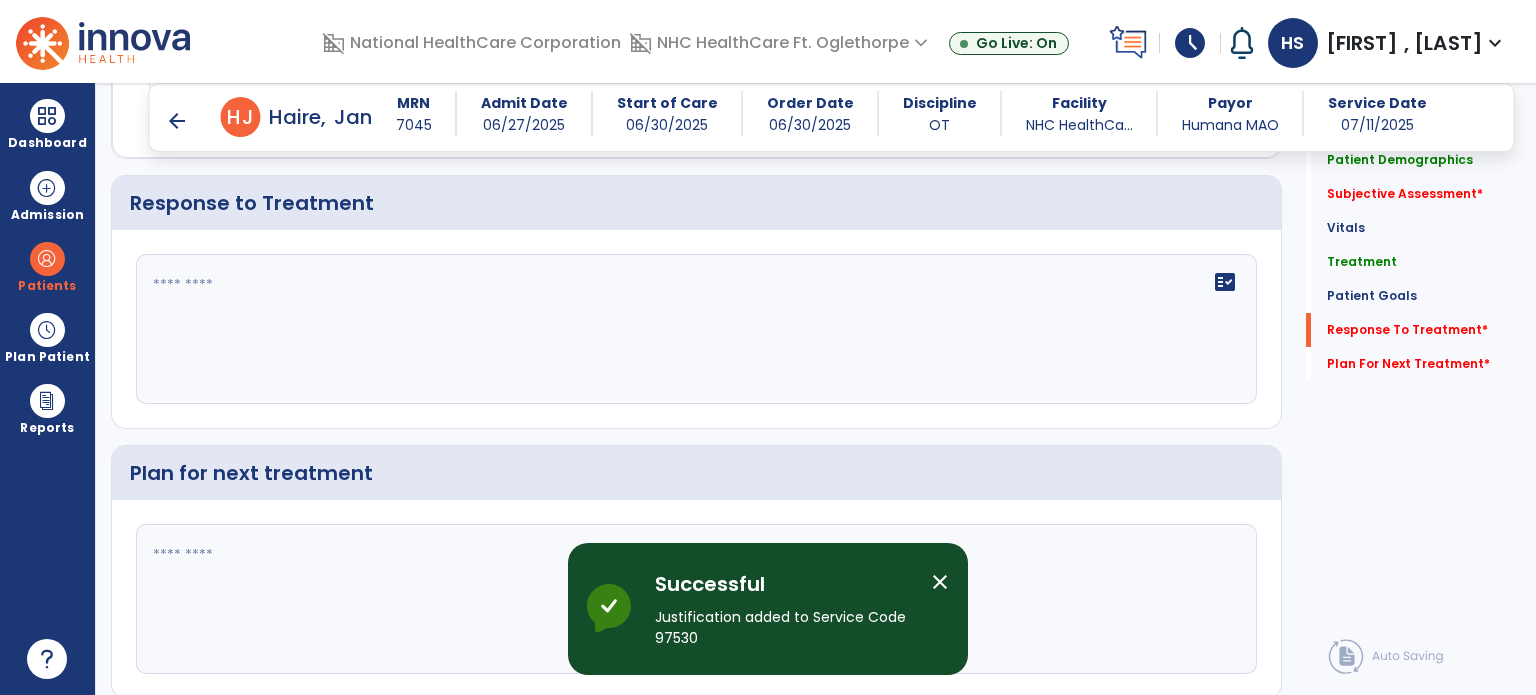 scroll, scrollTop: 2820, scrollLeft: 0, axis: vertical 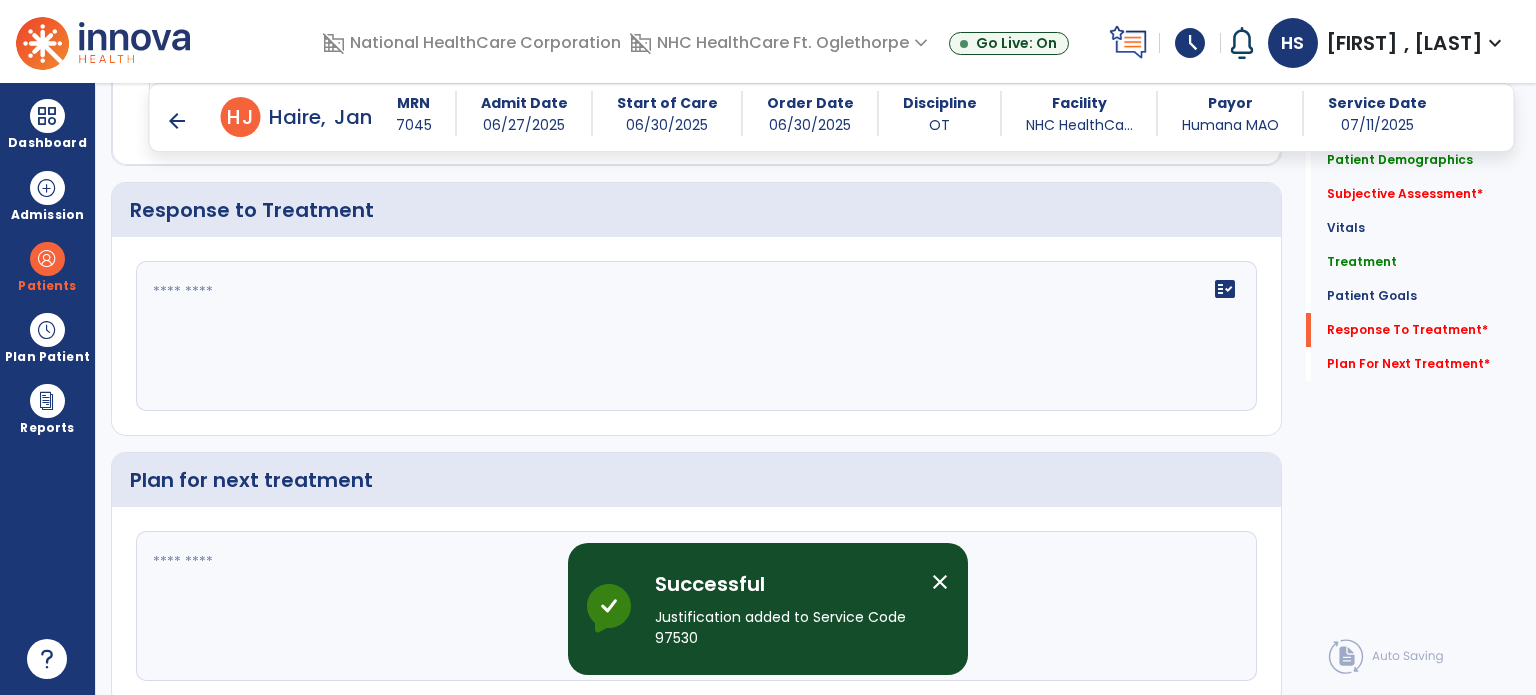 click on "fact_check" 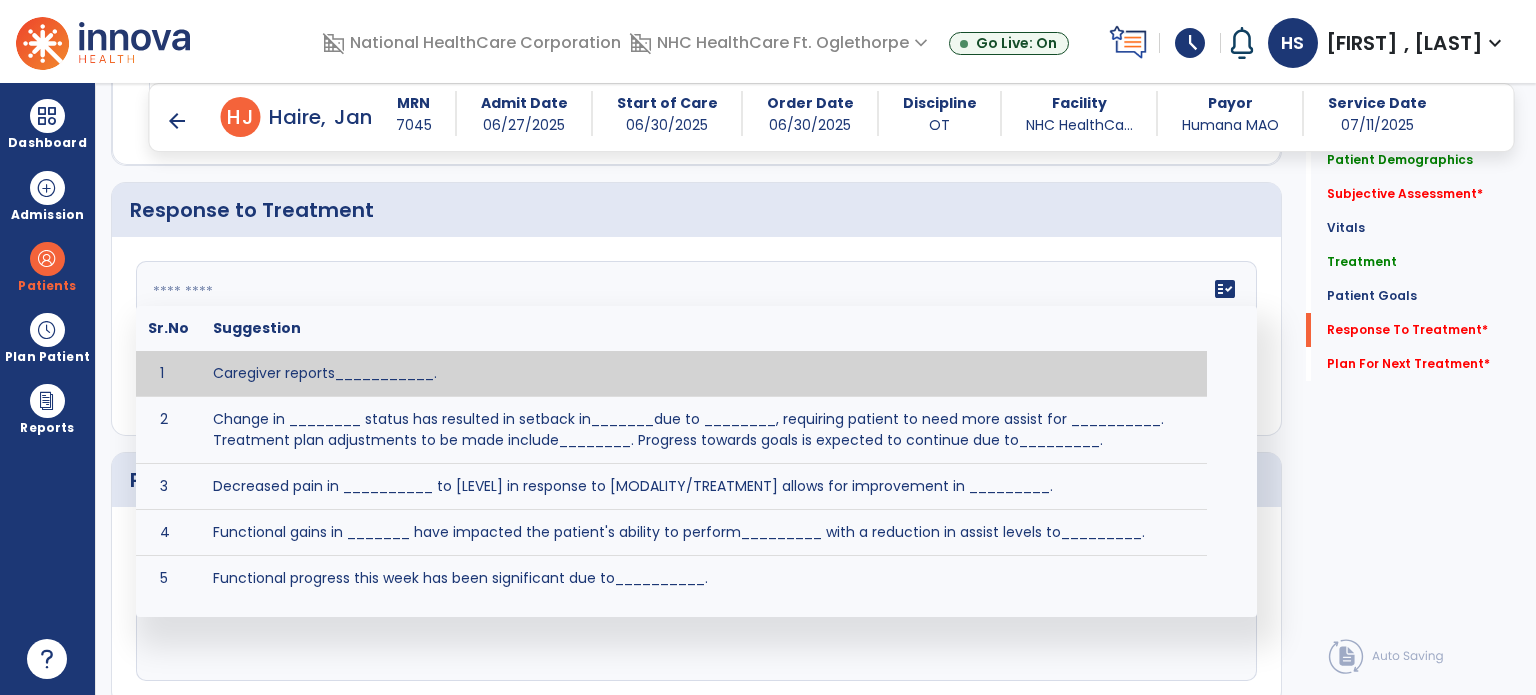 type on "*" 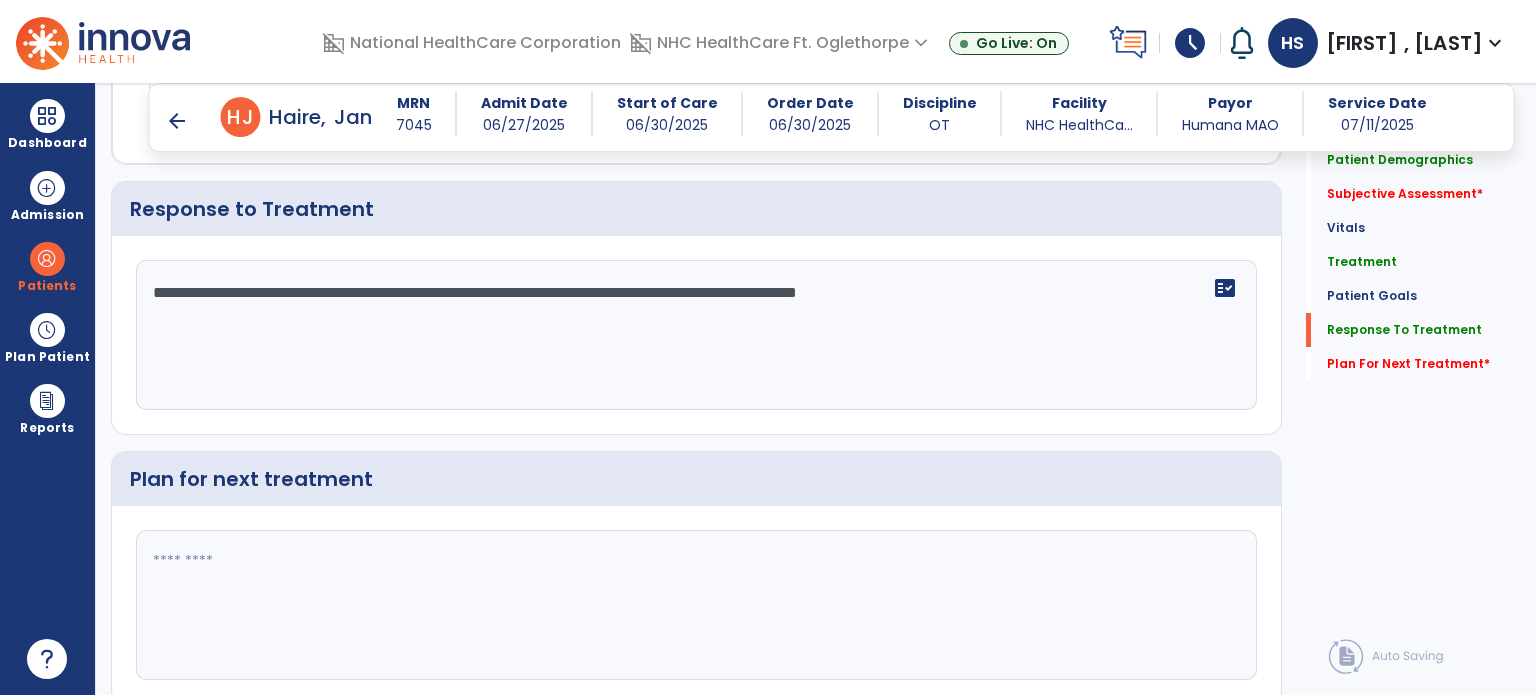 scroll, scrollTop: 2820, scrollLeft: 0, axis: vertical 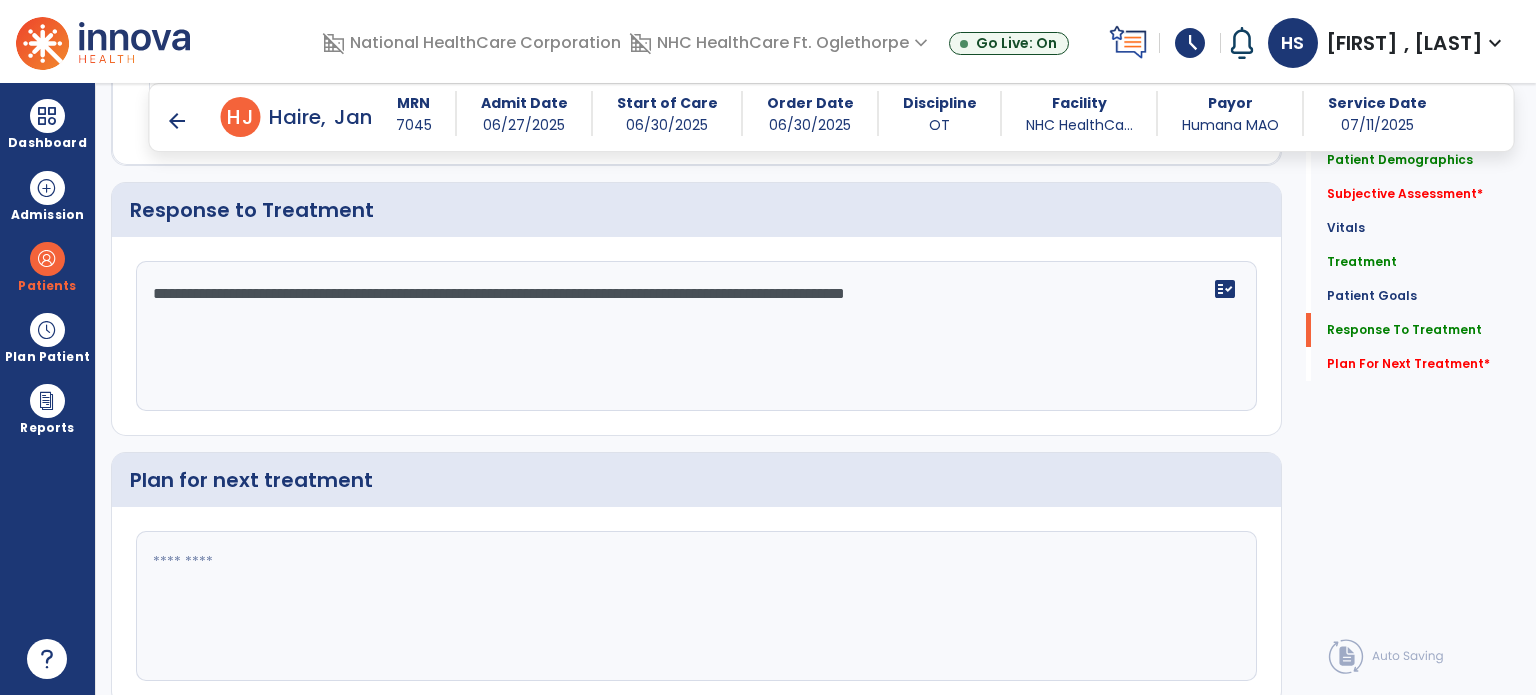 type on "**********" 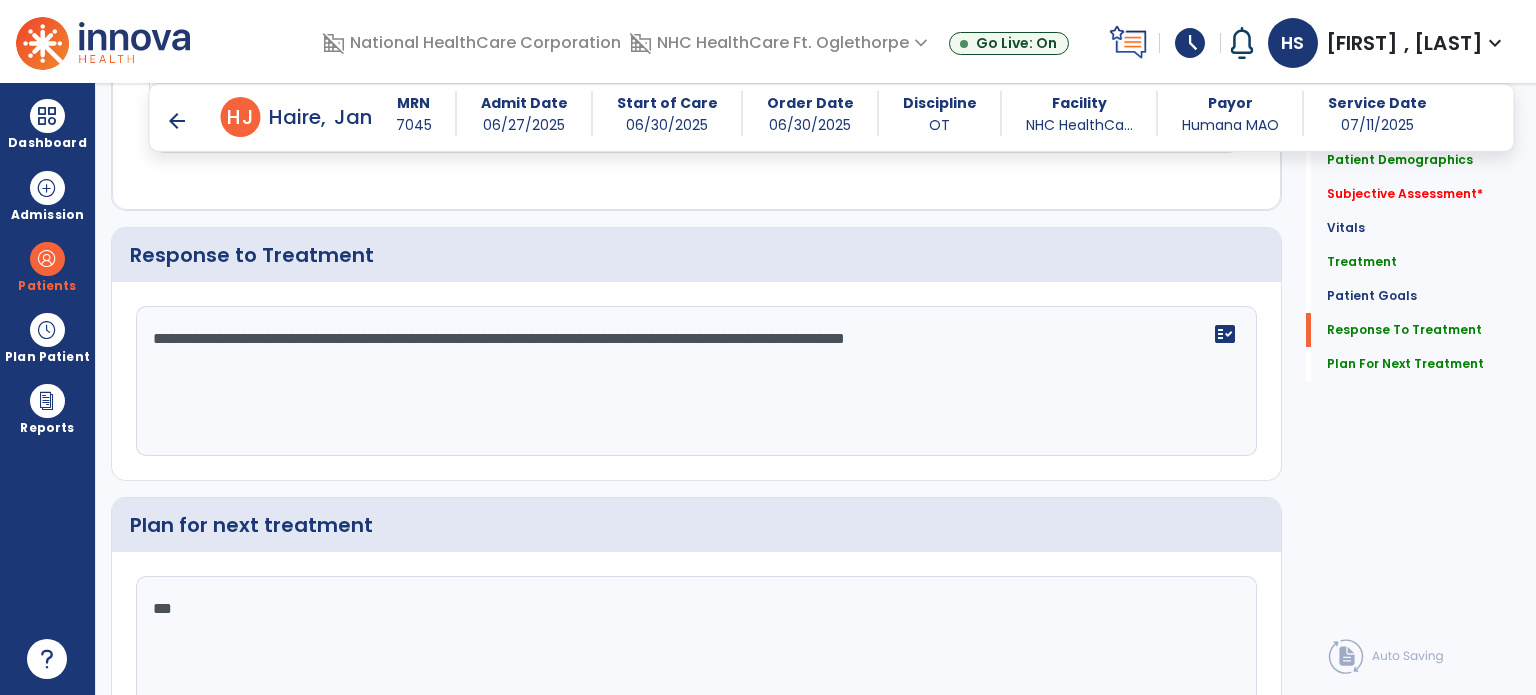 scroll, scrollTop: 2820, scrollLeft: 0, axis: vertical 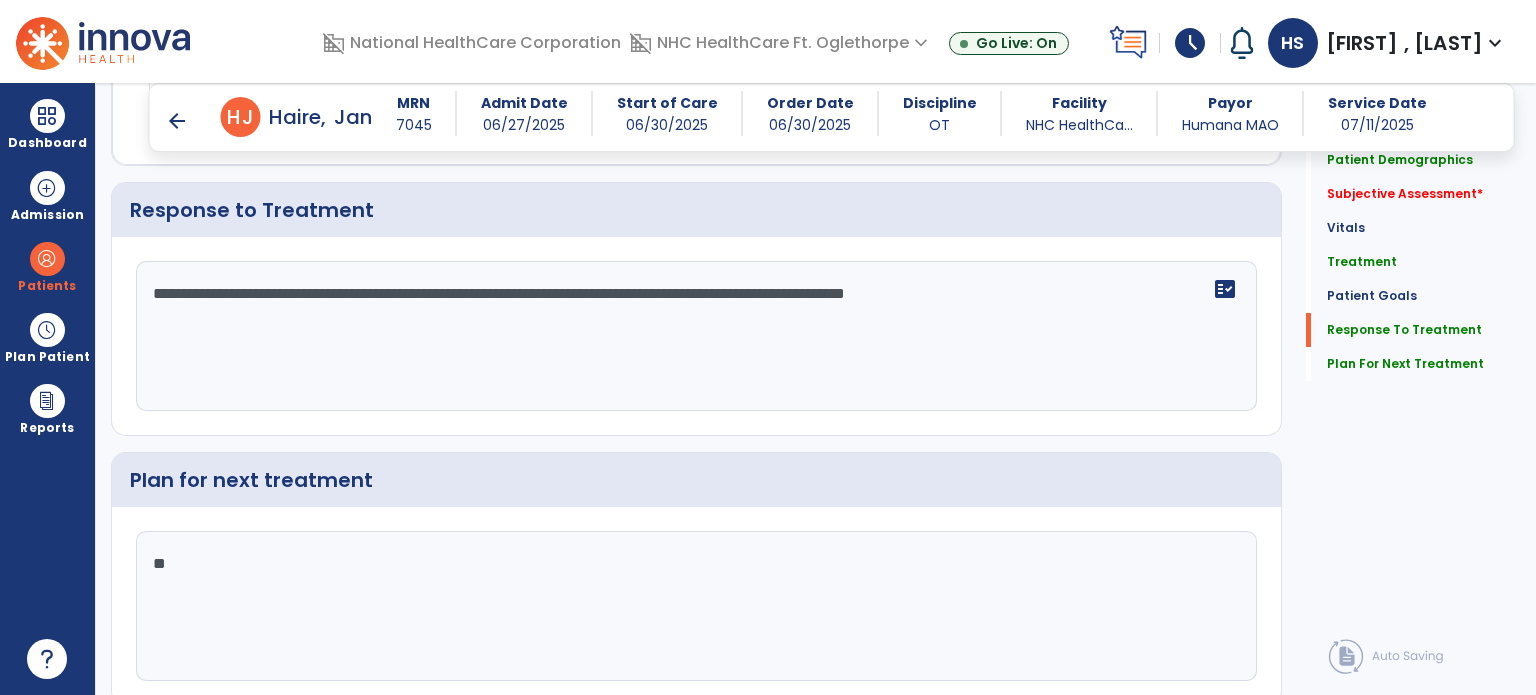 type on "*" 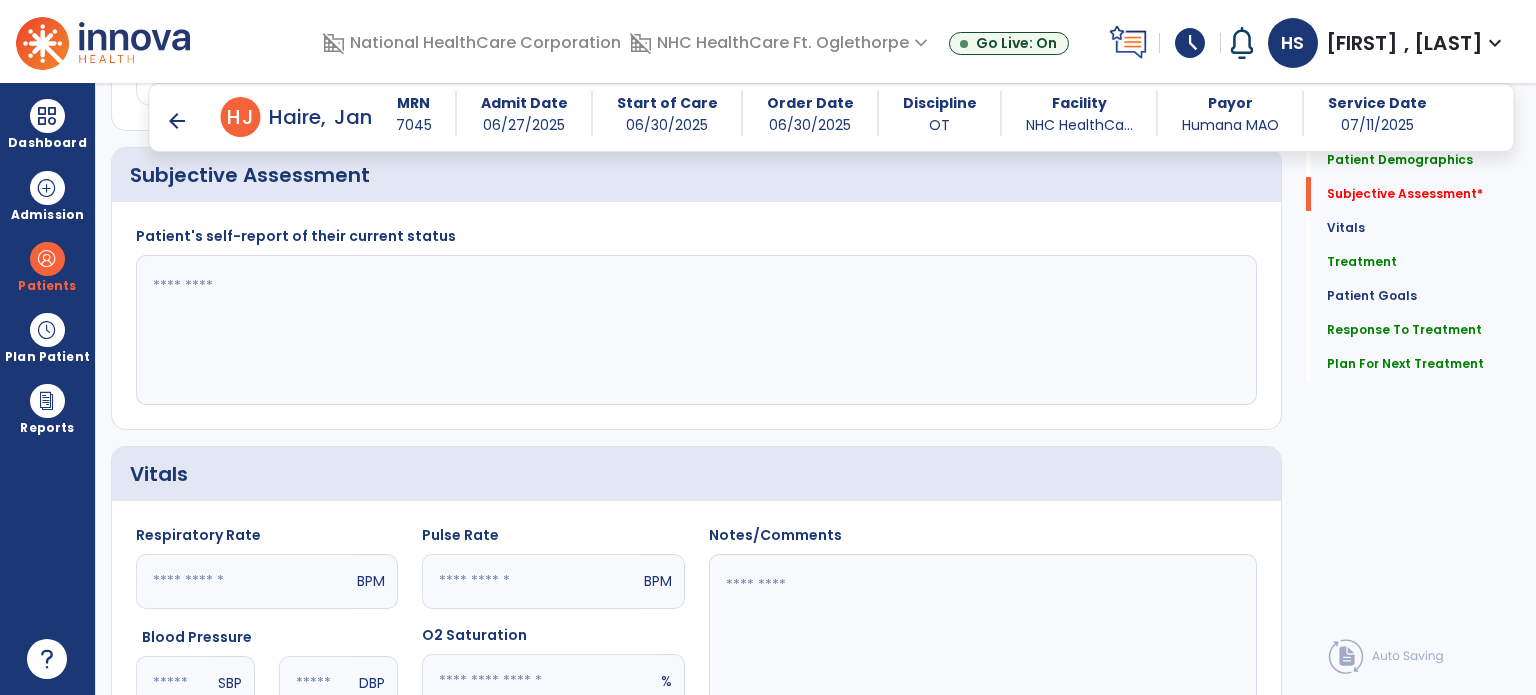 scroll, scrollTop: 463, scrollLeft: 0, axis: vertical 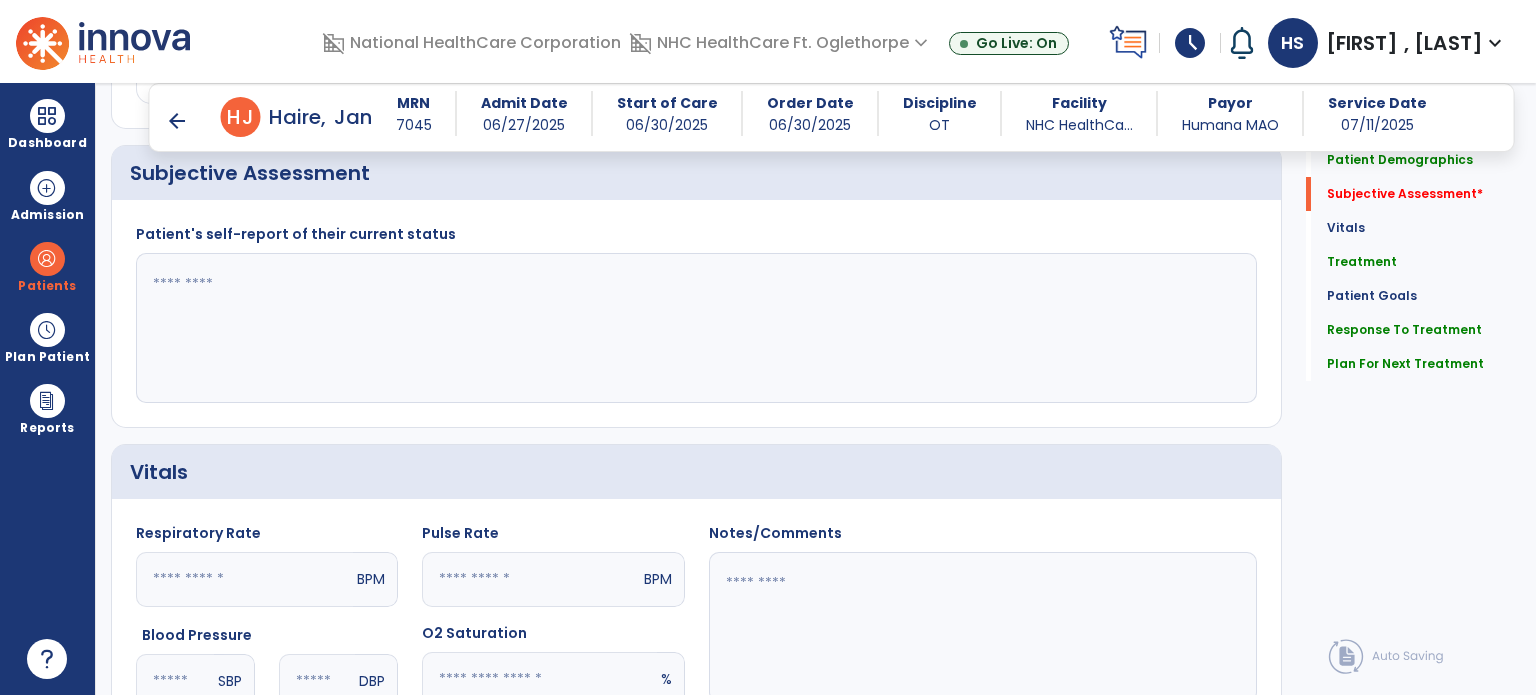 type on "**********" 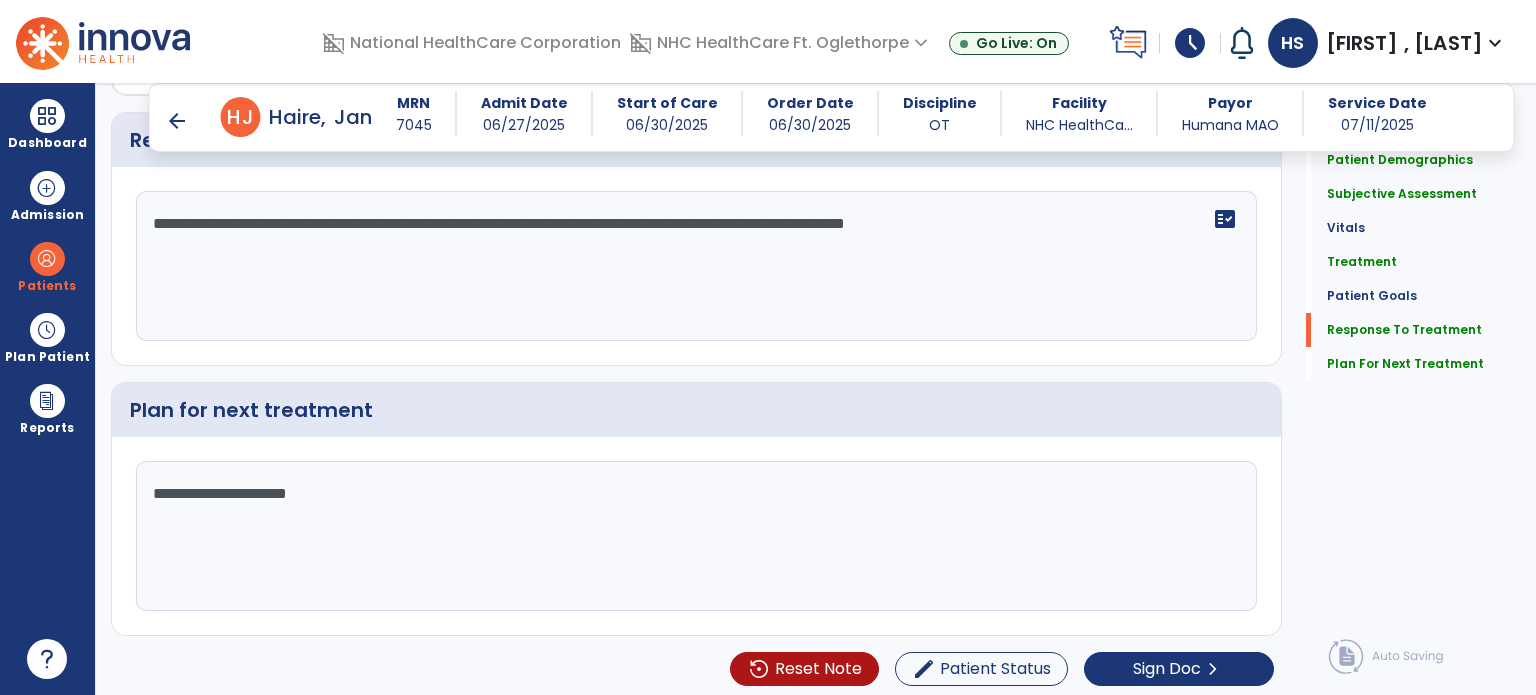 type on "**********" 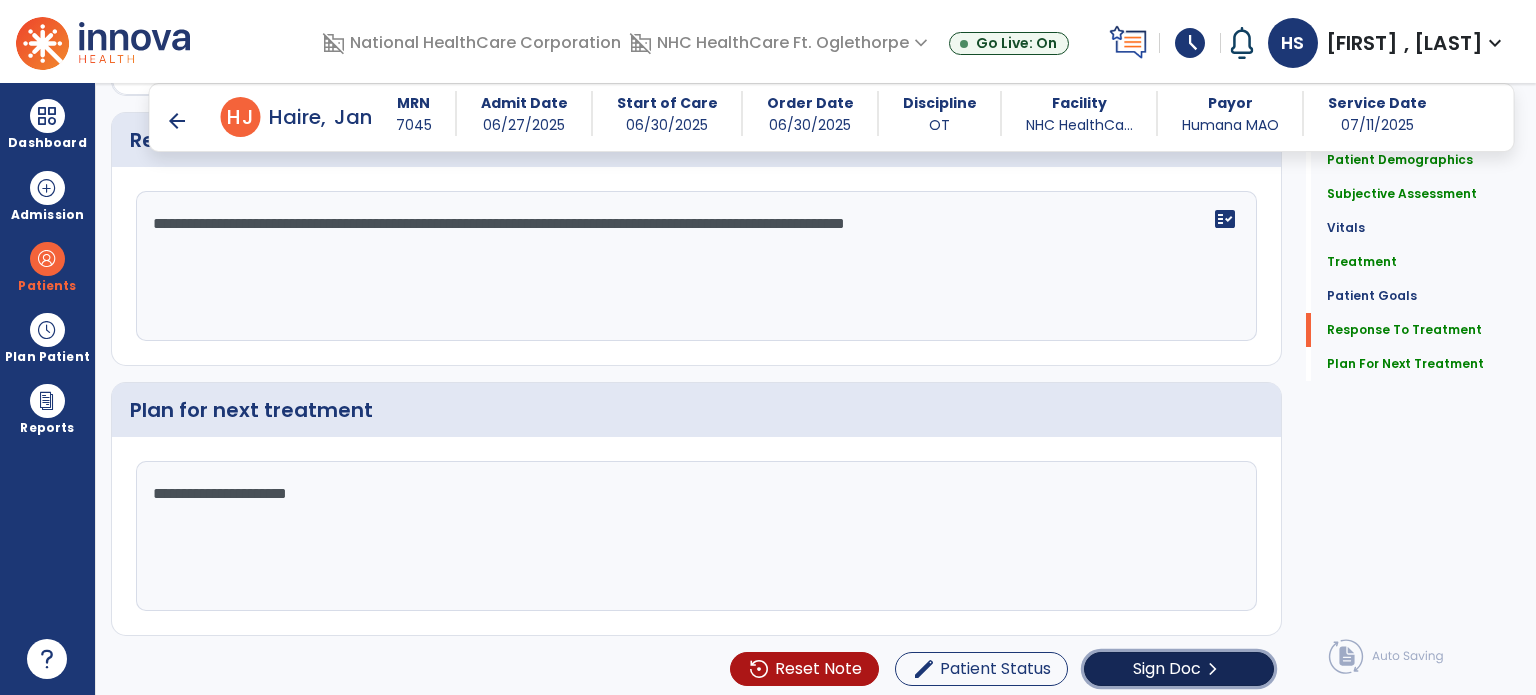 click on "Sign Doc" 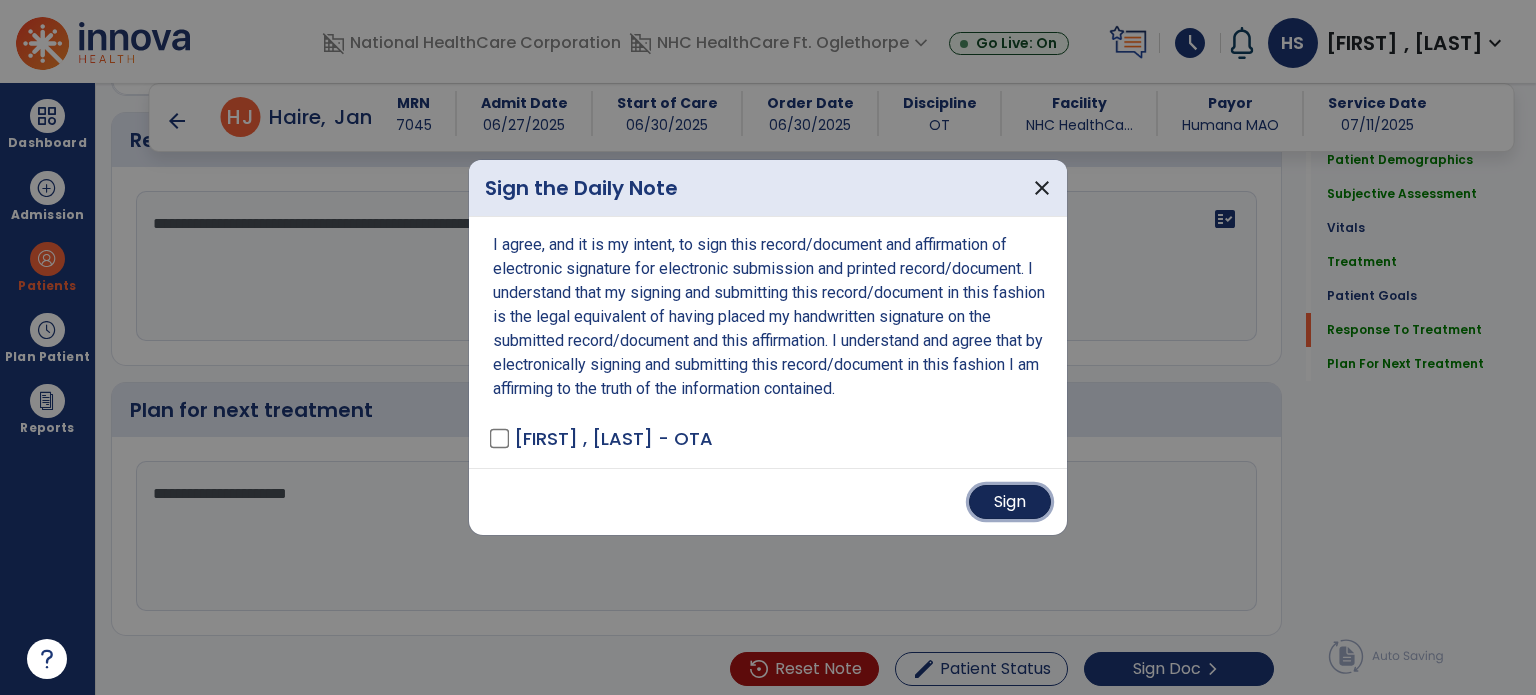 click on "Sign" at bounding box center (1010, 502) 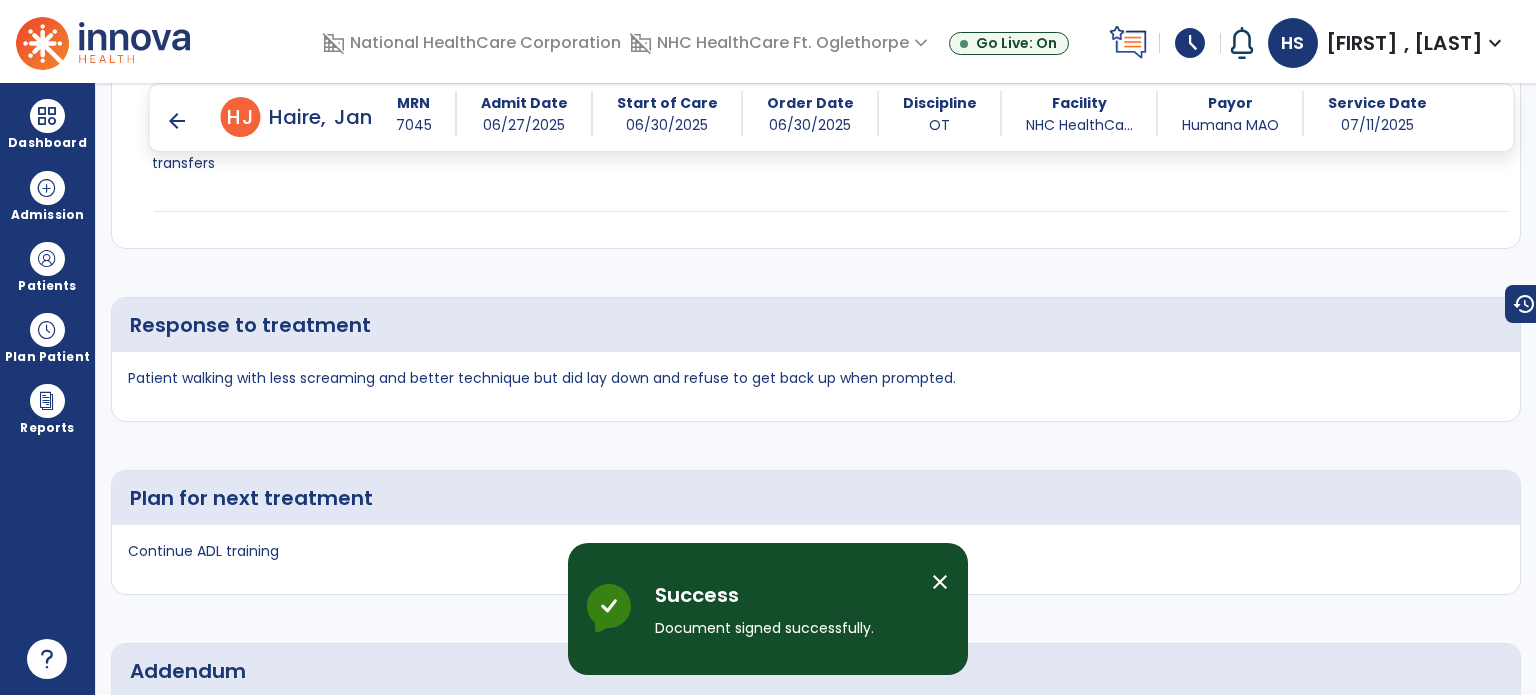 scroll, scrollTop: 4480, scrollLeft: 0, axis: vertical 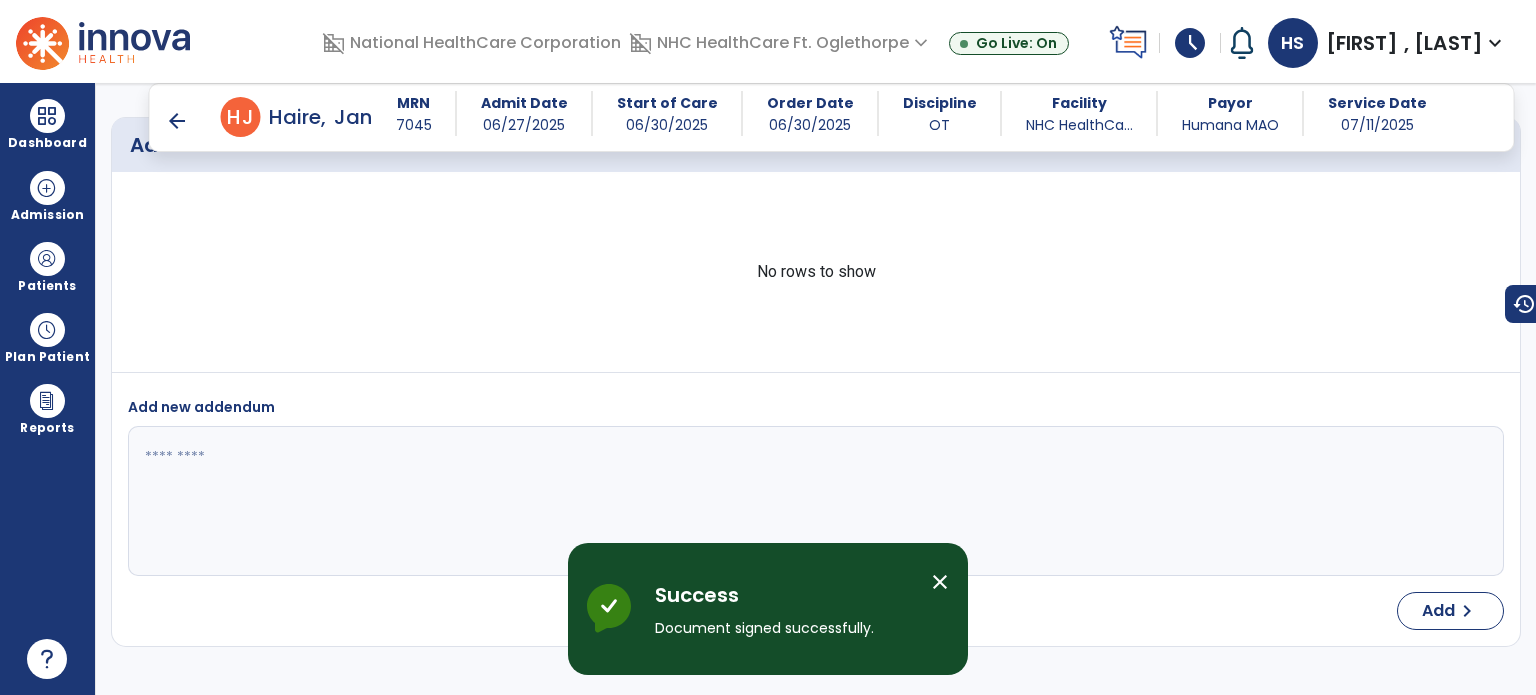 click on "schedule" at bounding box center [1190, 43] 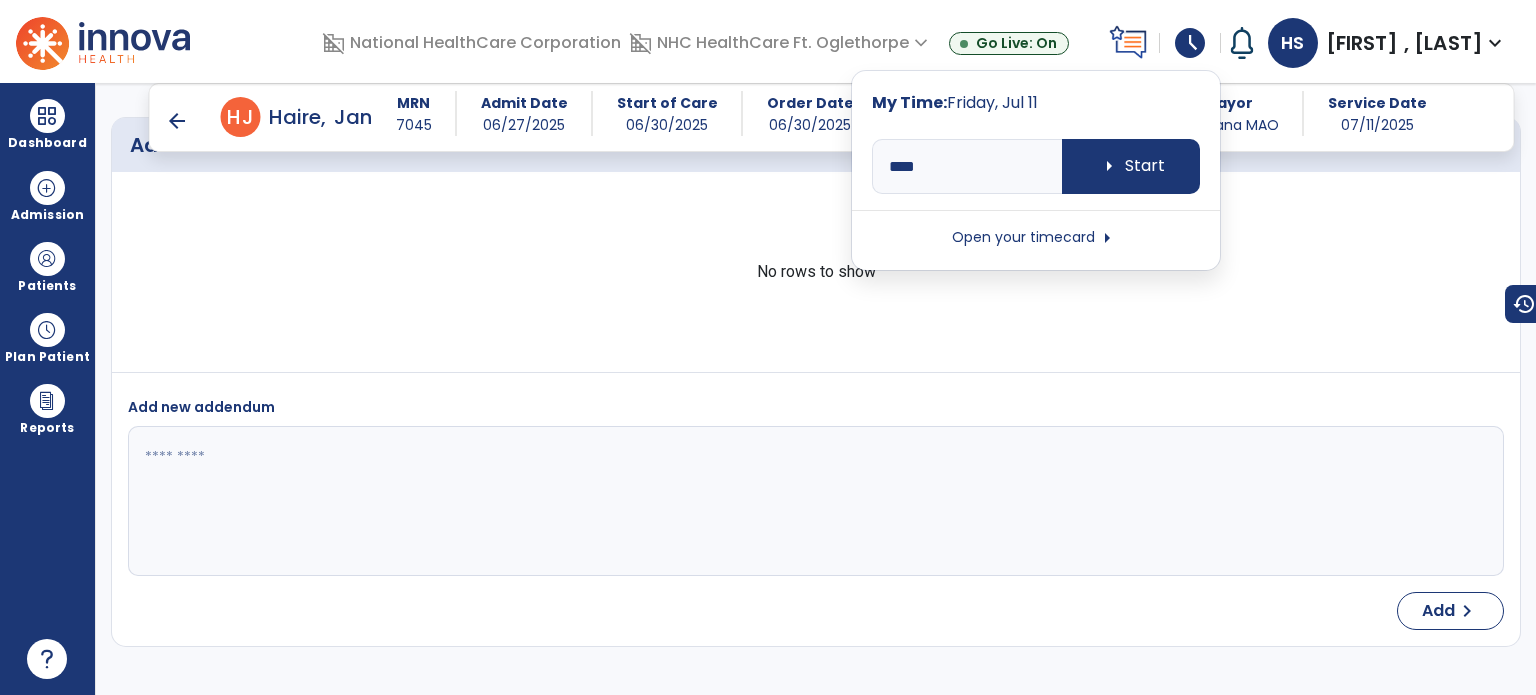 click on "Open your timecard  arrow_right" at bounding box center [1036, 238] 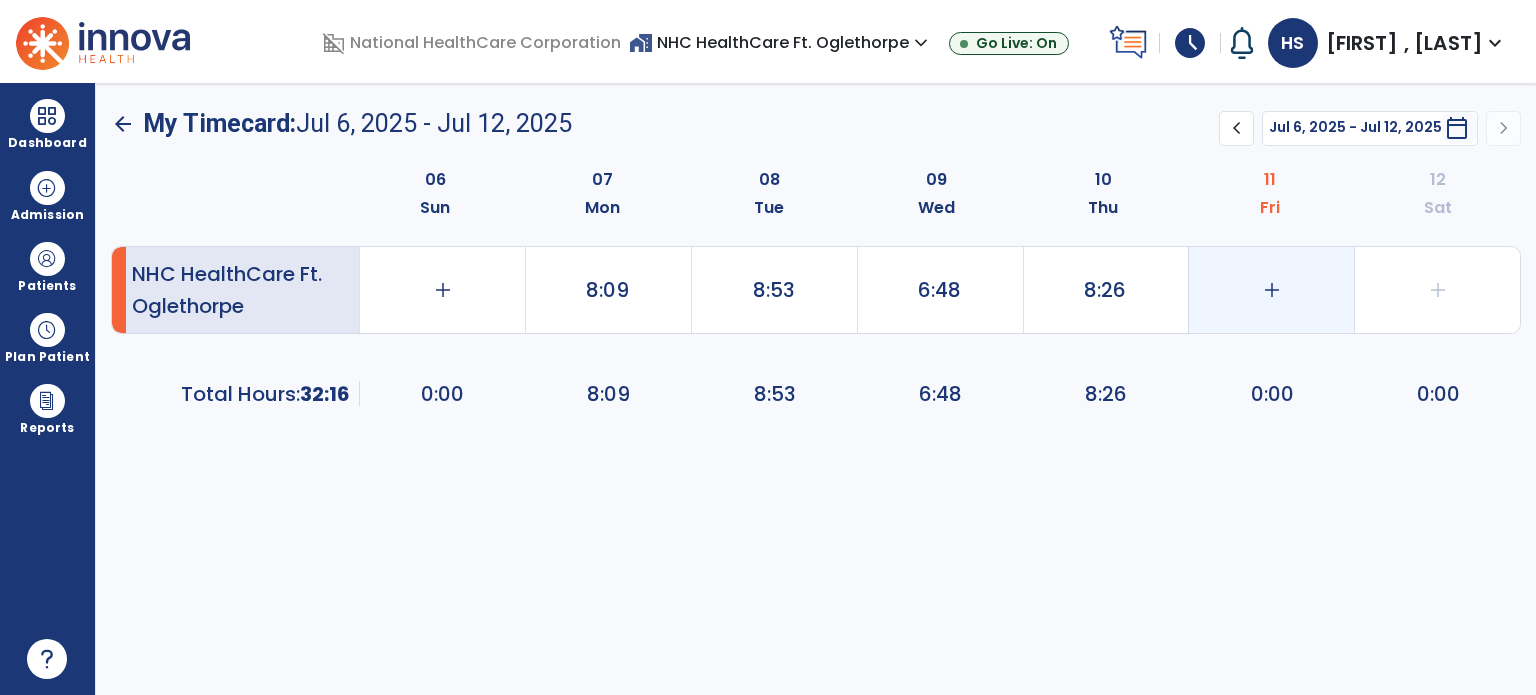 click on "add" 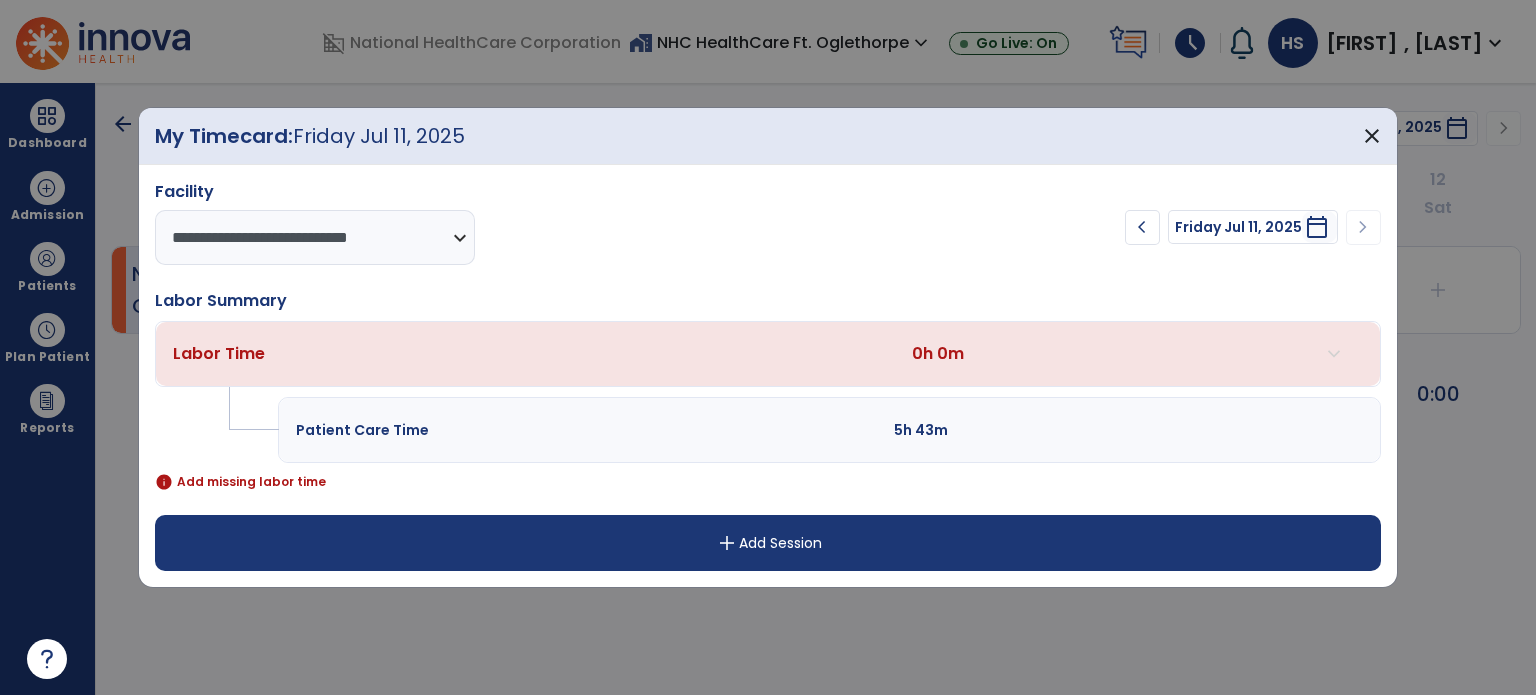 click on "add  Add Session" at bounding box center (768, 543) 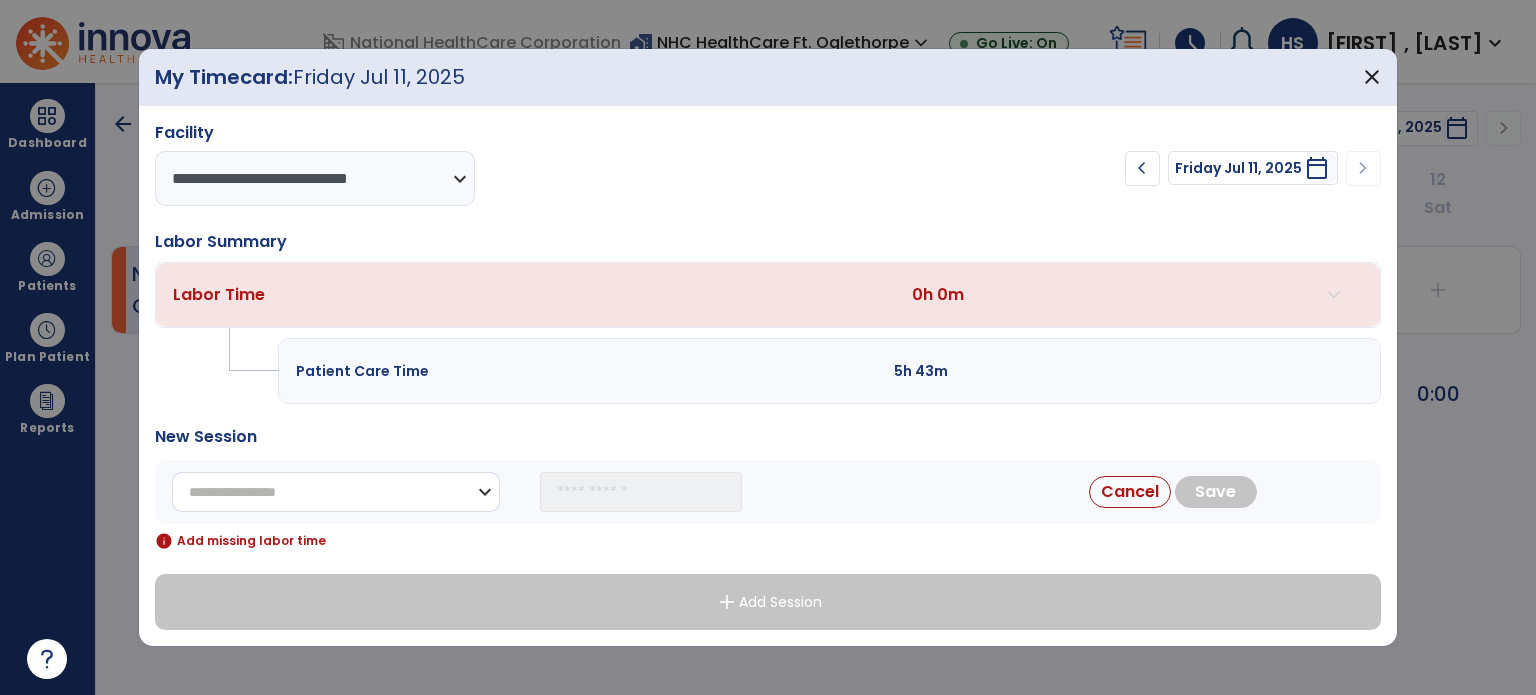 click on "**********" at bounding box center [336, 492] 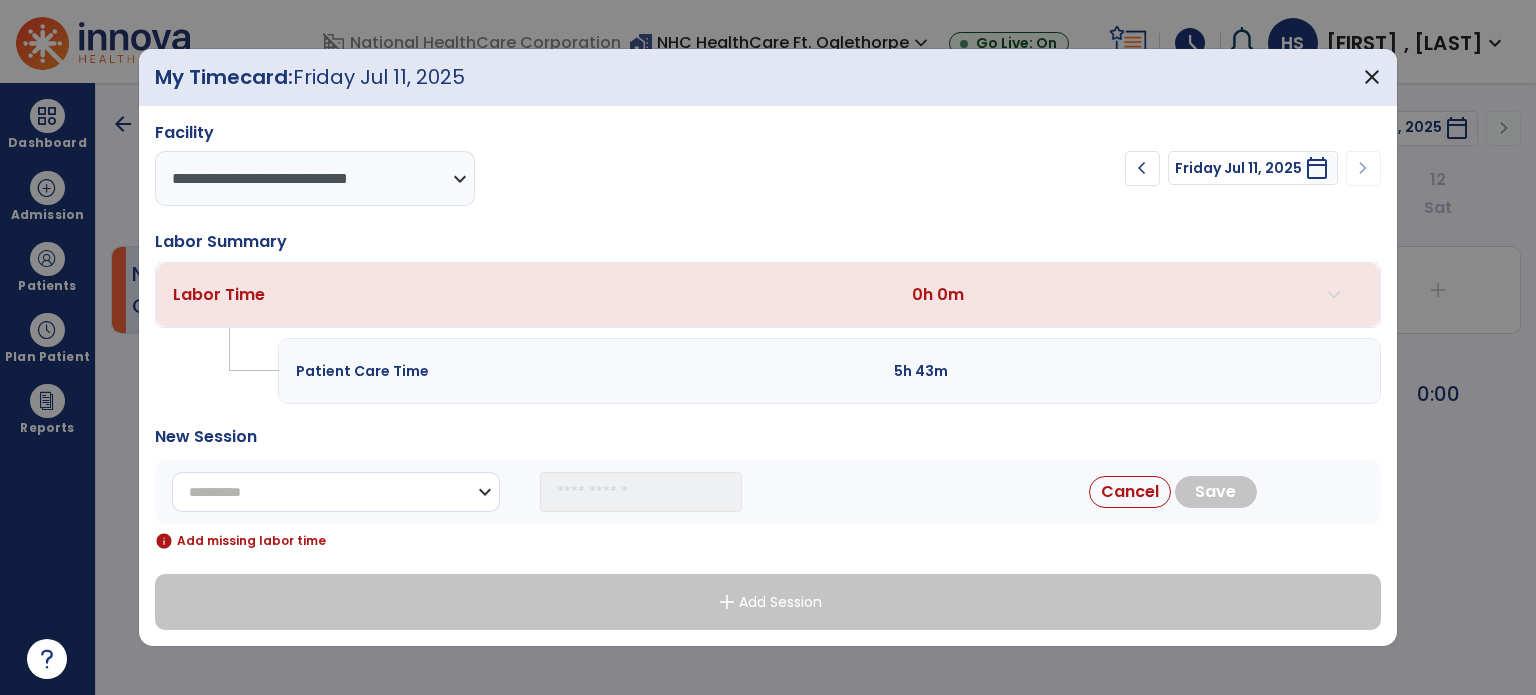 click on "**********" at bounding box center [336, 492] 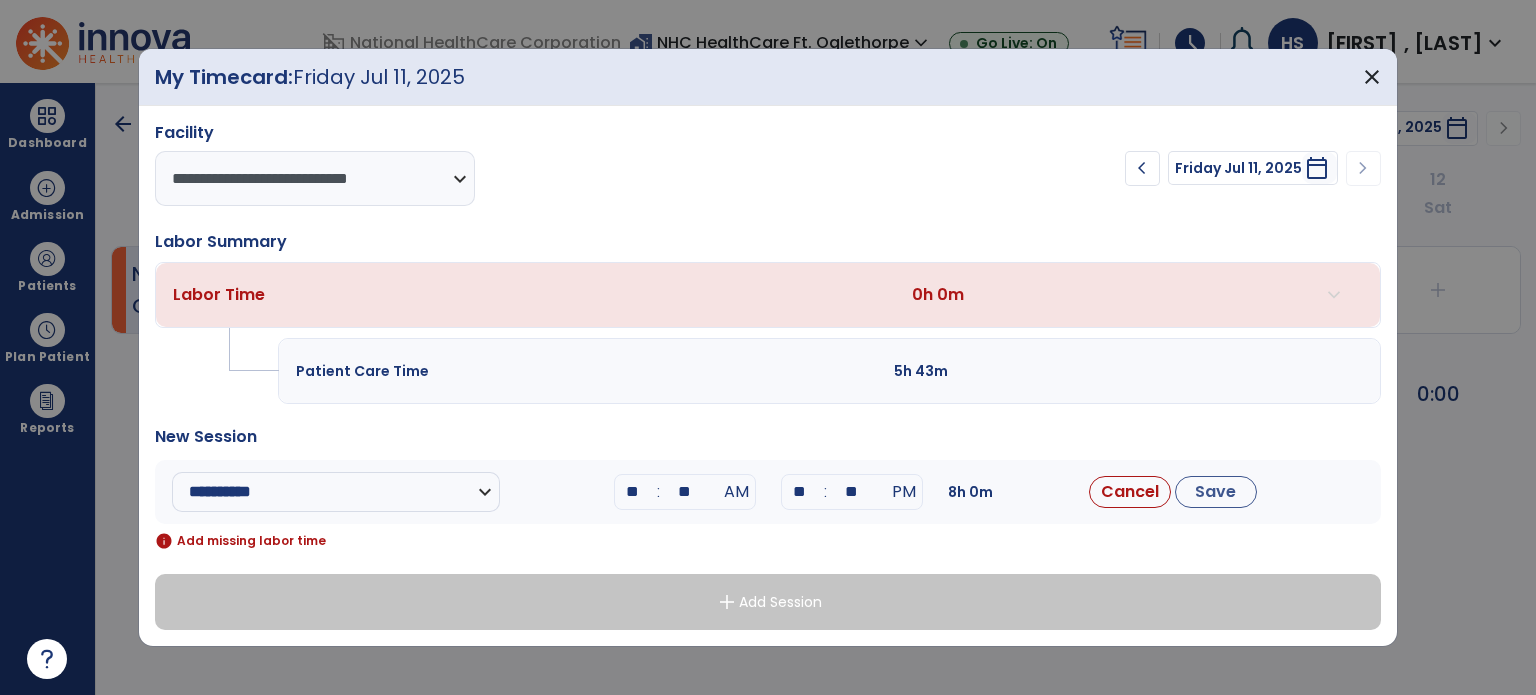 click on "**" at bounding box center (633, 492) 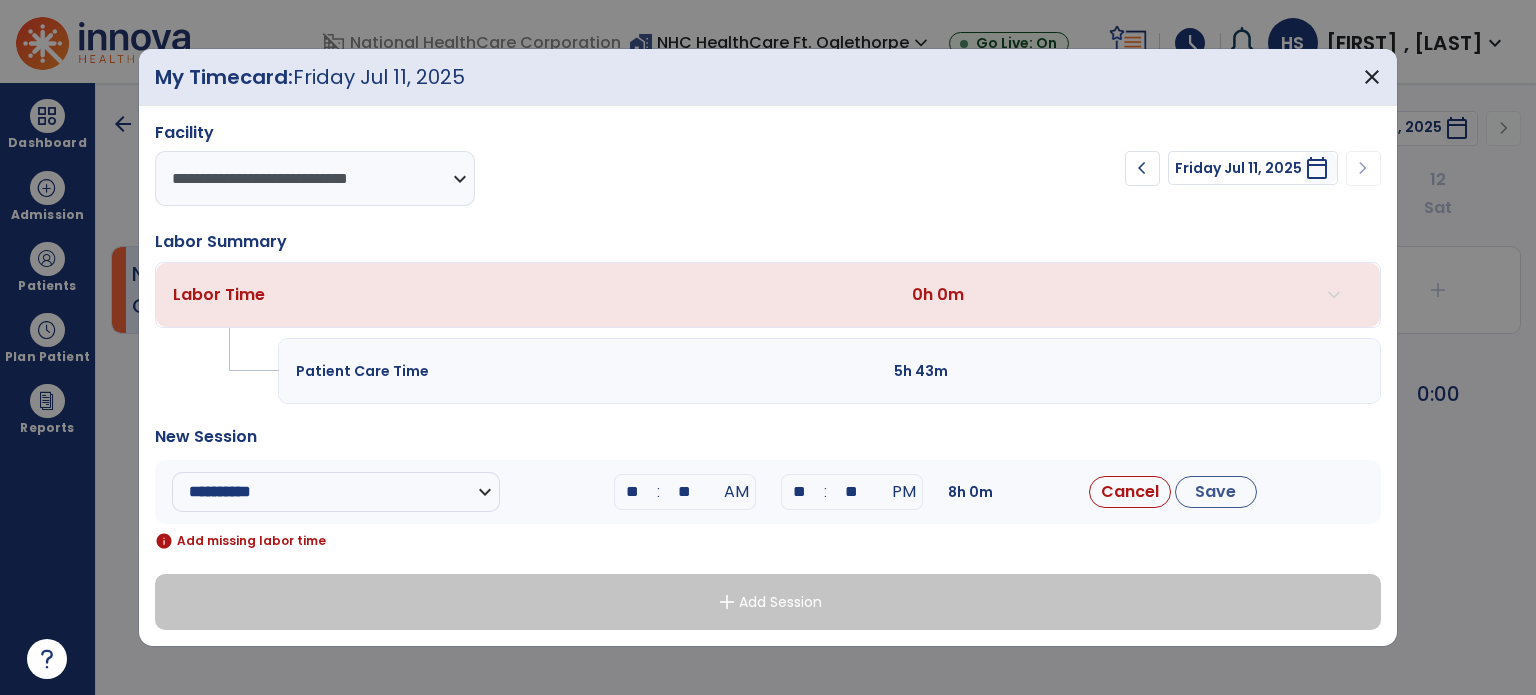 type on "**" 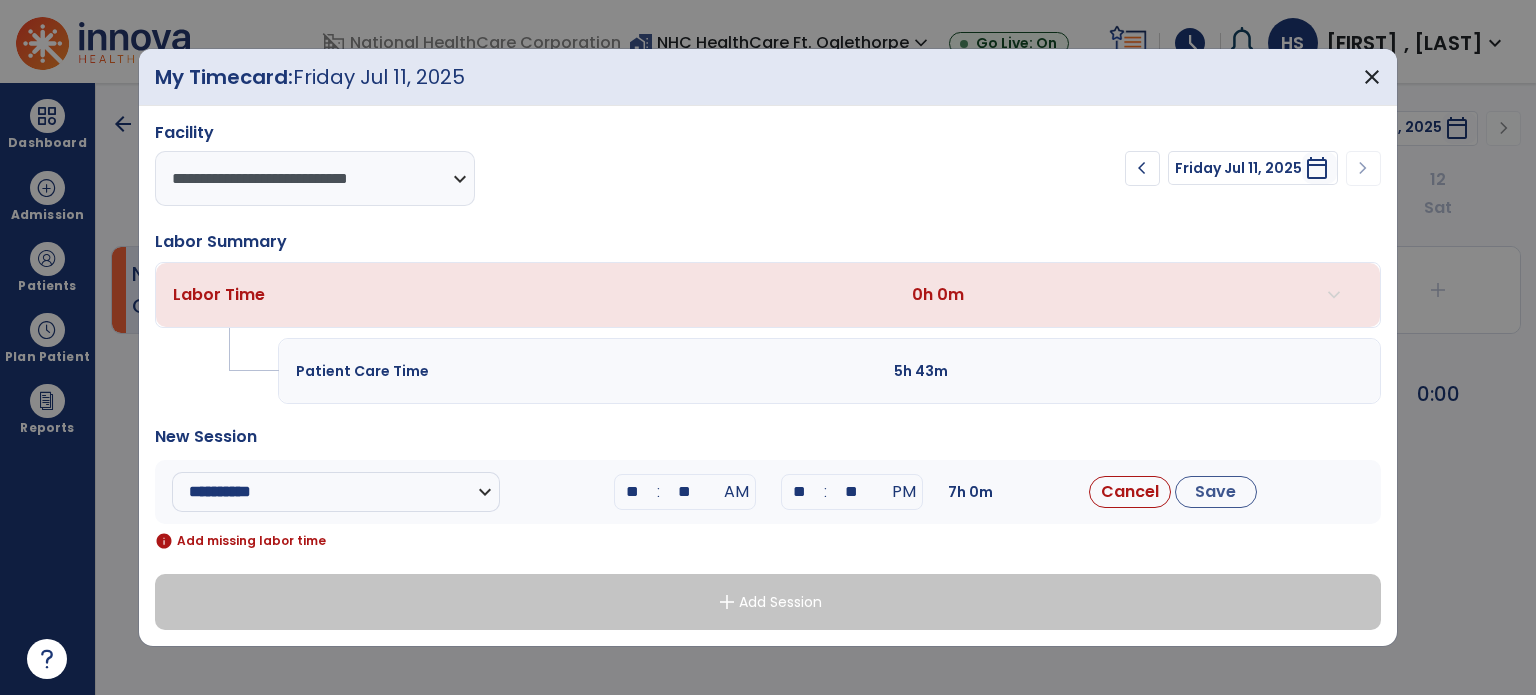 type on "*" 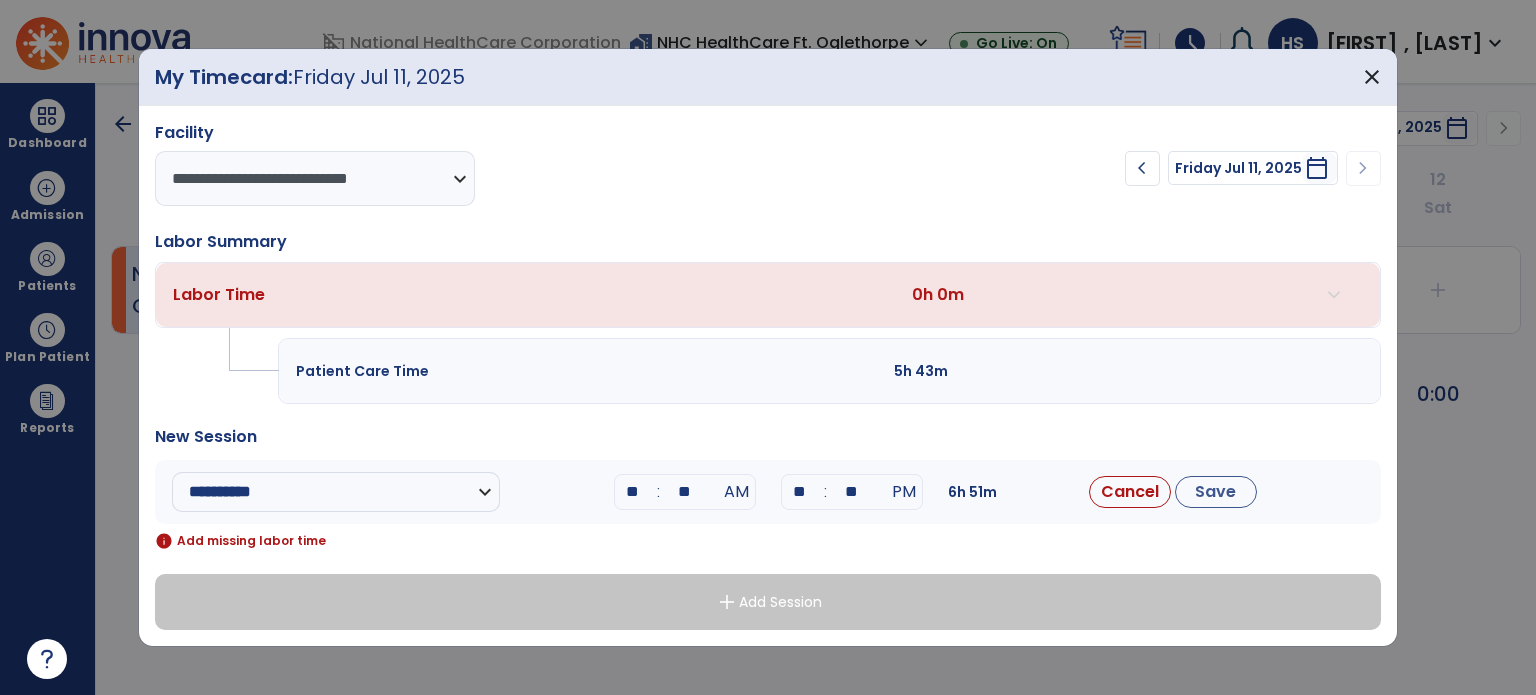 click on "**" at bounding box center [800, 492] 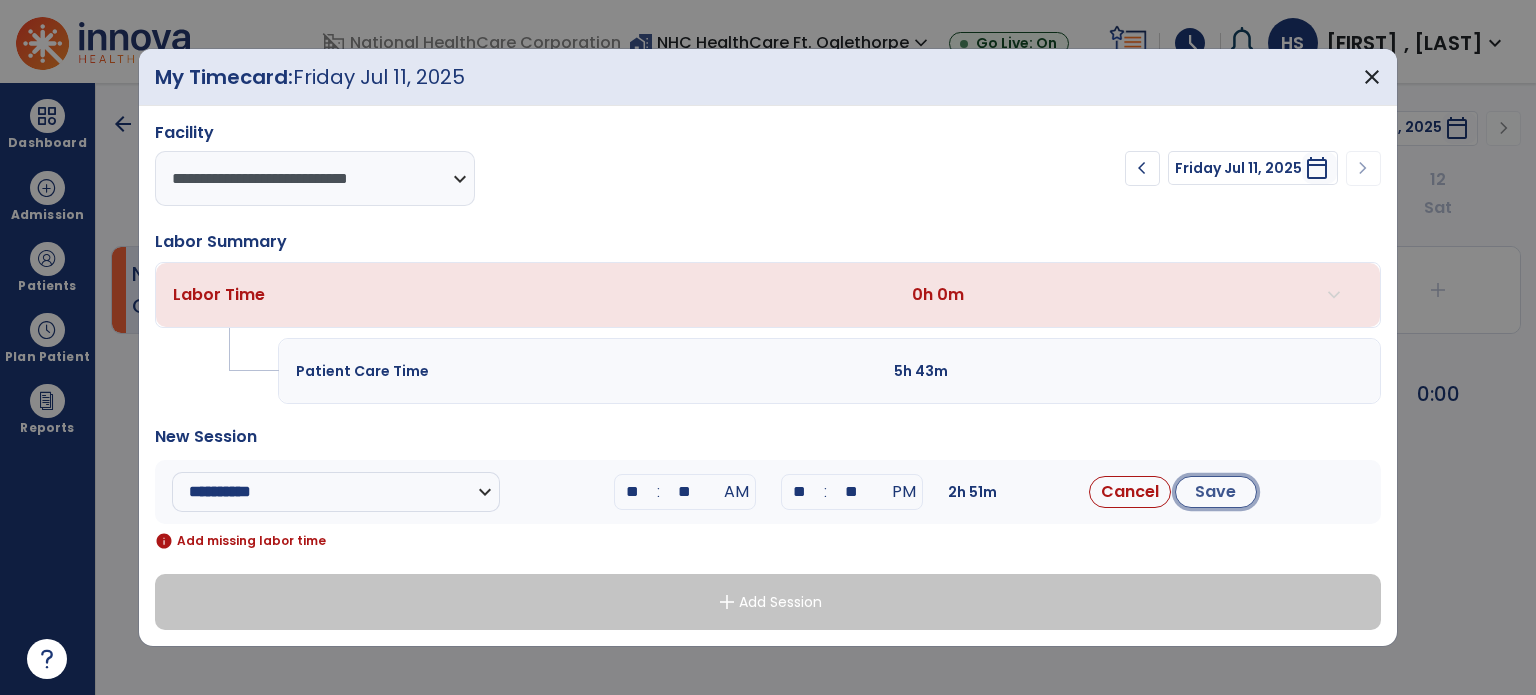 click on "Save" at bounding box center [1216, 492] 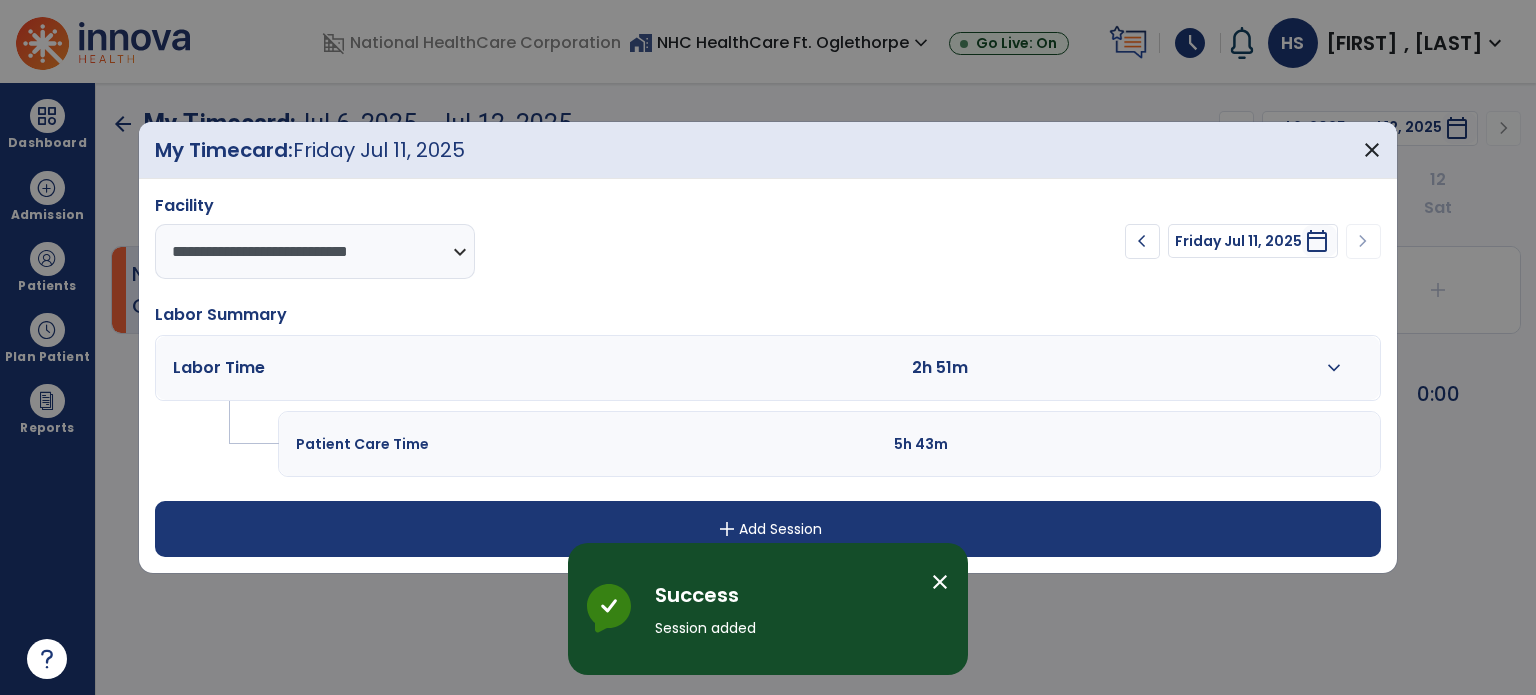 click on "add  Add Session" at bounding box center [768, 529] 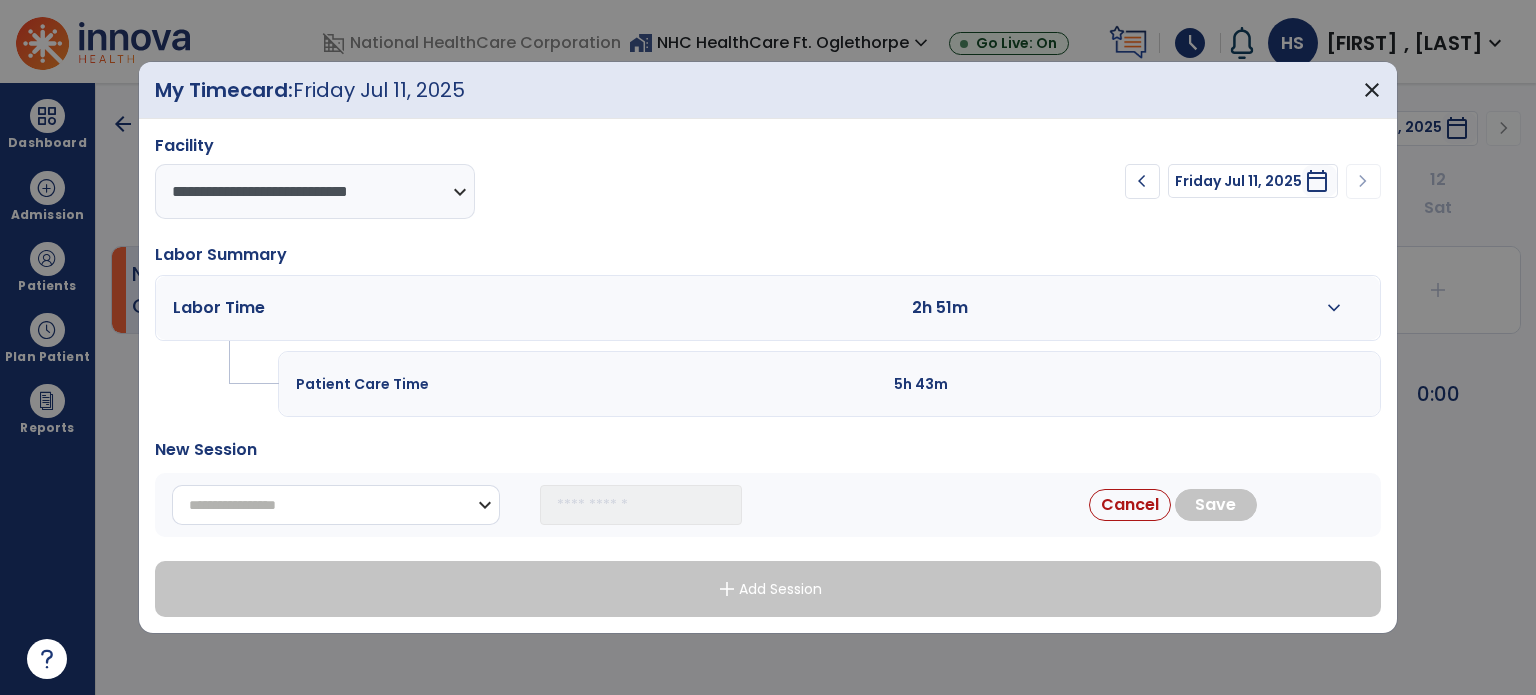 click on "**********" at bounding box center (336, 505) 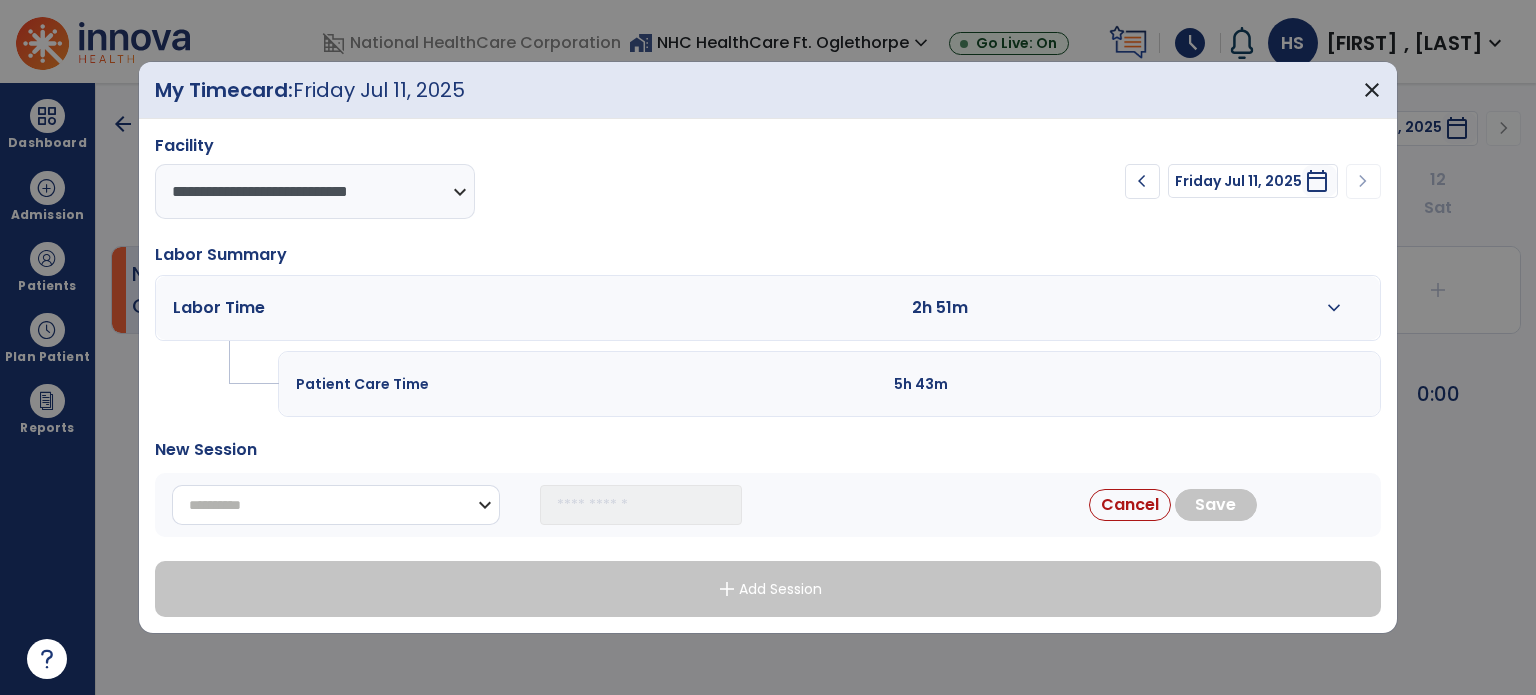 click on "**********" at bounding box center [336, 505] 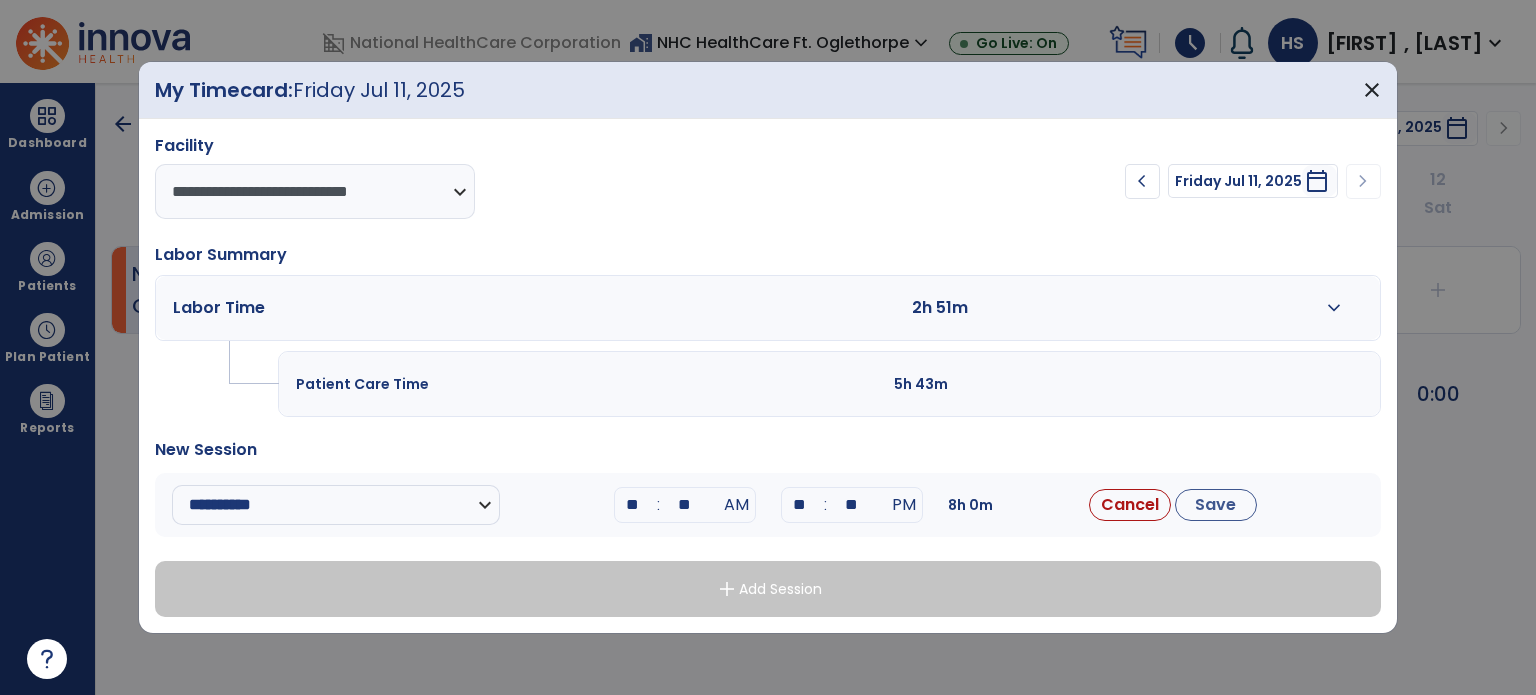 click on "**" at bounding box center [633, 505] 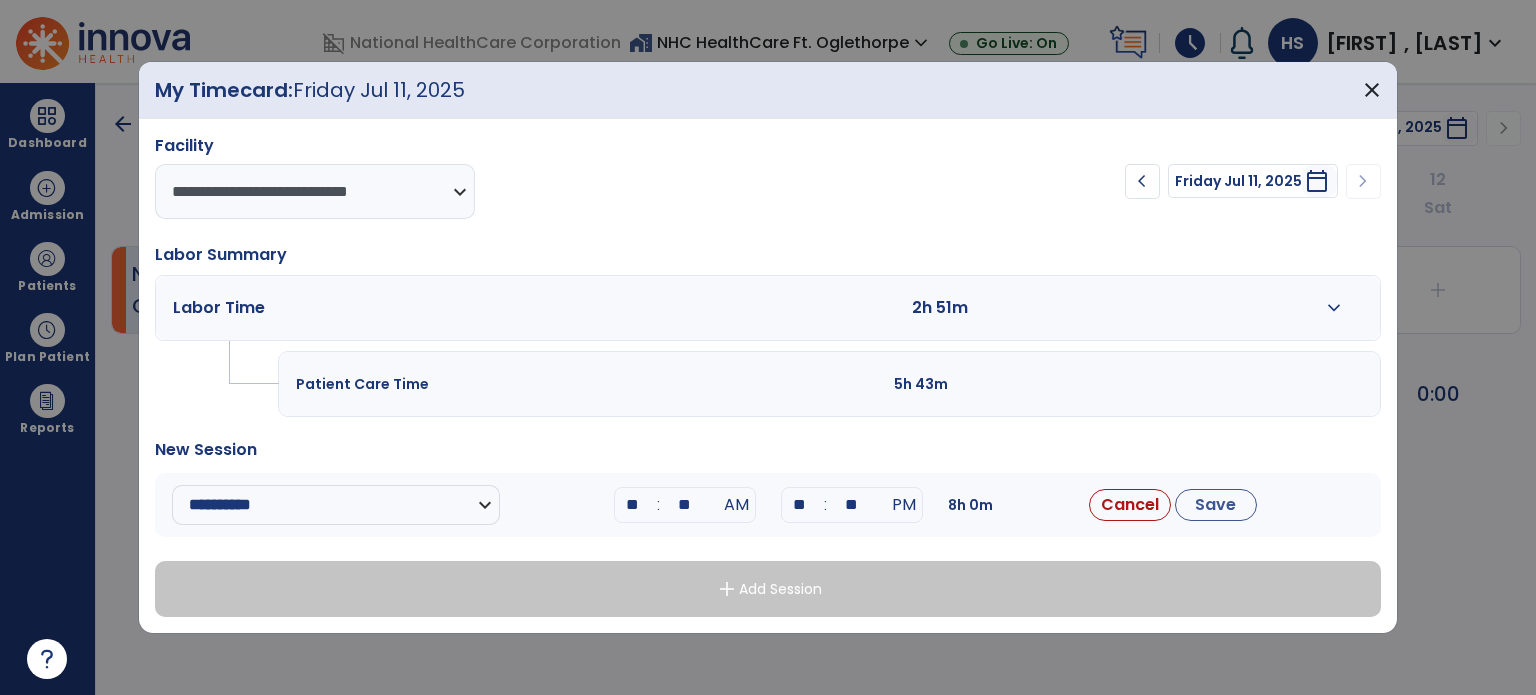 click on "**" at bounding box center [685, 505] 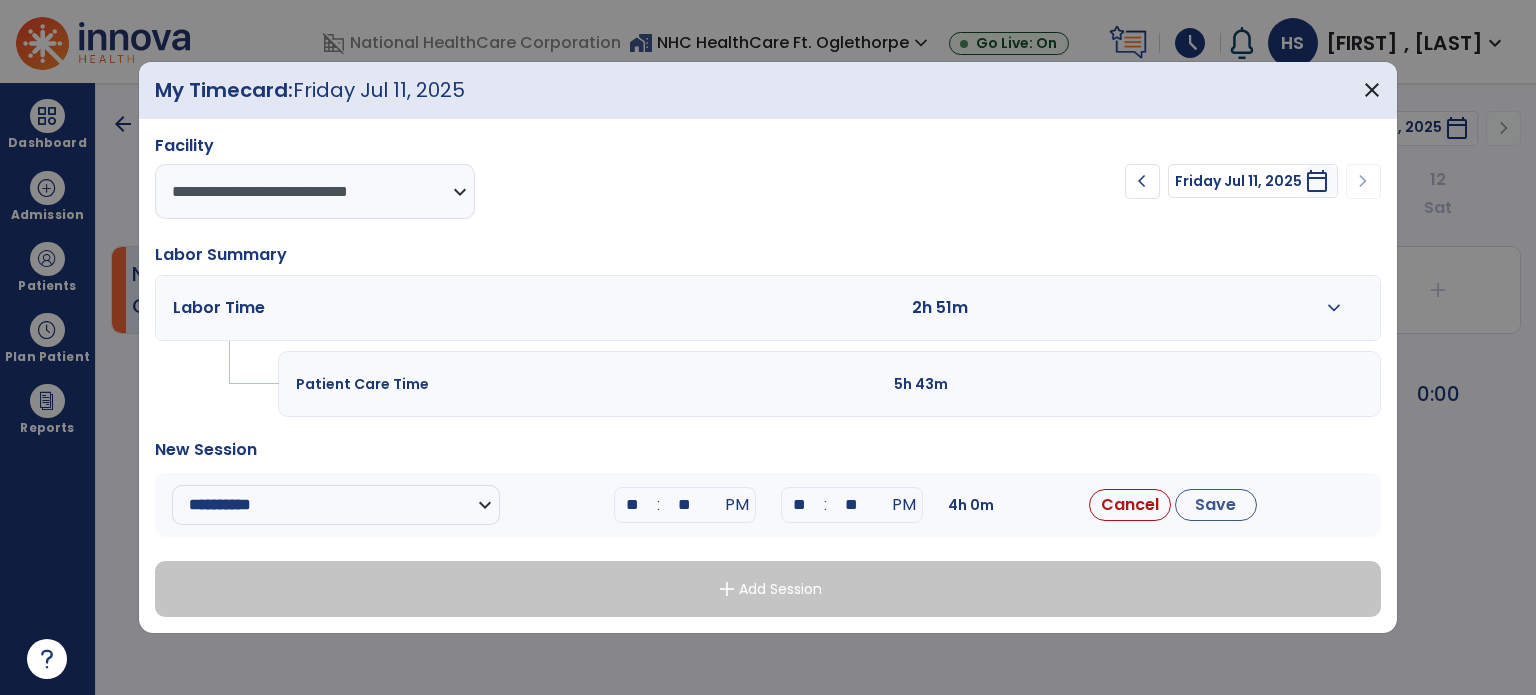 type on "*" 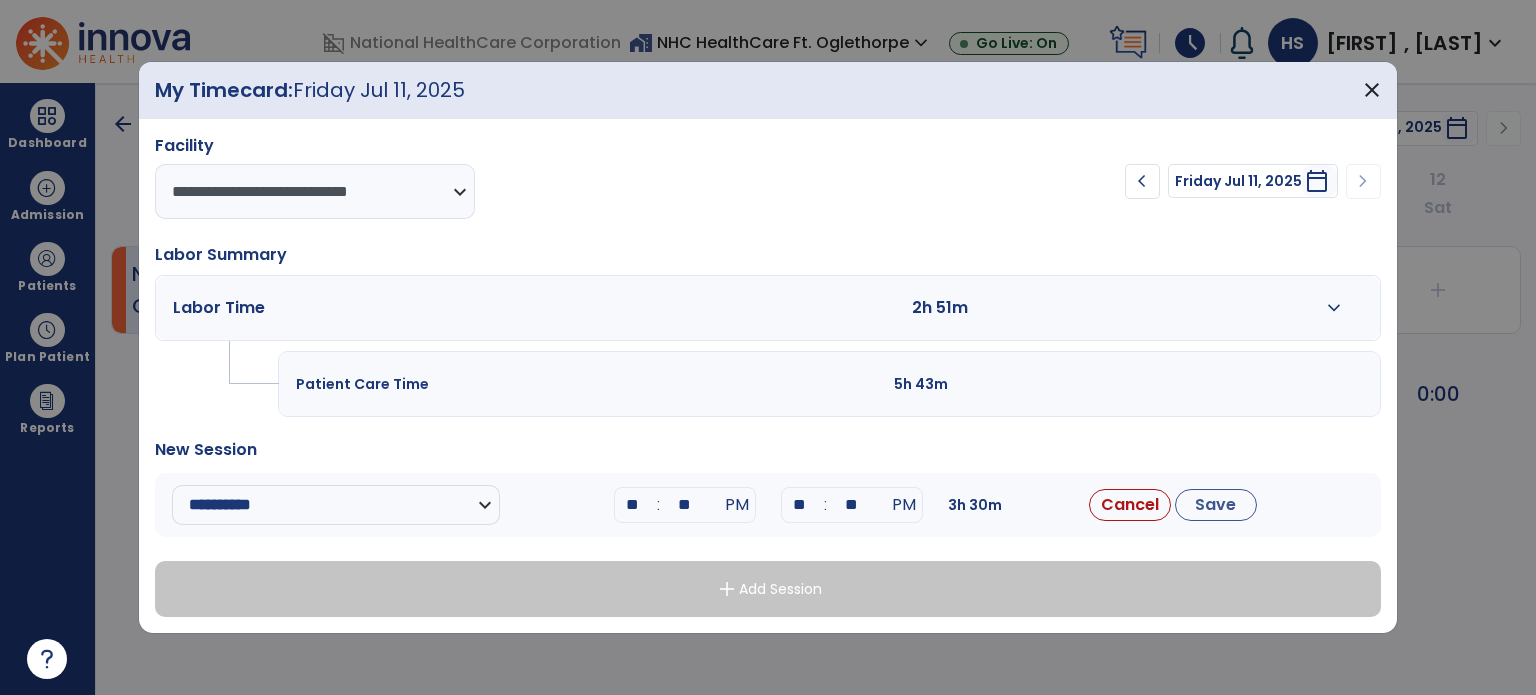 click on "**" at bounding box center (800, 505) 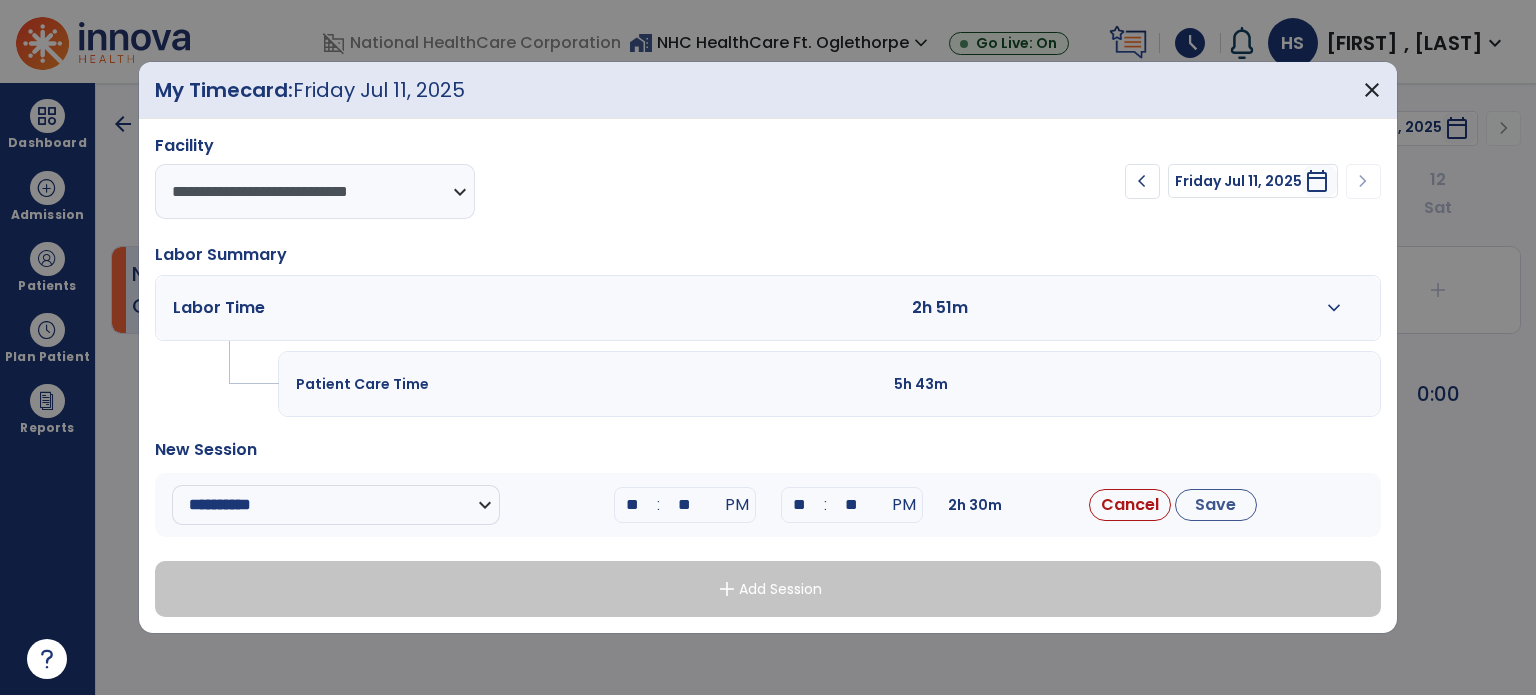 type on "*" 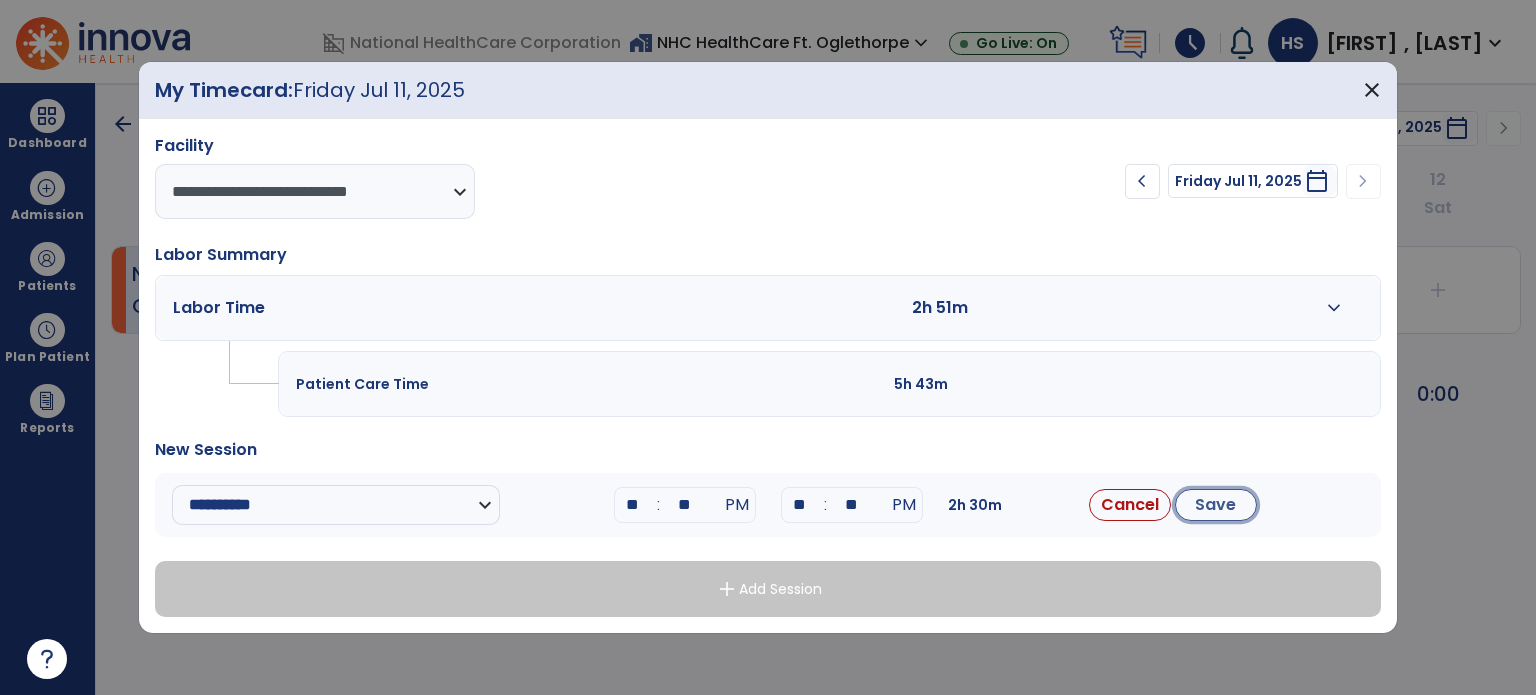 click on "Save" at bounding box center [1216, 505] 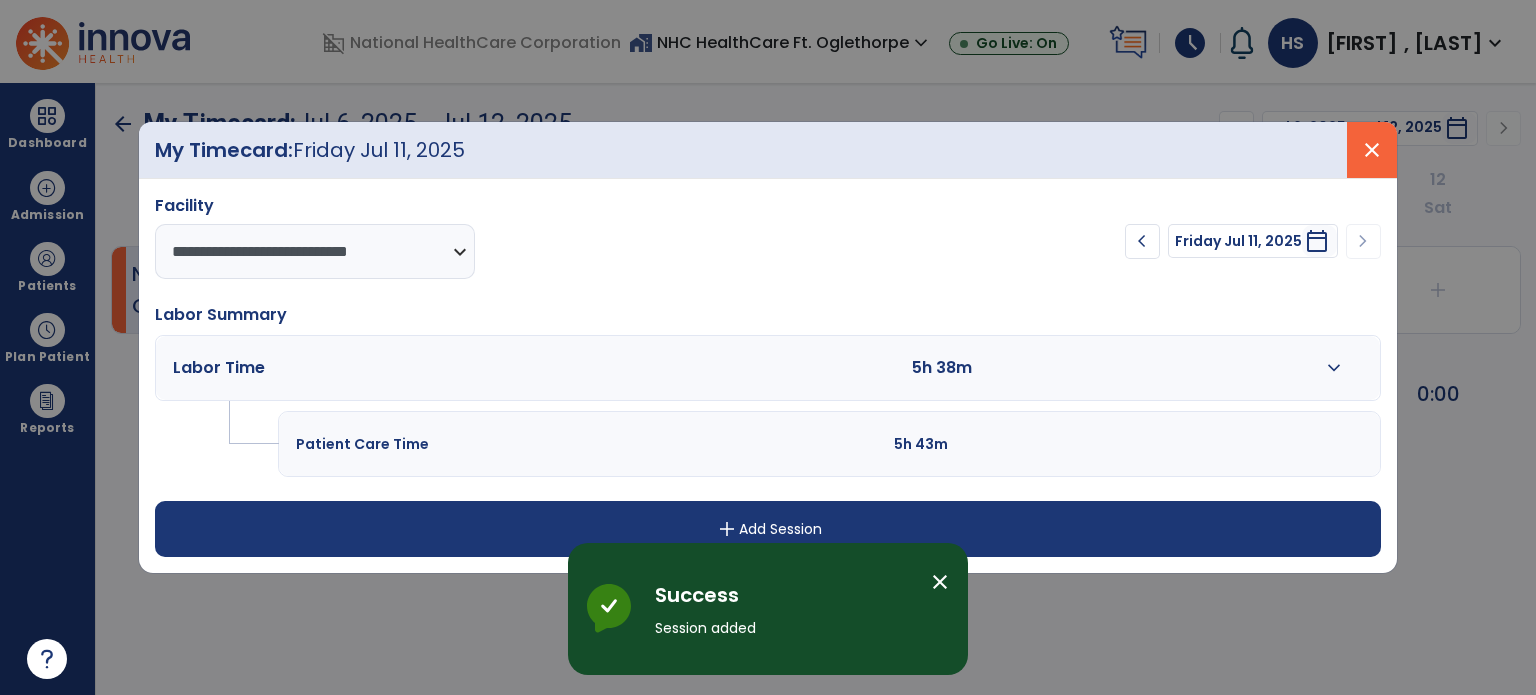 click on "close" at bounding box center [1372, 150] 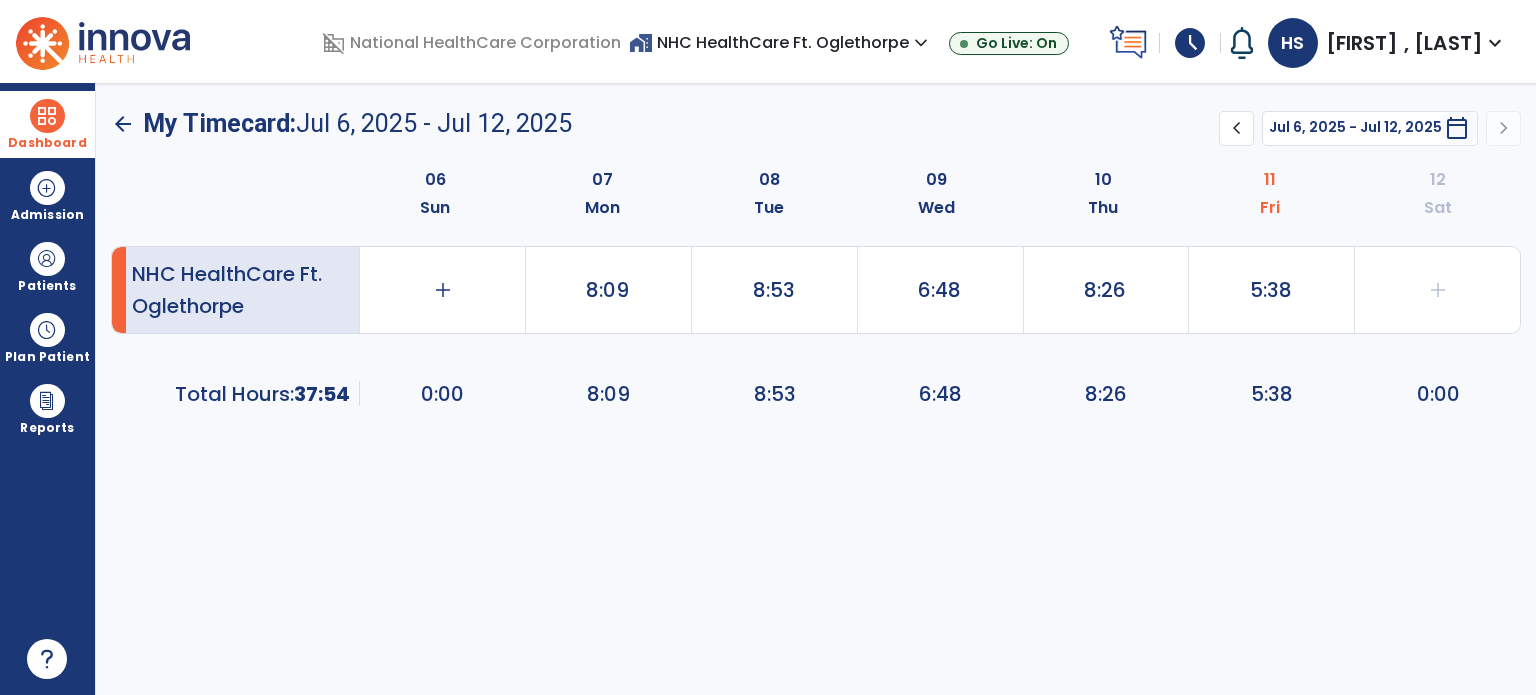 click on "Dashboard" at bounding box center (47, 143) 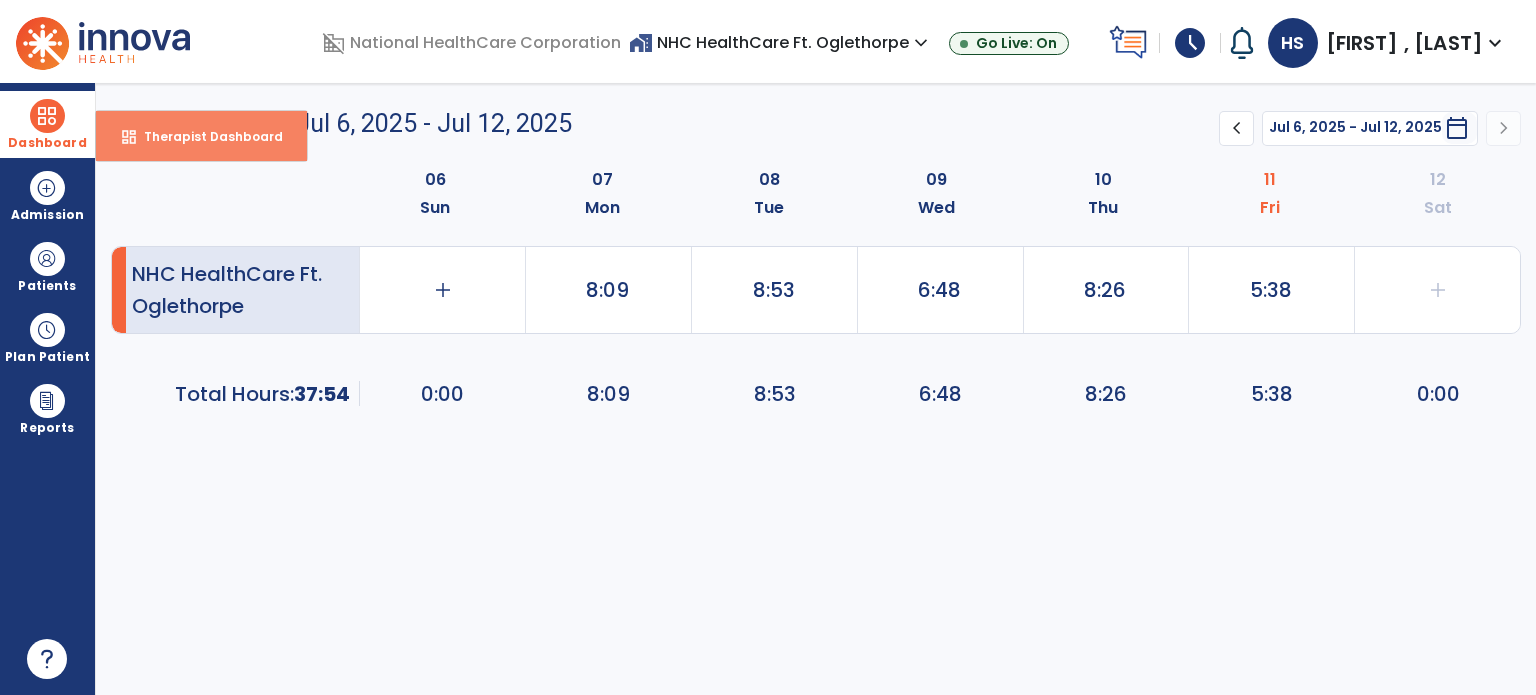 click on "dashboard  Therapist Dashboard" at bounding box center (201, 136) 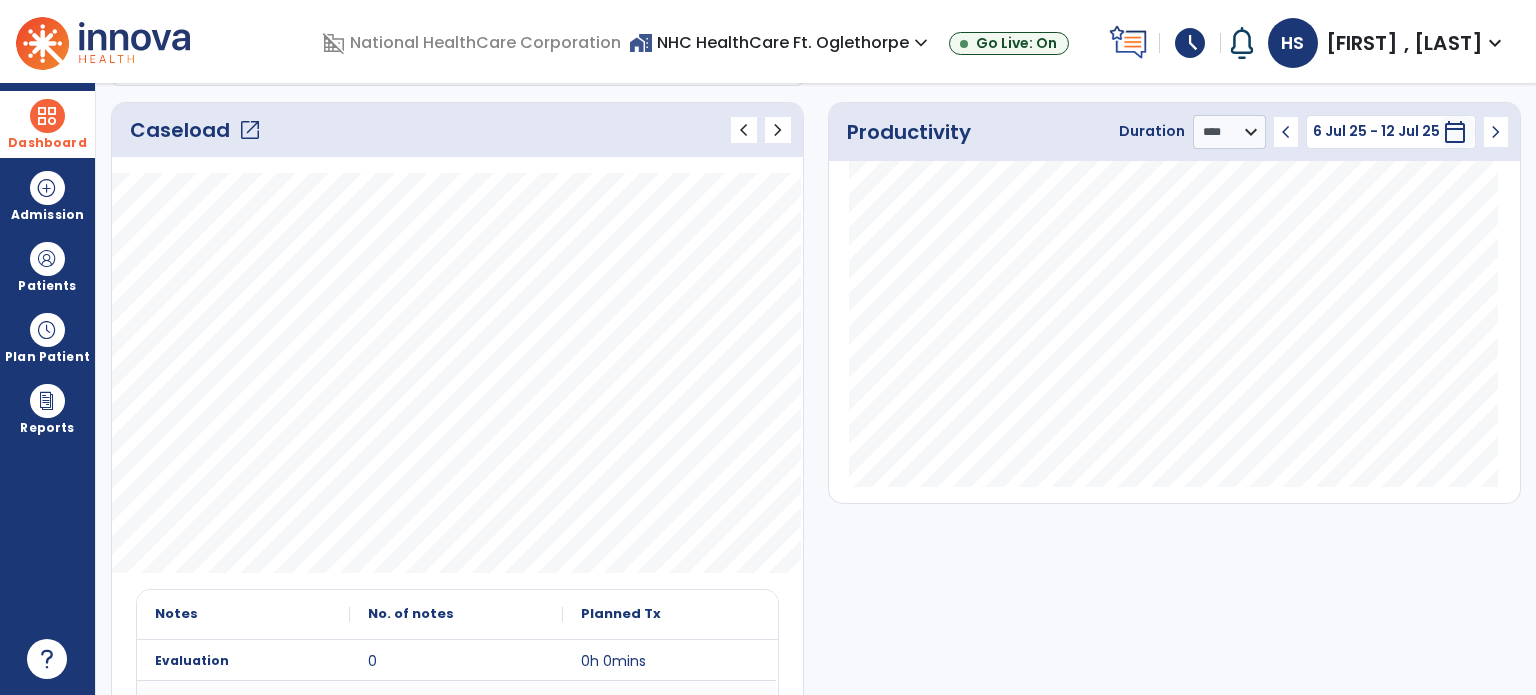 scroll, scrollTop: 258, scrollLeft: 0, axis: vertical 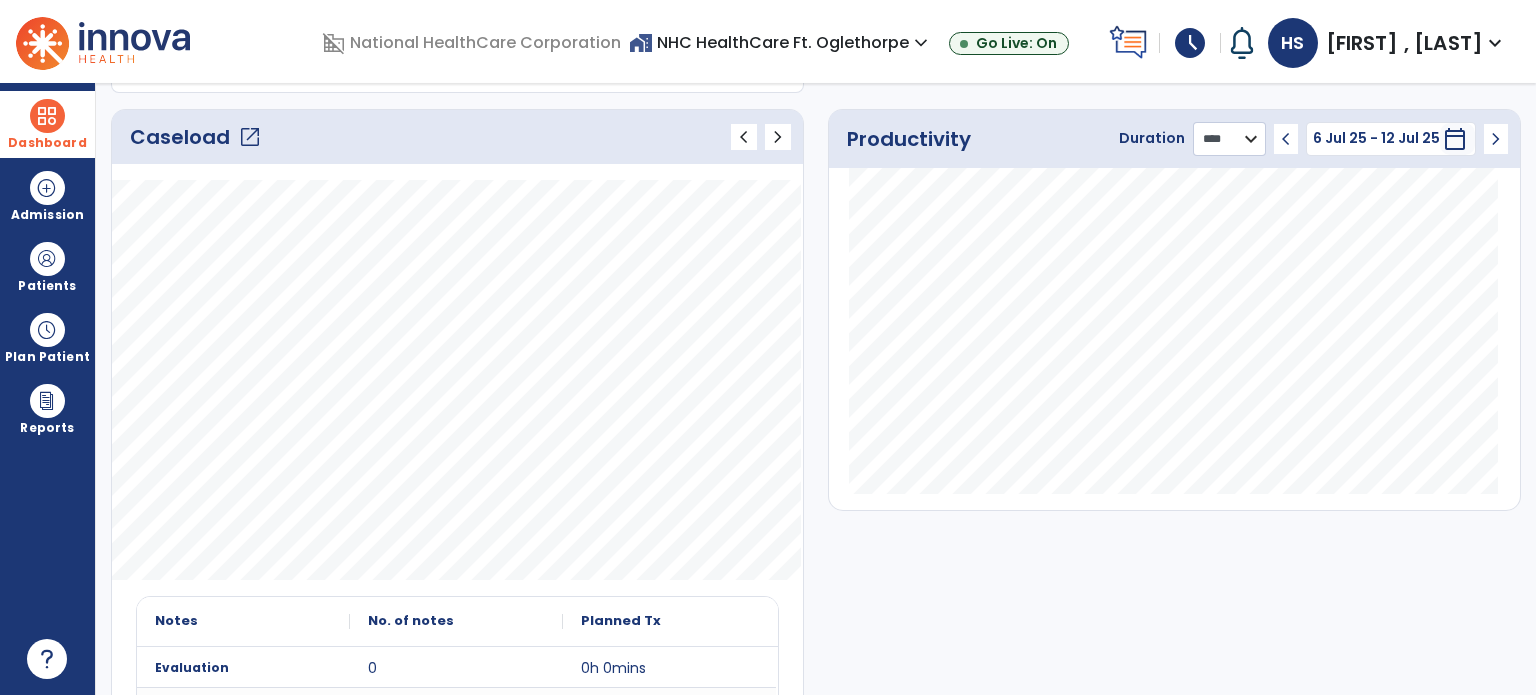 click on "******** **** ***" 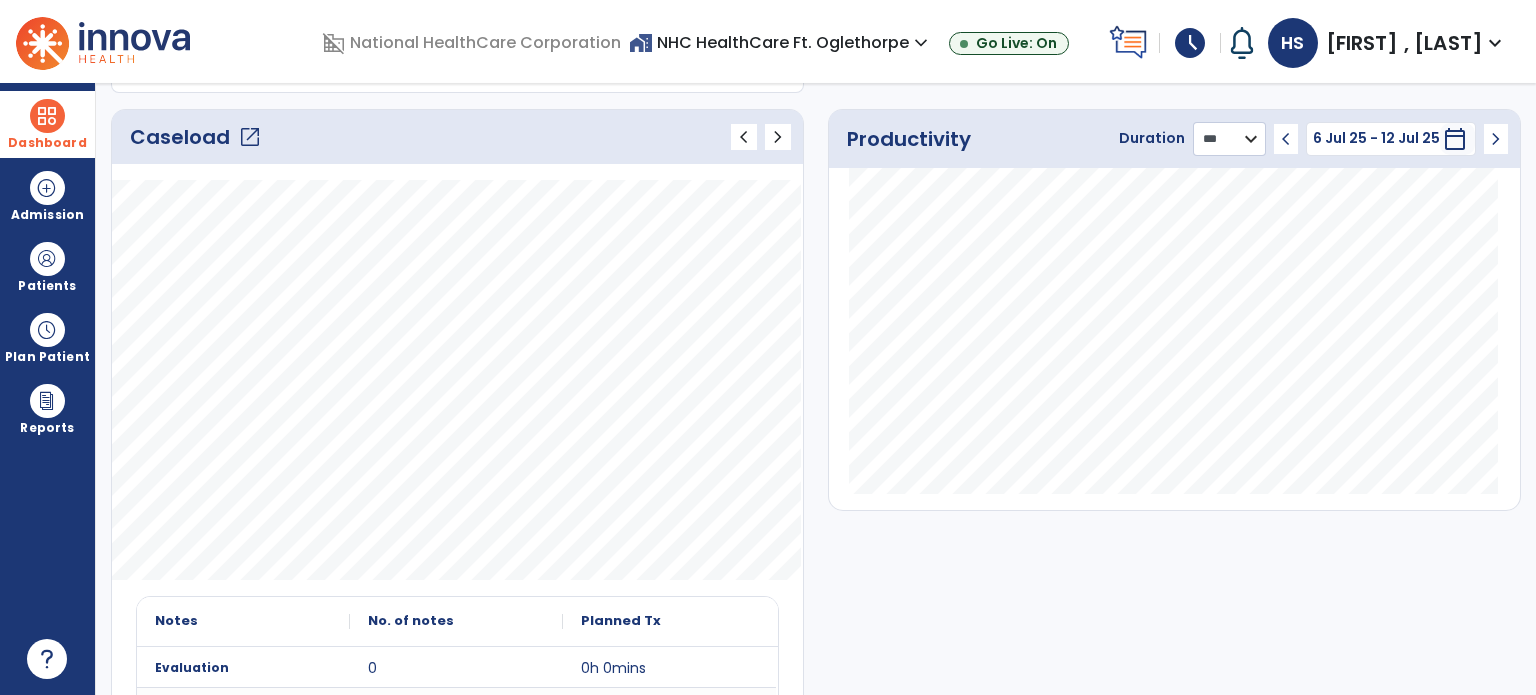 click on "******** **** ***" 